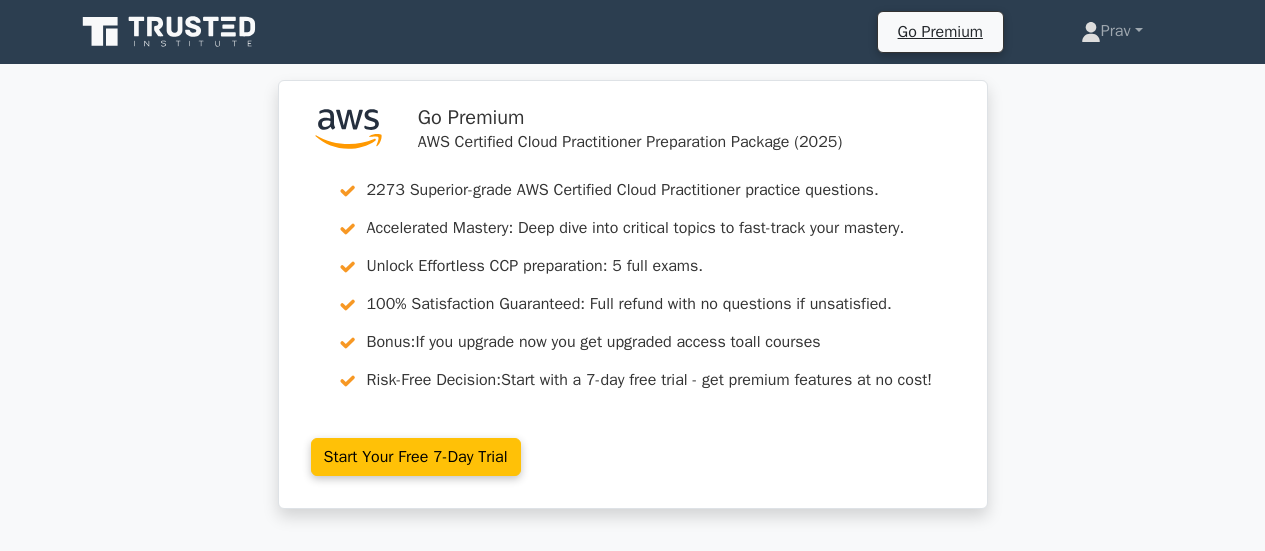 scroll, scrollTop: 5907, scrollLeft: 0, axis: vertical 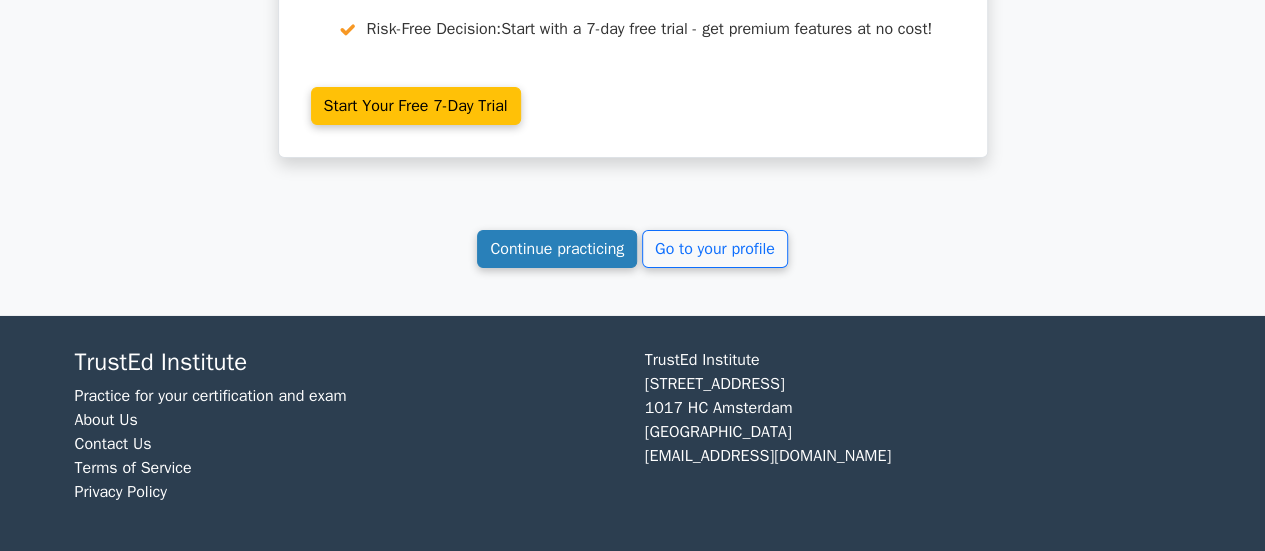 click on "Continue practicing" at bounding box center (557, 249) 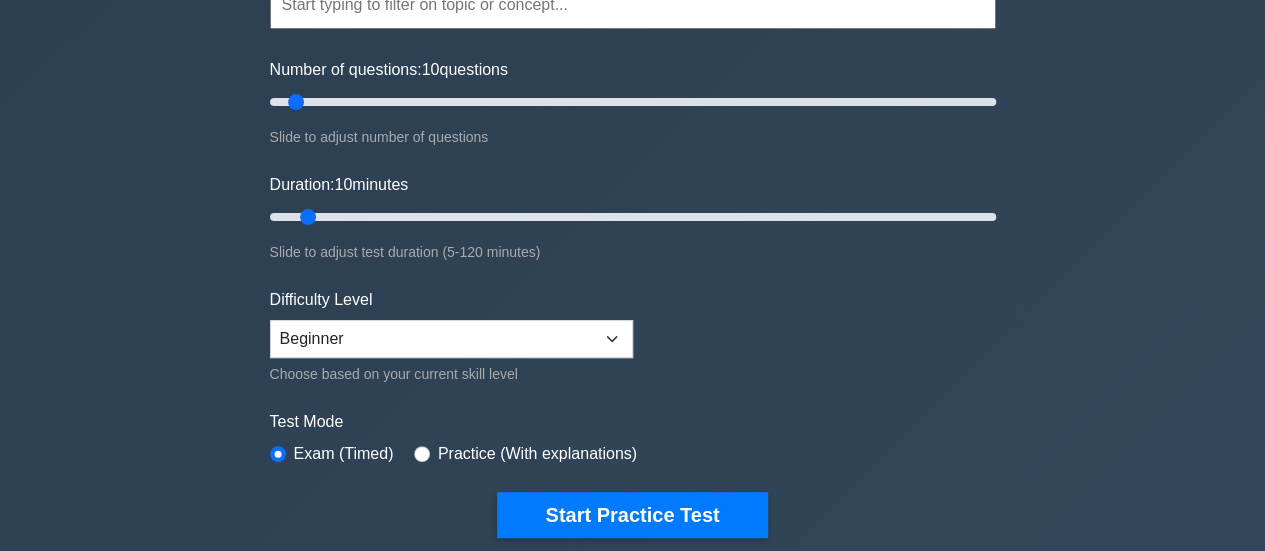 scroll, scrollTop: 324, scrollLeft: 0, axis: vertical 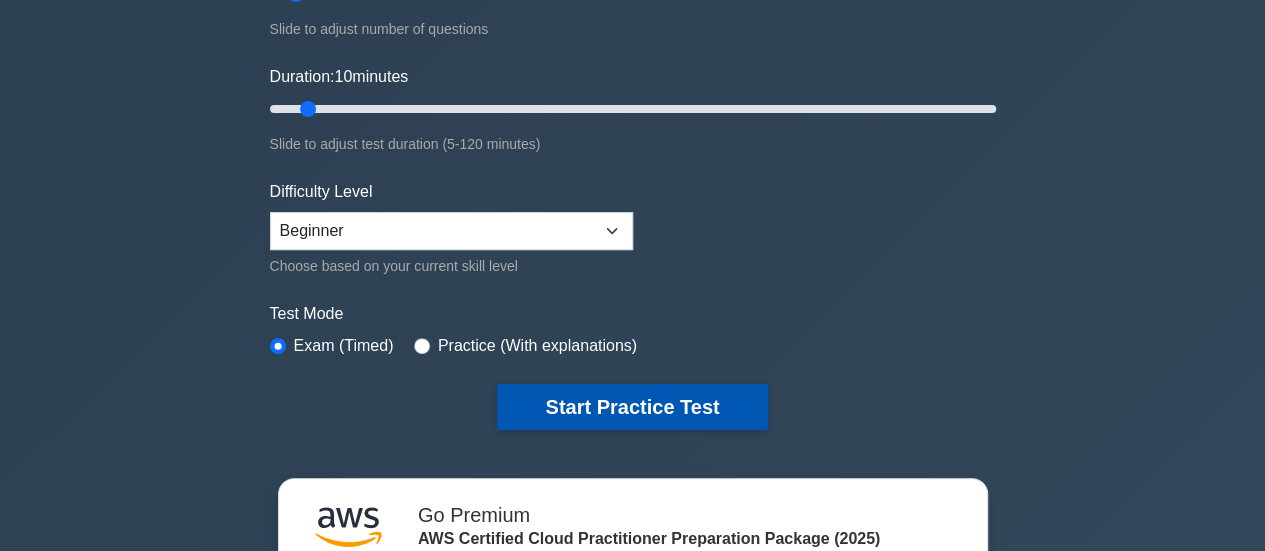 click on "Start Practice Test" at bounding box center (632, 407) 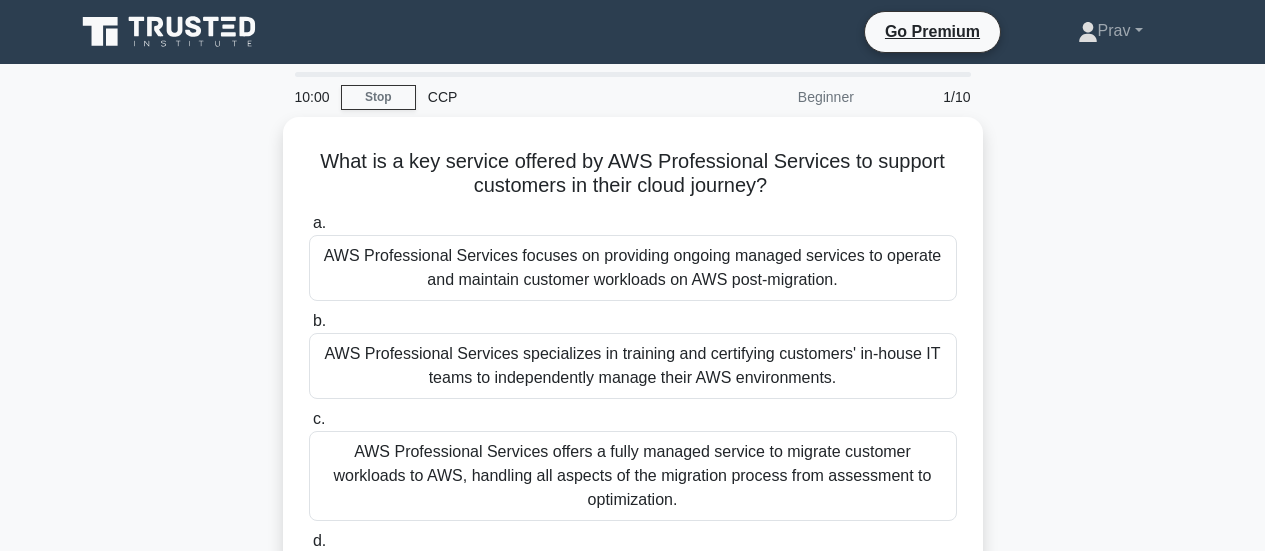 scroll, scrollTop: 0, scrollLeft: 0, axis: both 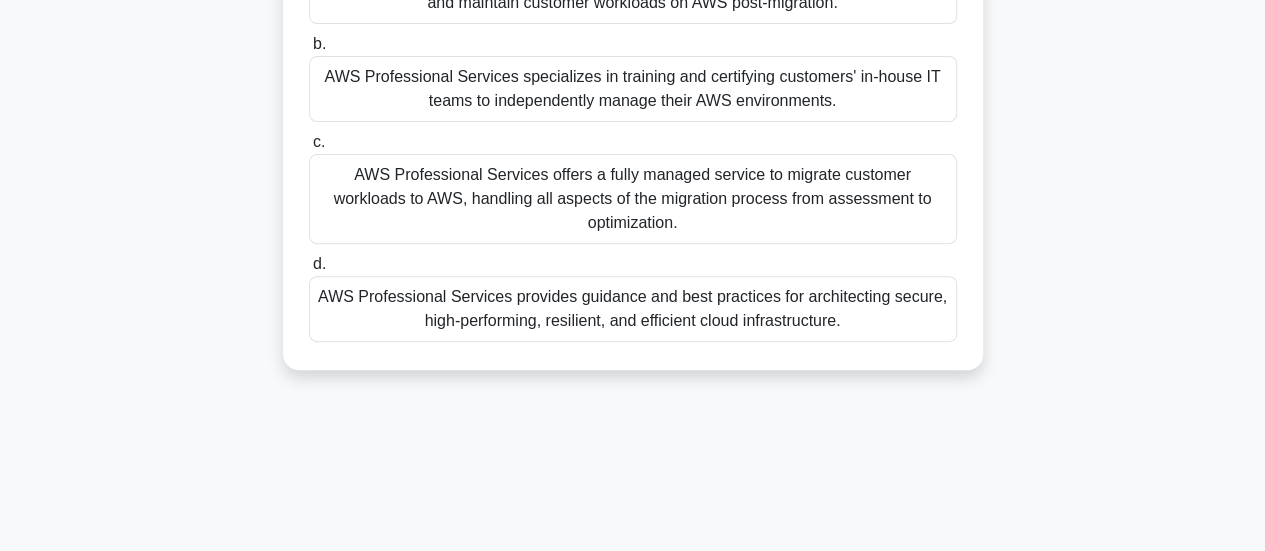 click on "AWS Professional Services specializes in training and certifying customers' in-house IT teams to independently manage their AWS environments." at bounding box center (633, 89) 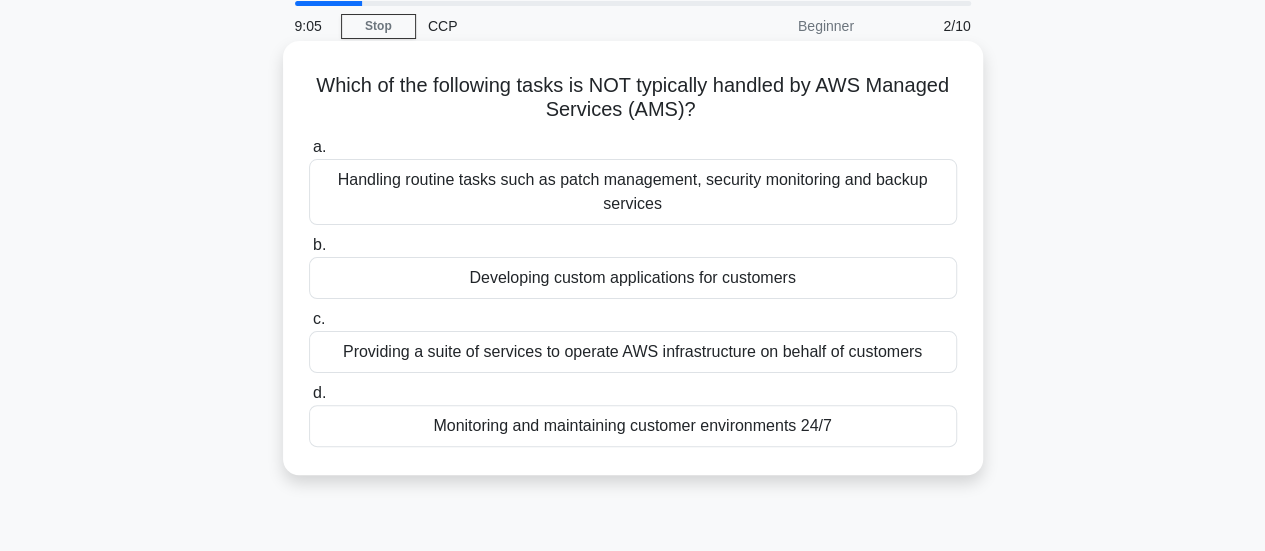 scroll, scrollTop: 75, scrollLeft: 0, axis: vertical 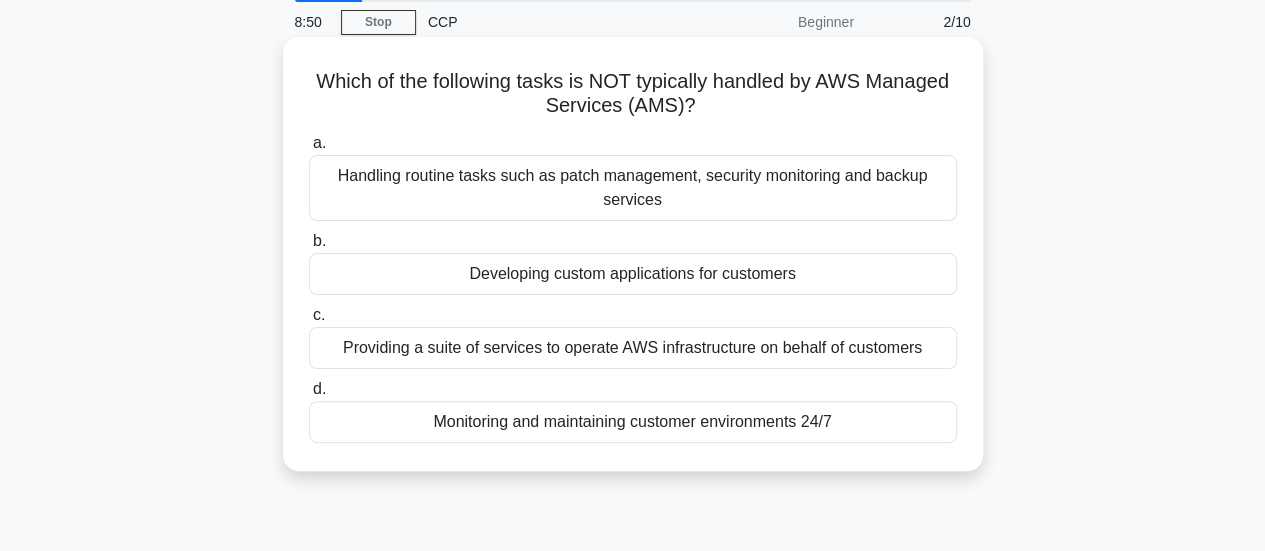 click on "Developing custom applications for customers" at bounding box center [633, 274] 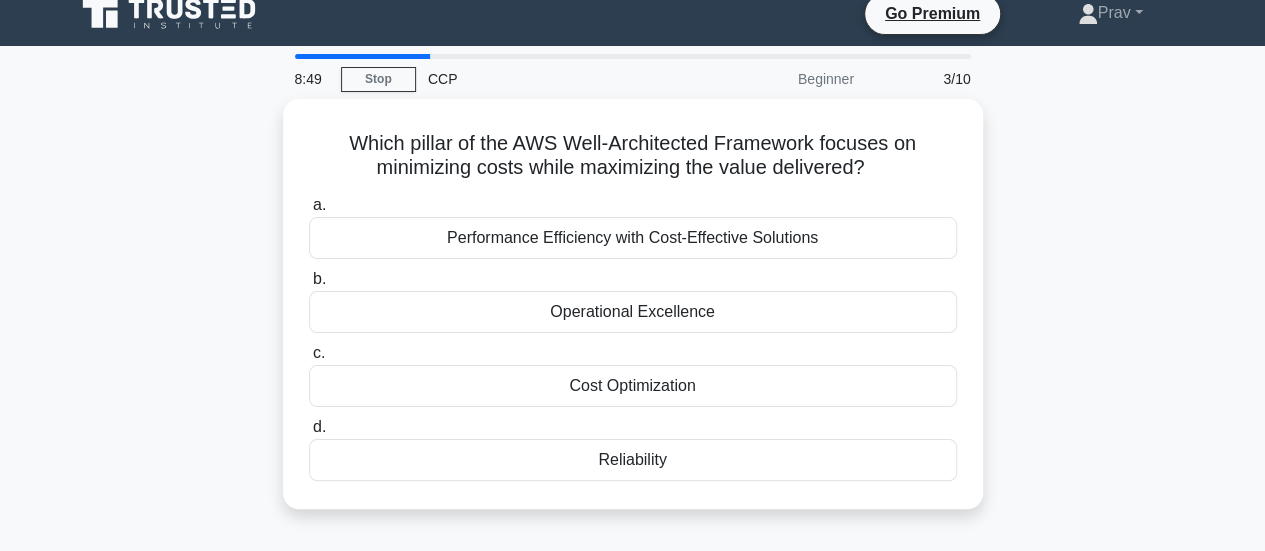 scroll, scrollTop: 0, scrollLeft: 0, axis: both 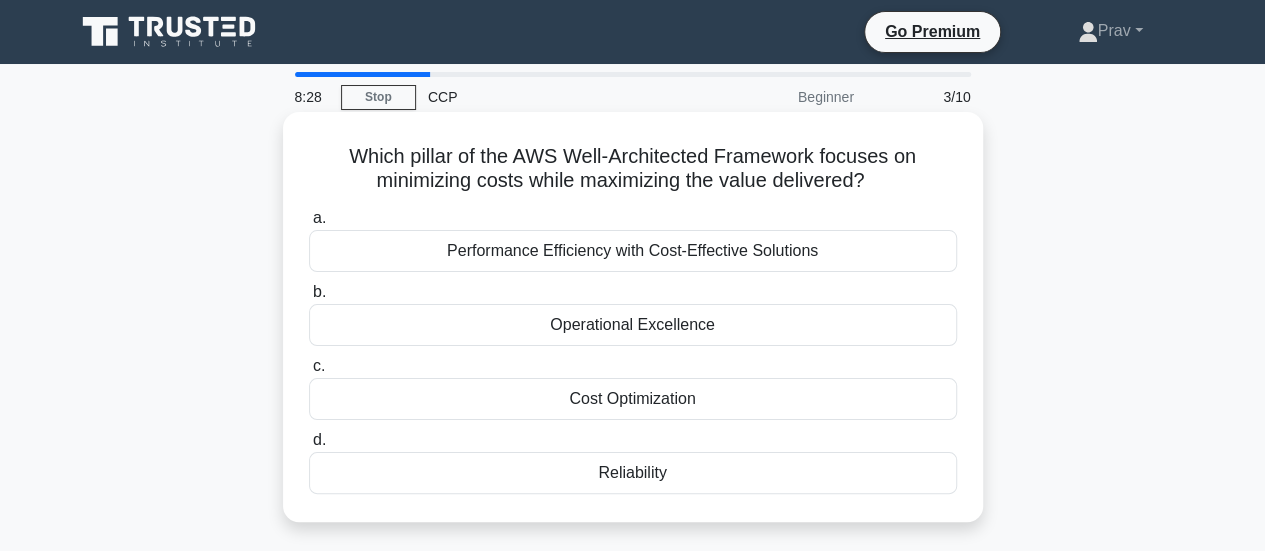 click on "Performance Efficiency with Cost-Effective Solutions" at bounding box center (633, 251) 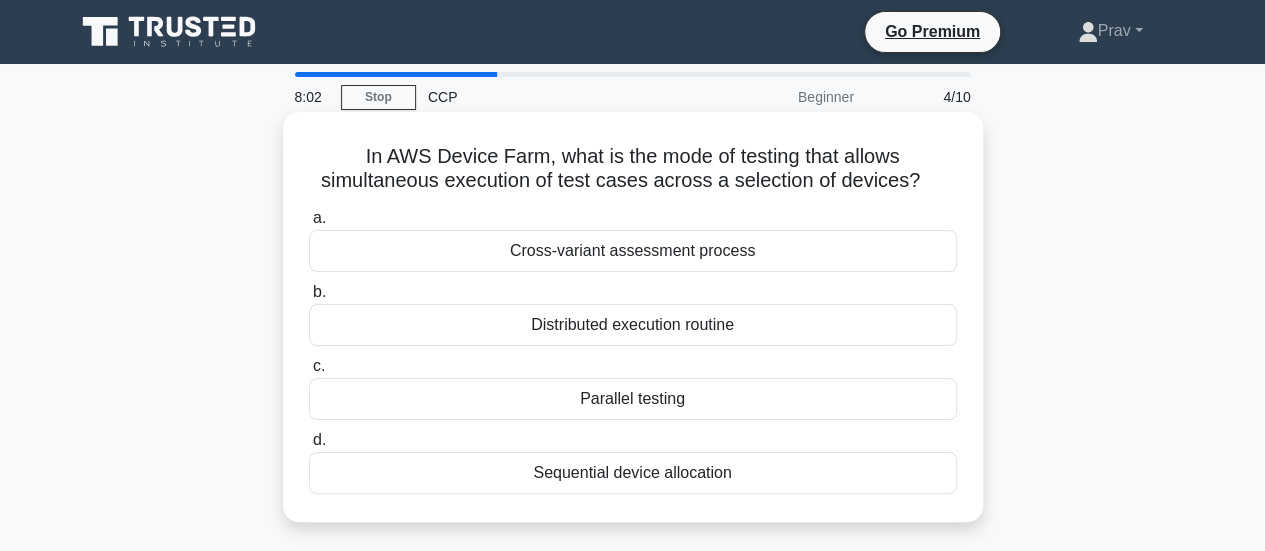 click on "Parallel testing" at bounding box center [633, 399] 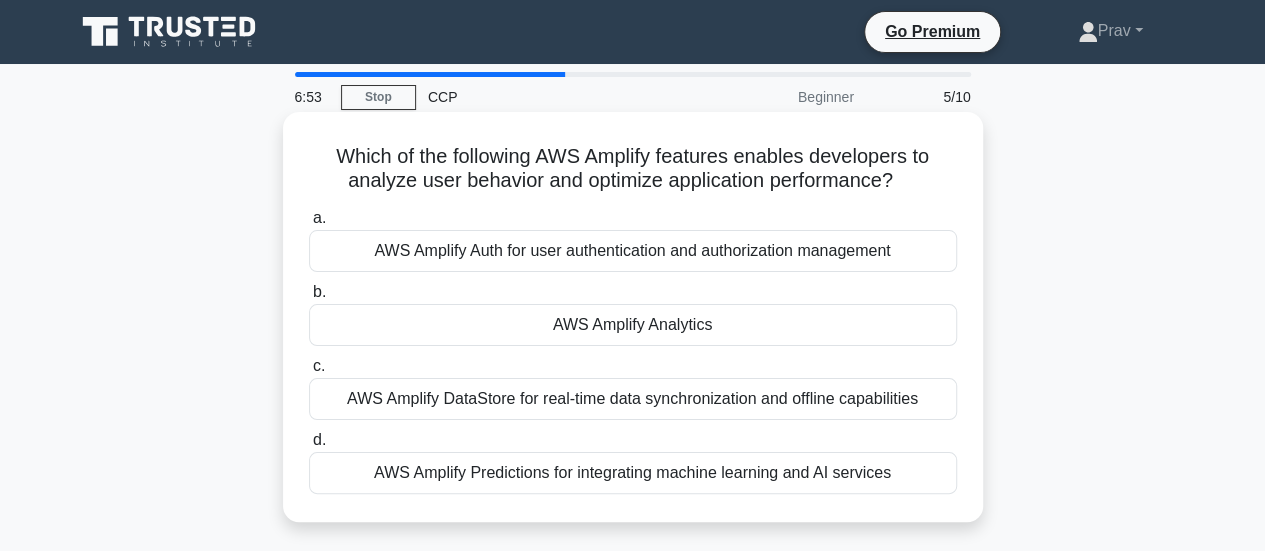 click on "AWS Amplify Analytics" at bounding box center (633, 325) 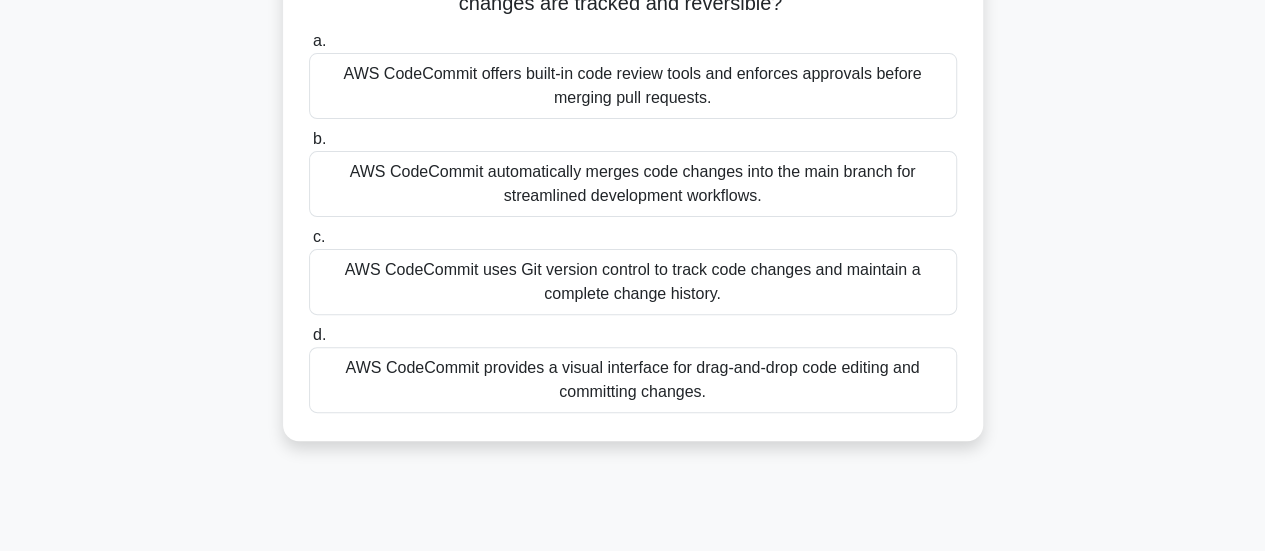 scroll, scrollTop: 184, scrollLeft: 0, axis: vertical 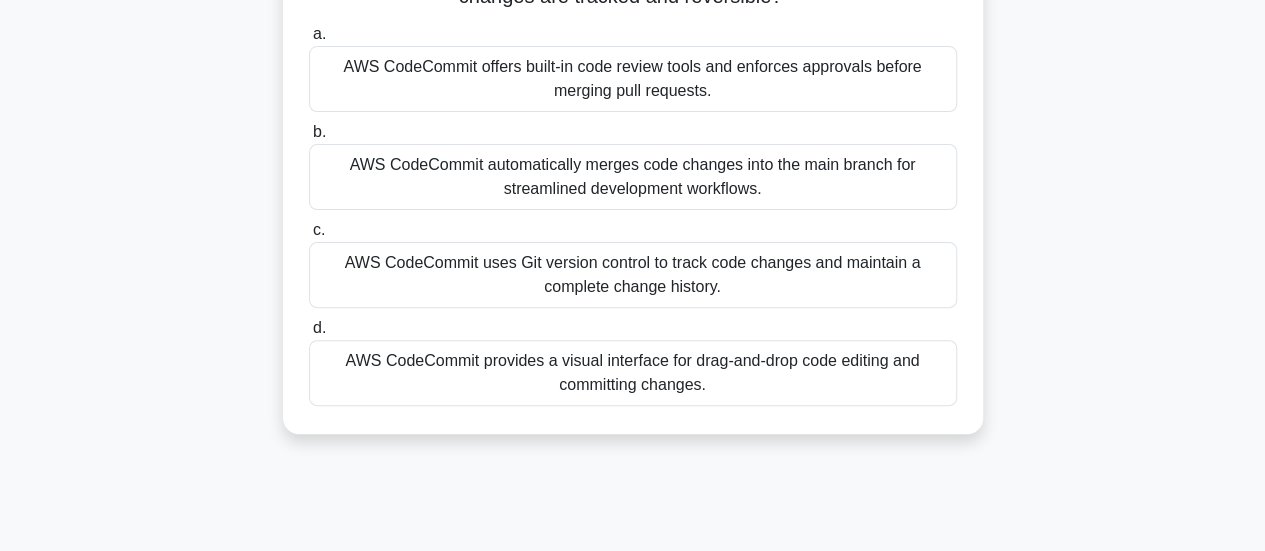 click on "AWS CodeCommit uses Git version control to track code changes and maintain a complete change history." at bounding box center (633, 275) 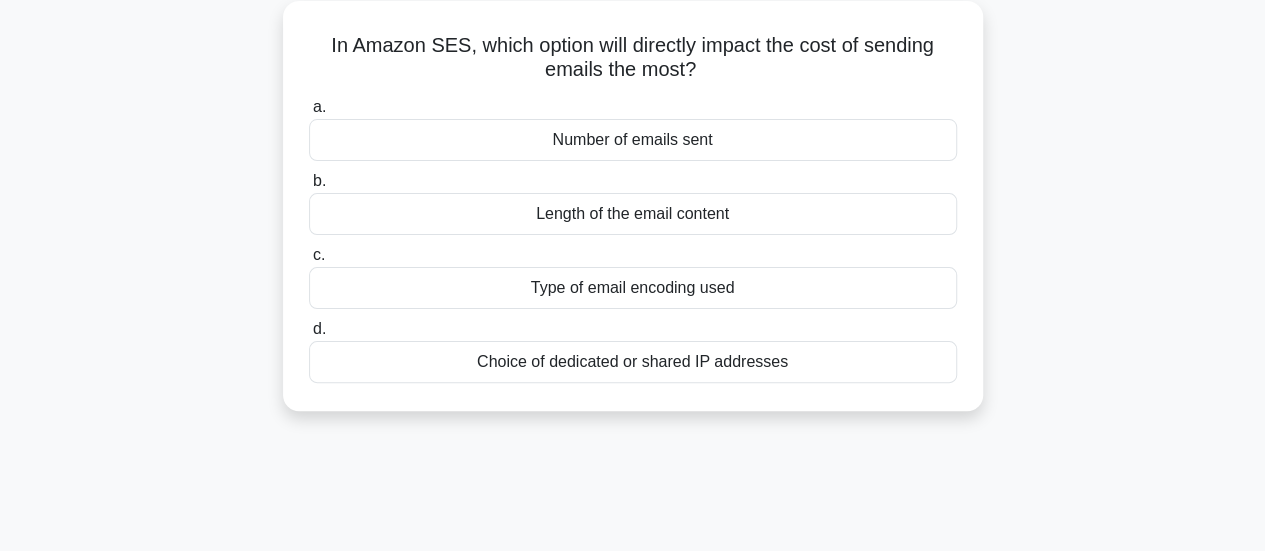 scroll, scrollTop: 0, scrollLeft: 0, axis: both 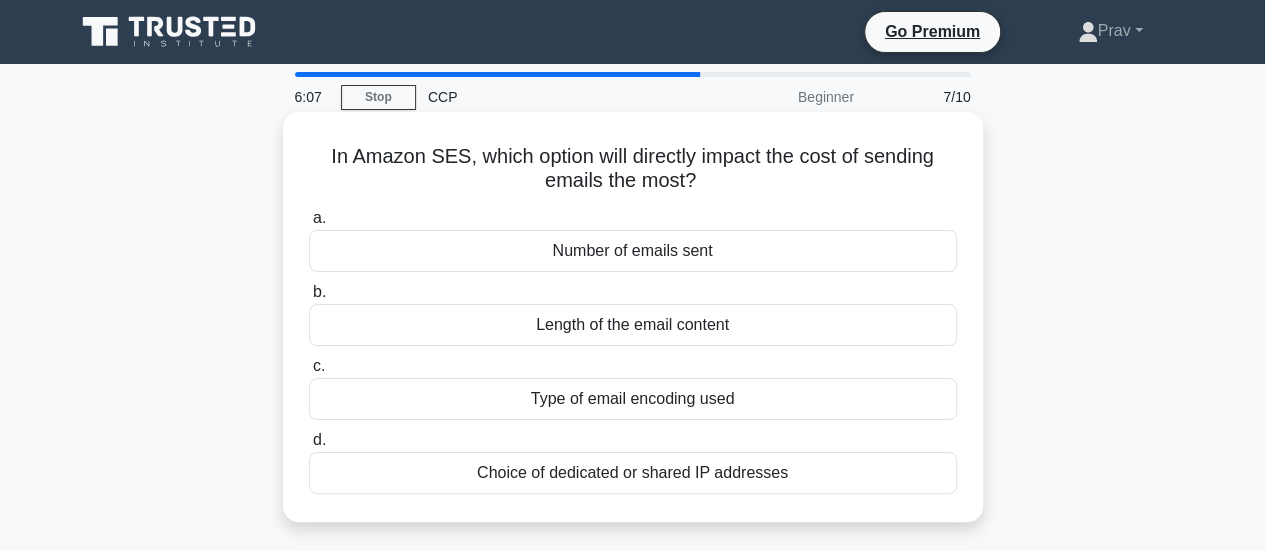 click on "Number of emails sent" at bounding box center [633, 251] 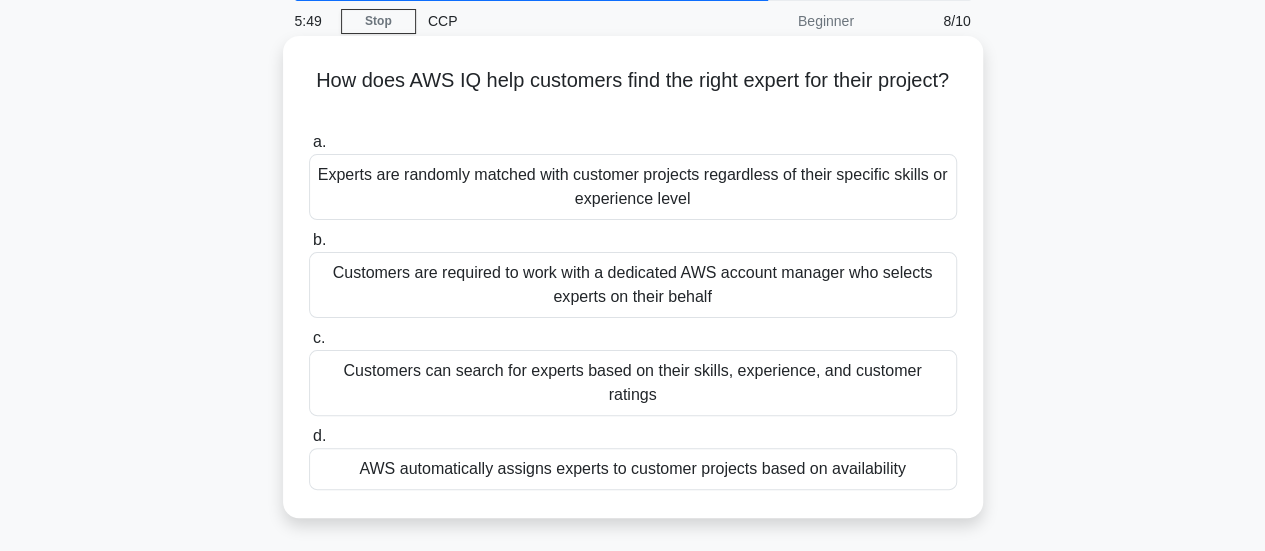 scroll, scrollTop: 74, scrollLeft: 0, axis: vertical 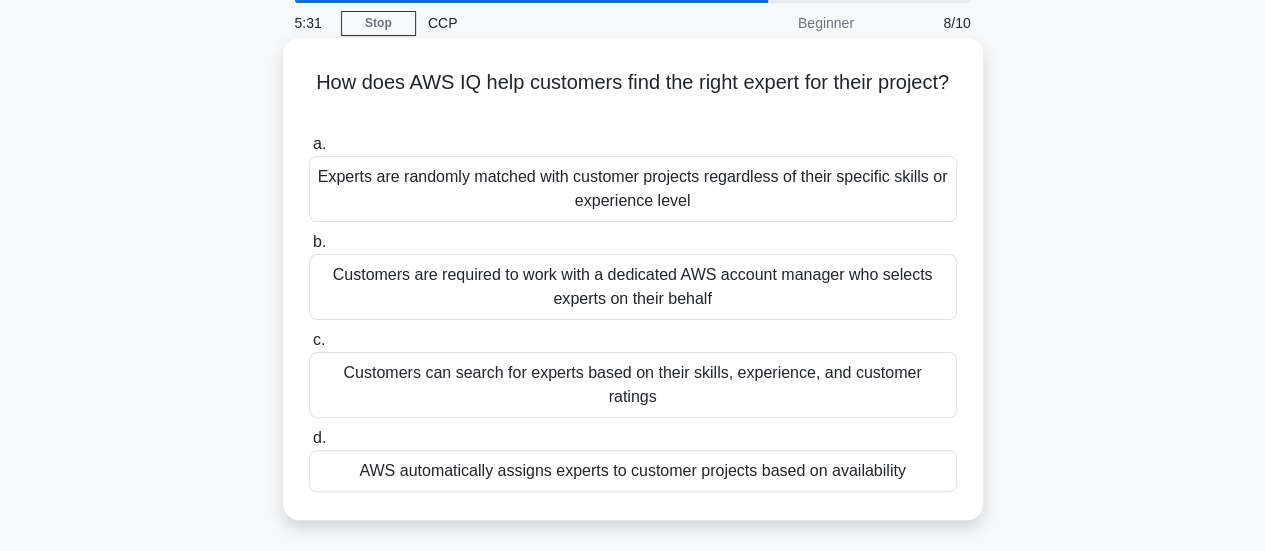 click on "AWS automatically assigns experts to customer projects based on availability" at bounding box center [633, 471] 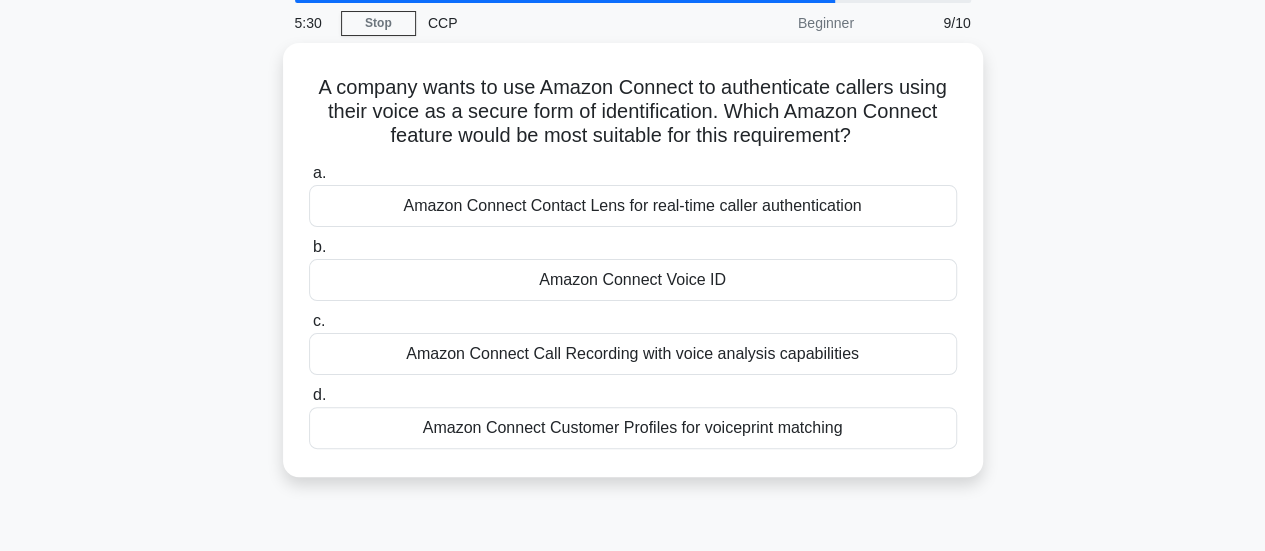 scroll, scrollTop: 0, scrollLeft: 0, axis: both 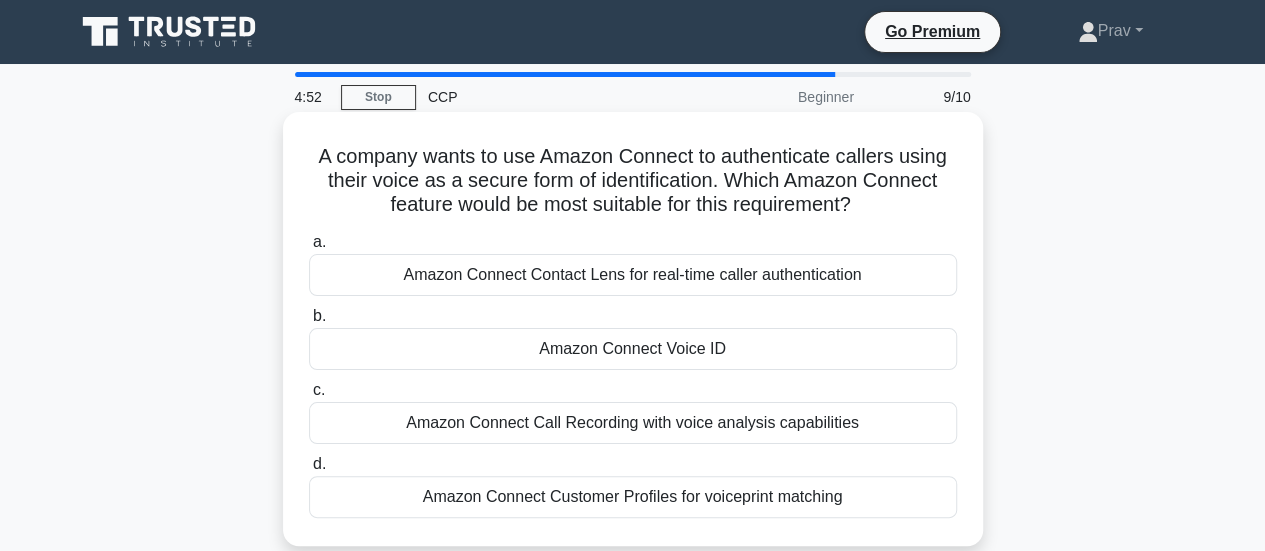 click on "Amazon Connect Voice ID" at bounding box center [633, 349] 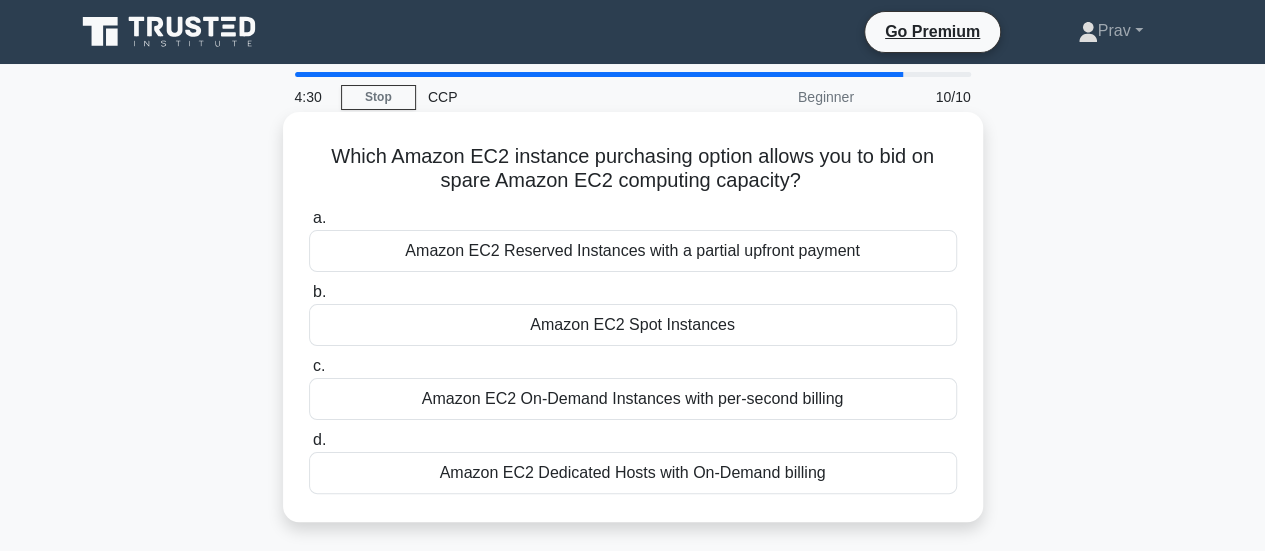 click on "Amazon EC2 Spot Instances" at bounding box center [633, 325] 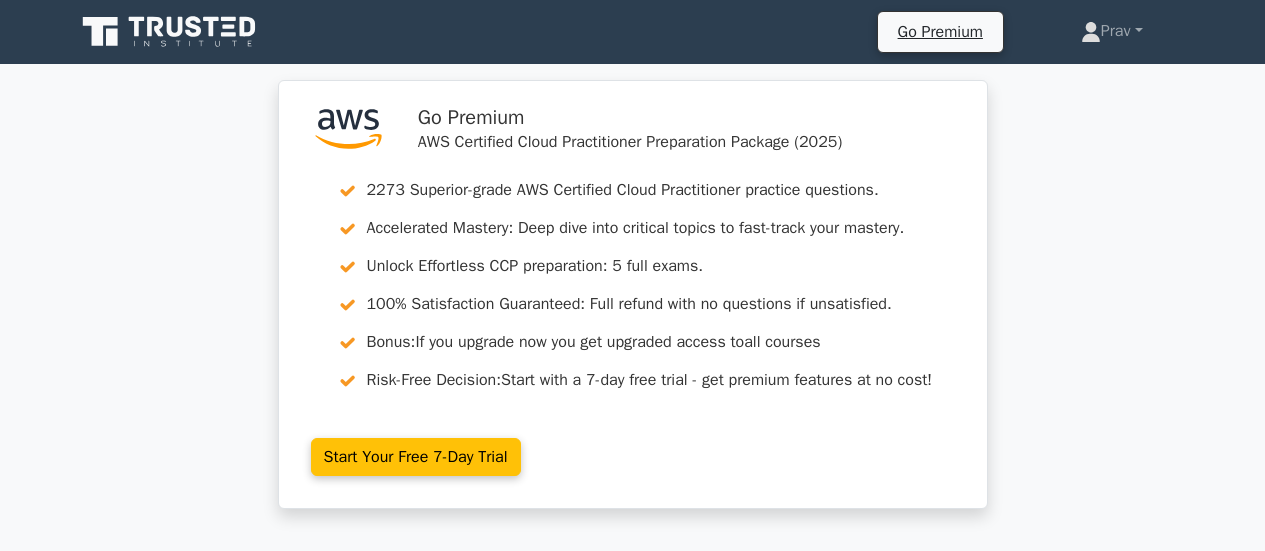 scroll, scrollTop: 906, scrollLeft: 0, axis: vertical 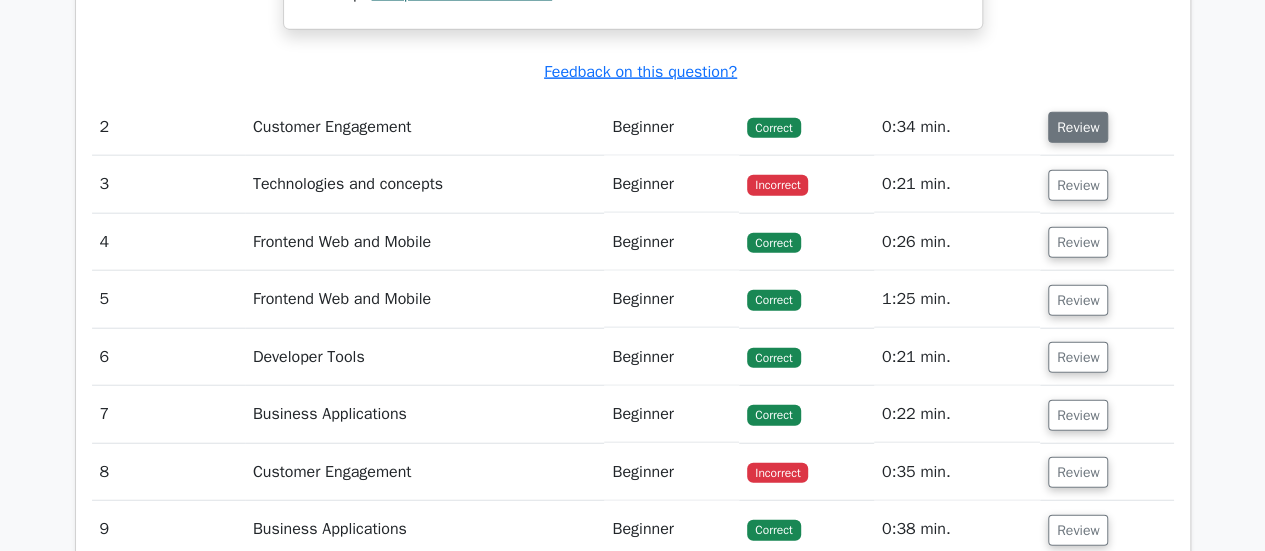 click on "Review" at bounding box center (1078, 127) 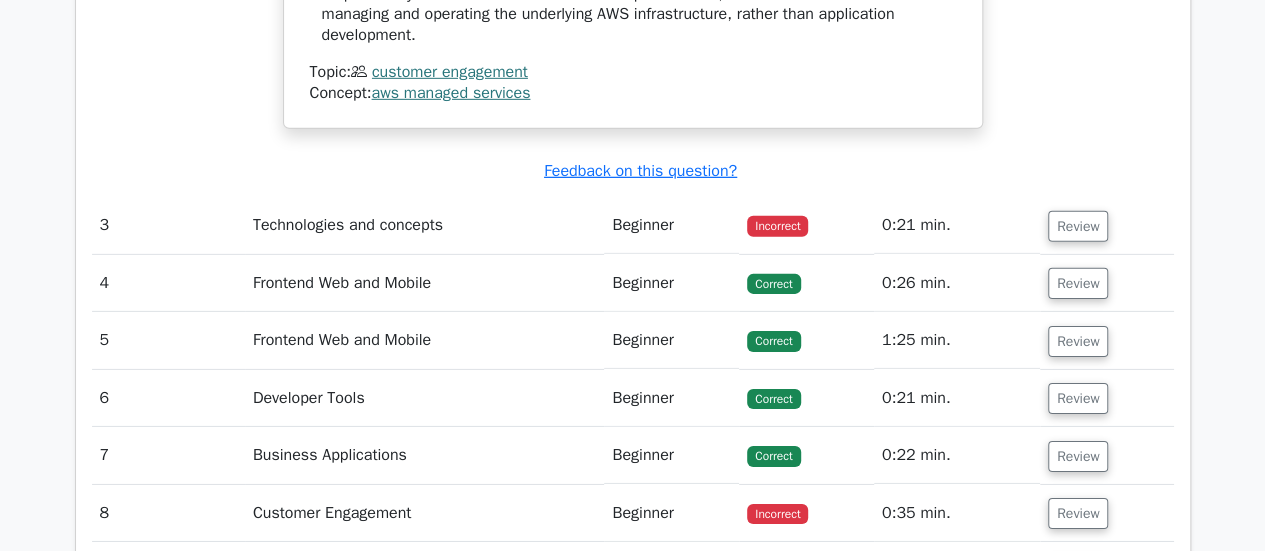 scroll, scrollTop: 3036, scrollLeft: 0, axis: vertical 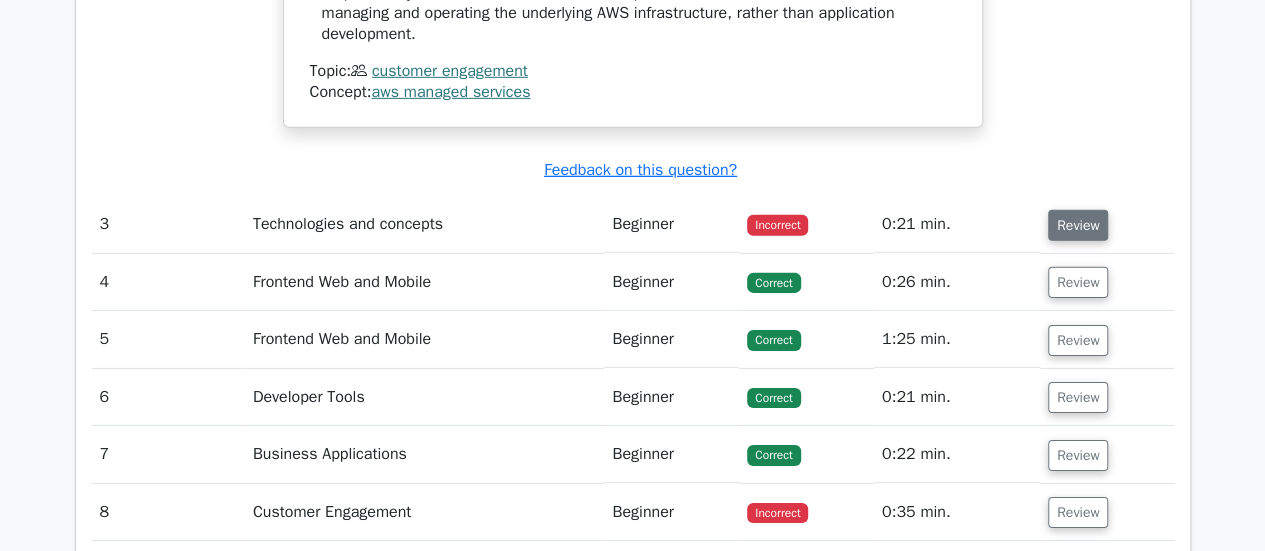 click on "Review" at bounding box center [1078, 225] 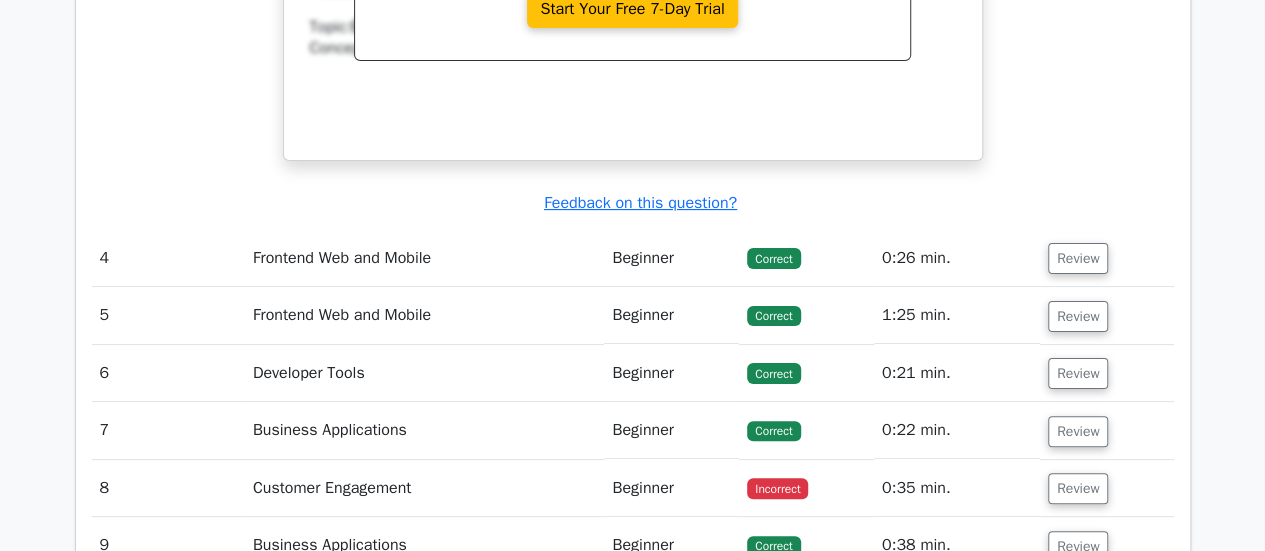 scroll, scrollTop: 3920, scrollLeft: 0, axis: vertical 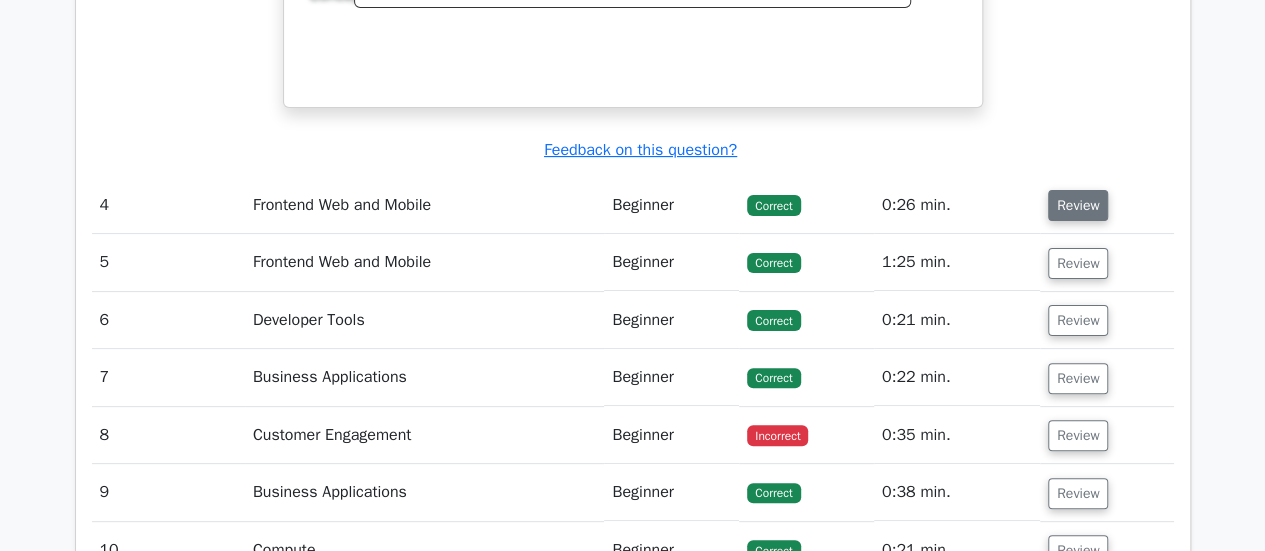 click on "Review" at bounding box center (1078, 205) 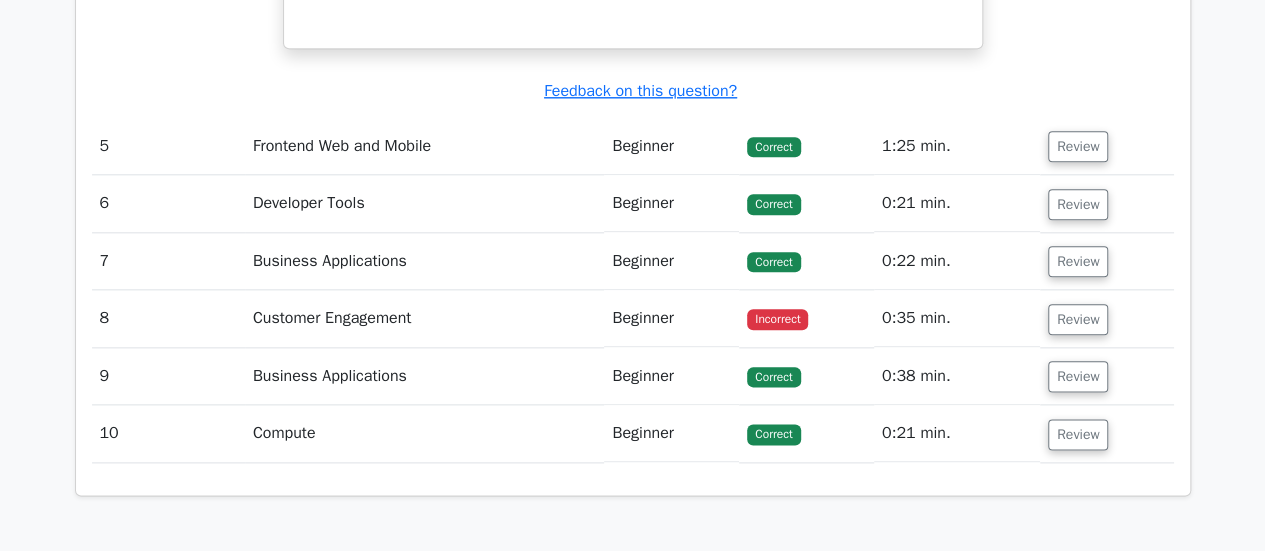 scroll, scrollTop: 4846, scrollLeft: 0, axis: vertical 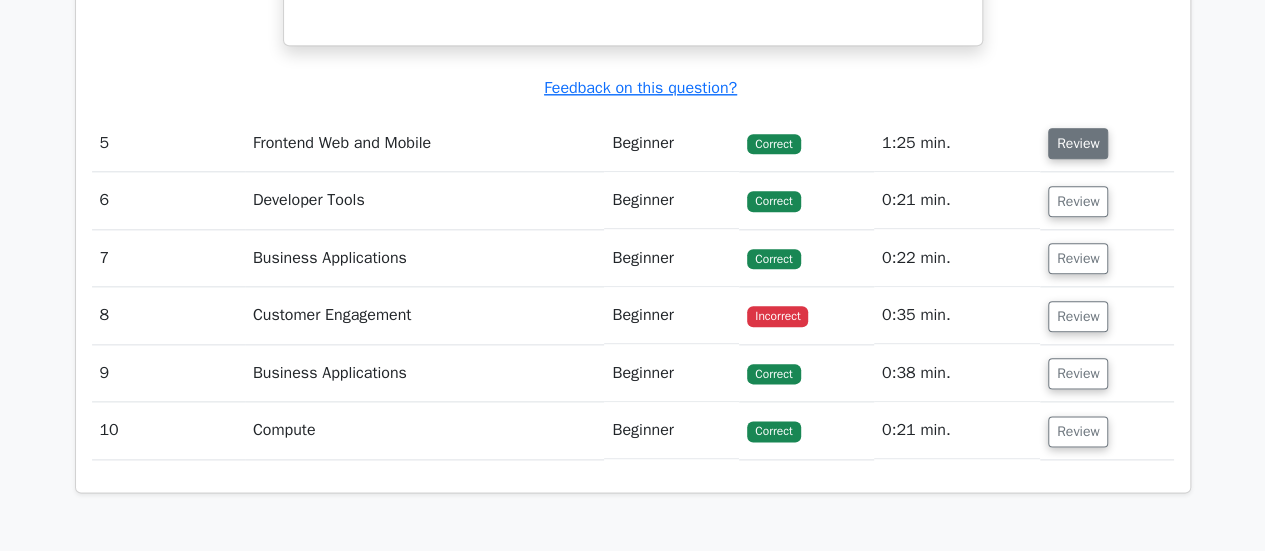 click on "Review" at bounding box center [1078, 143] 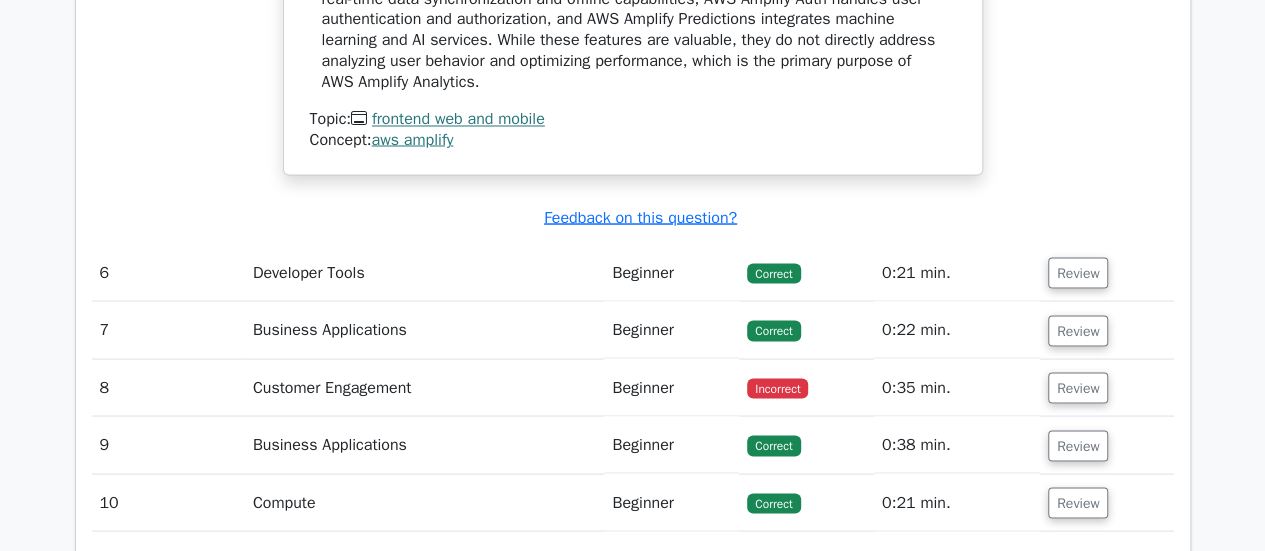 scroll, scrollTop: 5567, scrollLeft: 0, axis: vertical 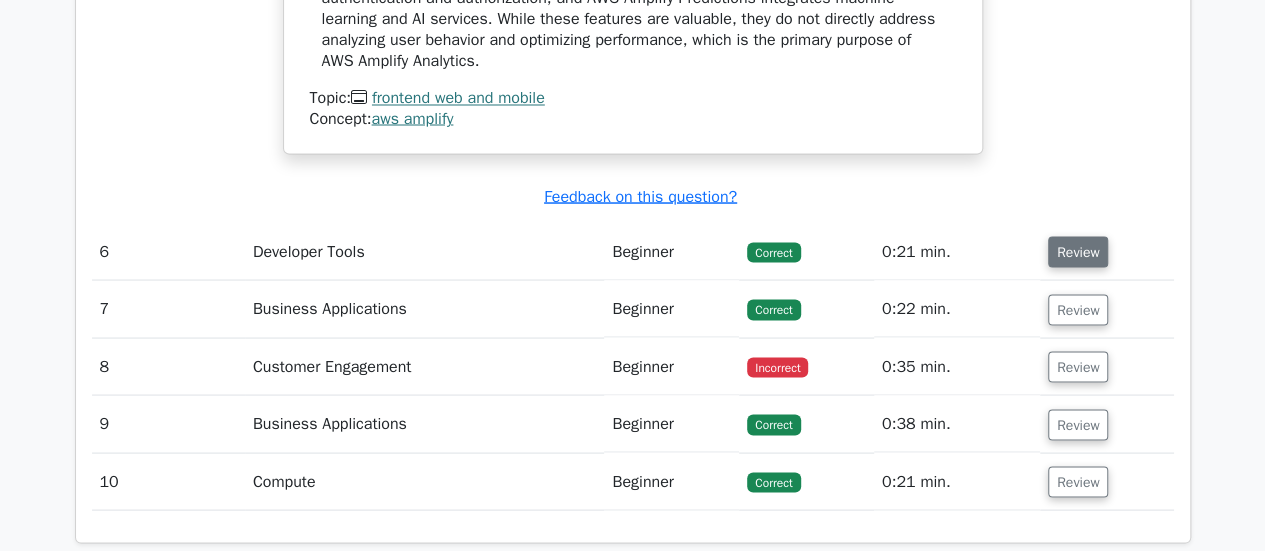 click on "Review" at bounding box center (1078, 251) 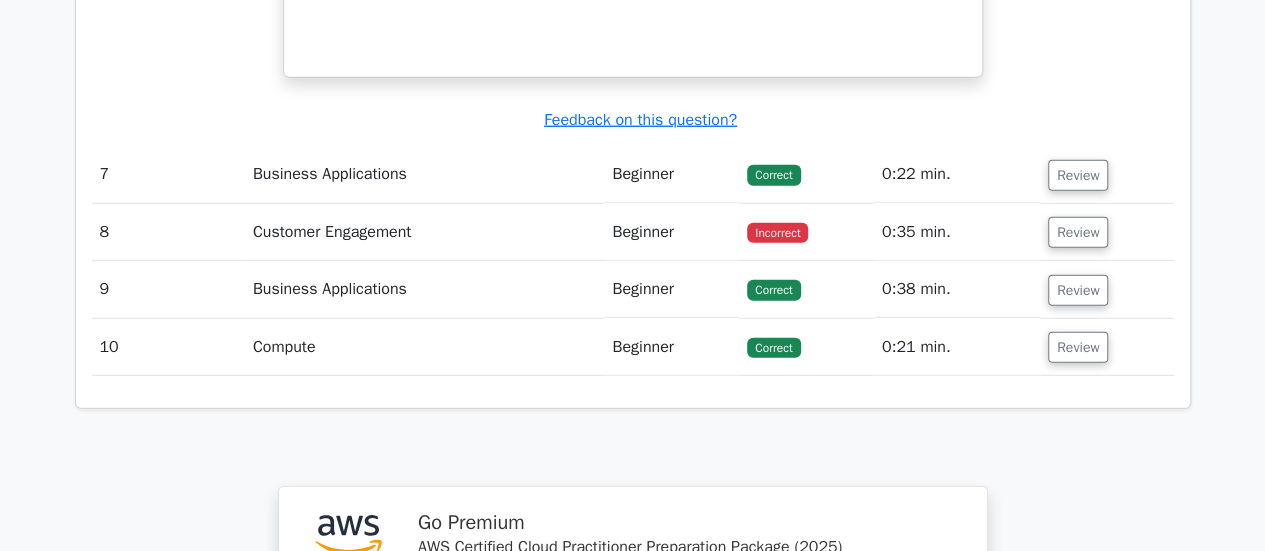scroll, scrollTop: 6605, scrollLeft: 0, axis: vertical 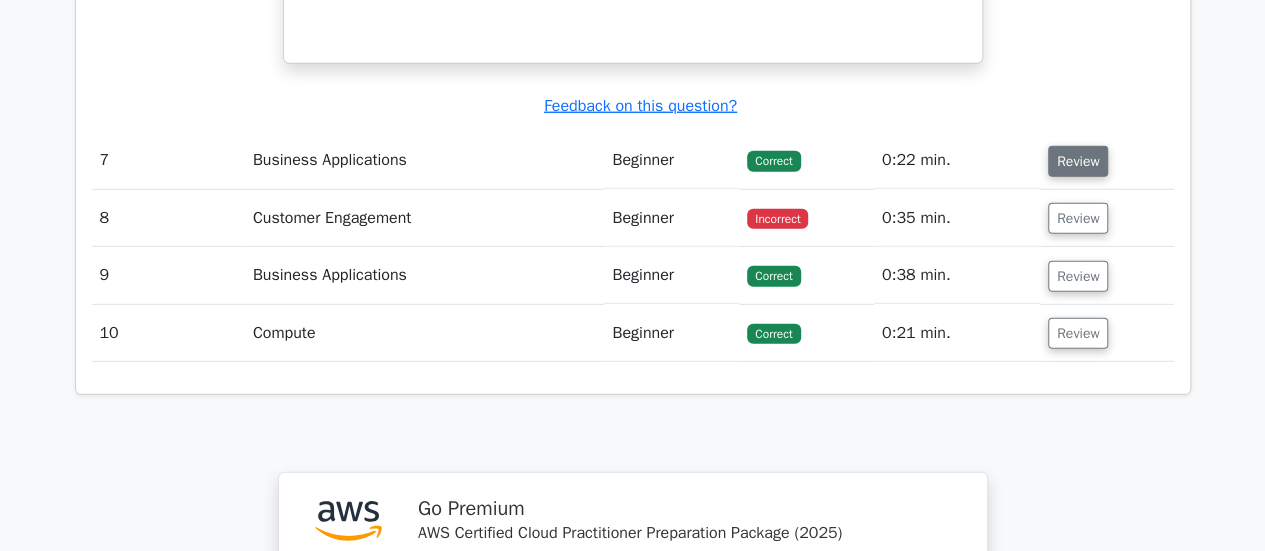 click on "Review" at bounding box center [1078, 161] 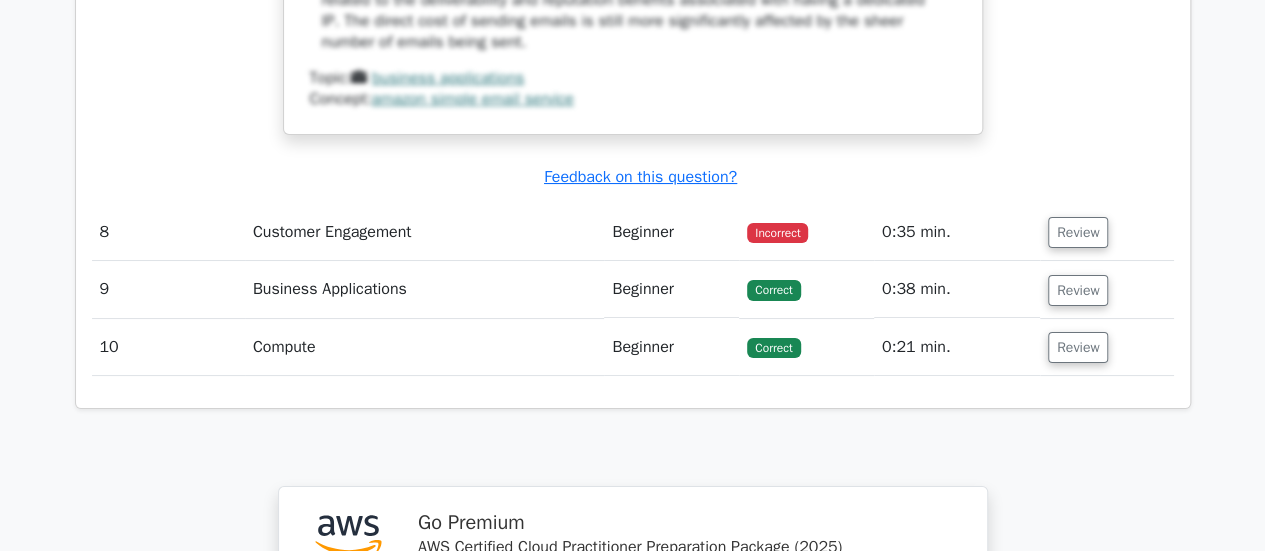 scroll, scrollTop: 7530, scrollLeft: 0, axis: vertical 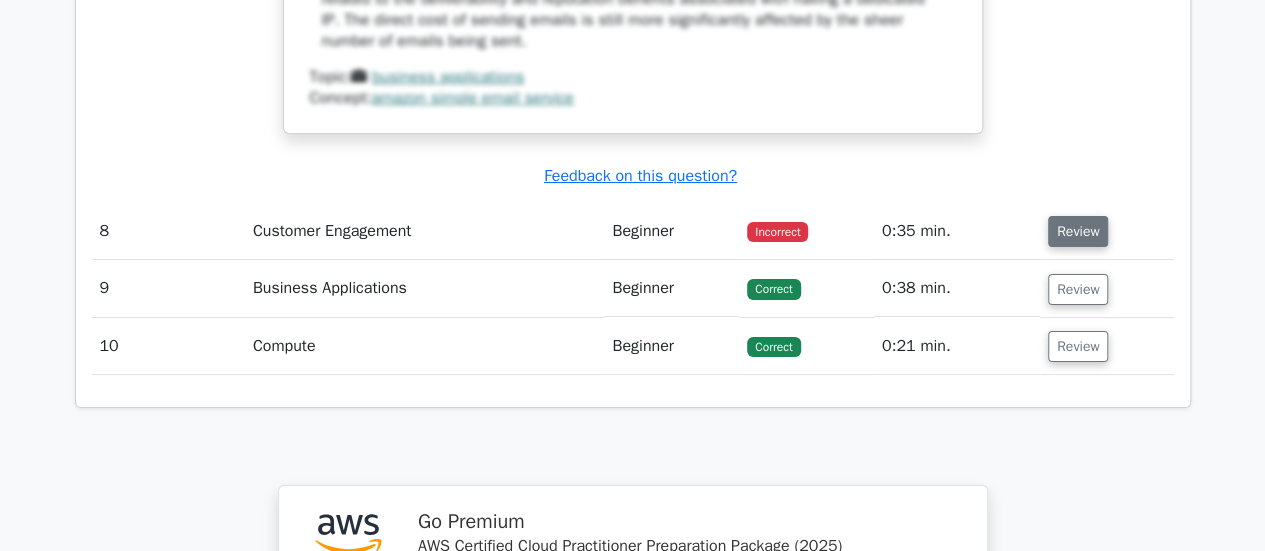 click on "Review" at bounding box center [1078, 231] 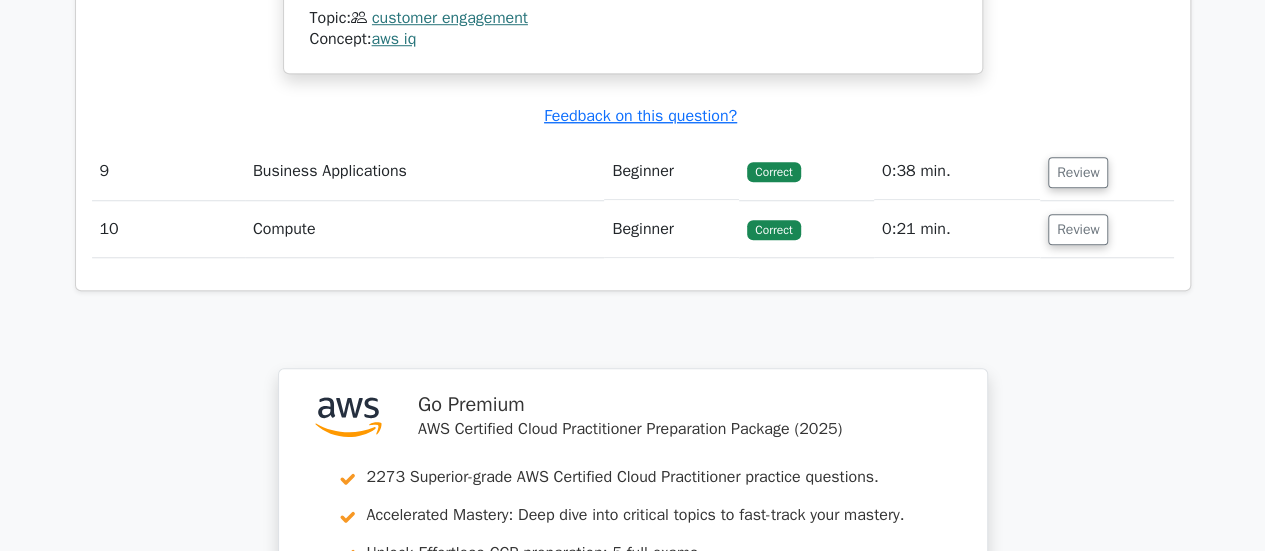 scroll, scrollTop: 8354, scrollLeft: 0, axis: vertical 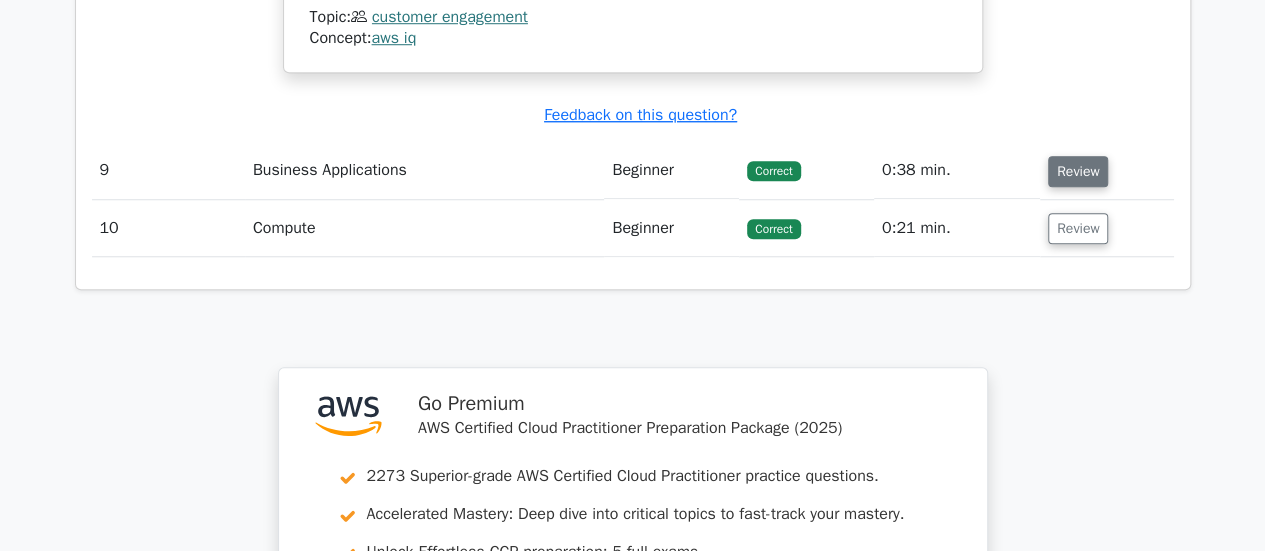click on "Review" at bounding box center [1078, 171] 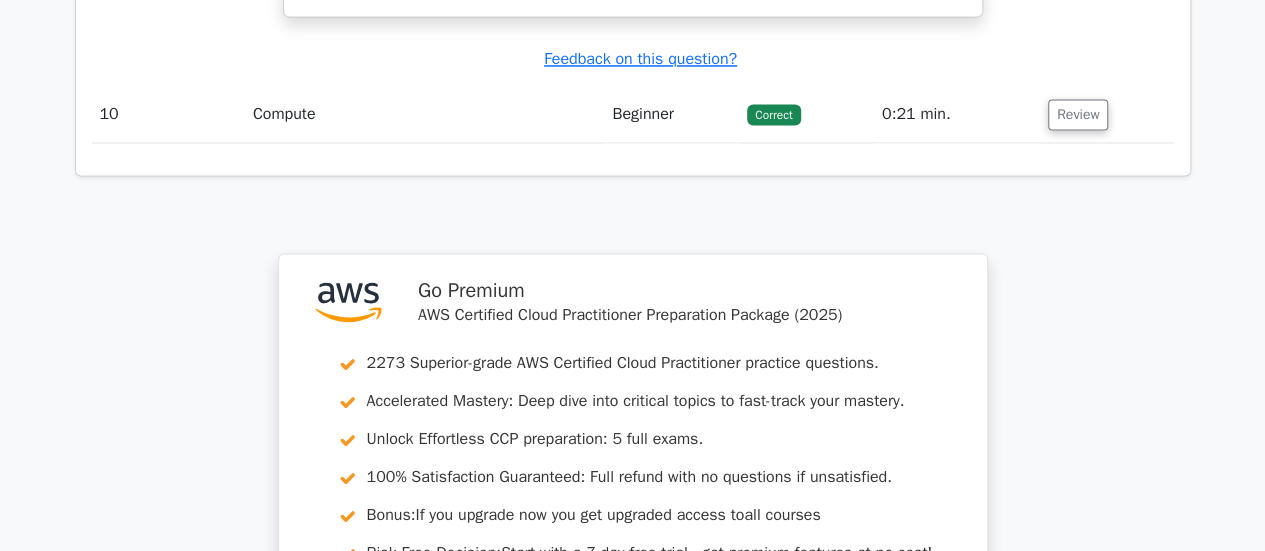 scroll, scrollTop: 9301, scrollLeft: 0, axis: vertical 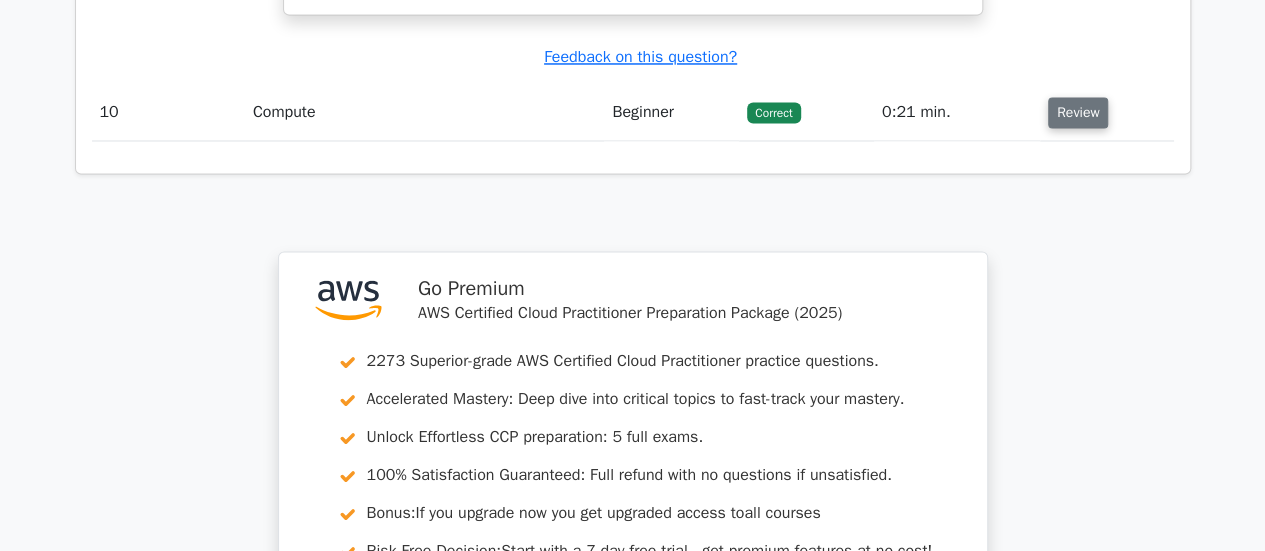 click on "Review" at bounding box center [1078, 112] 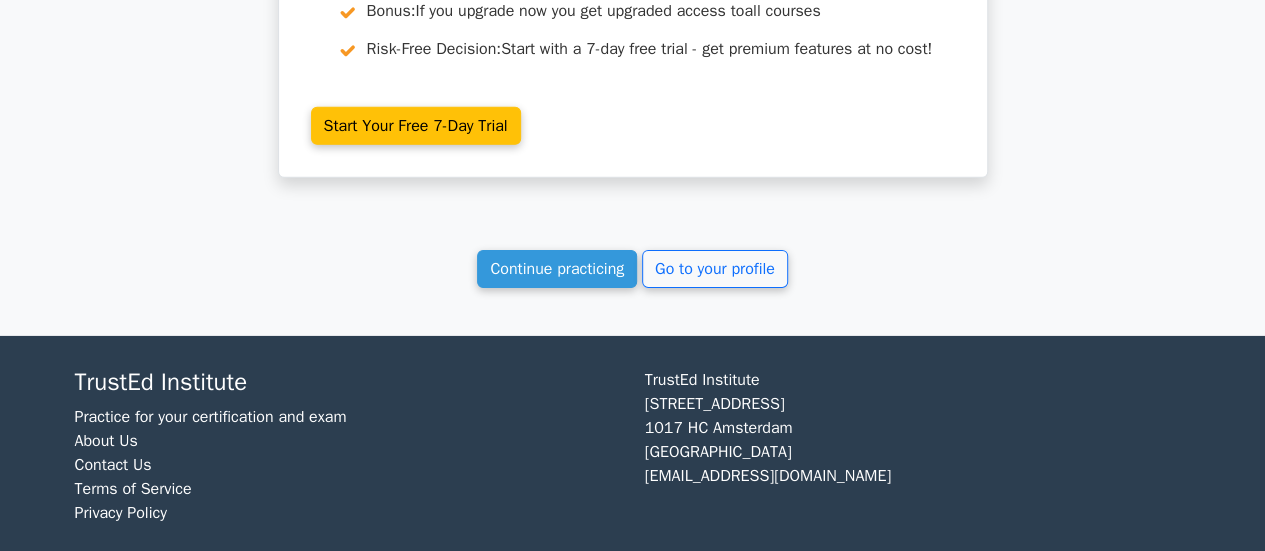 scroll, scrollTop: 10715, scrollLeft: 0, axis: vertical 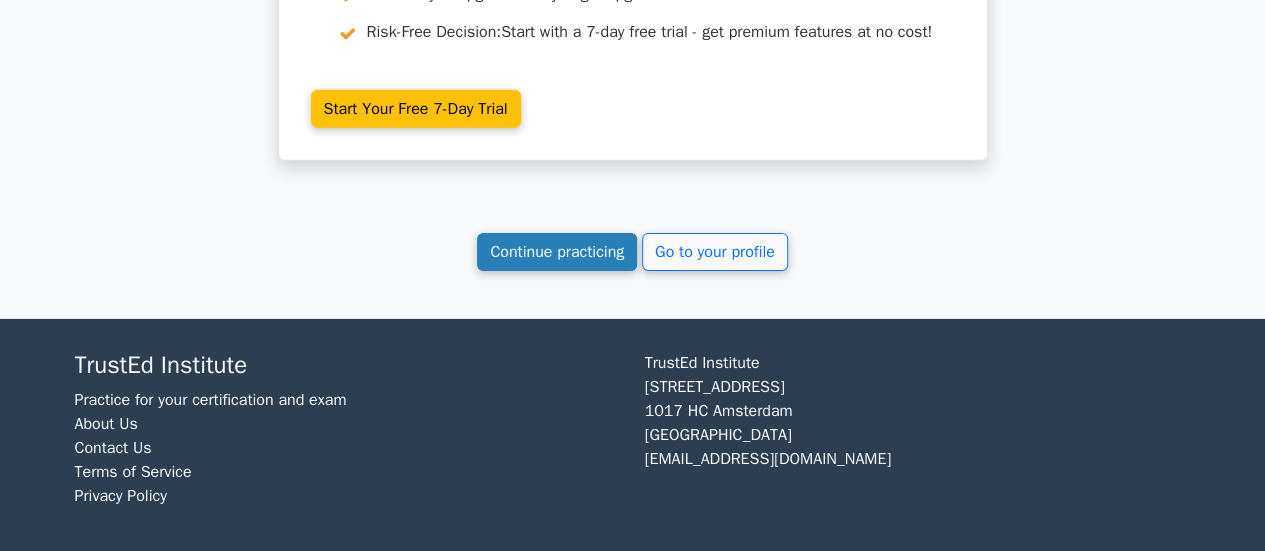 click on "Continue practicing" at bounding box center (557, 252) 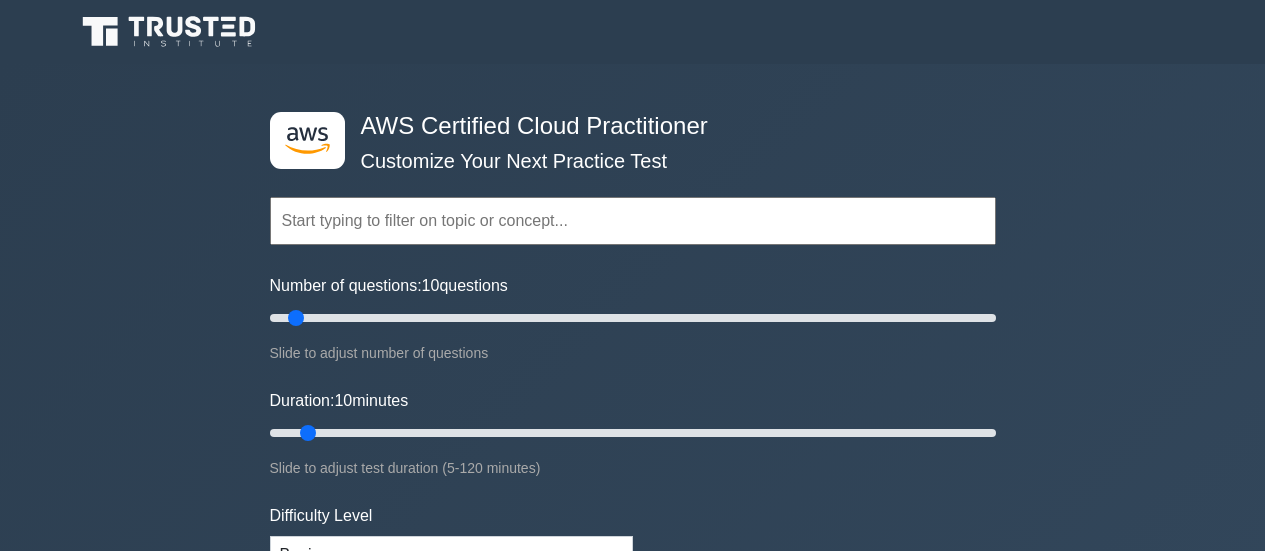 scroll, scrollTop: 0, scrollLeft: 0, axis: both 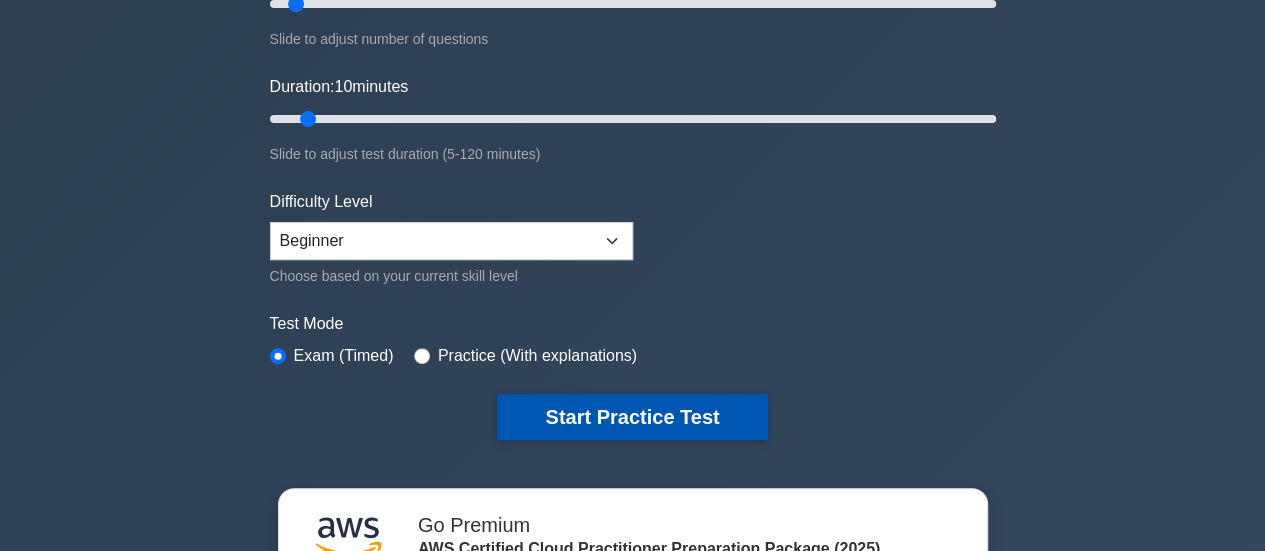 click on "Start Practice Test" at bounding box center [632, 417] 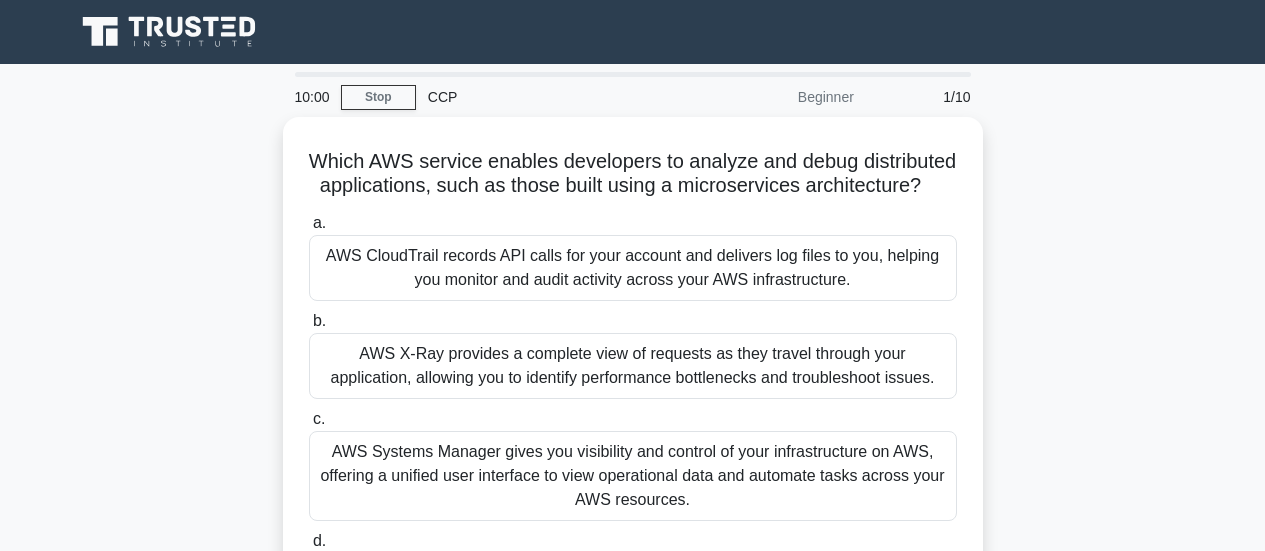 scroll, scrollTop: 0, scrollLeft: 0, axis: both 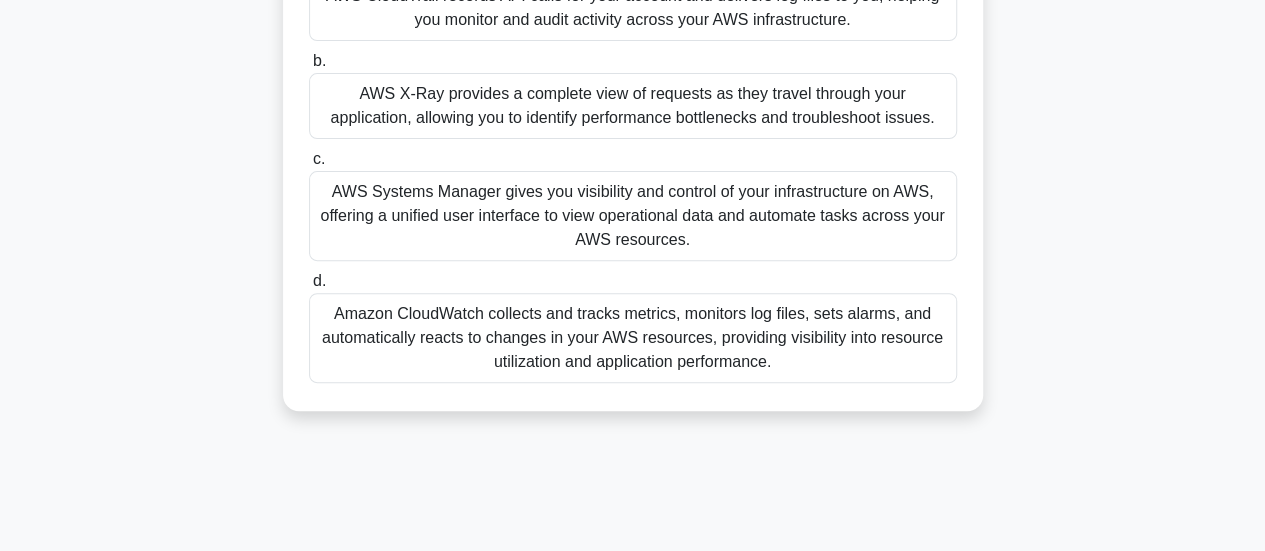 click on "AWS X-Ray provides a complete view of requests as they travel through your application, allowing you to identify performance bottlenecks and troubleshoot issues." at bounding box center (633, 106) 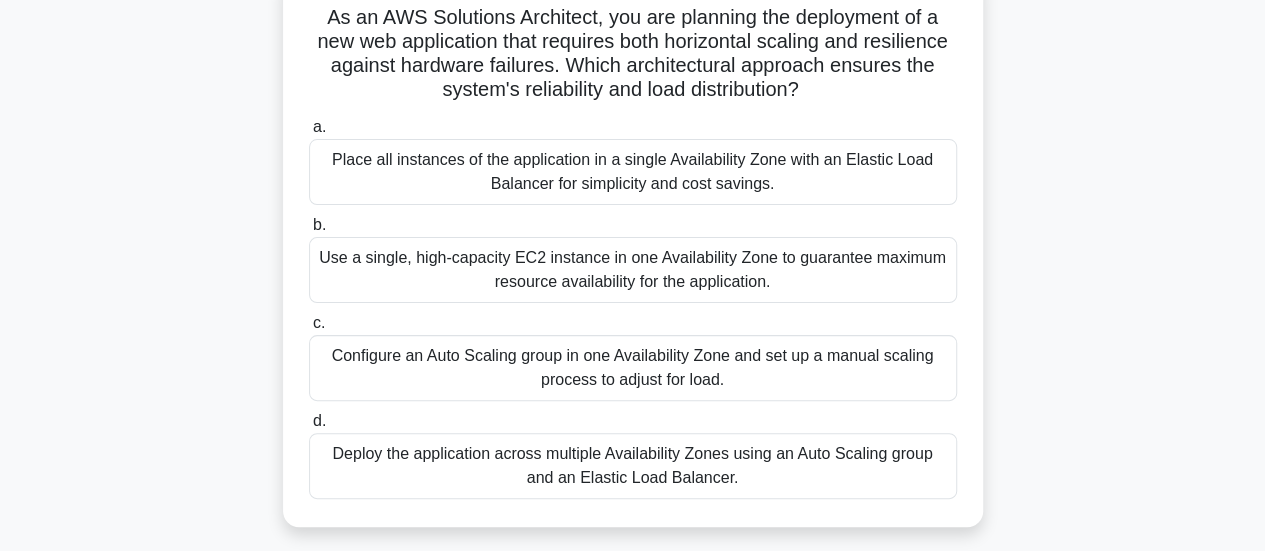 scroll, scrollTop: 172, scrollLeft: 0, axis: vertical 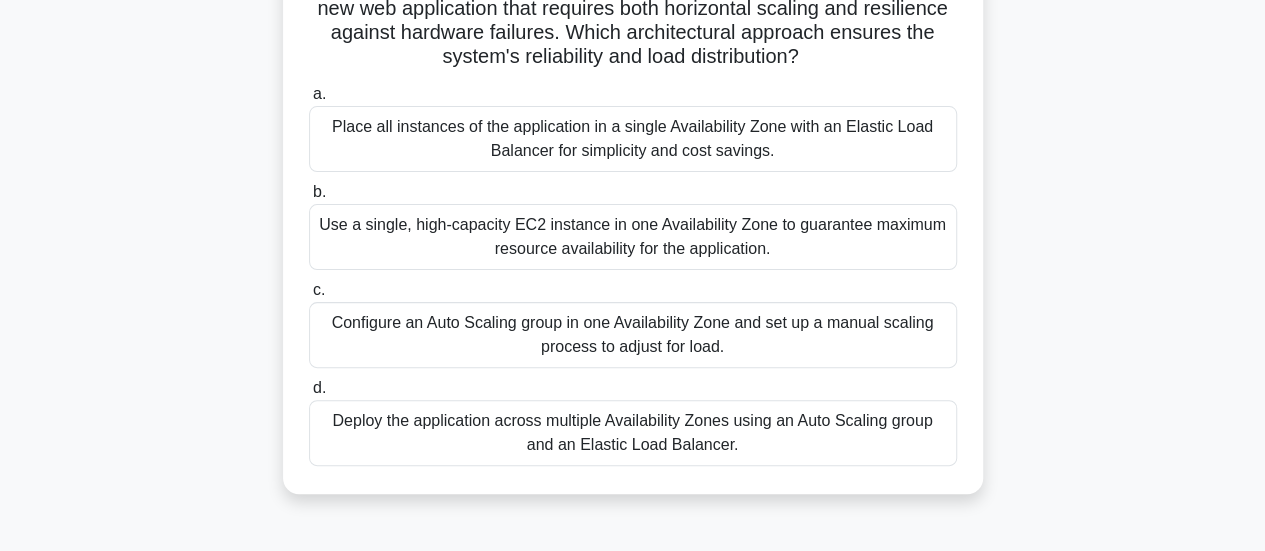 click on "Deploy the application across multiple Availability Zones using an Auto Scaling group and an Elastic Load Balancer." at bounding box center [633, 433] 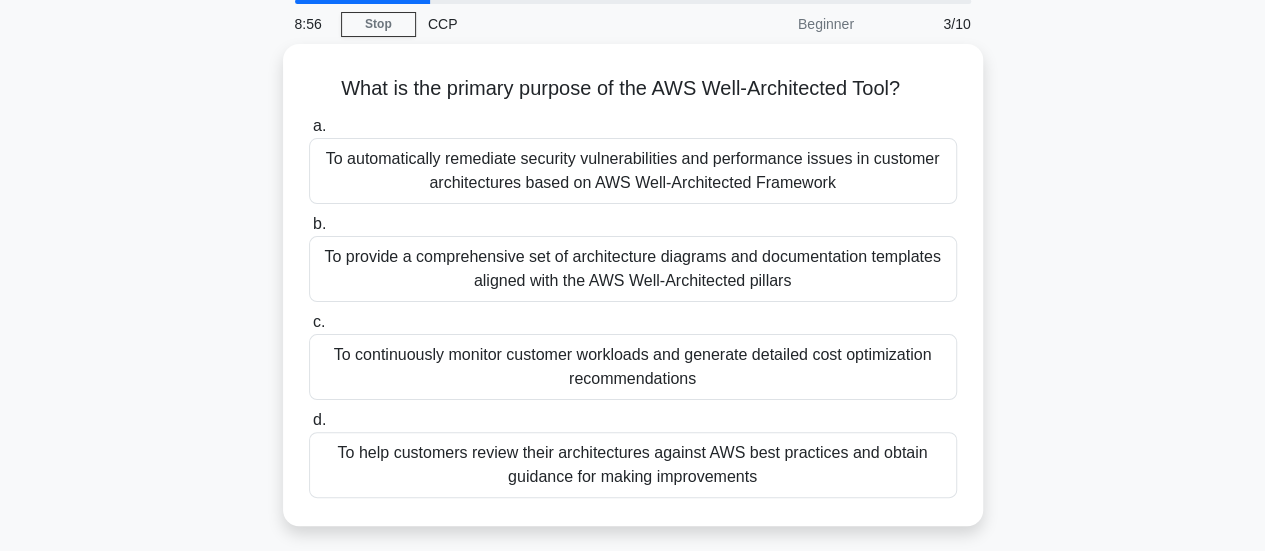 scroll, scrollTop: 79, scrollLeft: 0, axis: vertical 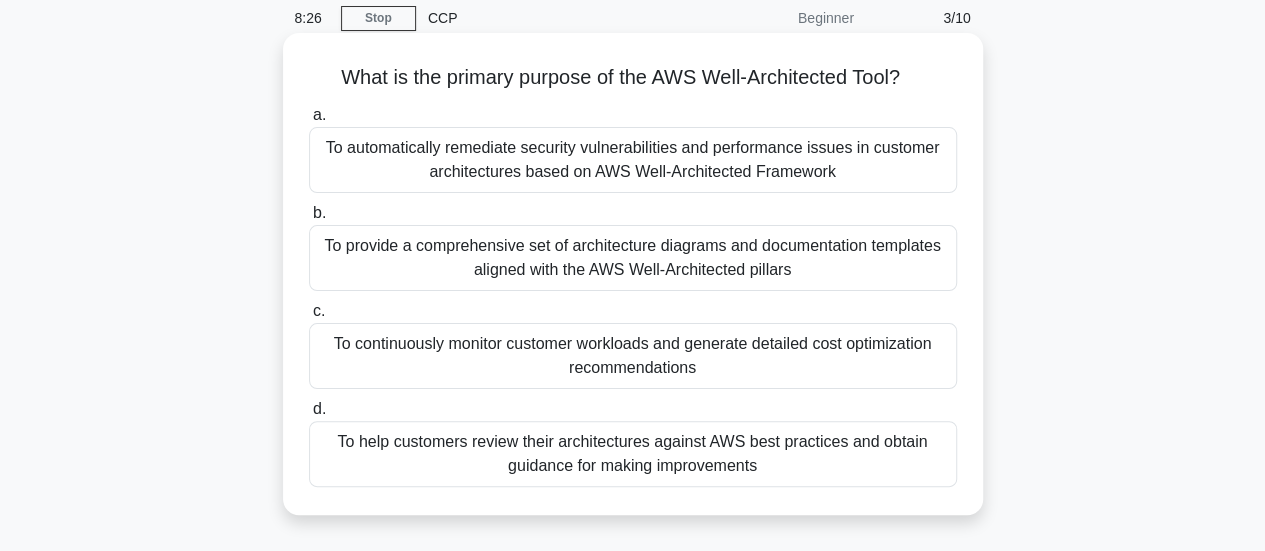 click on "To continuously monitor customer workloads and generate detailed cost optimization recommendations" at bounding box center [633, 356] 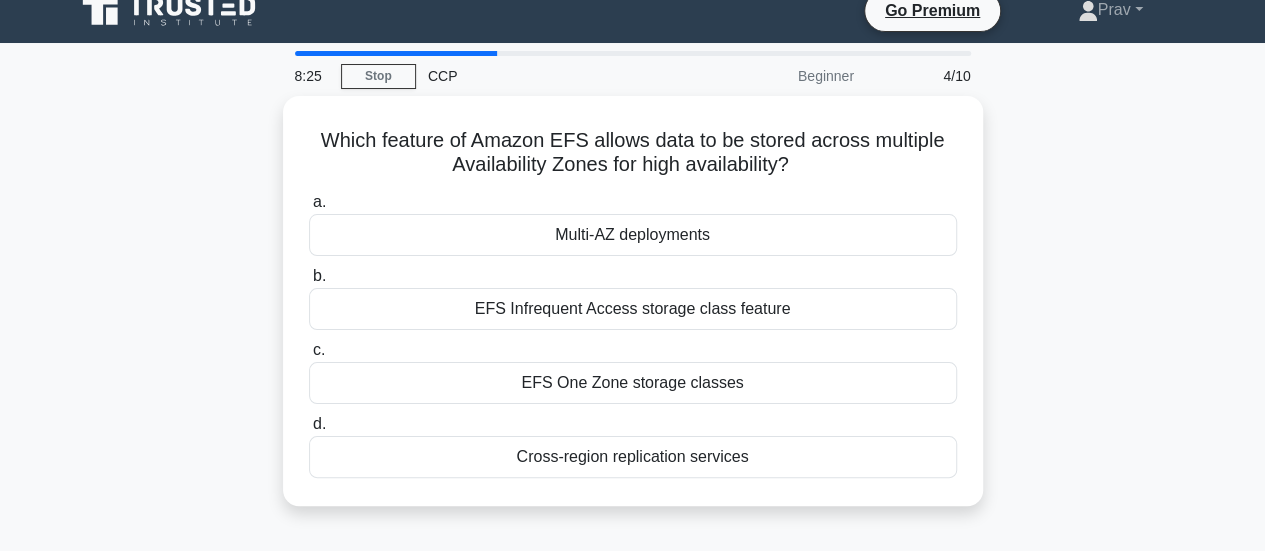 scroll, scrollTop: 0, scrollLeft: 0, axis: both 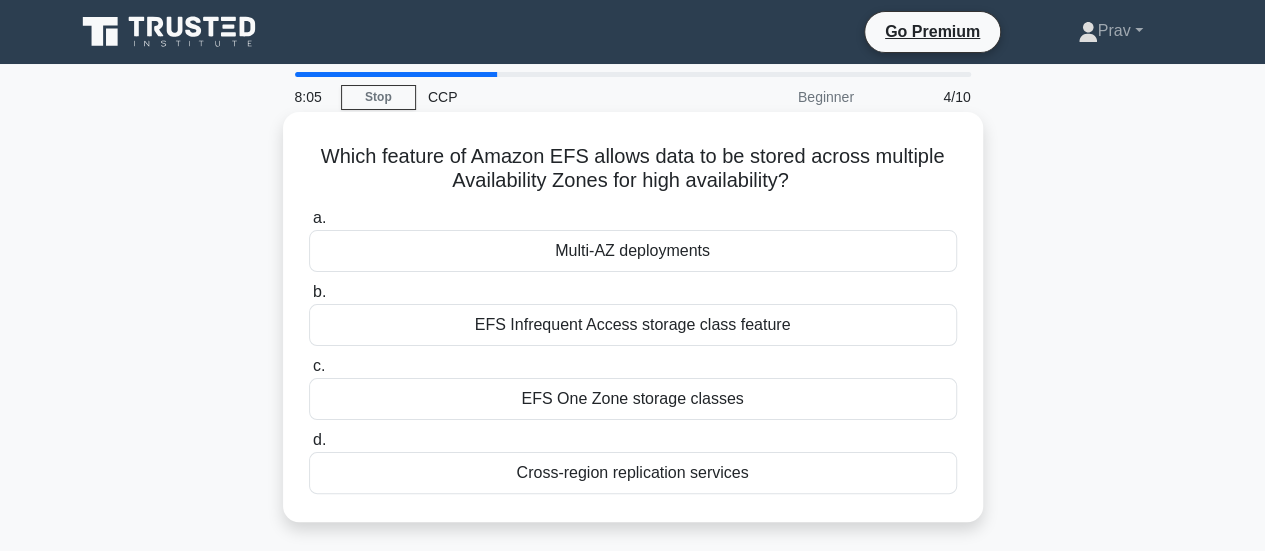 click on "Multi-AZ deployments" at bounding box center [633, 251] 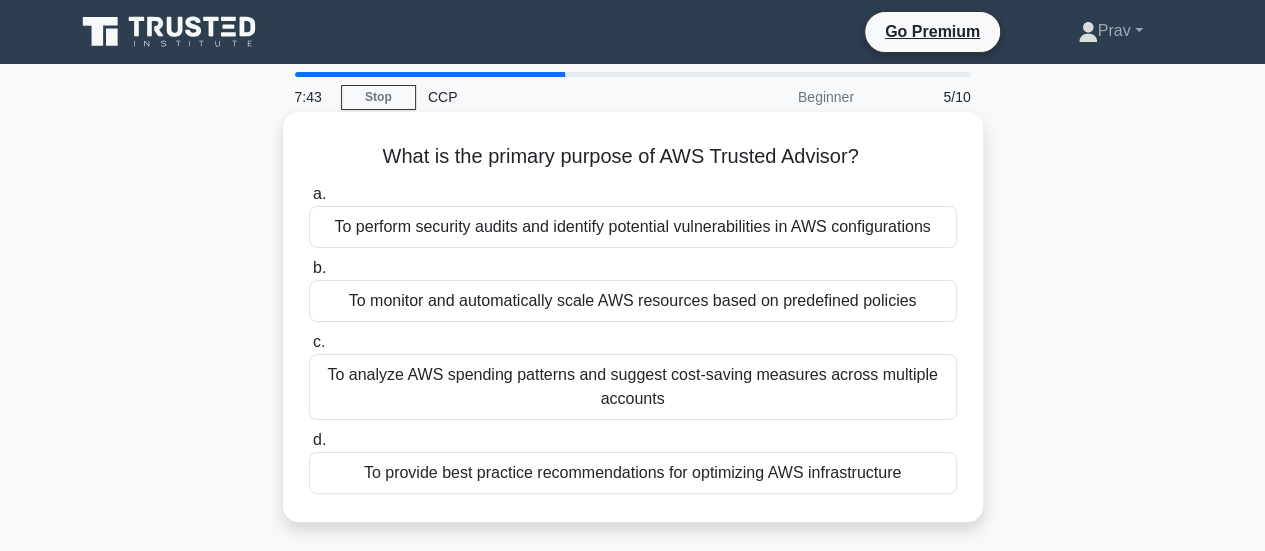 click on "To provide best practice recommendations for optimizing AWS infrastructure" at bounding box center (633, 473) 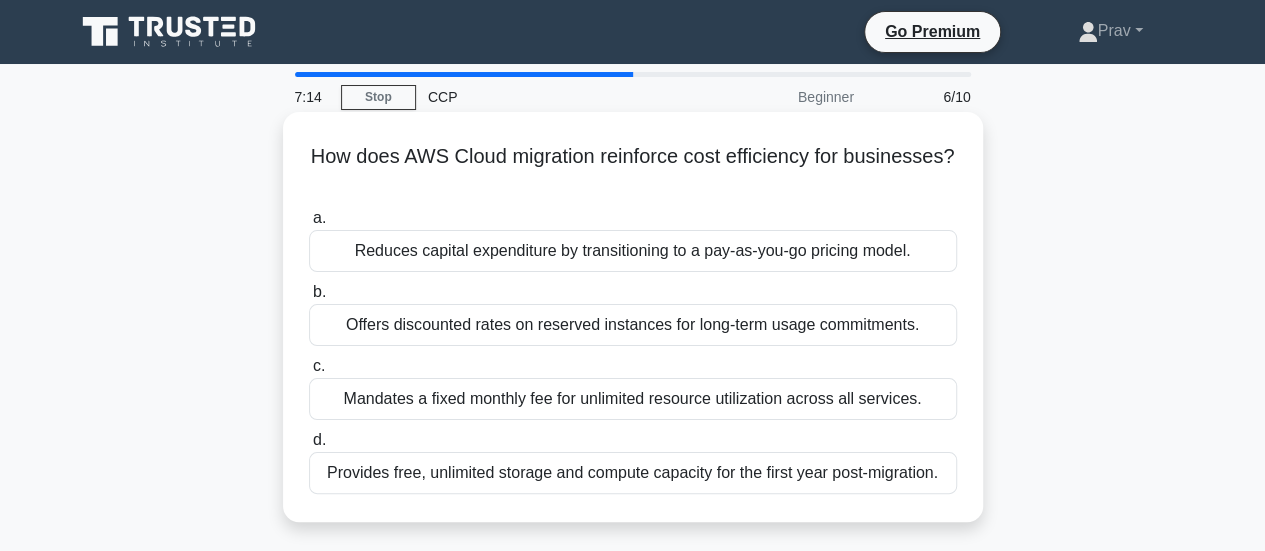 click on "Reduces capital expenditure by transitioning to a pay-as-you-go pricing model." at bounding box center [633, 251] 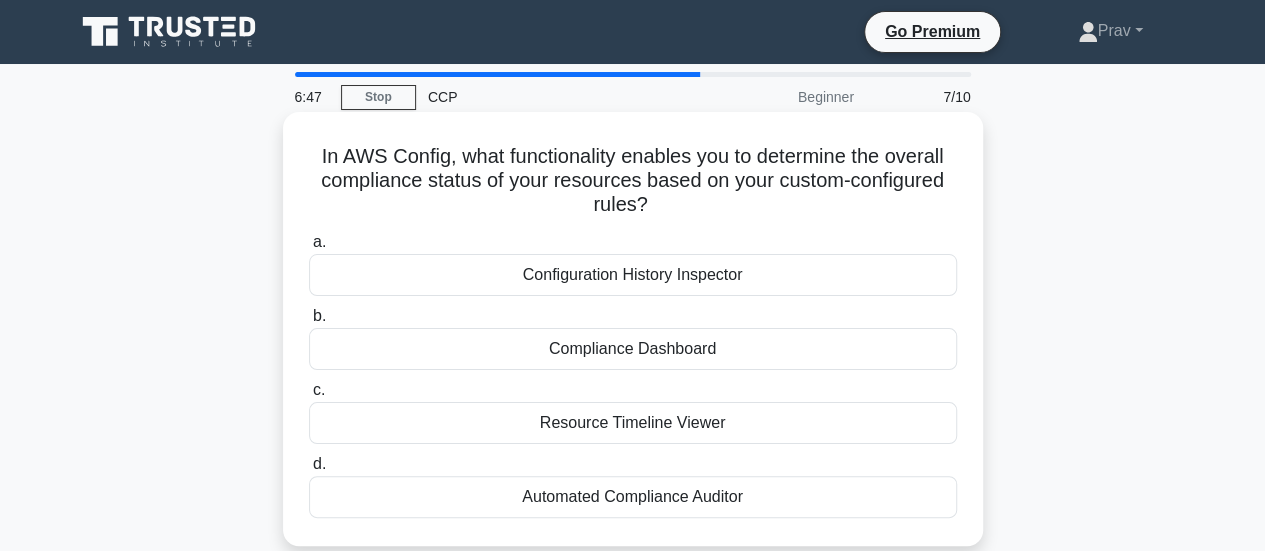 click on "Compliance Dashboard" at bounding box center (633, 349) 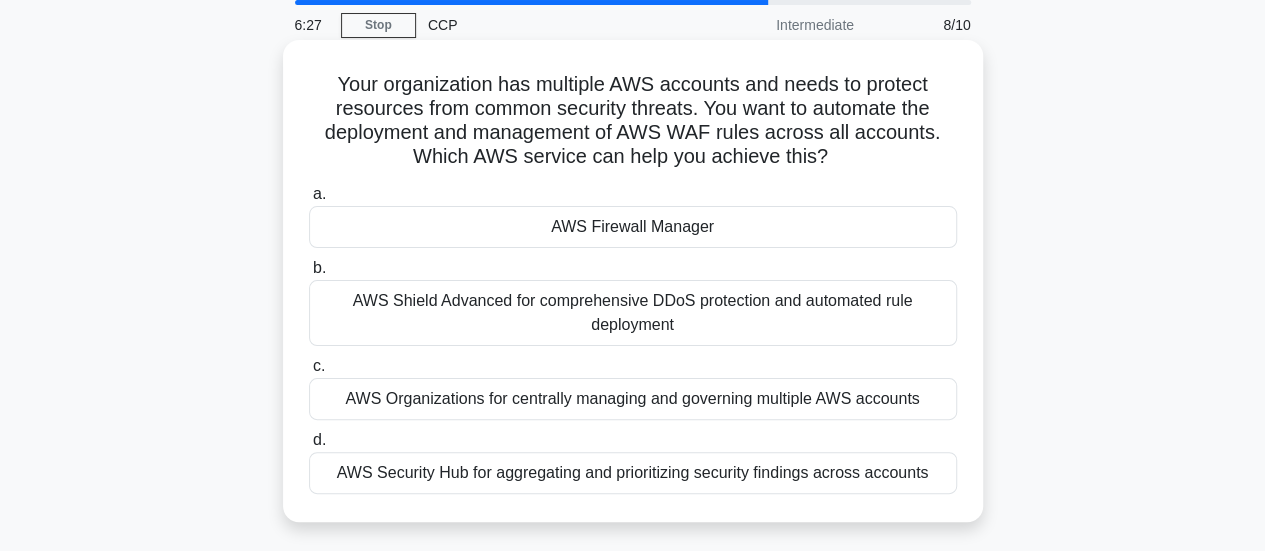 scroll, scrollTop: 79, scrollLeft: 0, axis: vertical 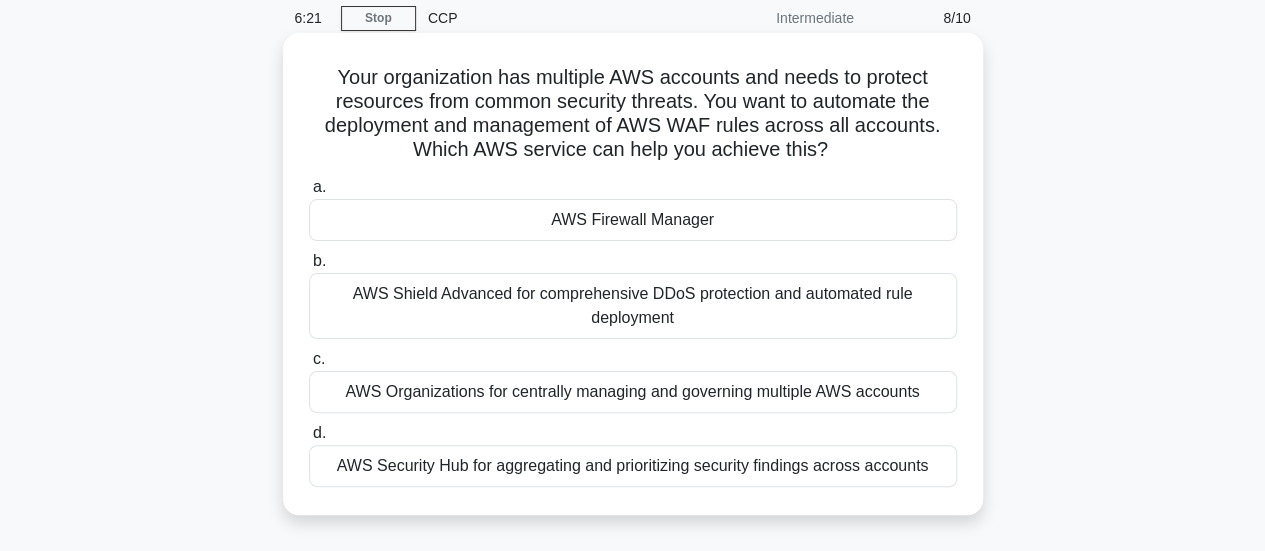 click on "AWS Organizations for centrally managing and governing multiple AWS accounts" at bounding box center [633, 392] 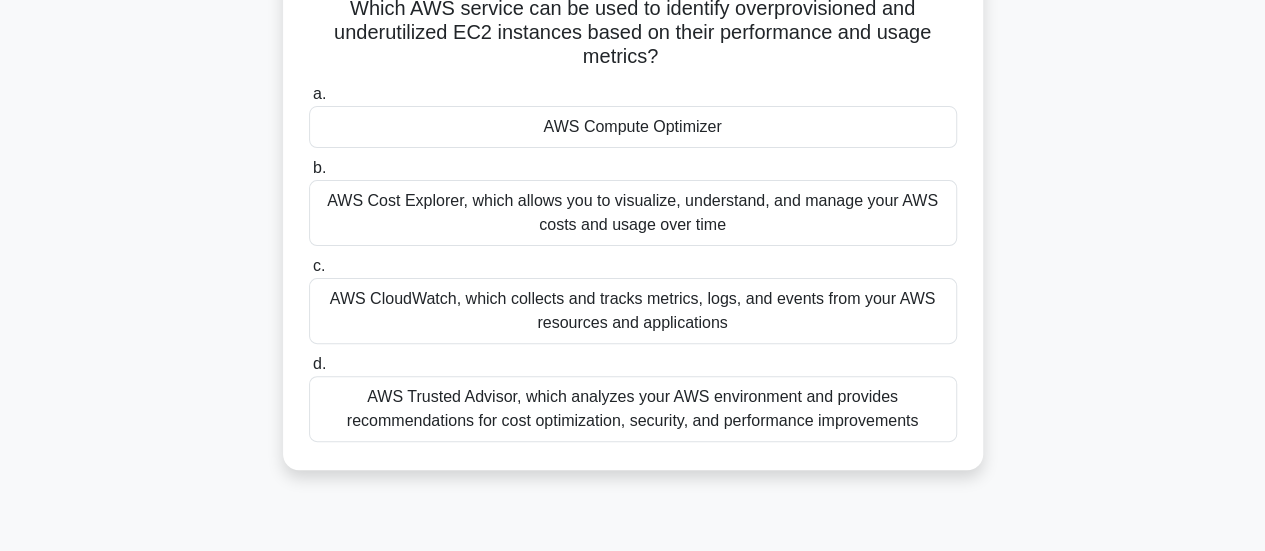 scroll, scrollTop: 152, scrollLeft: 0, axis: vertical 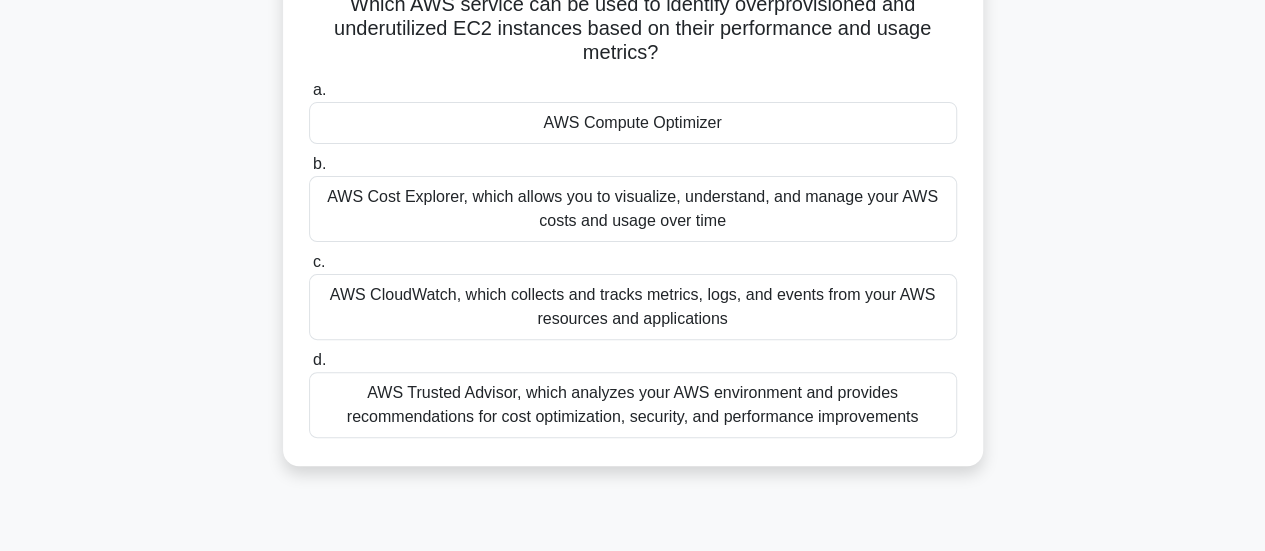 click on "AWS Trusted Advisor, which analyzes your AWS environment and provides recommendations for cost optimization, security, and performance improvements" at bounding box center (633, 405) 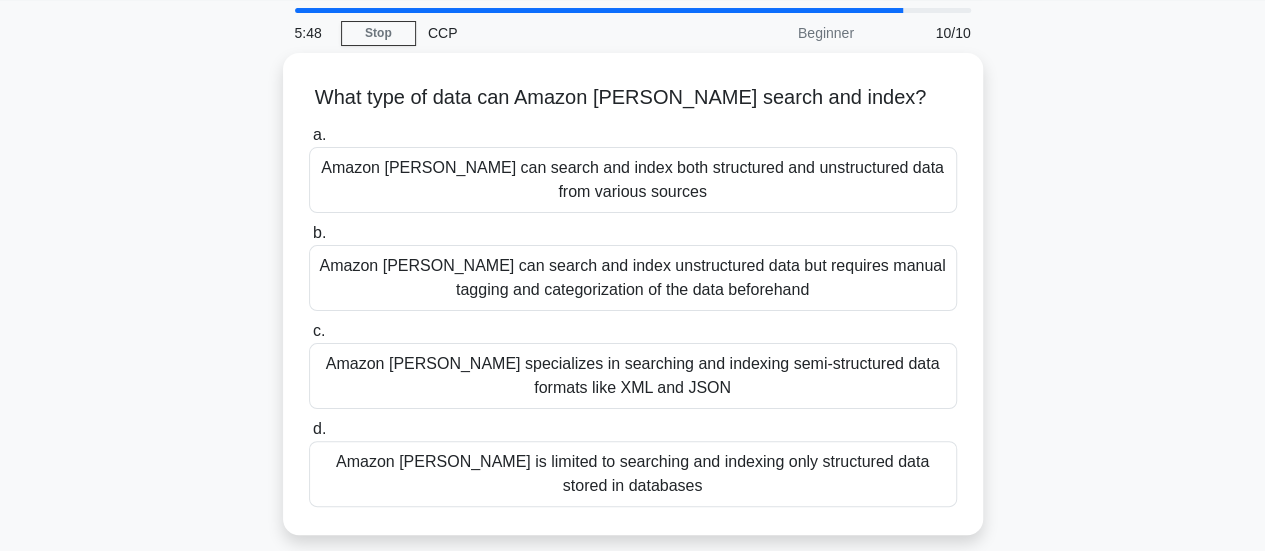 scroll, scrollTop: 65, scrollLeft: 0, axis: vertical 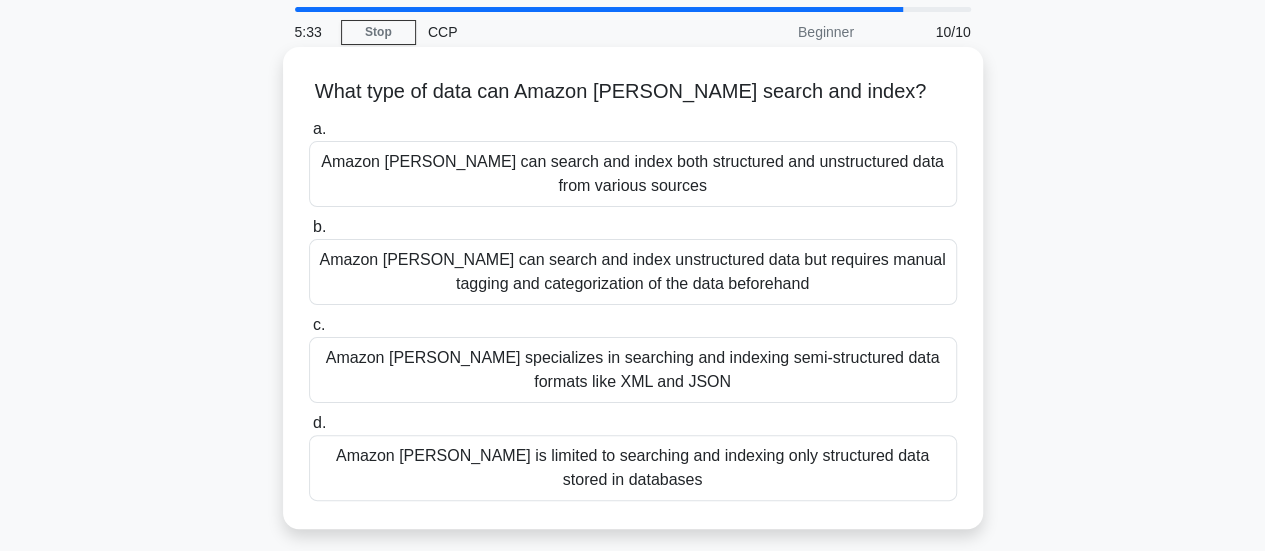 click on "Amazon Kendra specializes in searching and indexing semi-structured data formats like XML and JSON" at bounding box center (633, 370) 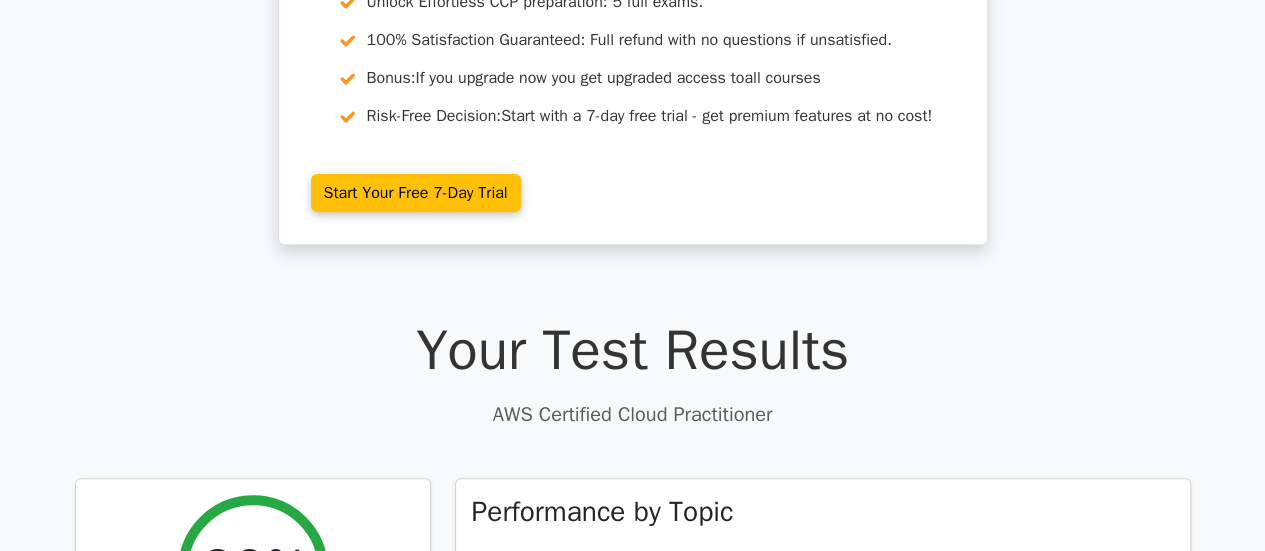 scroll, scrollTop: 0, scrollLeft: 0, axis: both 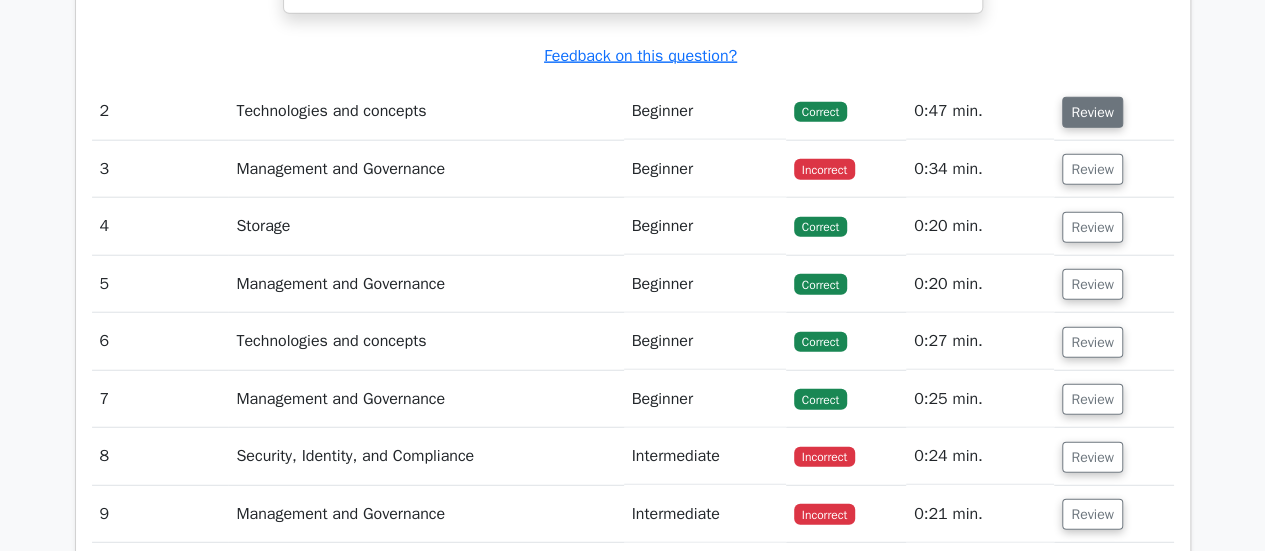 click on "Review" at bounding box center [1092, 112] 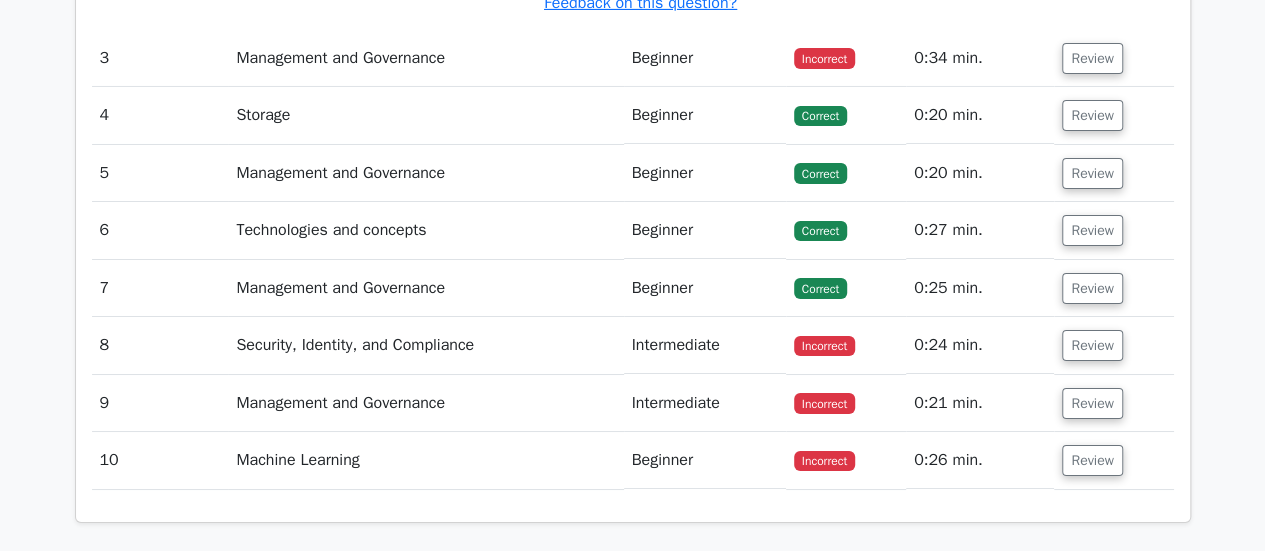 scroll, scrollTop: 3543, scrollLeft: 0, axis: vertical 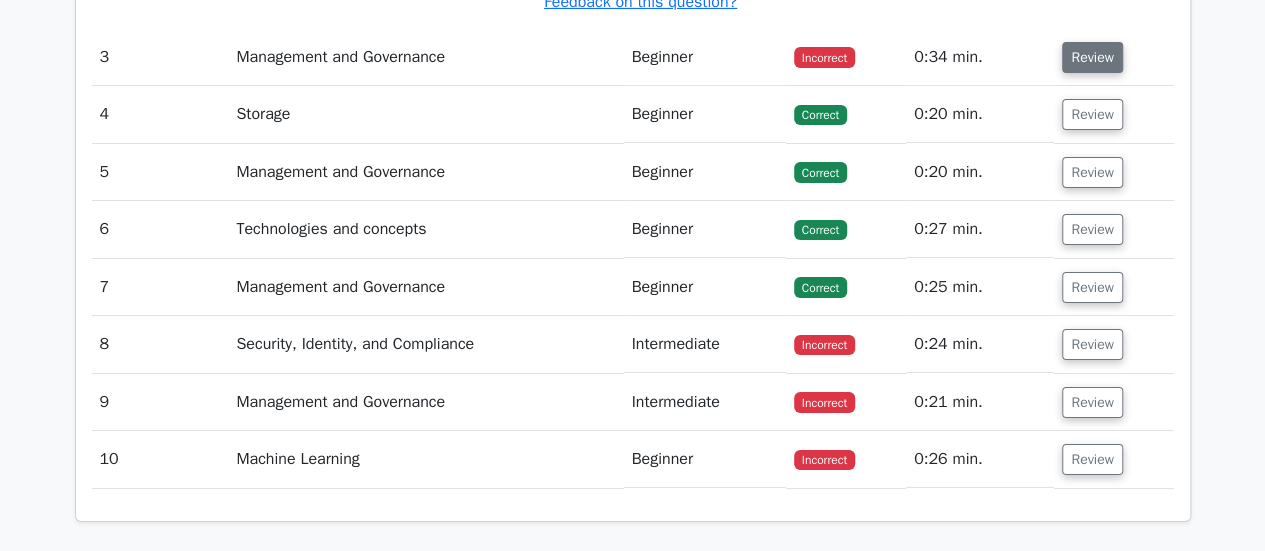 click on "Review" at bounding box center (1092, 57) 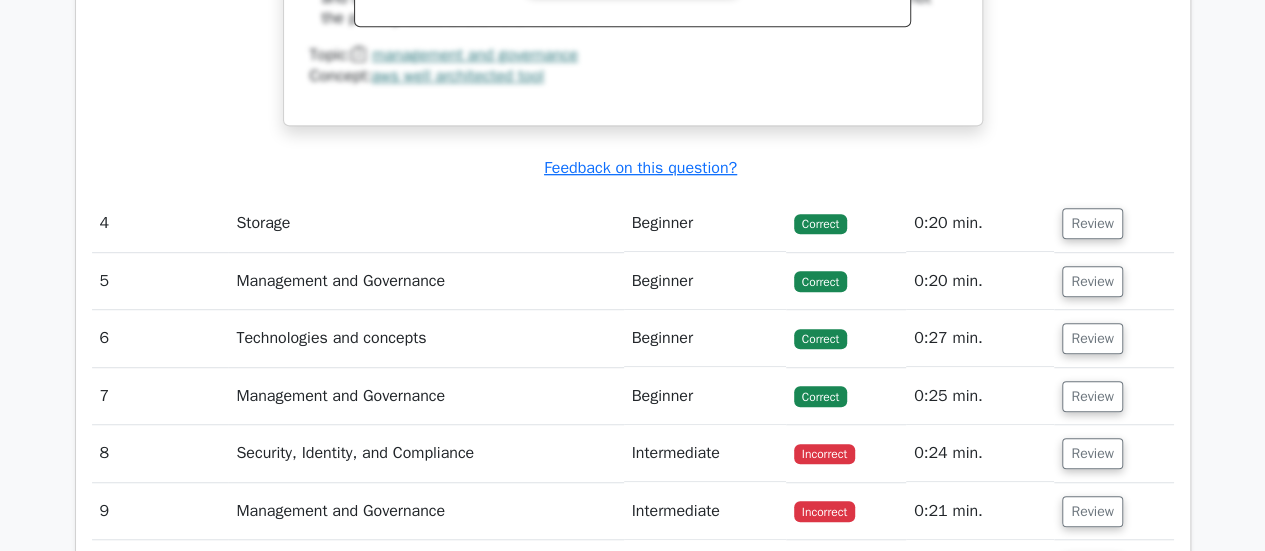 scroll, scrollTop: 4367, scrollLeft: 0, axis: vertical 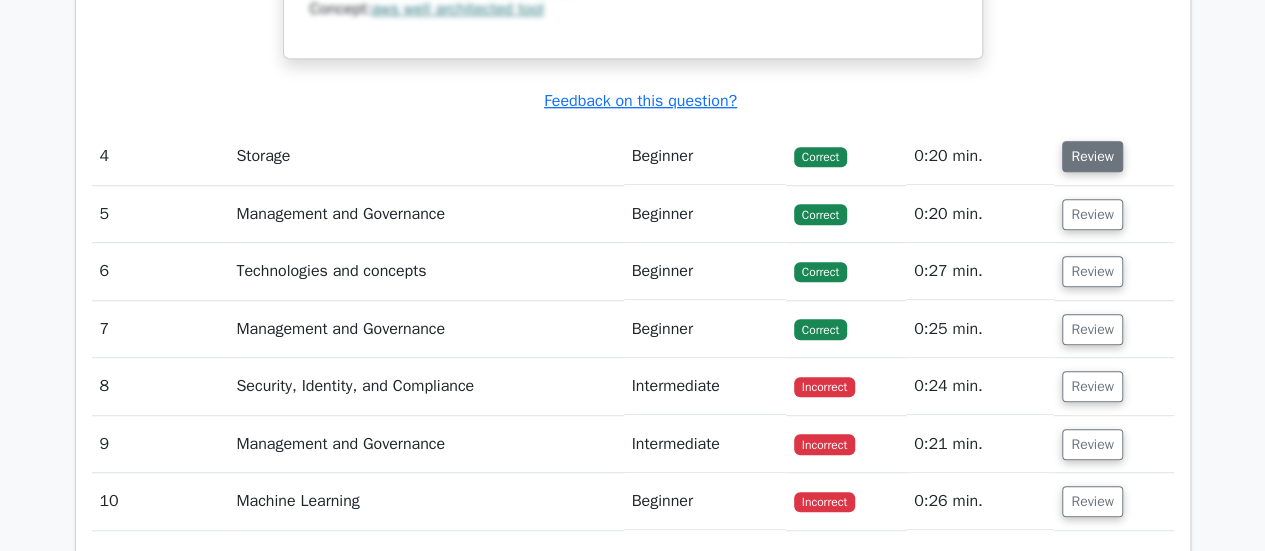 click on "Review" at bounding box center [1092, 156] 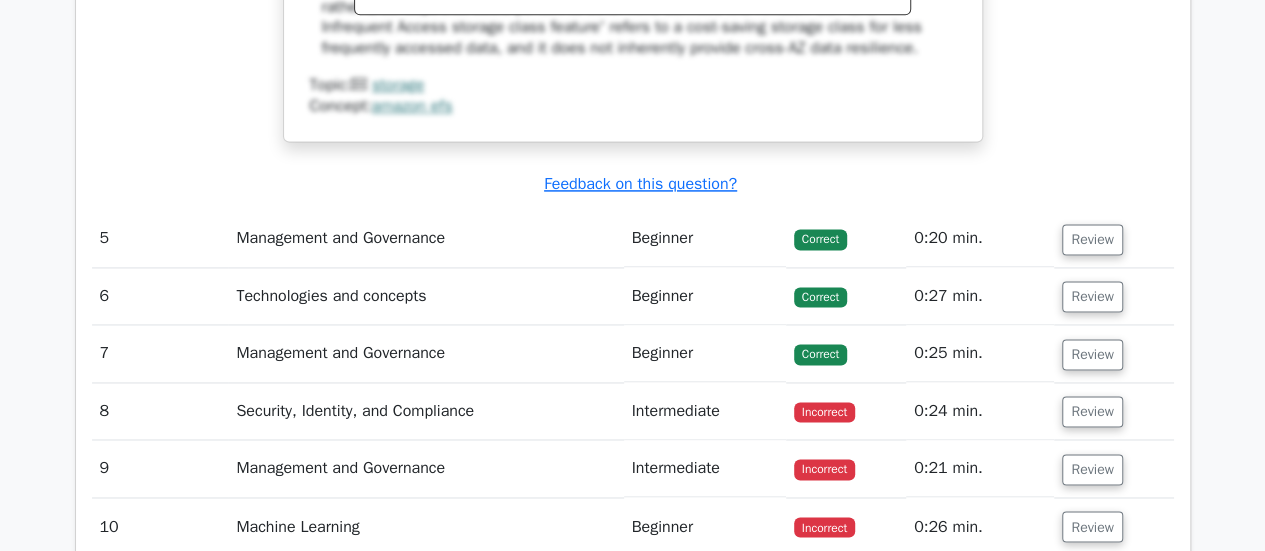 scroll, scrollTop: 5177, scrollLeft: 0, axis: vertical 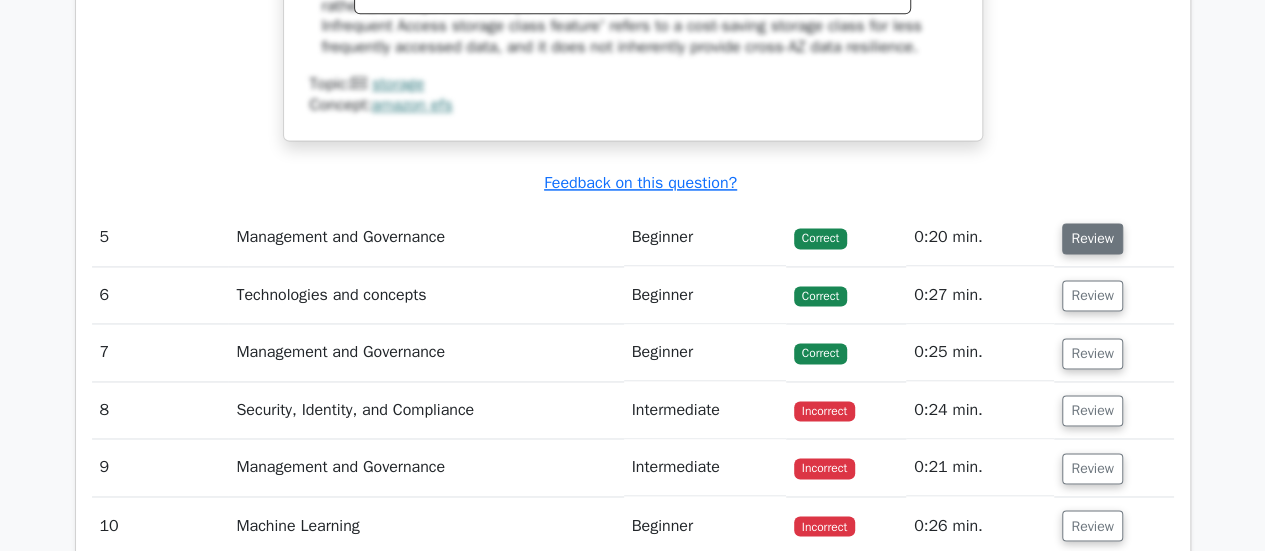 click on "Review" at bounding box center (1092, 238) 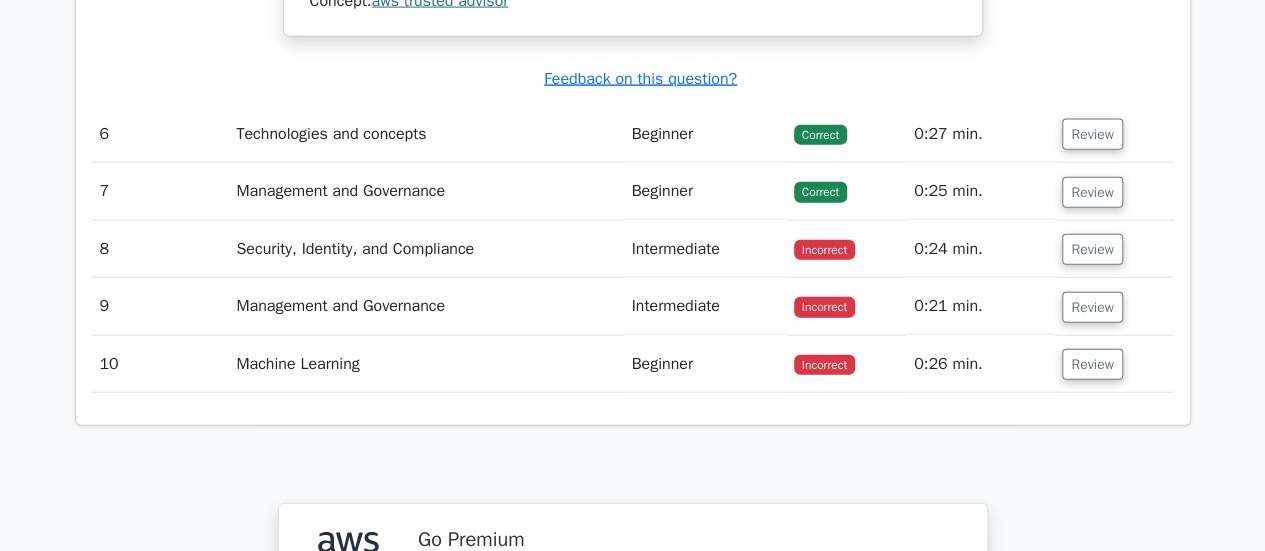 scroll, scrollTop: 6082, scrollLeft: 0, axis: vertical 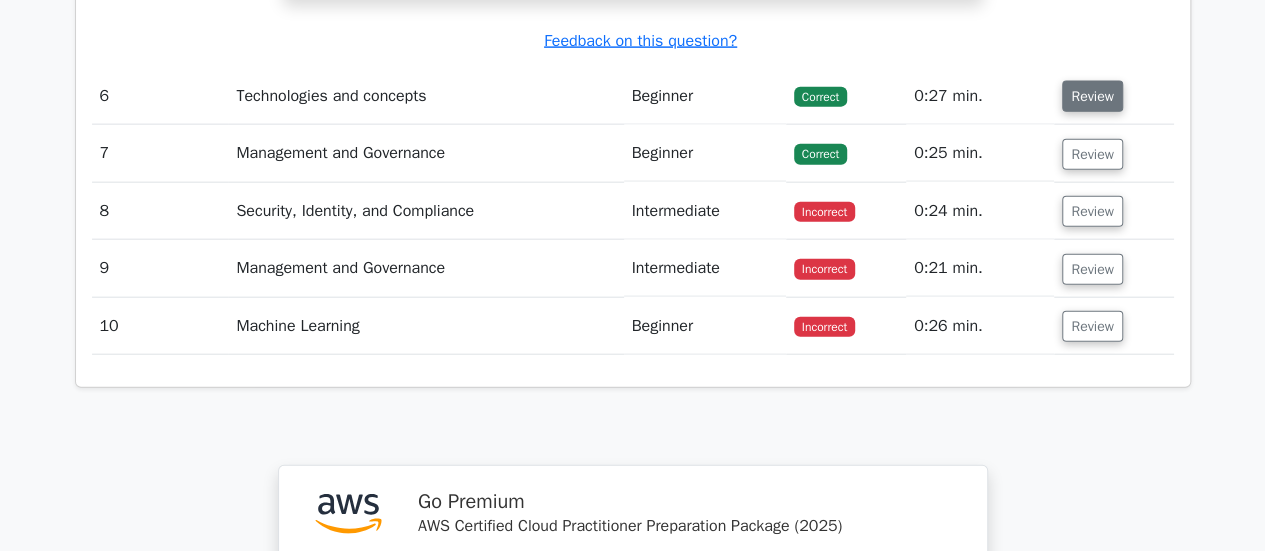 click on "Review" at bounding box center (1092, 96) 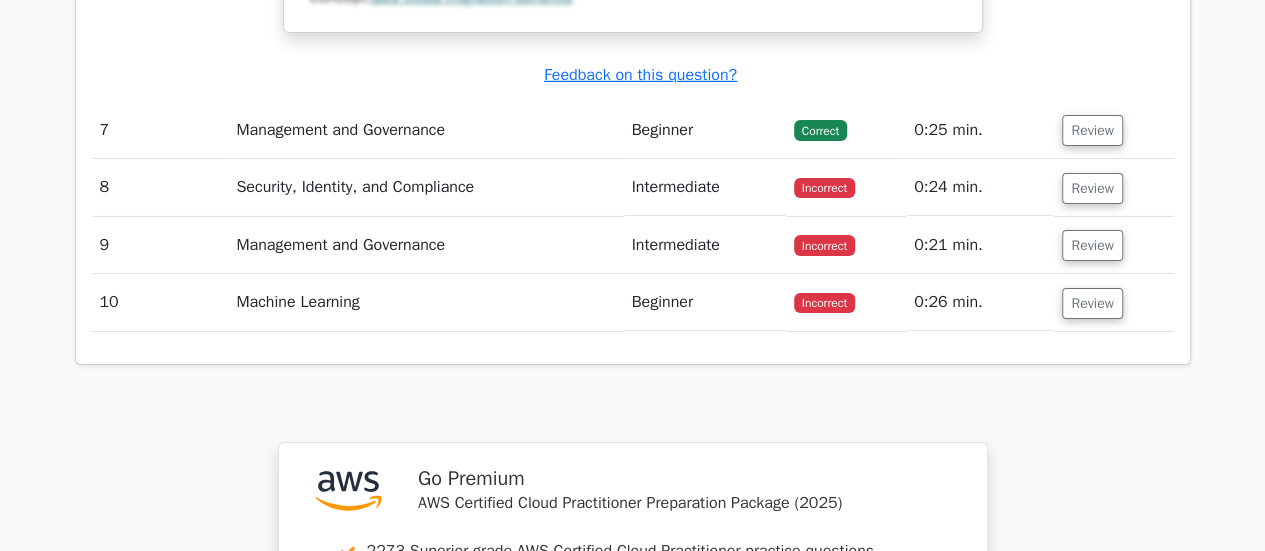 scroll, scrollTop: 7084, scrollLeft: 0, axis: vertical 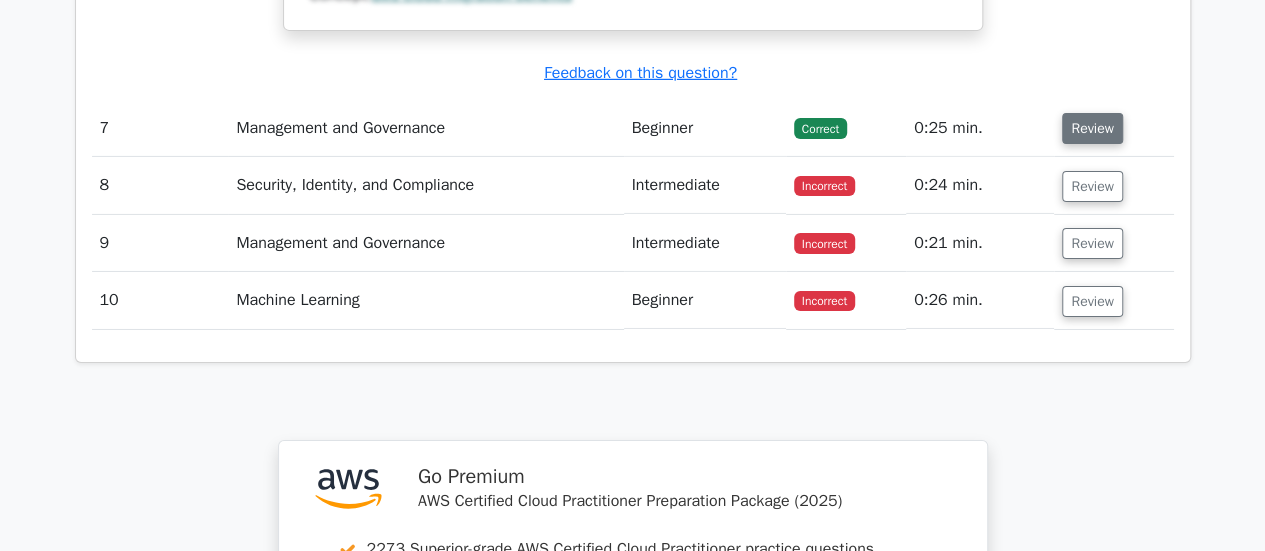click on "Review" at bounding box center (1092, 128) 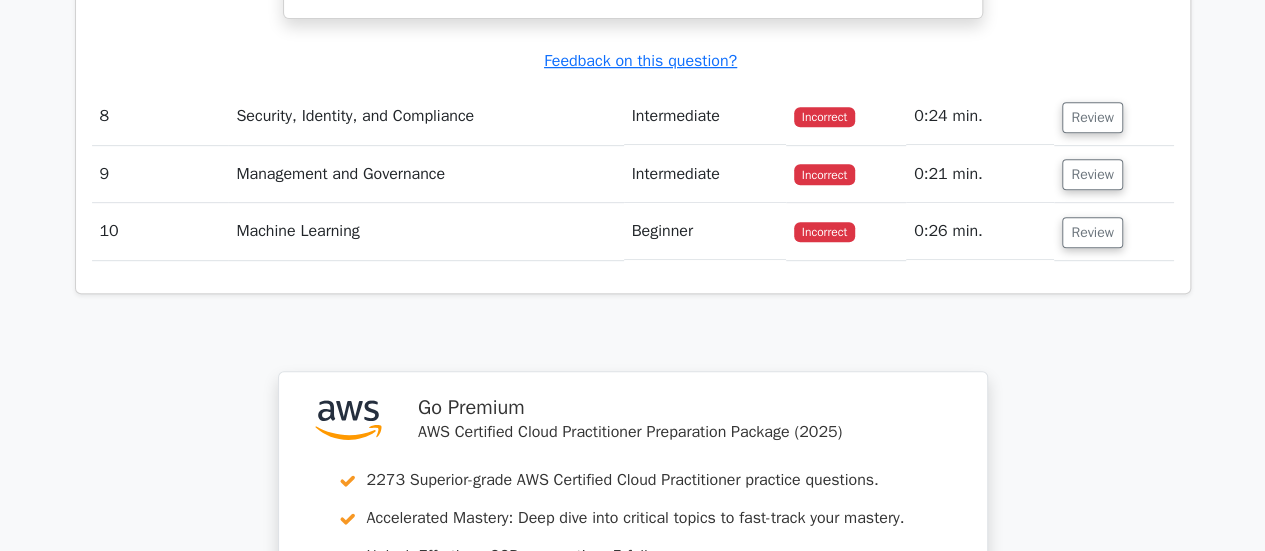 scroll, scrollTop: 8053, scrollLeft: 0, axis: vertical 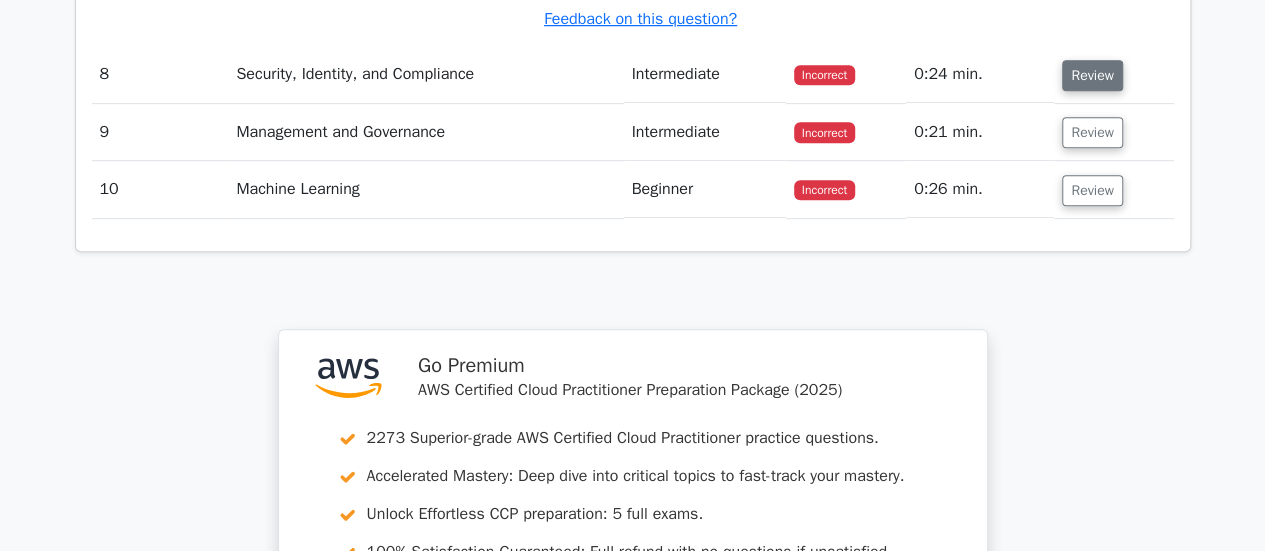 click on "Review" at bounding box center [1092, 75] 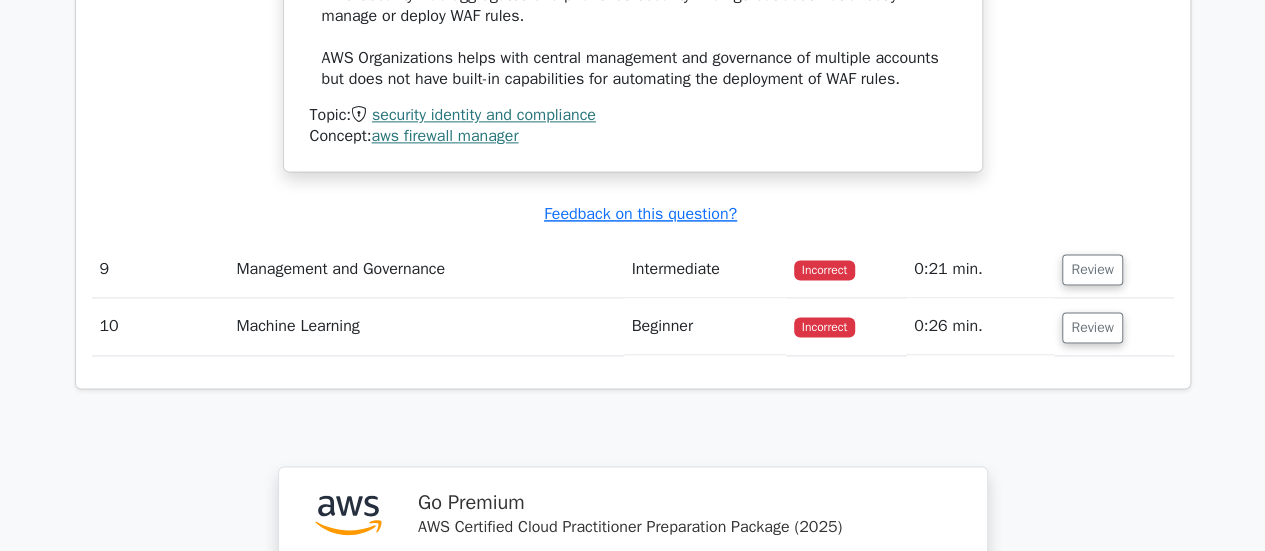scroll, scrollTop: 8883, scrollLeft: 0, axis: vertical 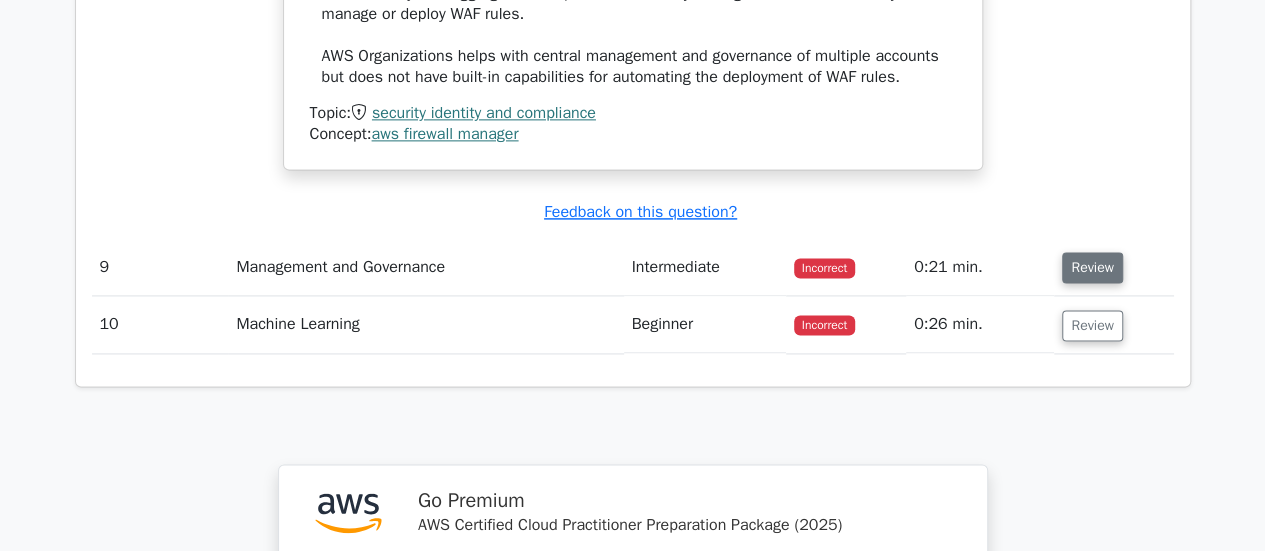 click on "Review" at bounding box center [1092, 267] 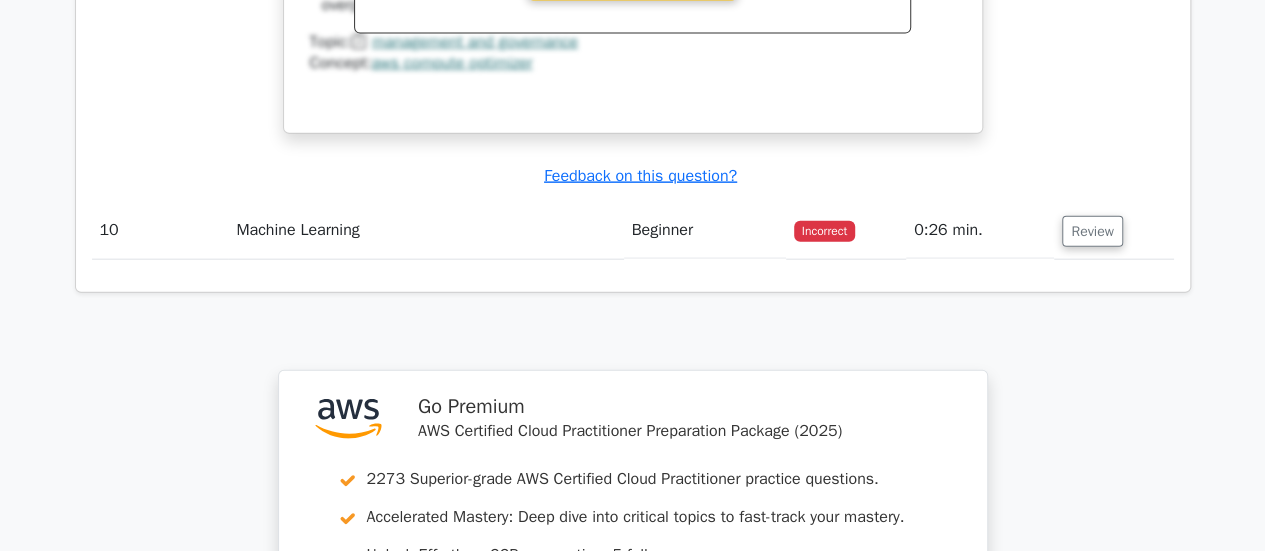 scroll, scrollTop: 9871, scrollLeft: 0, axis: vertical 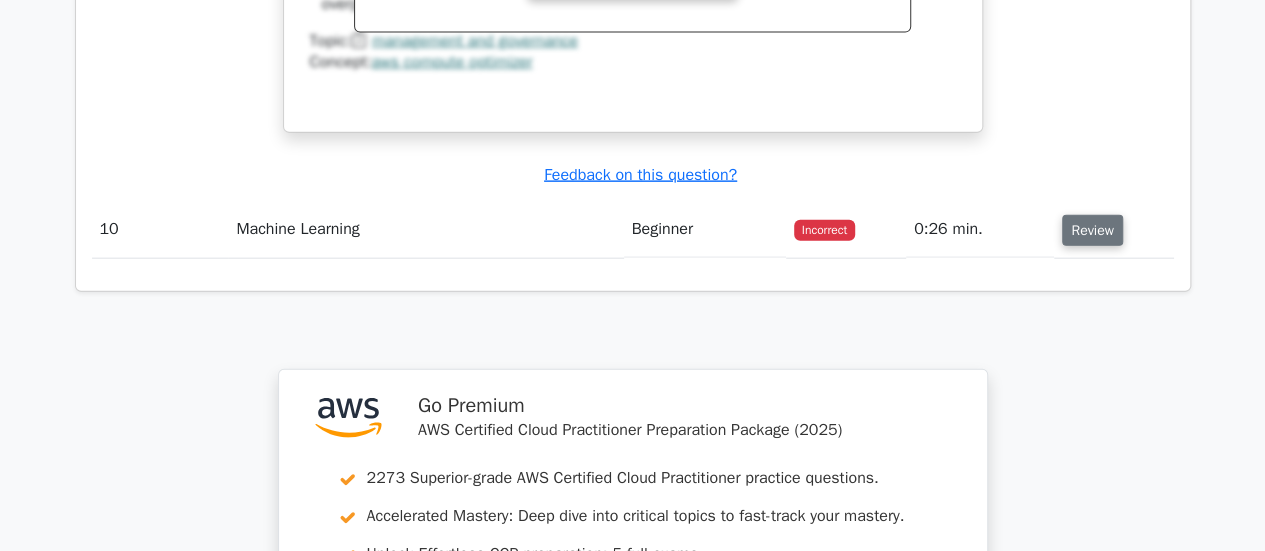click on "Review" at bounding box center [1092, 230] 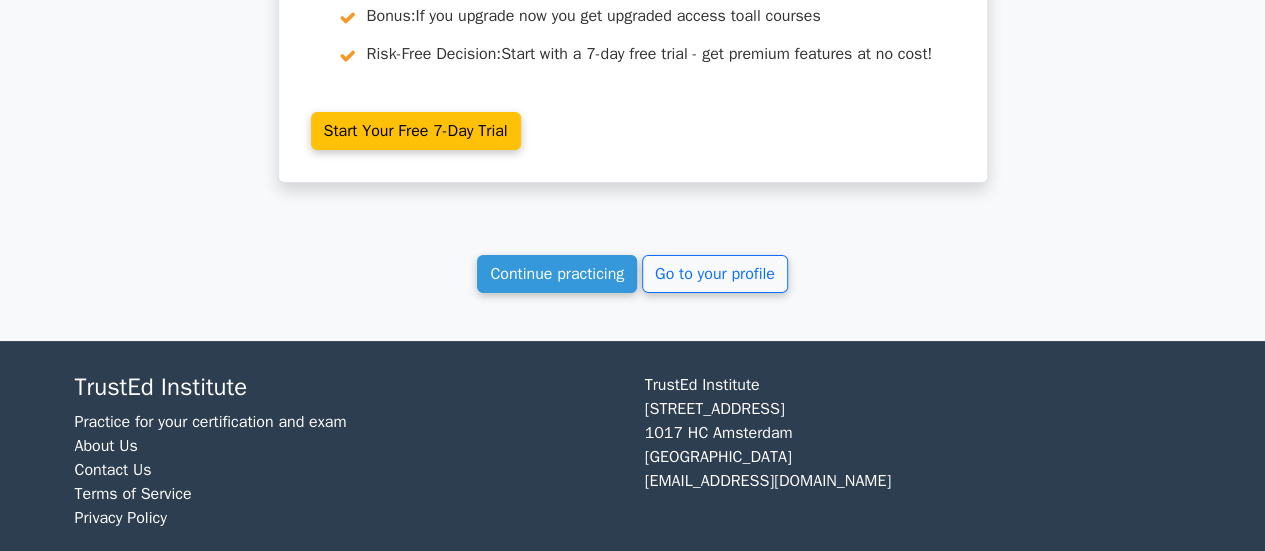 scroll, scrollTop: 11418, scrollLeft: 0, axis: vertical 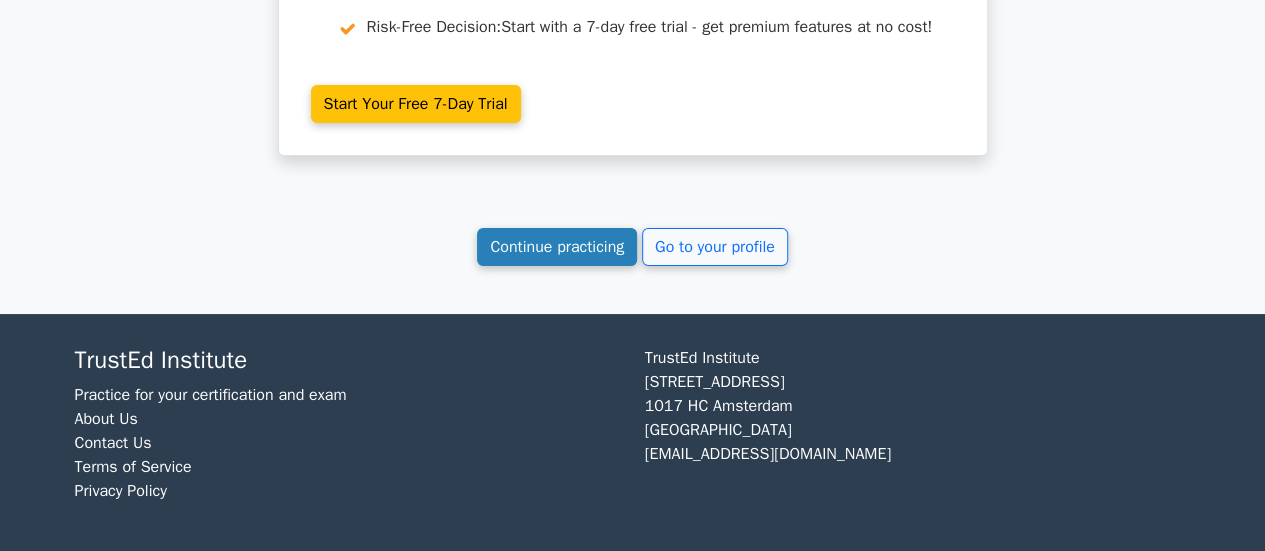 click on "Continue practicing" at bounding box center (557, 247) 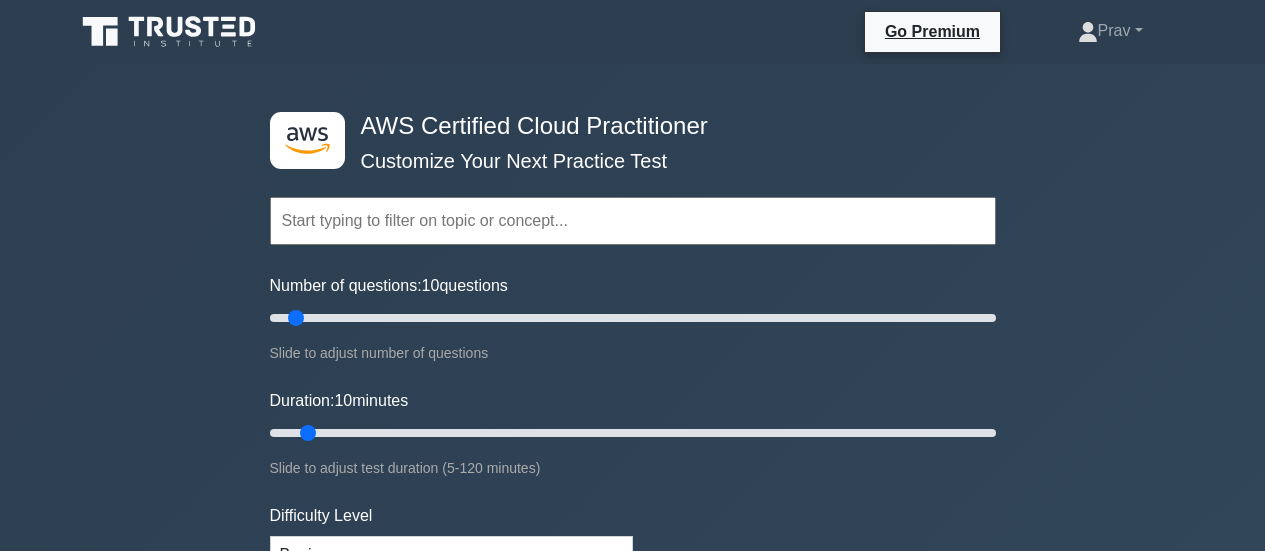 scroll, scrollTop: 0, scrollLeft: 0, axis: both 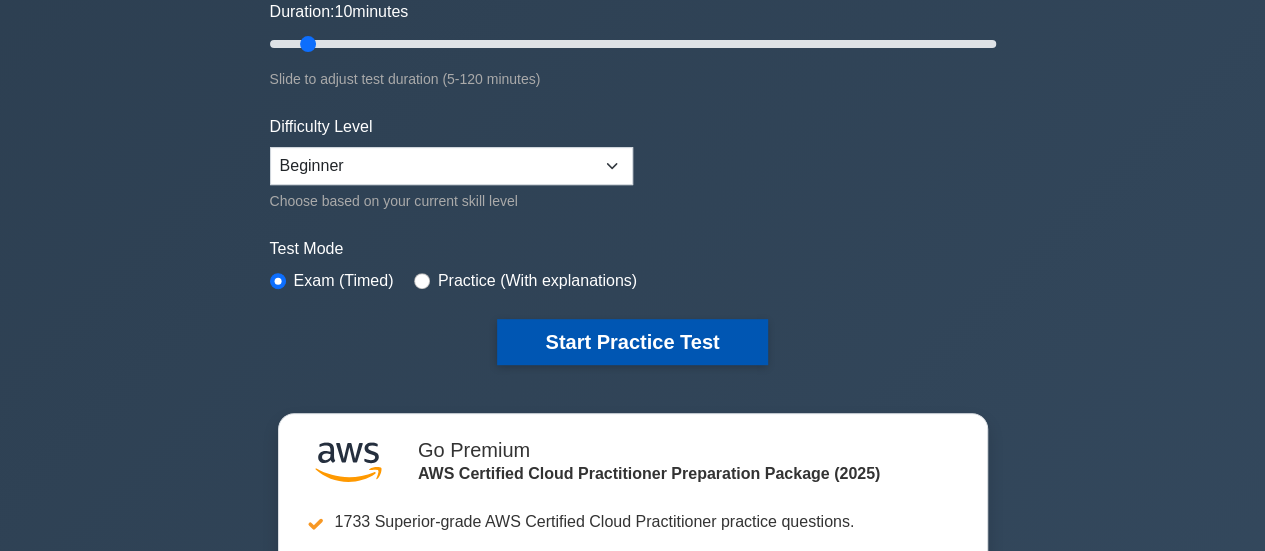 click on "Start Practice Test" at bounding box center (632, 342) 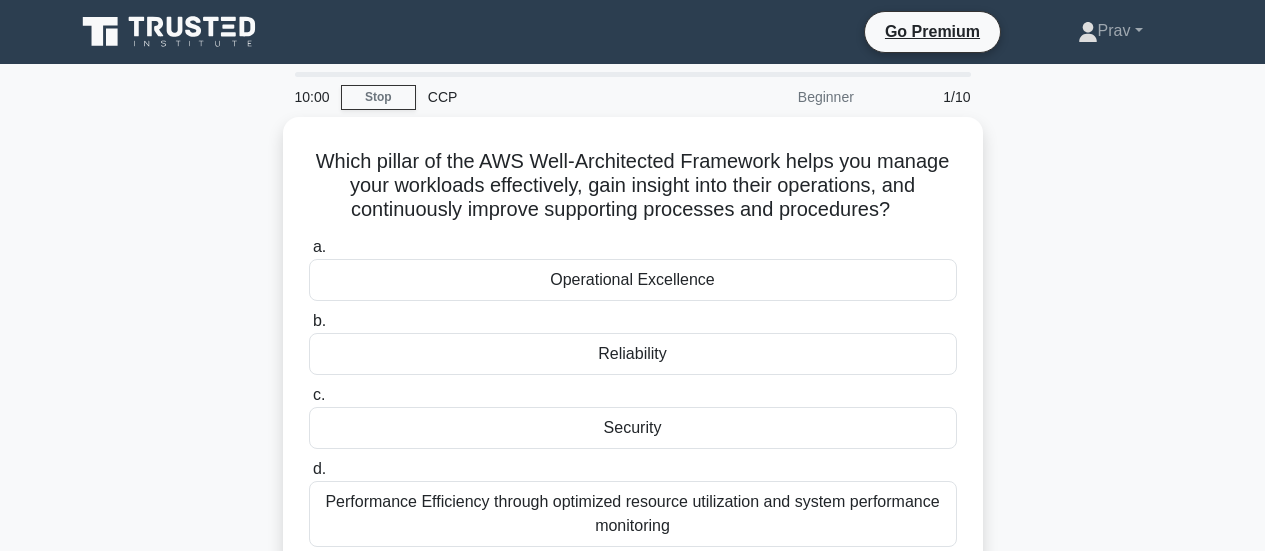 scroll, scrollTop: 0, scrollLeft: 0, axis: both 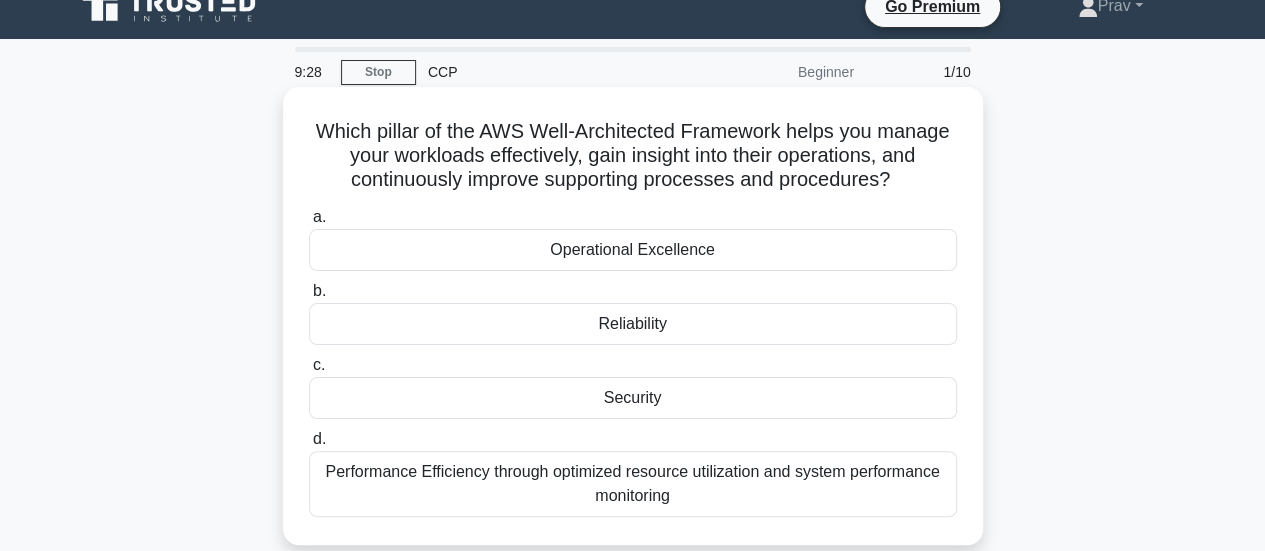 click on "Operational Excellence" at bounding box center [633, 250] 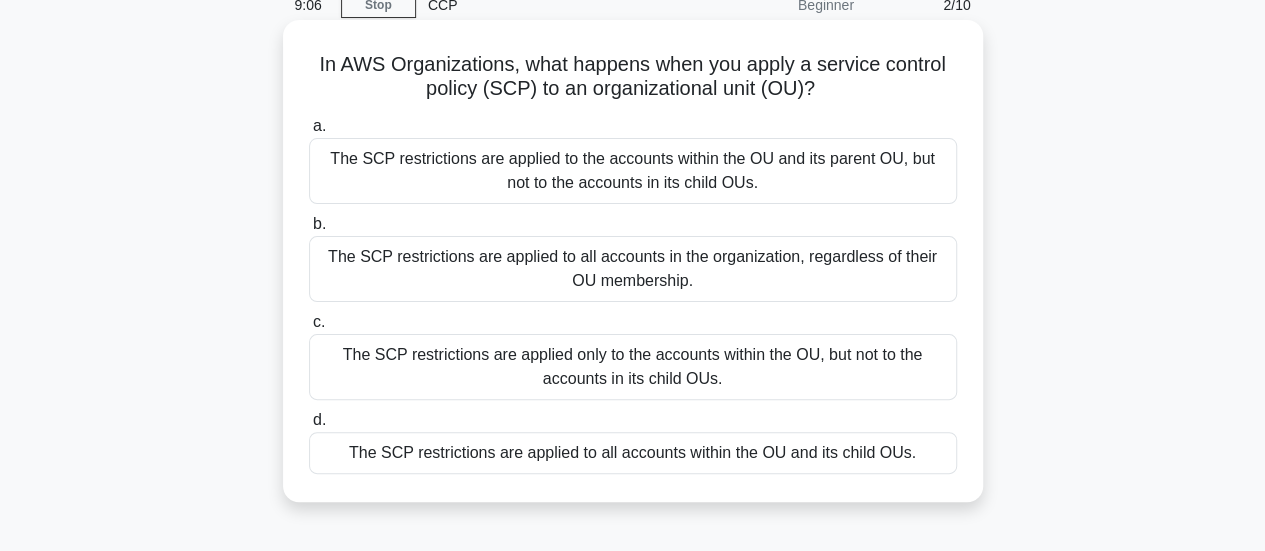 scroll, scrollTop: 93, scrollLeft: 0, axis: vertical 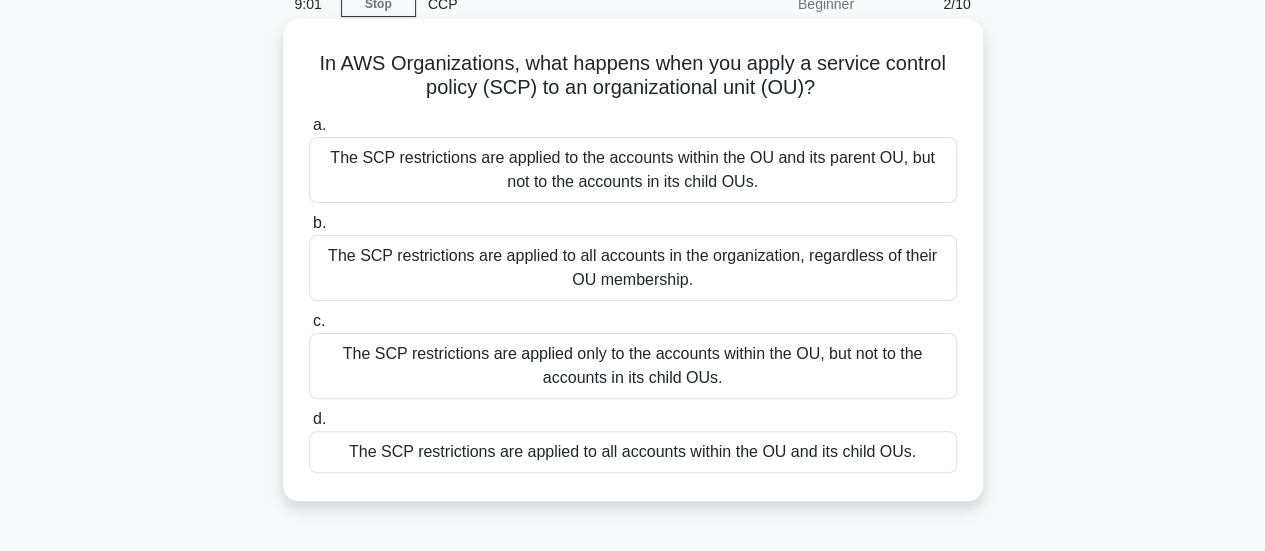 click on "The SCP restrictions are applied to all accounts in the organization, regardless of their OU membership." at bounding box center [633, 268] 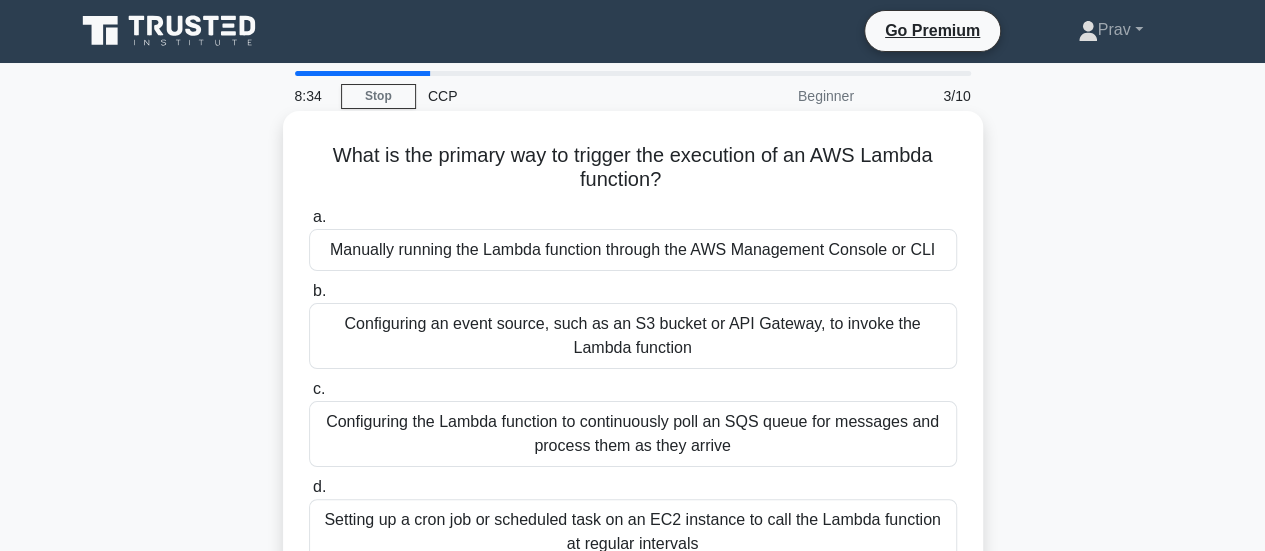 scroll, scrollTop: 3, scrollLeft: 0, axis: vertical 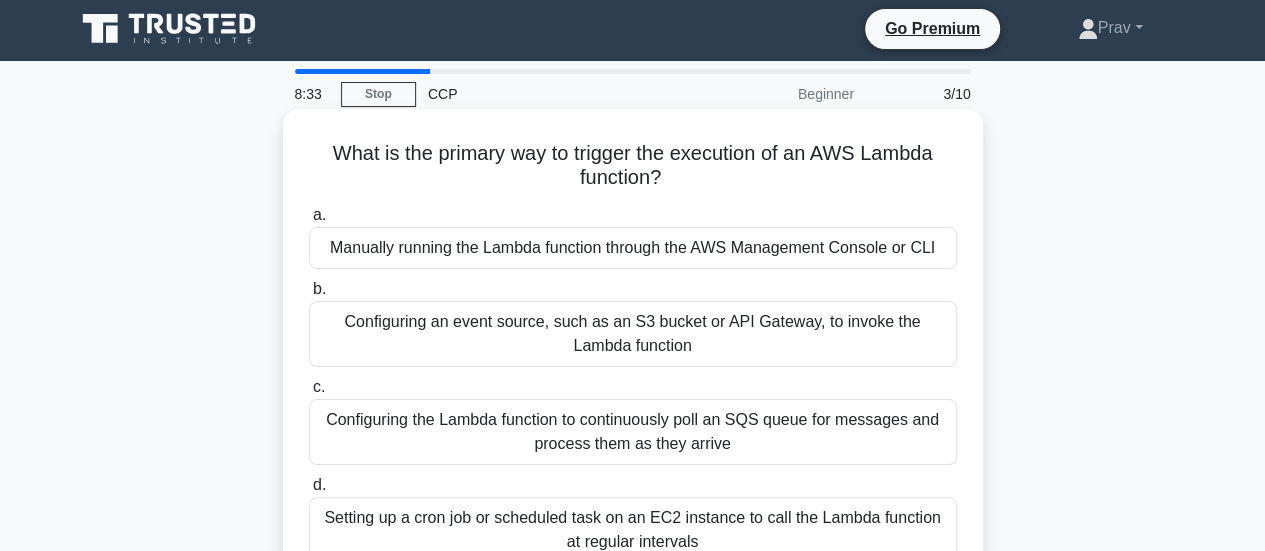 click on "Manually running the Lambda function through the AWS Management Console or CLI" at bounding box center [633, 248] 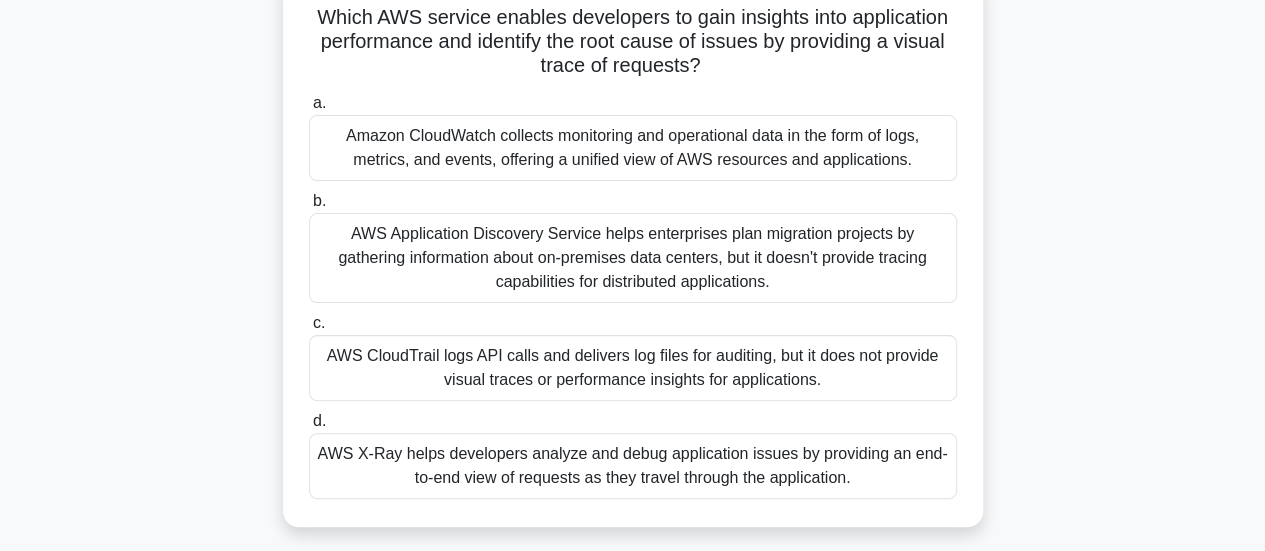 scroll, scrollTop: 160, scrollLeft: 0, axis: vertical 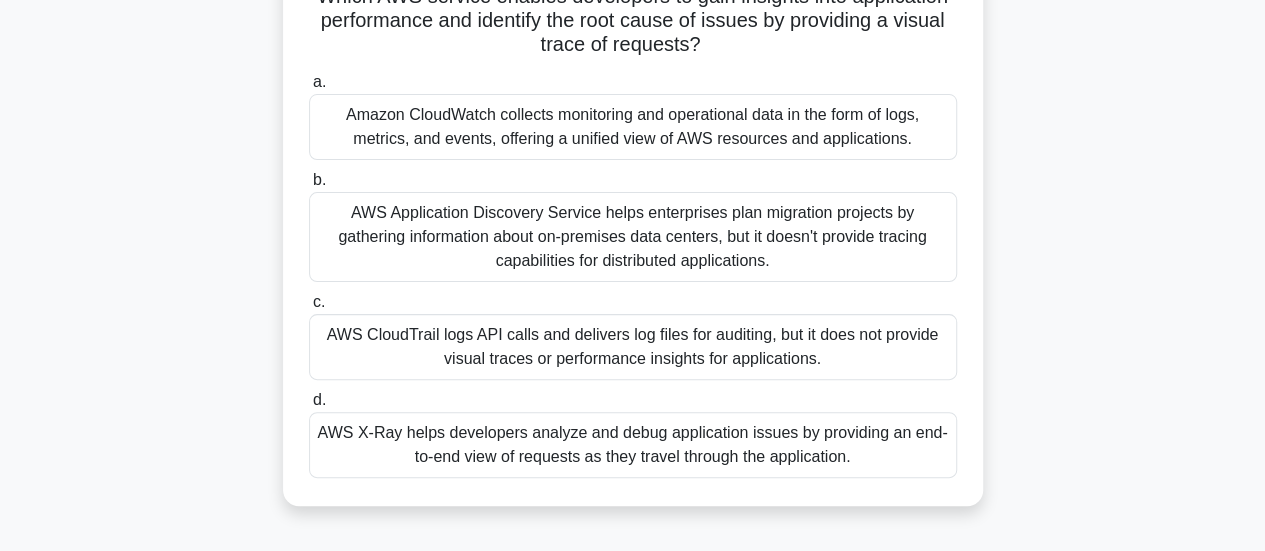 click on "AWS X-Ray helps developers analyze and debug application issues by providing an end-to-end view of requests as they travel through the application." at bounding box center (633, 445) 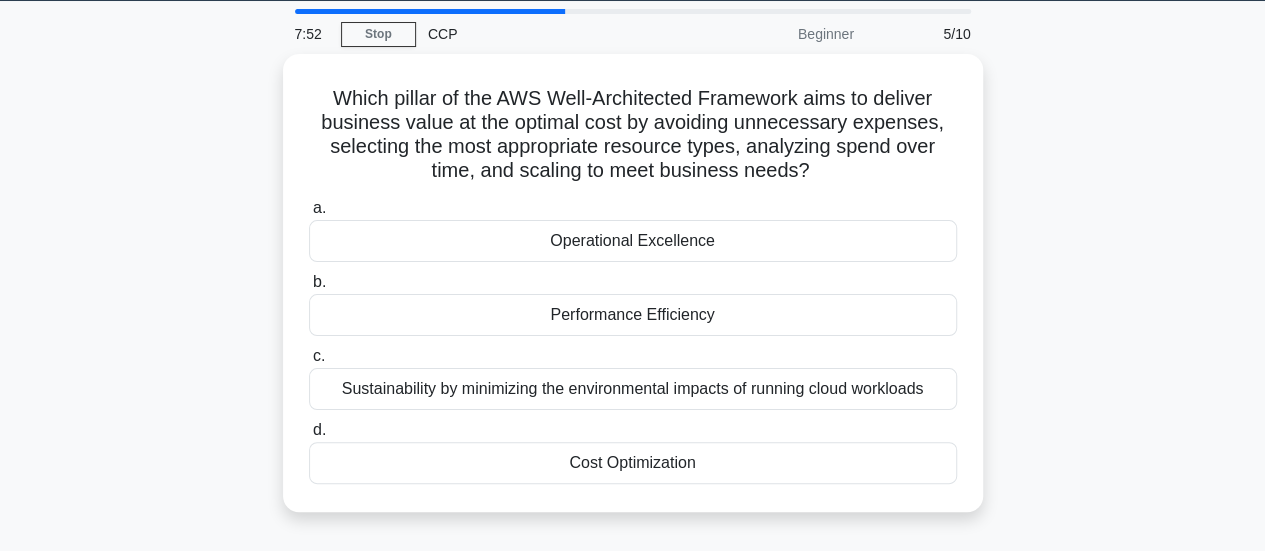 scroll, scrollTop: 74, scrollLeft: 0, axis: vertical 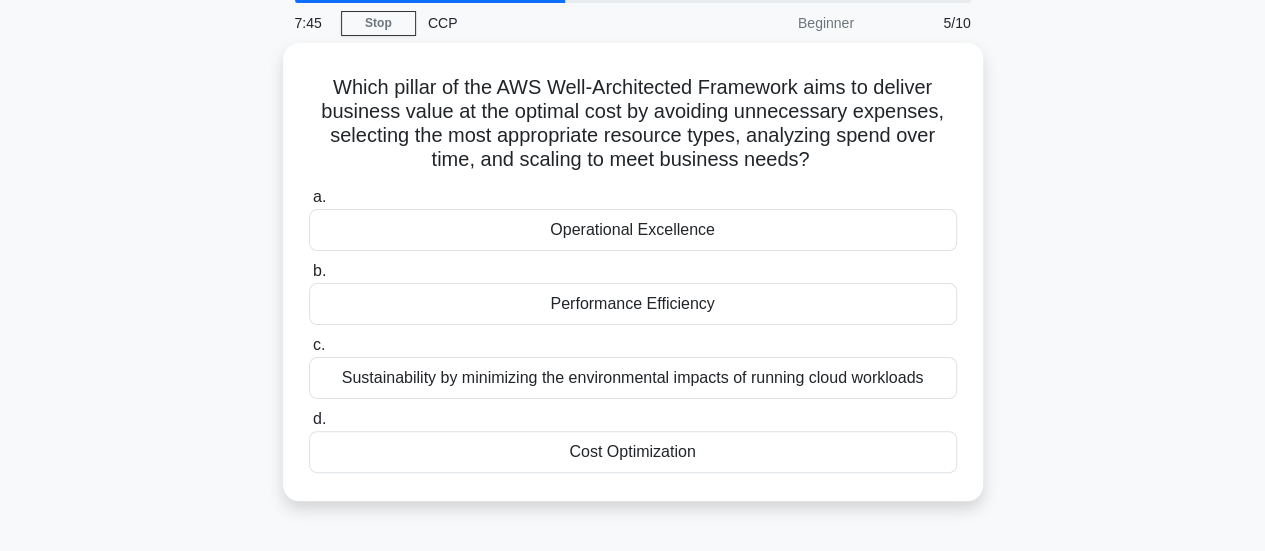 click on "Cost Optimization" at bounding box center [633, 452] 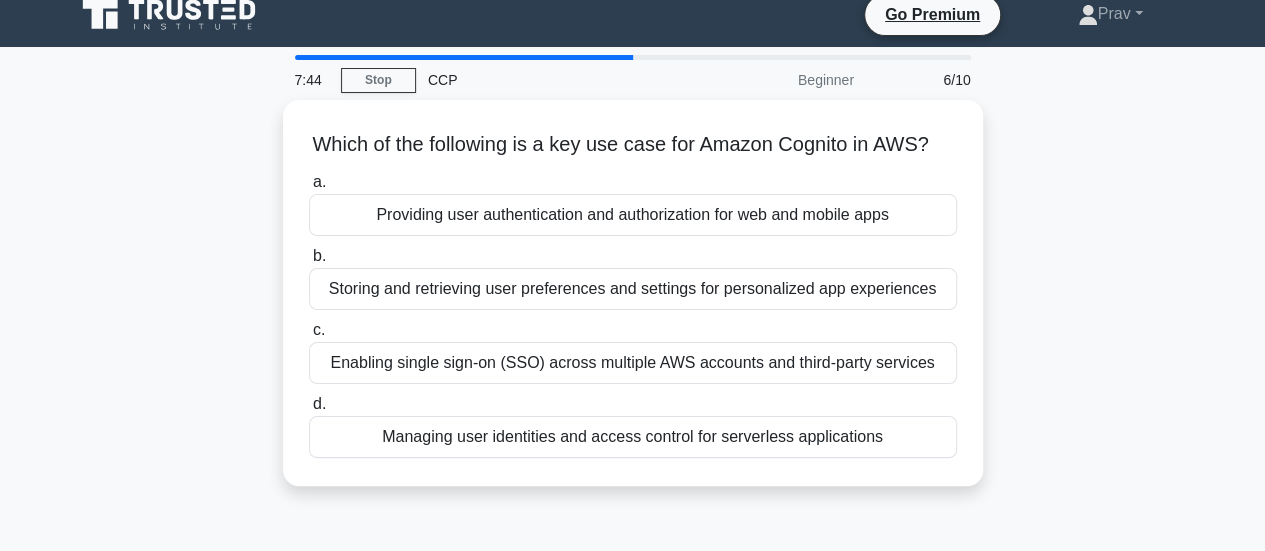 scroll, scrollTop: 0, scrollLeft: 0, axis: both 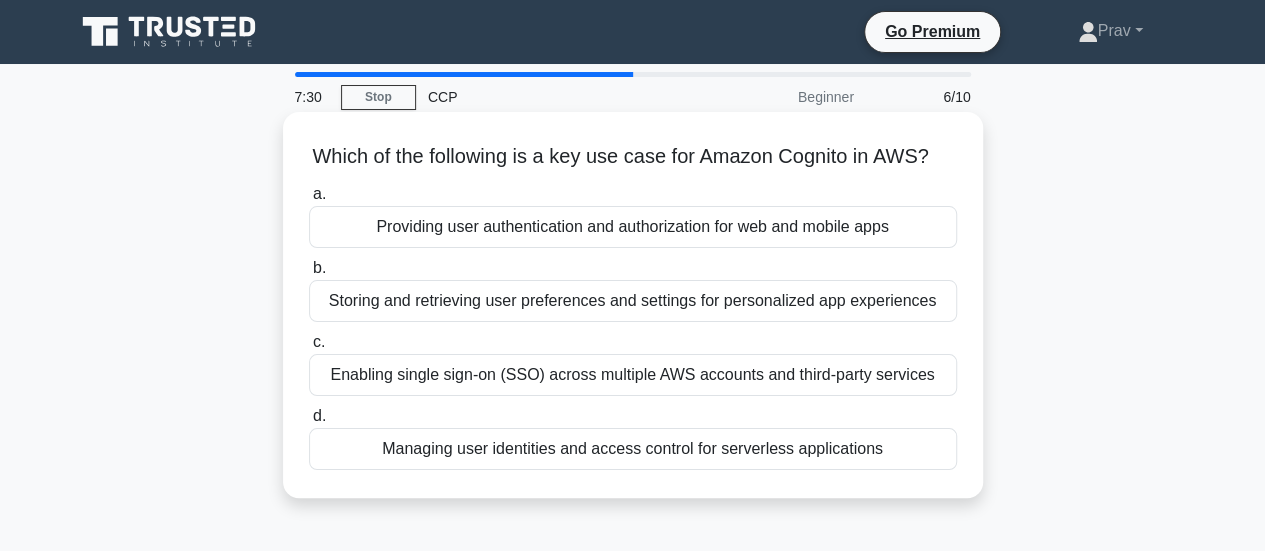 click on "Providing user authentication and authorization for web and mobile apps" at bounding box center (633, 227) 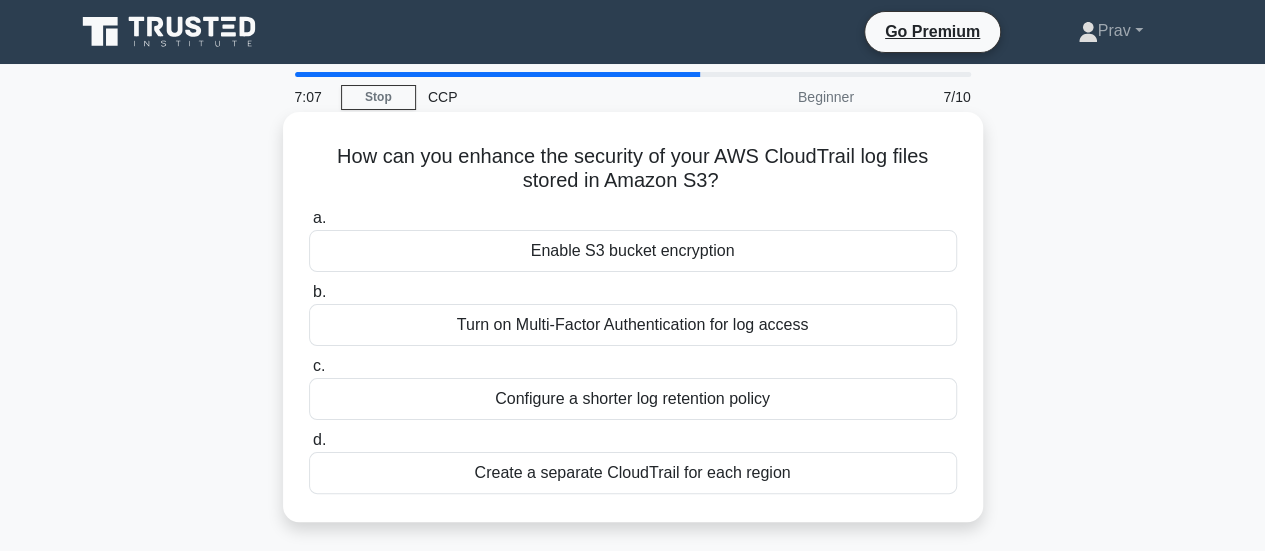 click on "Enable S3 bucket encryption" at bounding box center [633, 251] 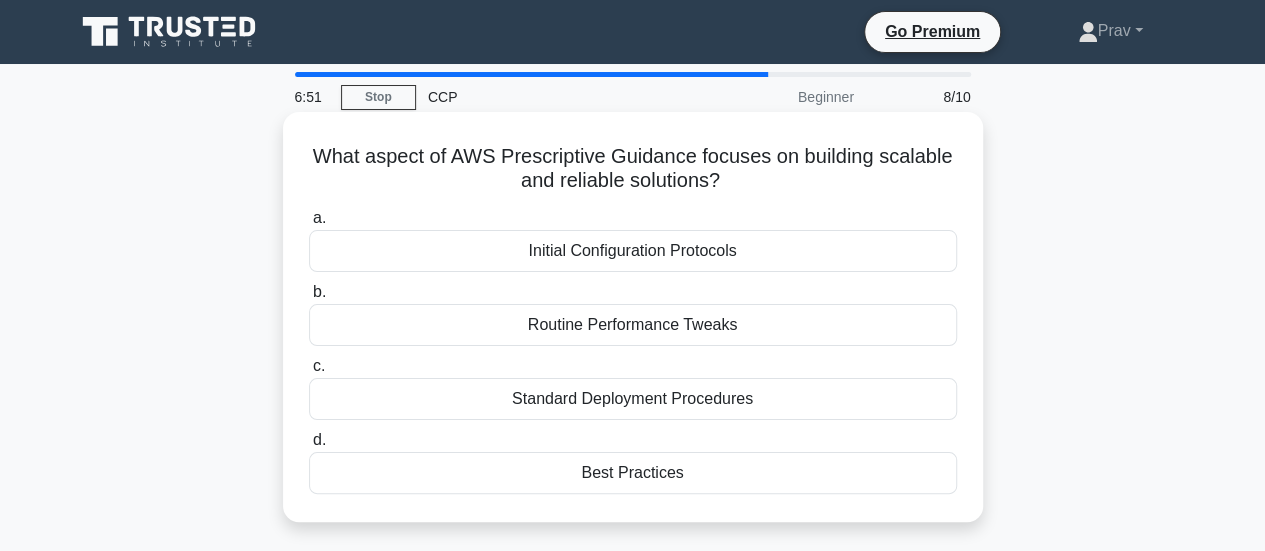 click on "Best Practices" at bounding box center (633, 473) 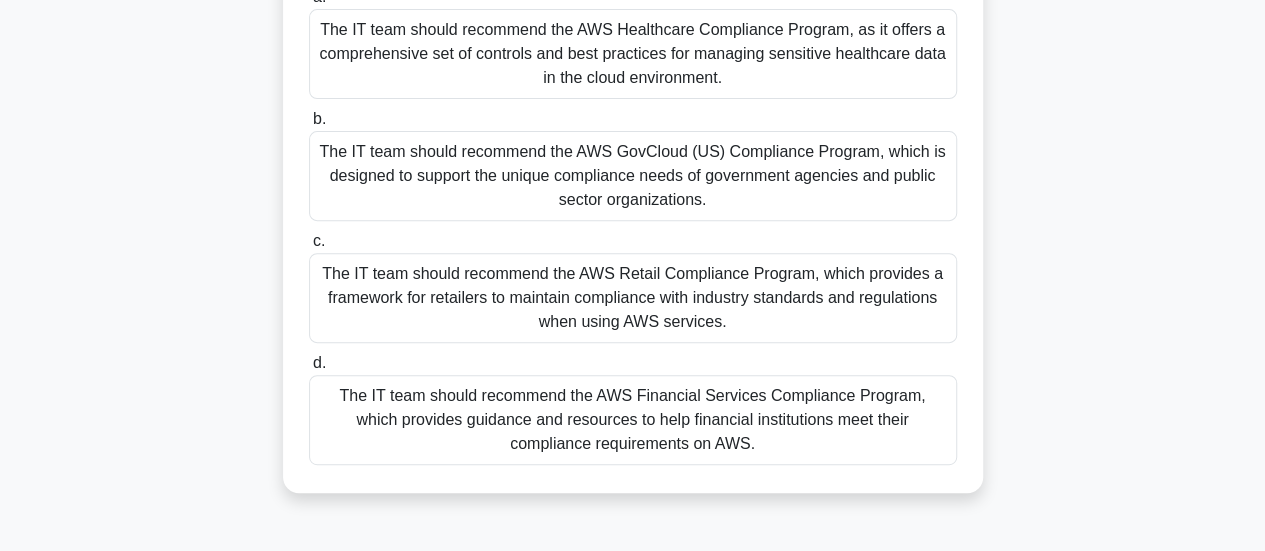 scroll, scrollTop: 341, scrollLeft: 0, axis: vertical 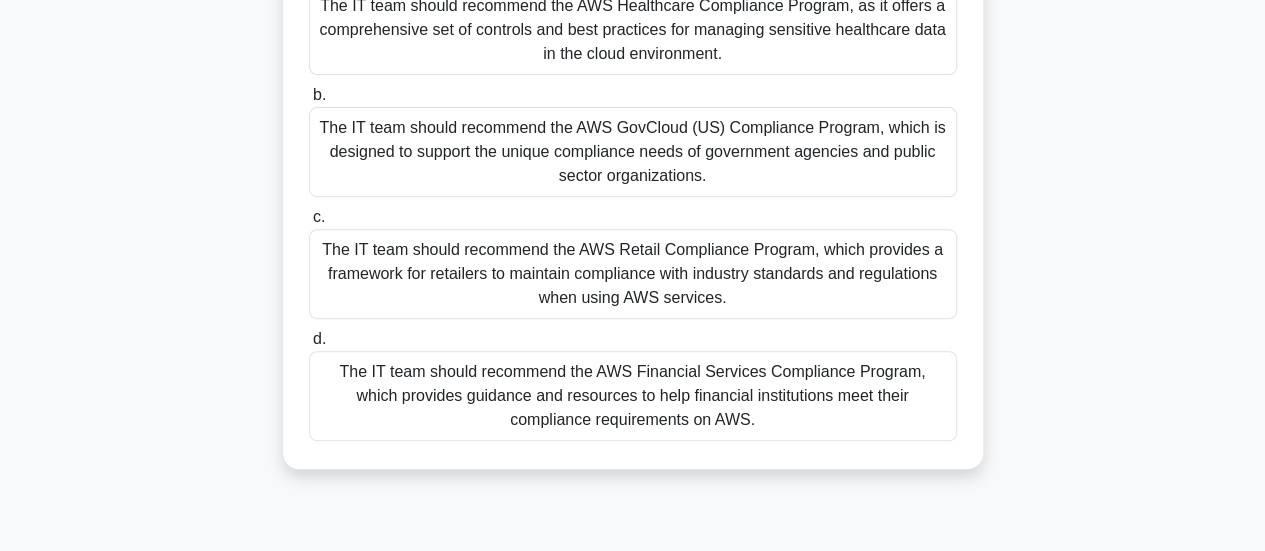 click on "The IT team should recommend the AWS Financial Services Compliance Program, which provides guidance and resources to help financial institutions meet their compliance requirements on AWS." at bounding box center (633, 396) 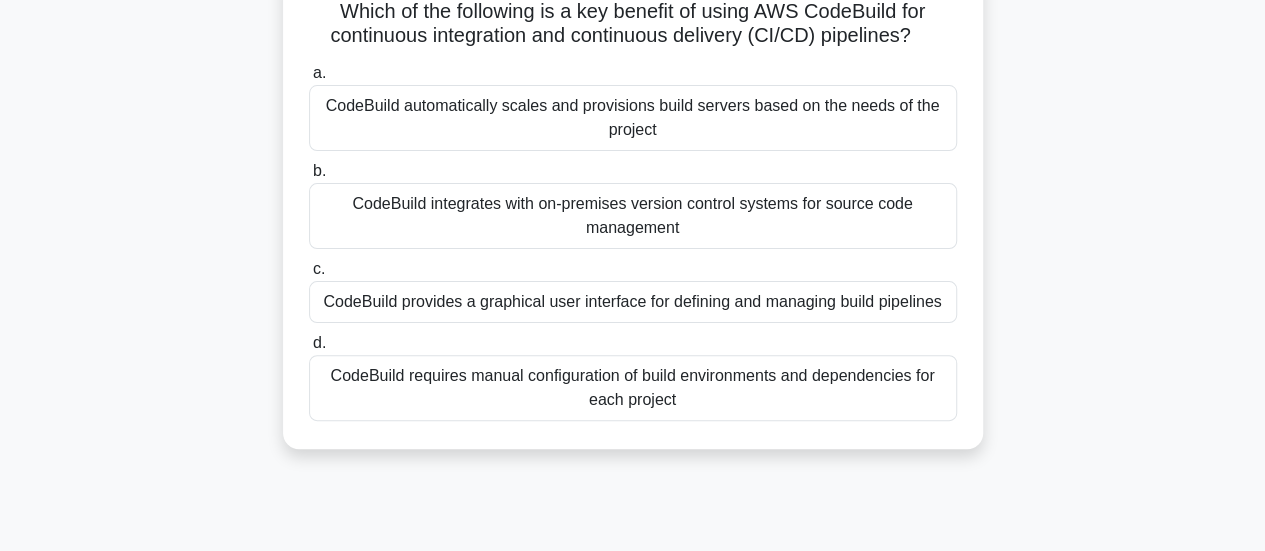 scroll, scrollTop: 146, scrollLeft: 0, axis: vertical 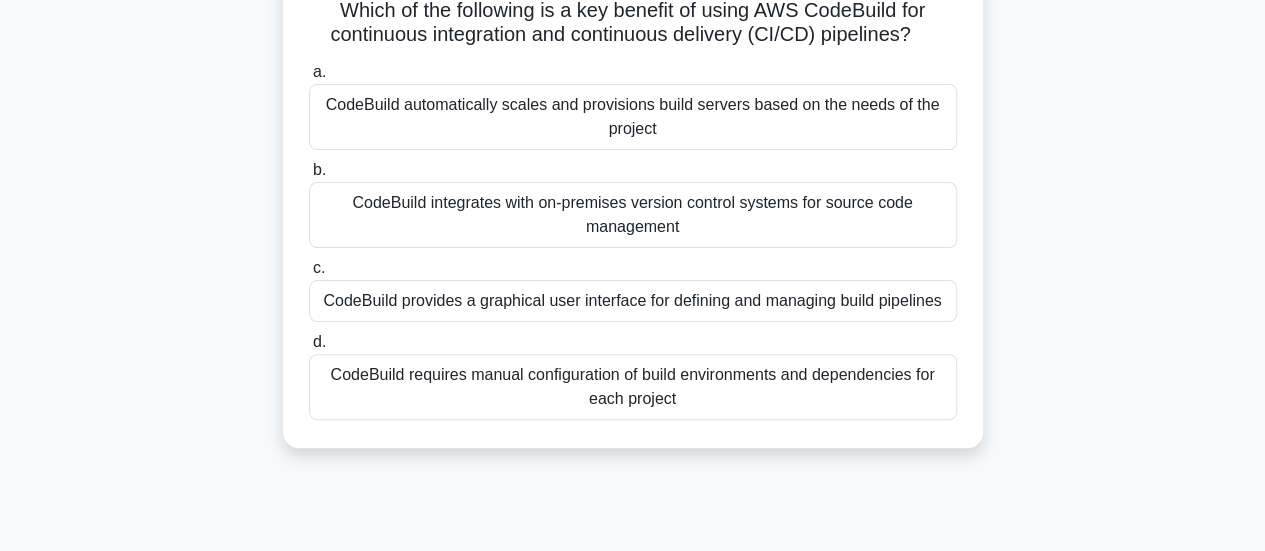 click on "CodeBuild provides a graphical user interface for defining and managing build pipelines" at bounding box center (633, 301) 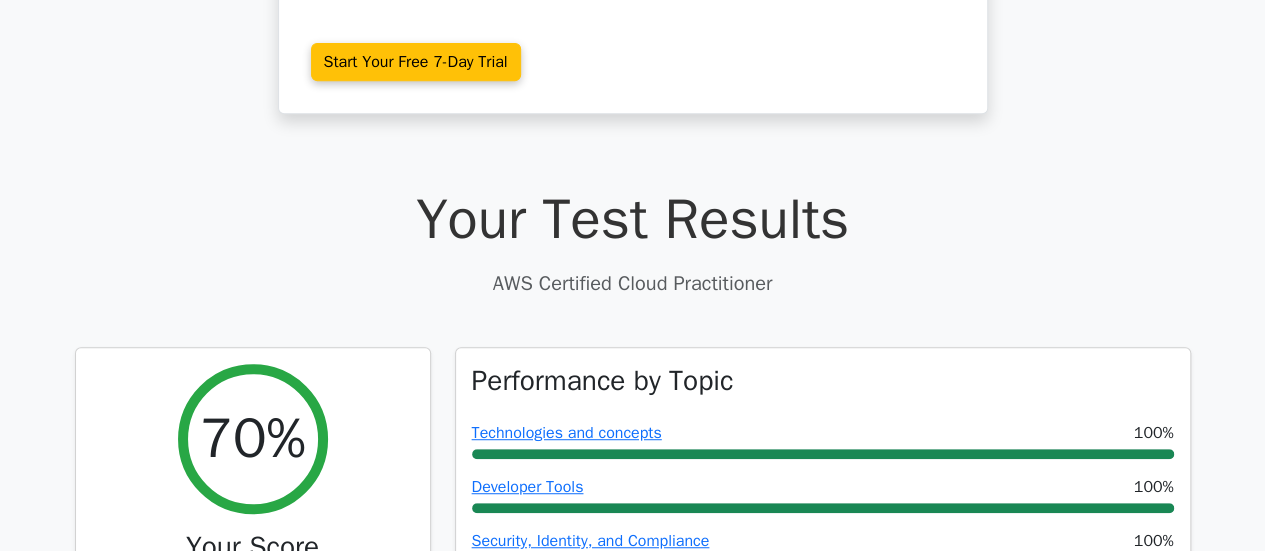 scroll, scrollTop: 843, scrollLeft: 0, axis: vertical 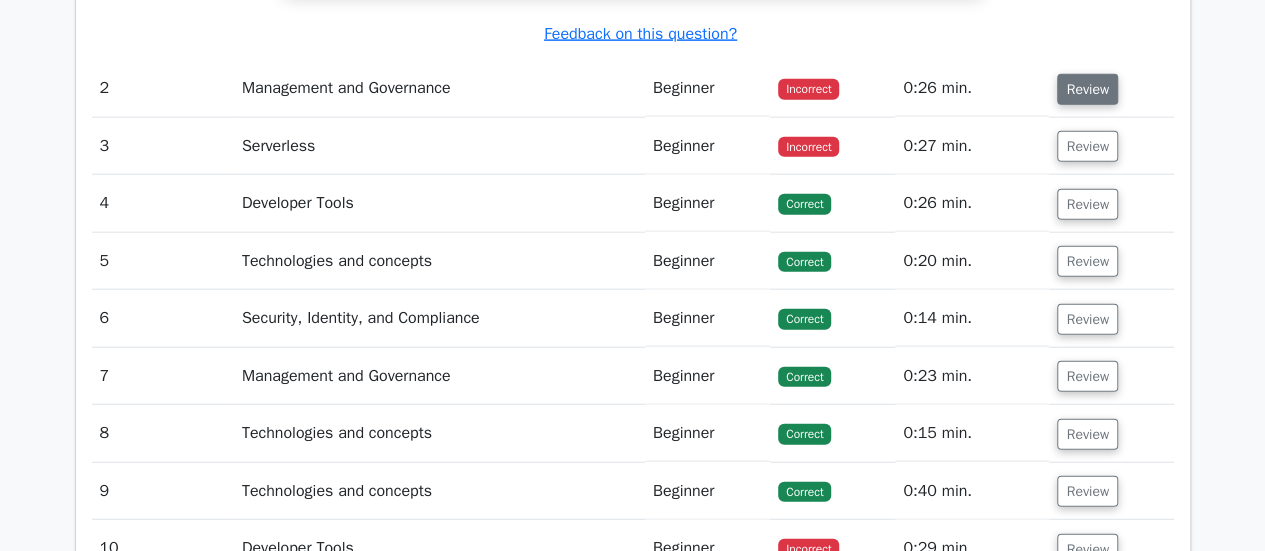 click on "Review" at bounding box center (1087, 89) 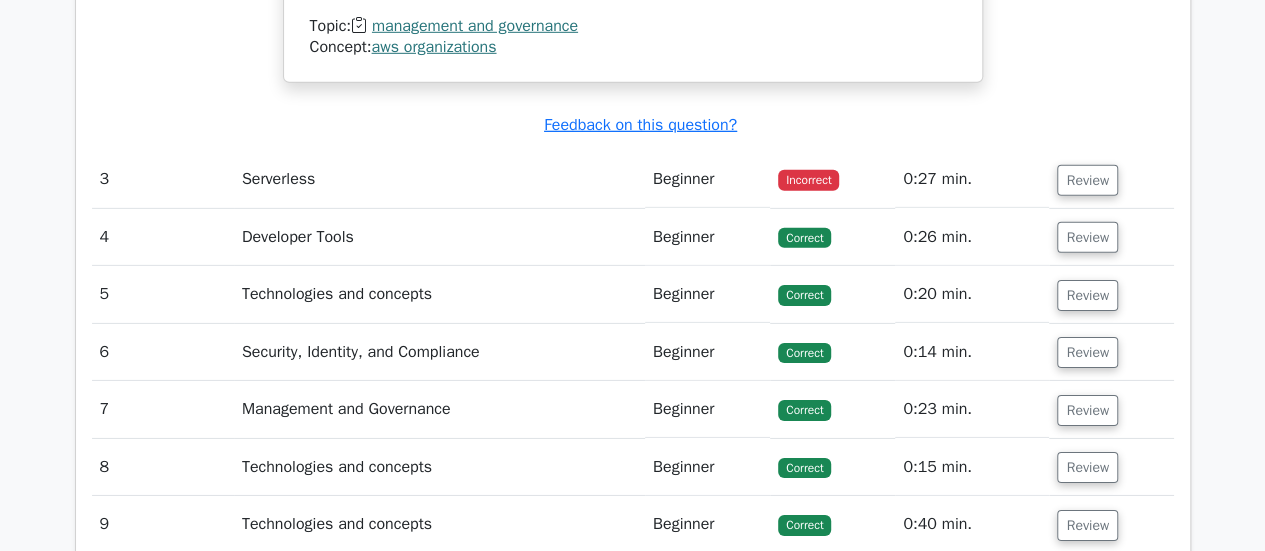 scroll, scrollTop: 3048, scrollLeft: 0, axis: vertical 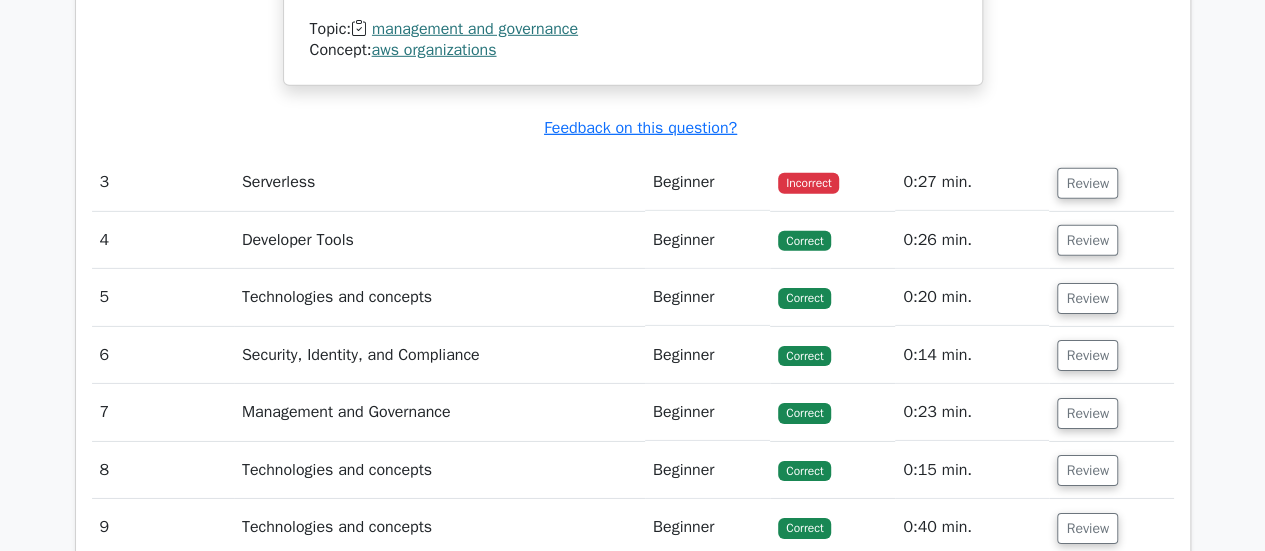 click on "Review" at bounding box center (1111, 182) 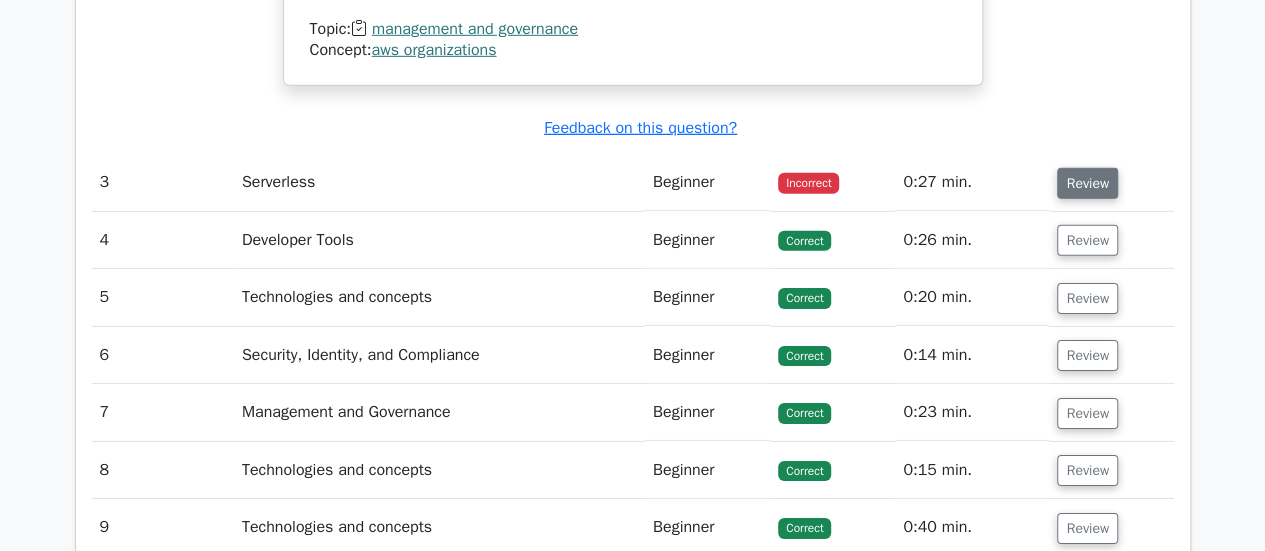 click on "Review" at bounding box center [1087, 183] 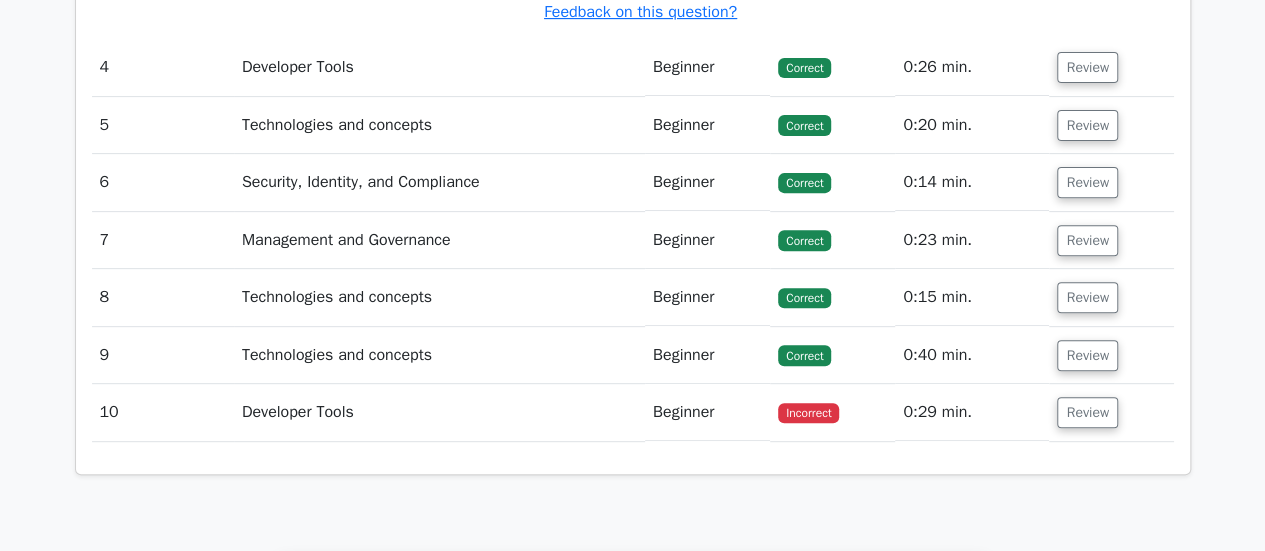 scroll, scrollTop: 4091, scrollLeft: 0, axis: vertical 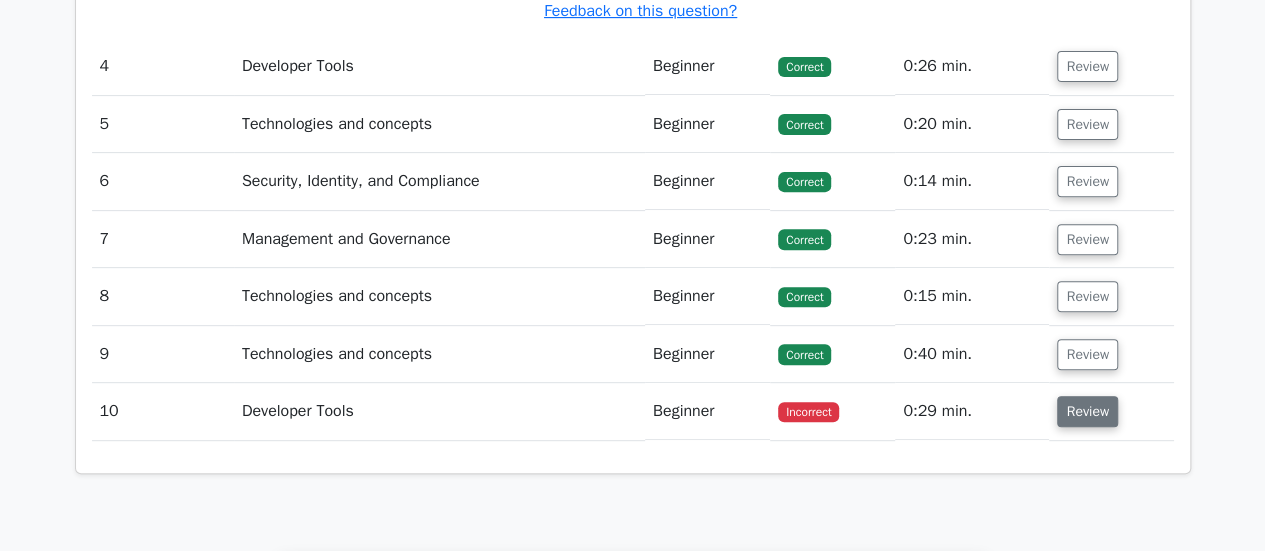 click on "Review" at bounding box center (1087, 411) 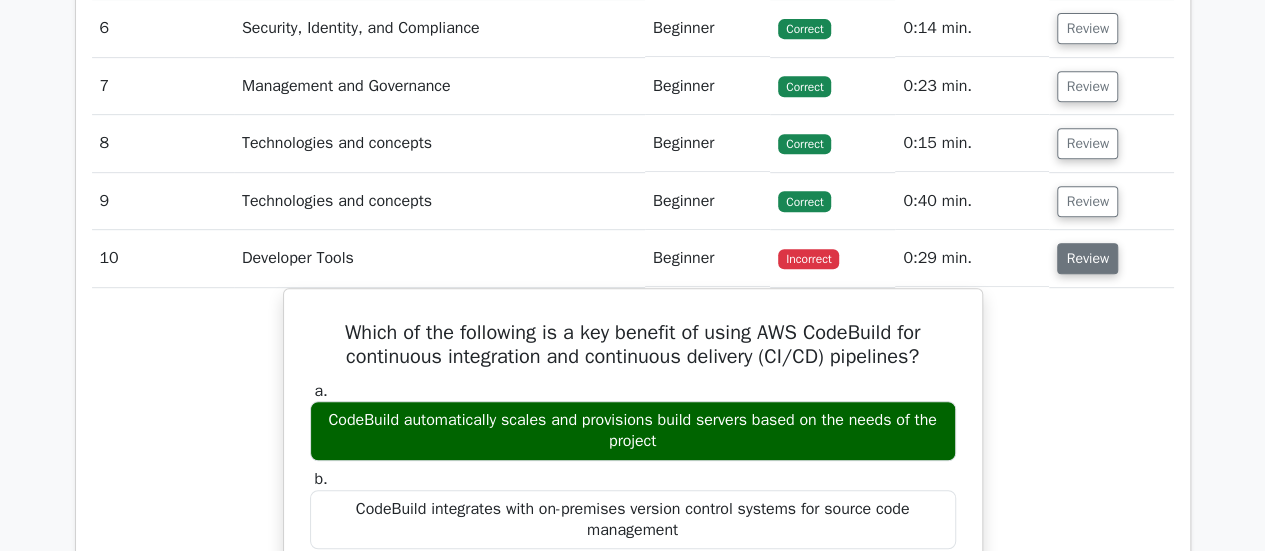 scroll, scrollTop: 4198, scrollLeft: 0, axis: vertical 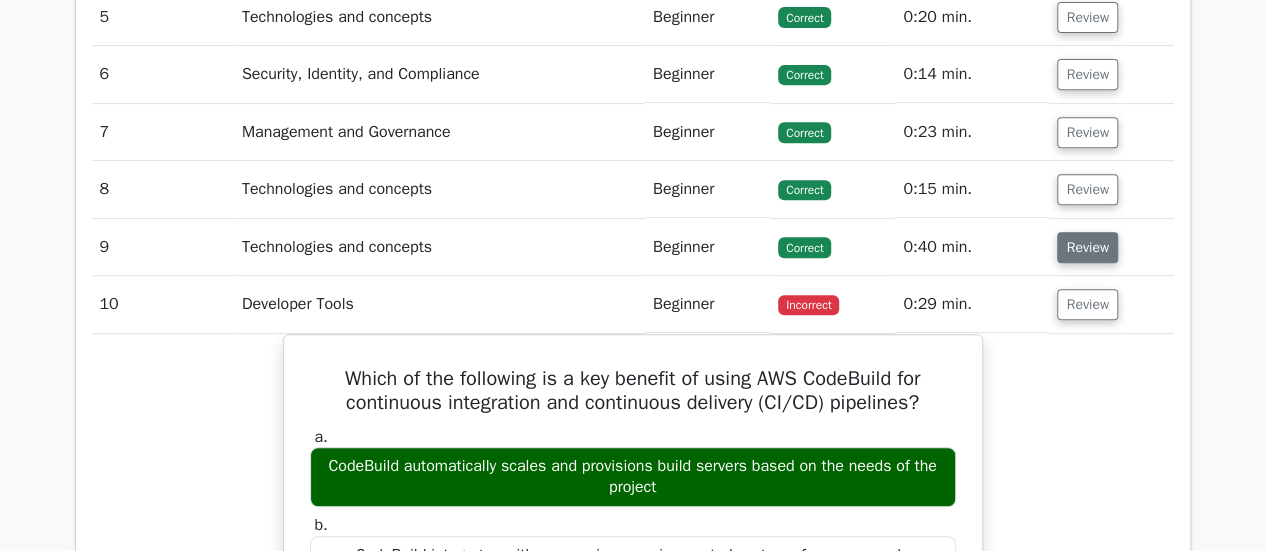 click on "Review" at bounding box center [1087, 247] 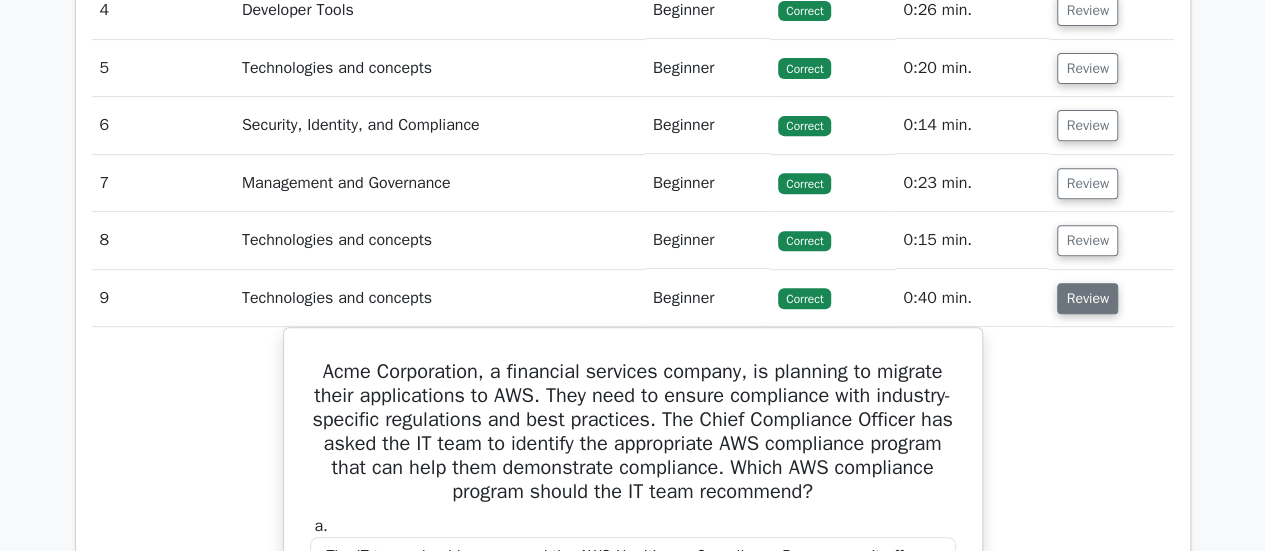 scroll, scrollTop: 4133, scrollLeft: 0, axis: vertical 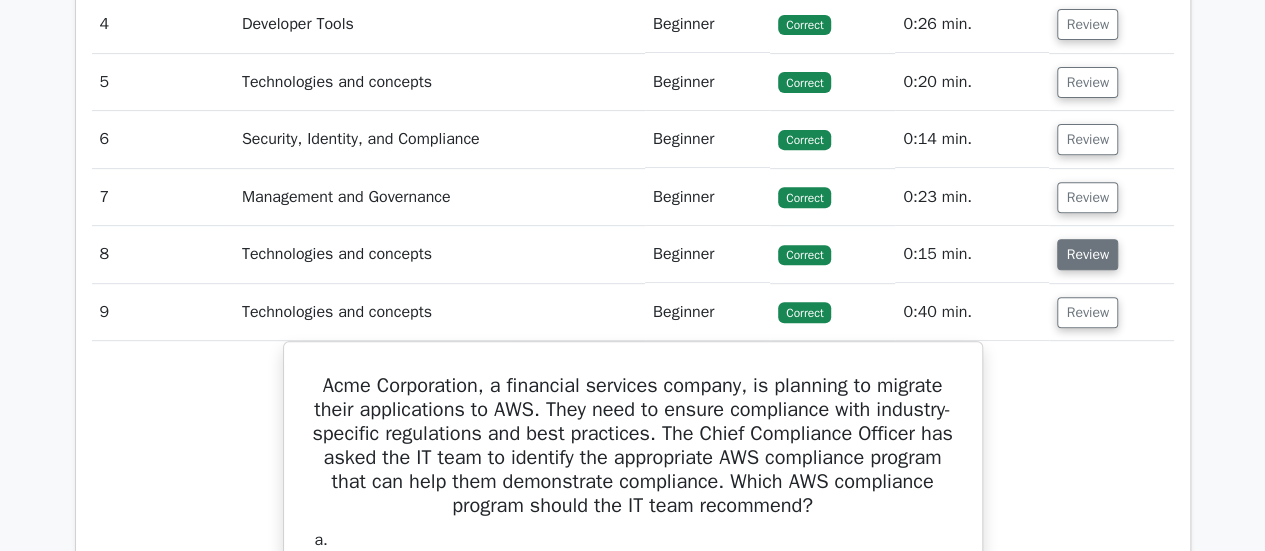click on "Review" at bounding box center [1087, 254] 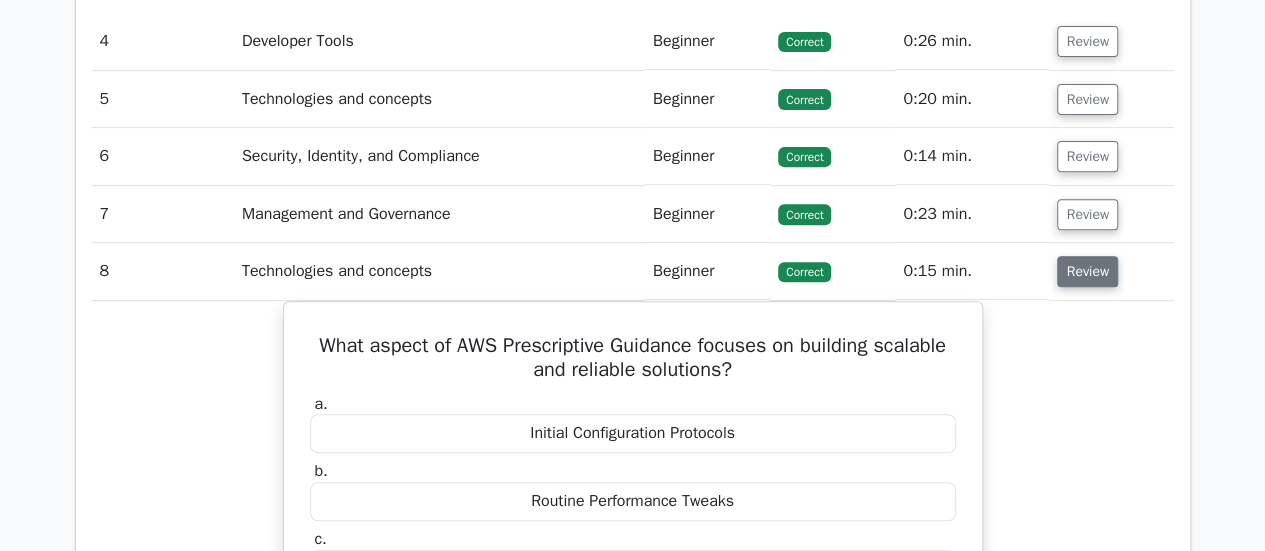 scroll, scrollTop: 4115, scrollLeft: 0, axis: vertical 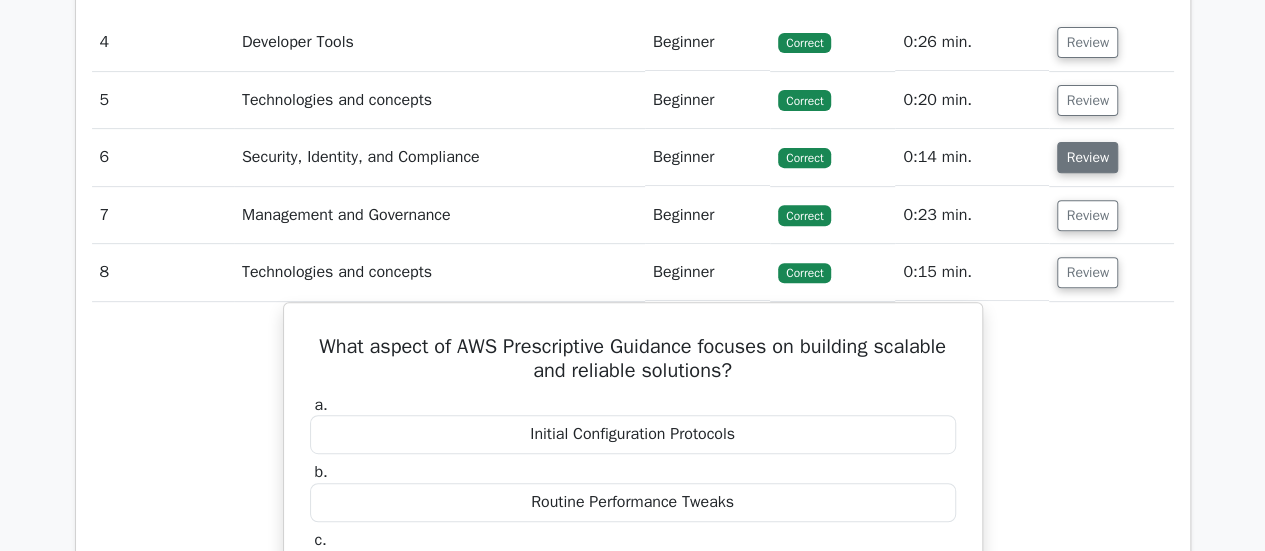 click on "Review" at bounding box center (1087, 157) 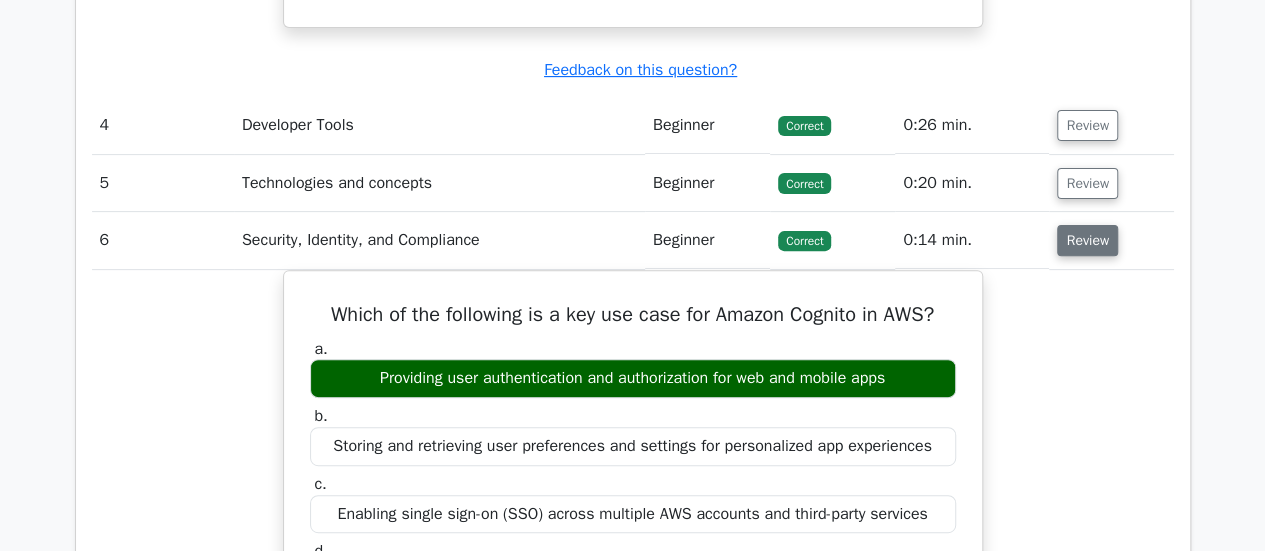scroll, scrollTop: 4029, scrollLeft: 0, axis: vertical 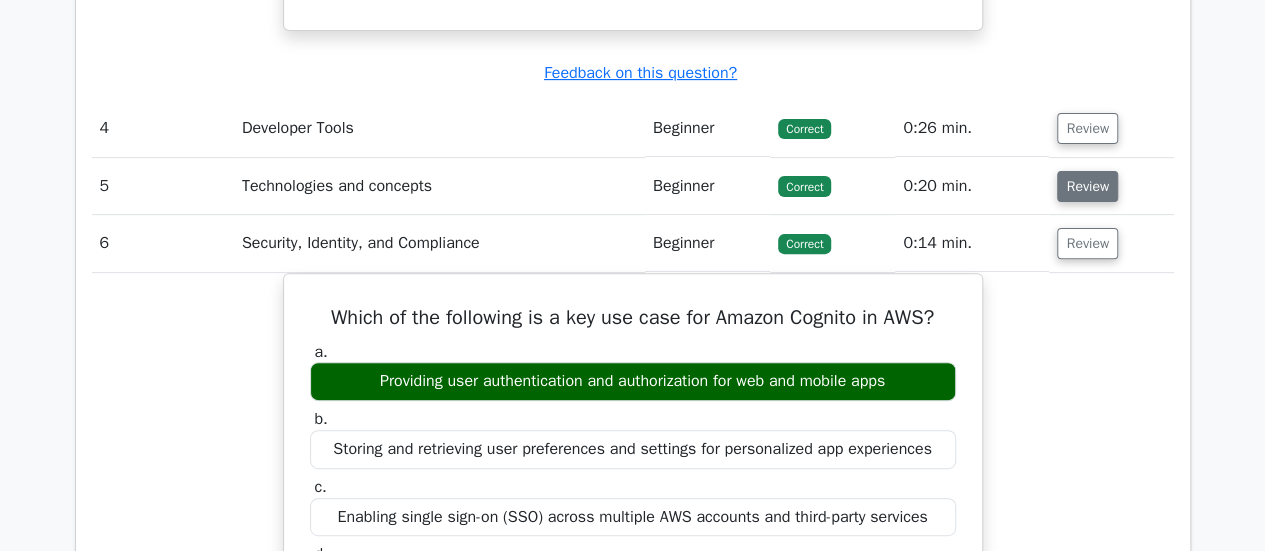 click on "Review" at bounding box center [1087, 186] 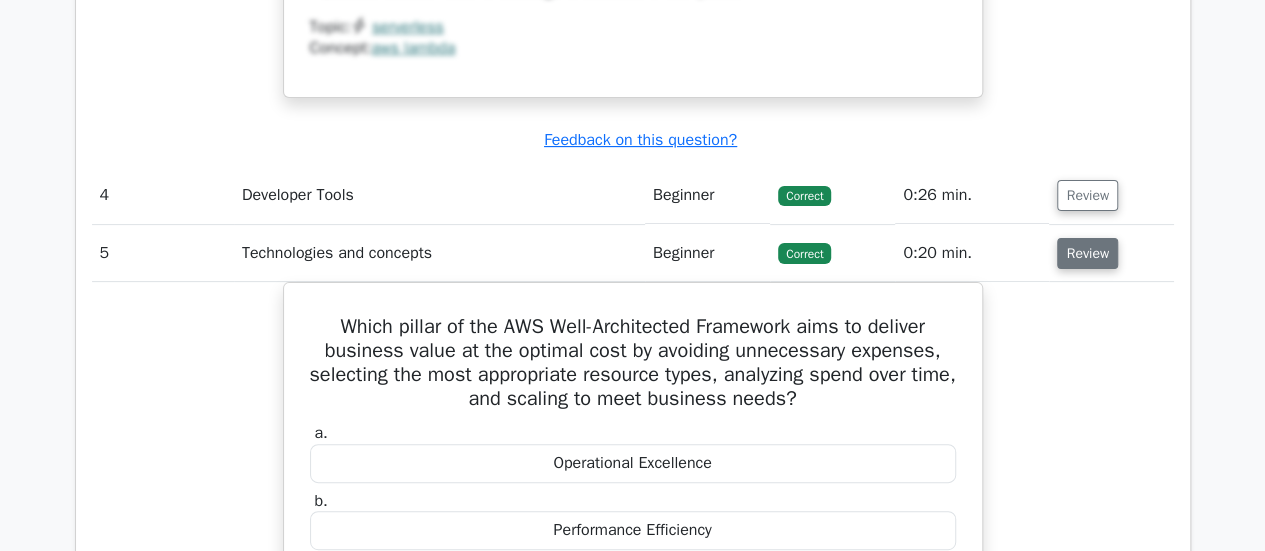 scroll, scrollTop: 3939, scrollLeft: 0, axis: vertical 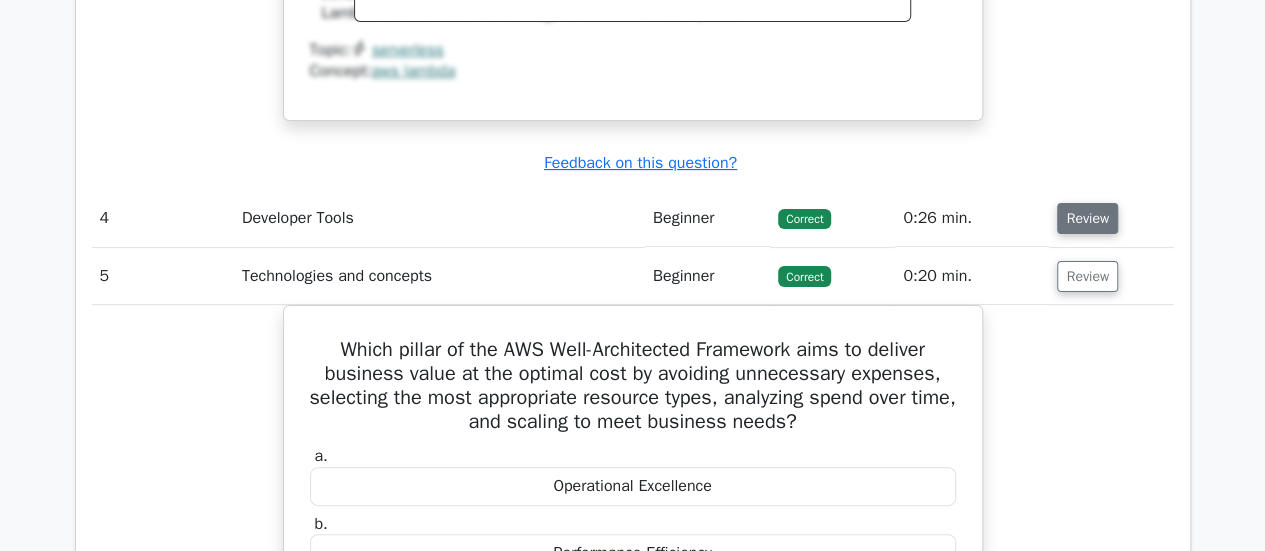 click on "Review" at bounding box center [1087, 218] 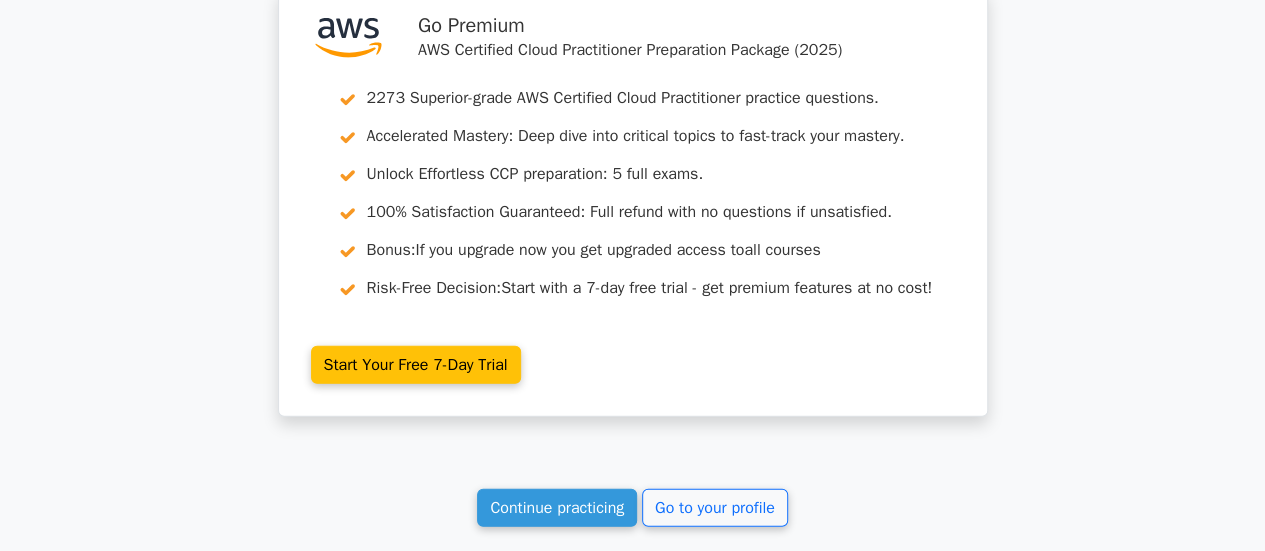 scroll, scrollTop: 10349, scrollLeft: 0, axis: vertical 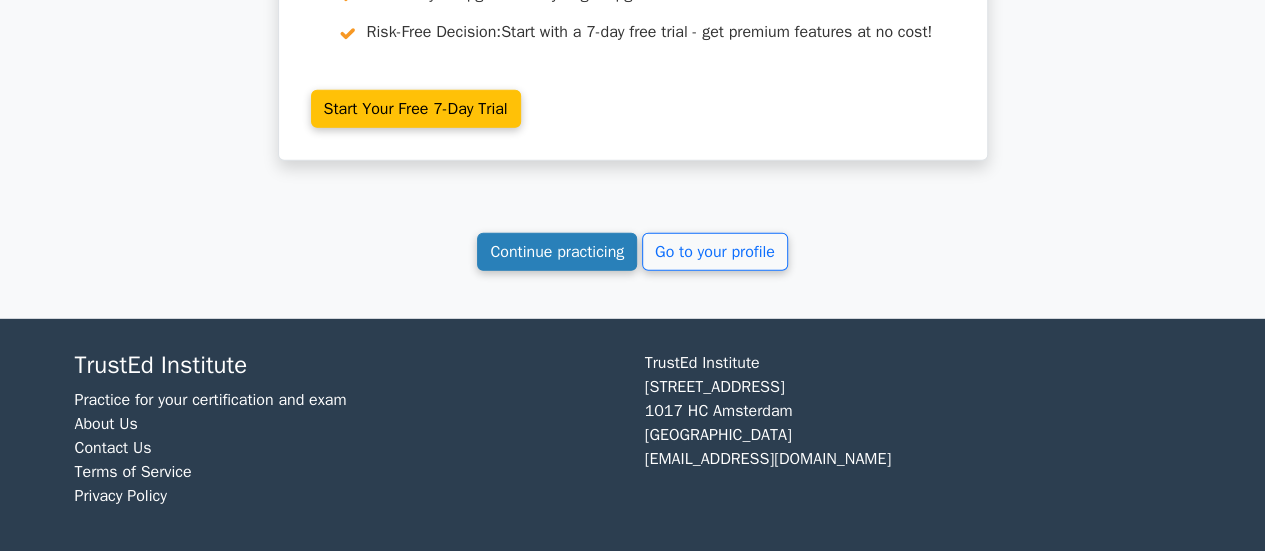 click on "Continue practicing" at bounding box center (557, 252) 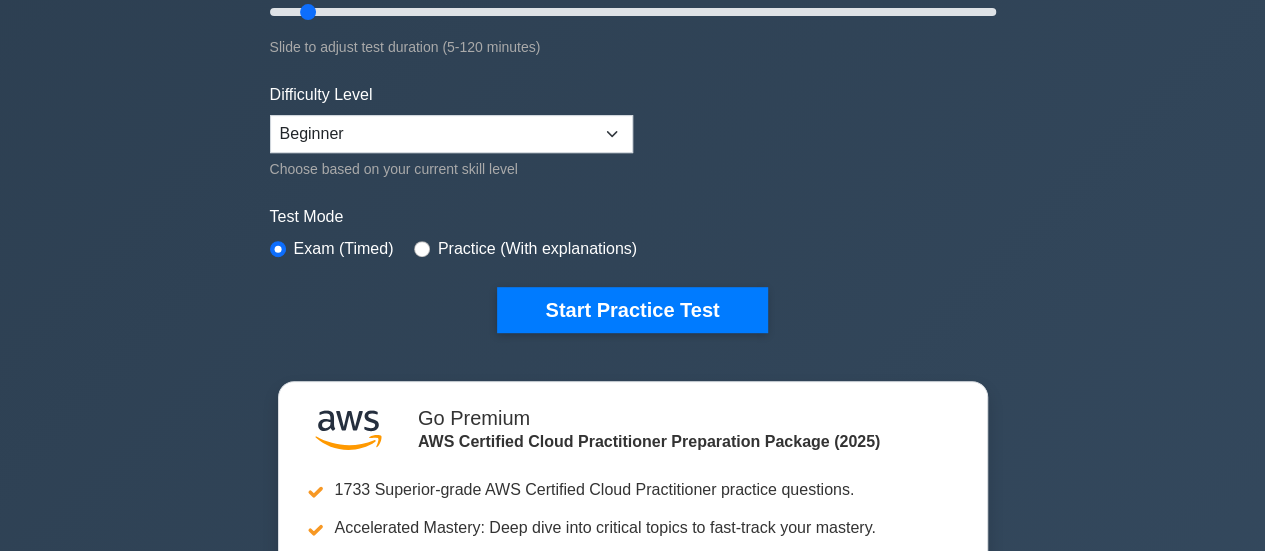 scroll, scrollTop: 0, scrollLeft: 0, axis: both 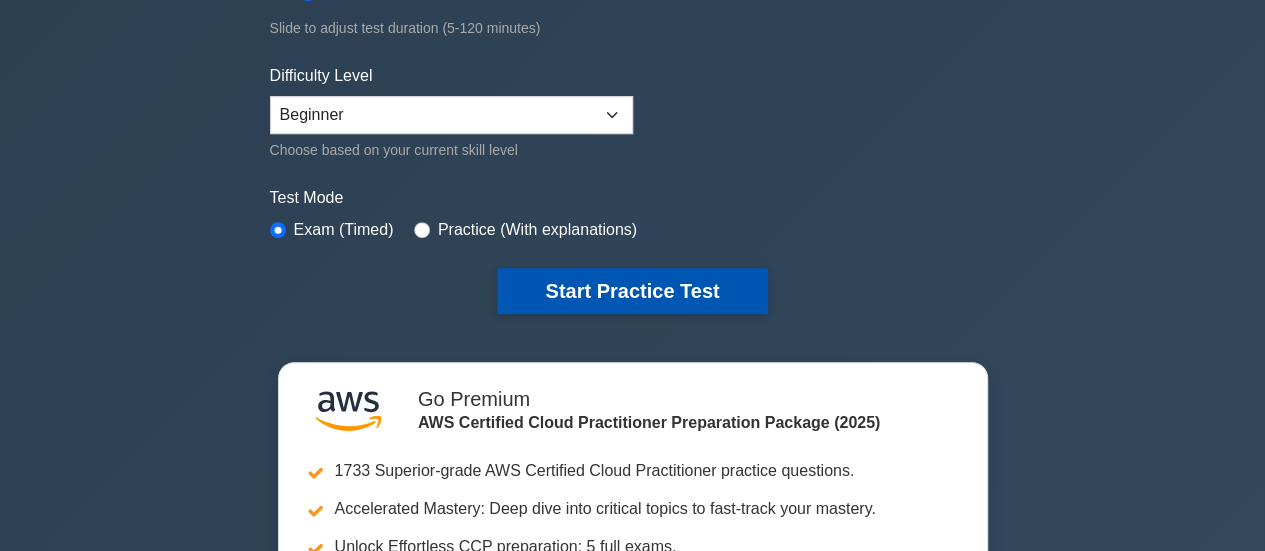 click on "Start Practice Test" at bounding box center (632, 291) 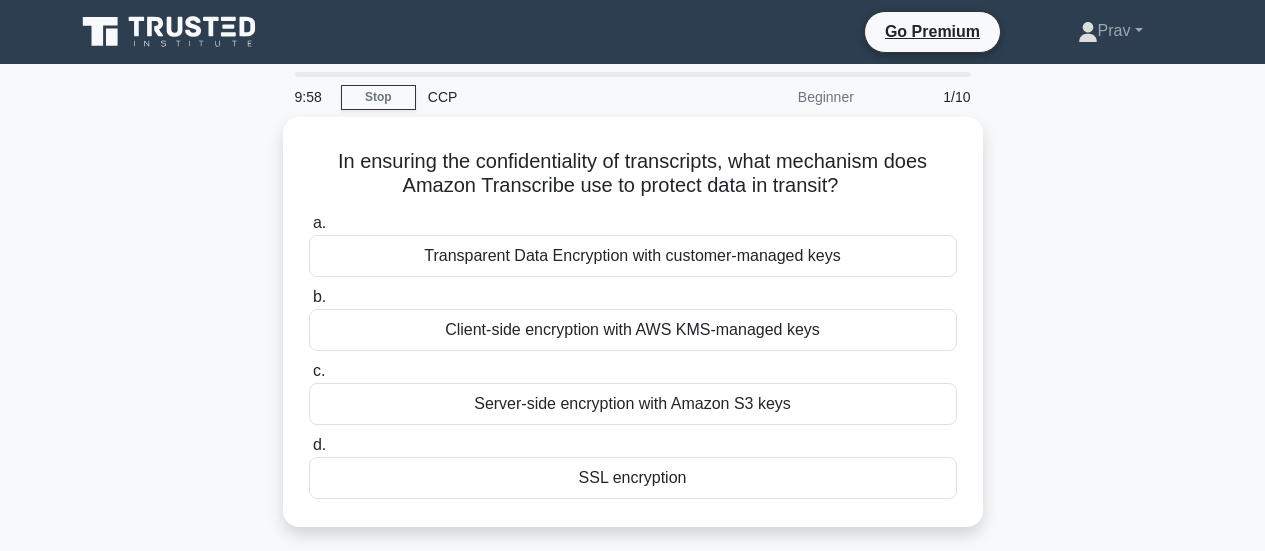 scroll, scrollTop: 0, scrollLeft: 0, axis: both 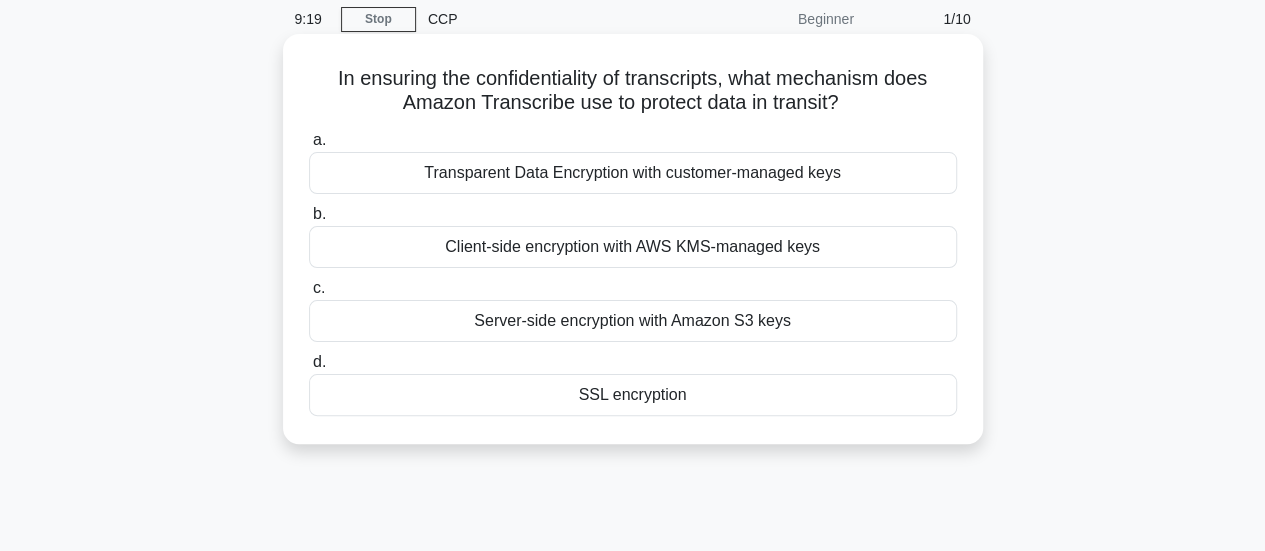 click on "Transparent Data Encryption with customer-managed keys" at bounding box center (633, 173) 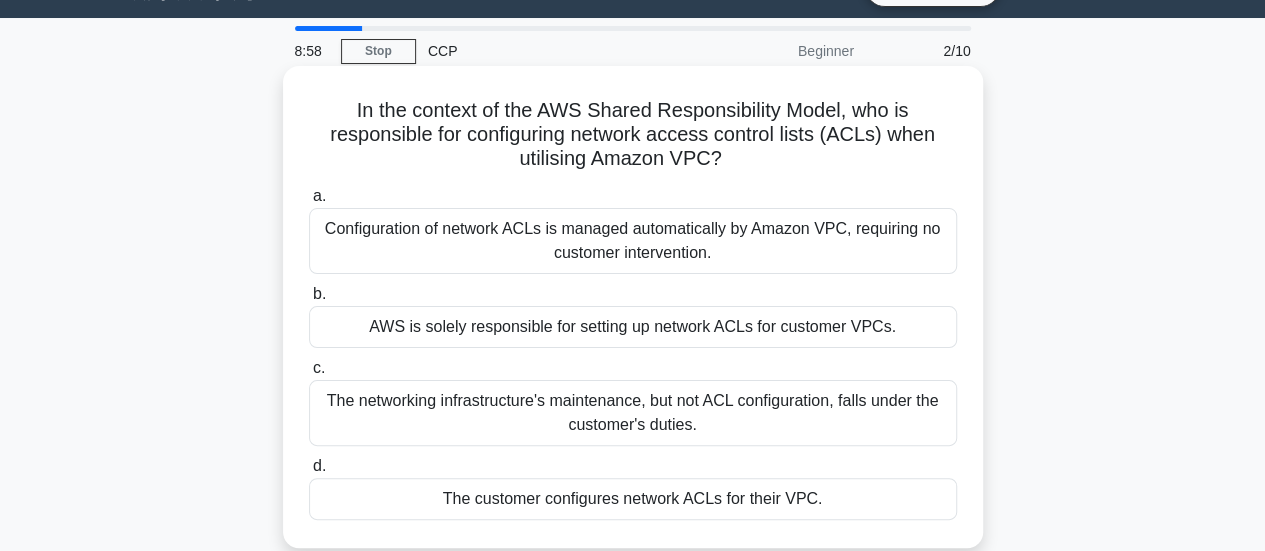 scroll, scrollTop: 47, scrollLeft: 0, axis: vertical 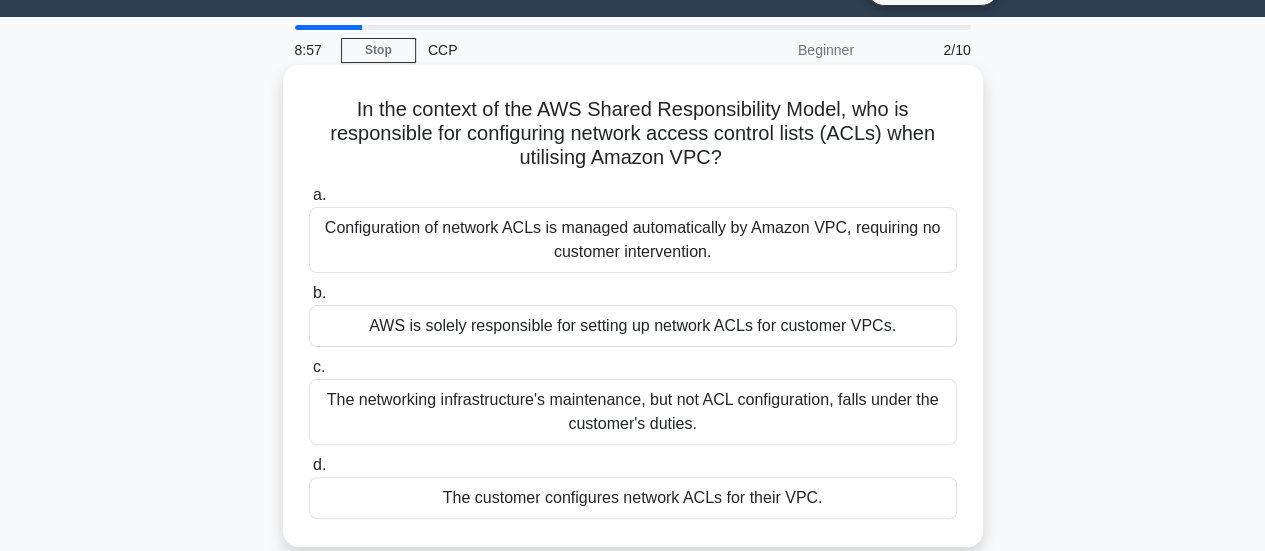 click on "Configuration of network ACLs is managed automatically by Amazon VPC, requiring no customer intervention." at bounding box center (633, 240) 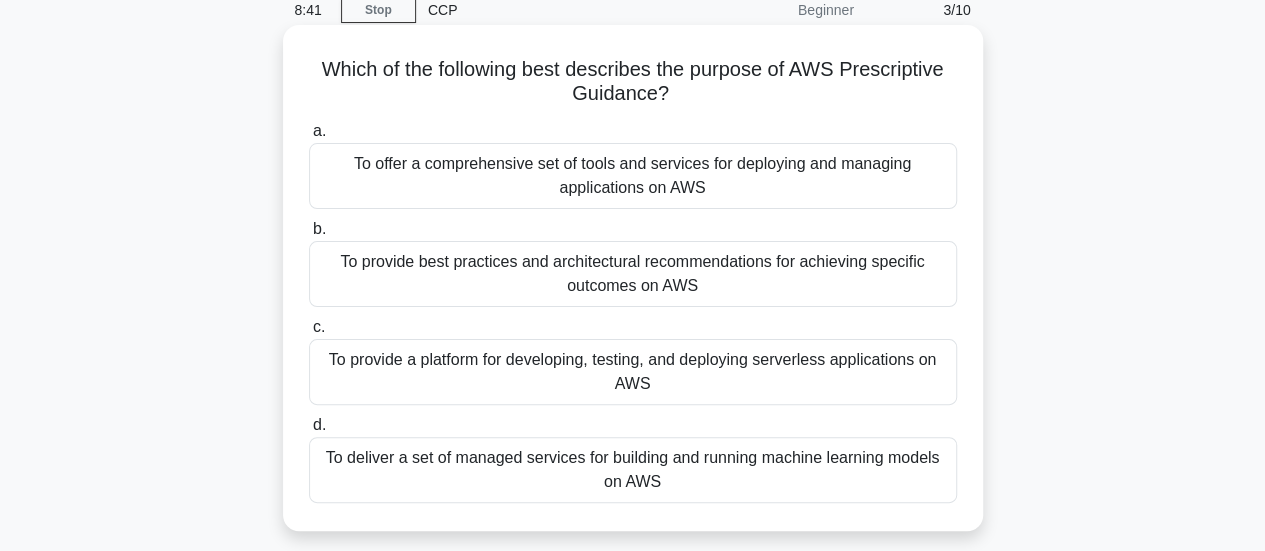 scroll, scrollTop: 86, scrollLeft: 0, axis: vertical 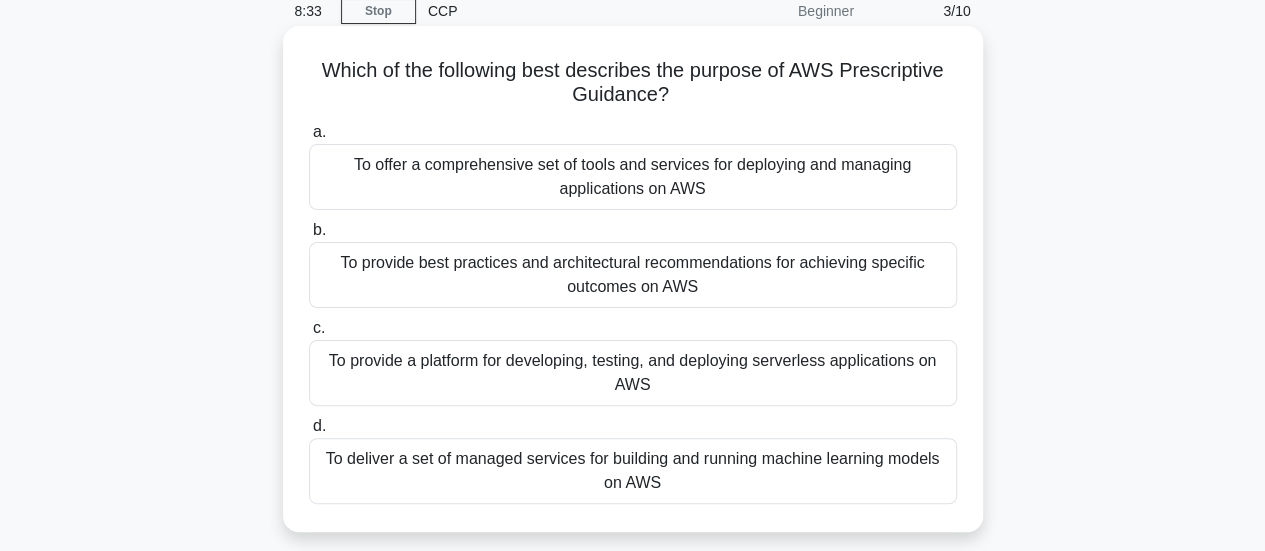 click on "To provide best practices and architectural recommendations for achieving specific outcomes on AWS" at bounding box center (633, 275) 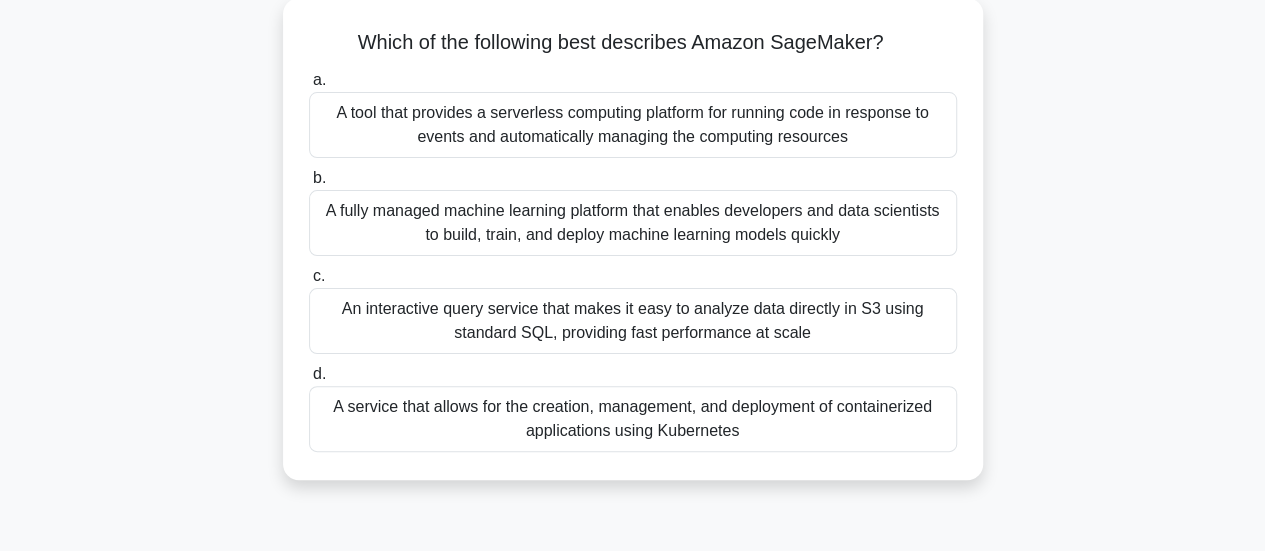 scroll, scrollTop: 120, scrollLeft: 0, axis: vertical 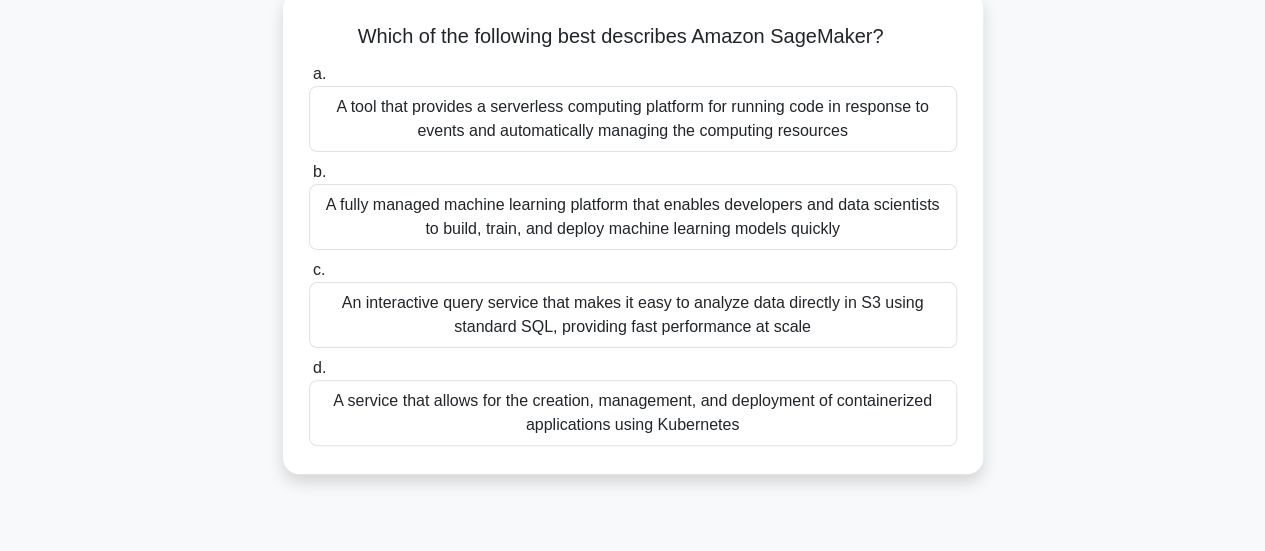click on "A fully managed machine learning platform that enables developers and data scientists to build, train, and deploy machine learning models quickly" at bounding box center [633, 217] 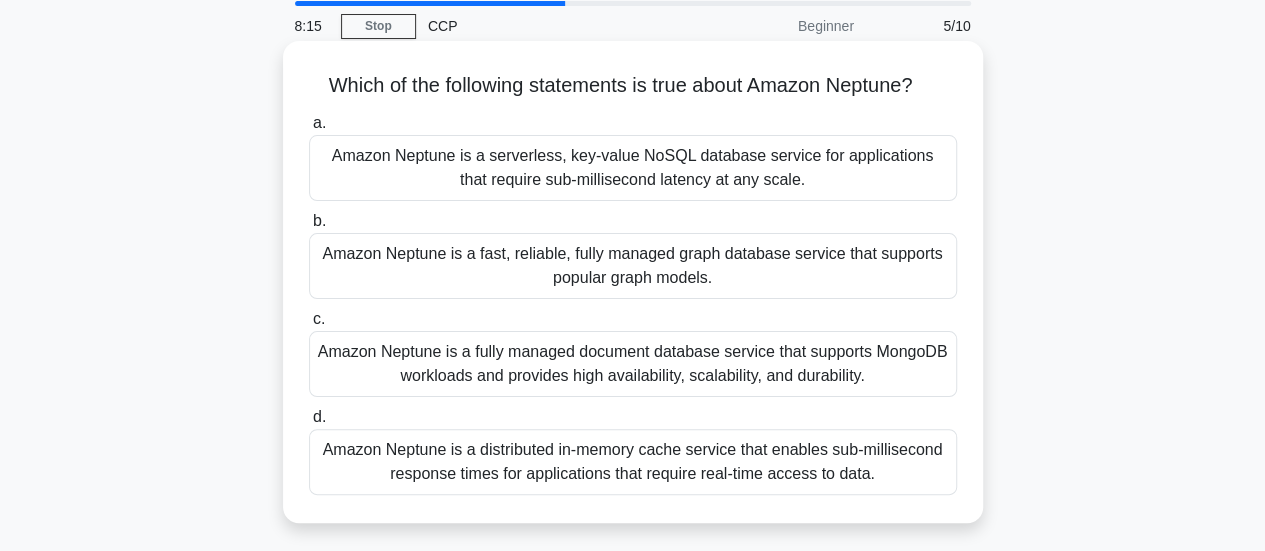 scroll, scrollTop: 72, scrollLeft: 0, axis: vertical 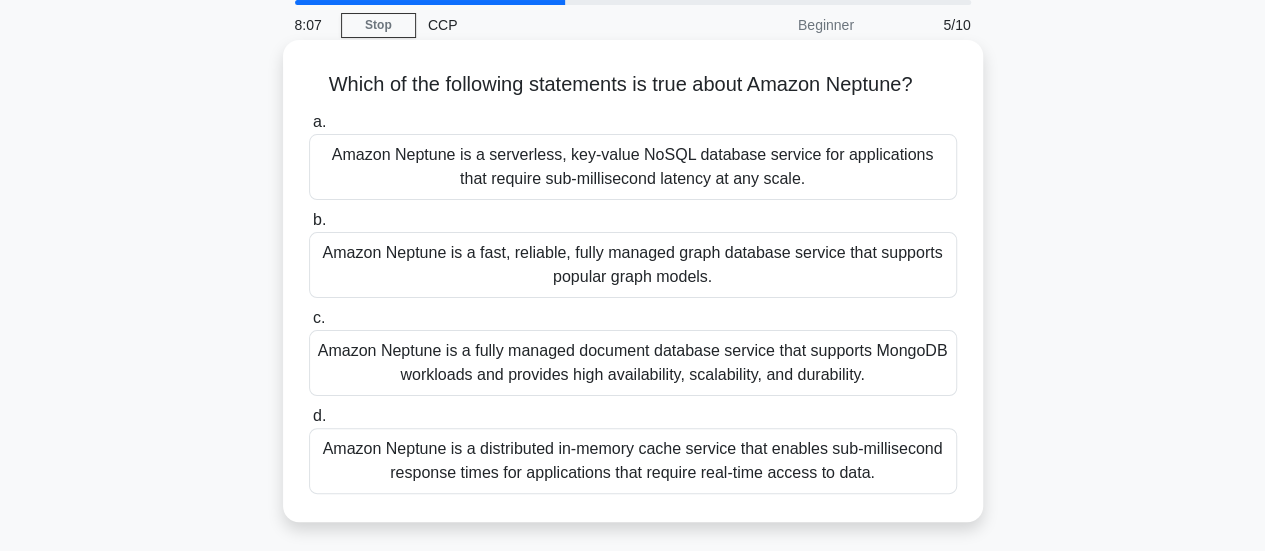 click on "Amazon Neptune is a fast, reliable, fully managed graph database service that supports popular graph models." at bounding box center [633, 265] 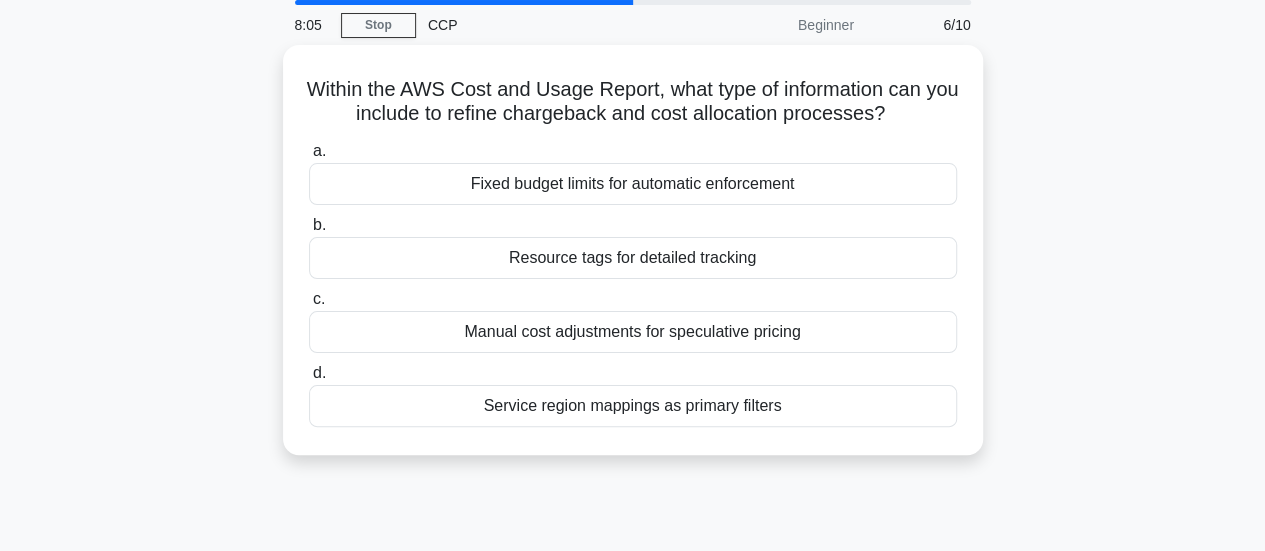 scroll, scrollTop: 0, scrollLeft: 0, axis: both 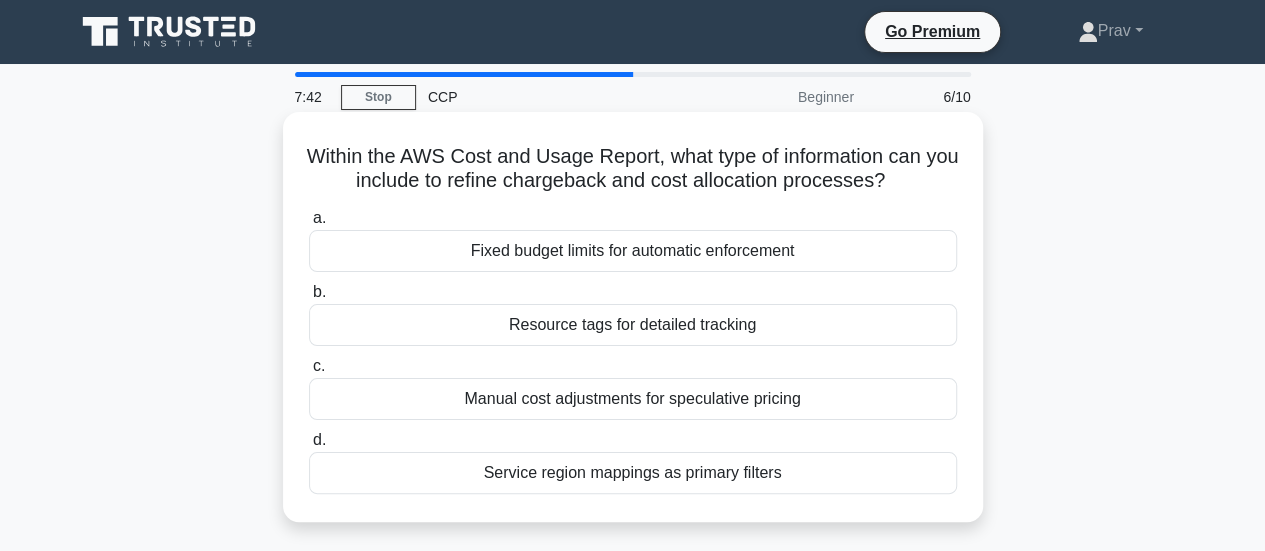 click on "Resource tags for detailed tracking" at bounding box center (633, 325) 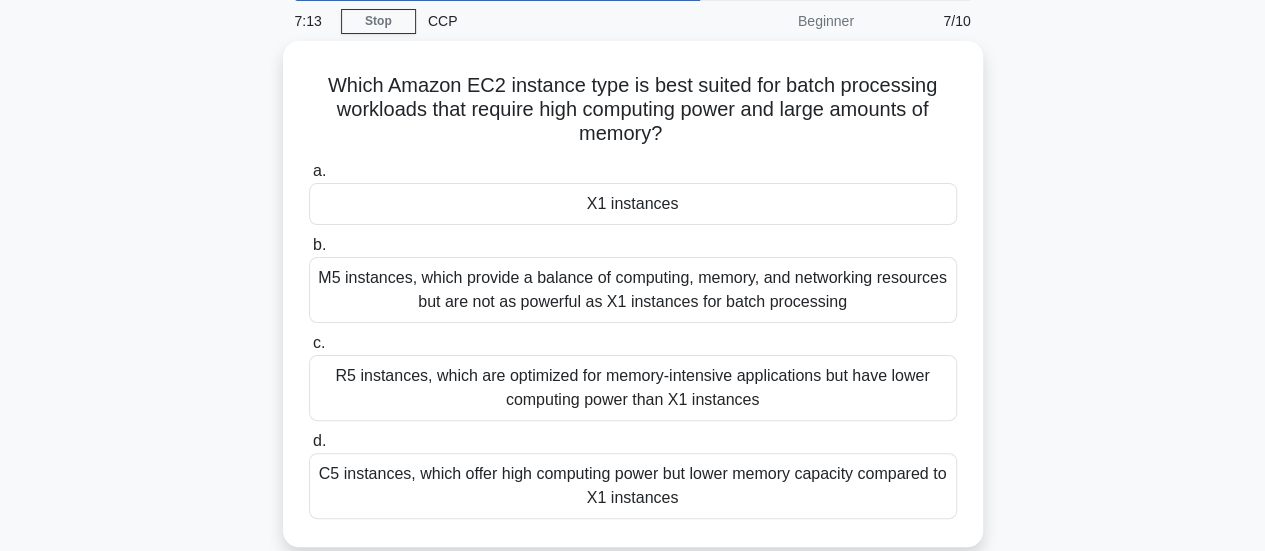 scroll, scrollTop: 74, scrollLeft: 0, axis: vertical 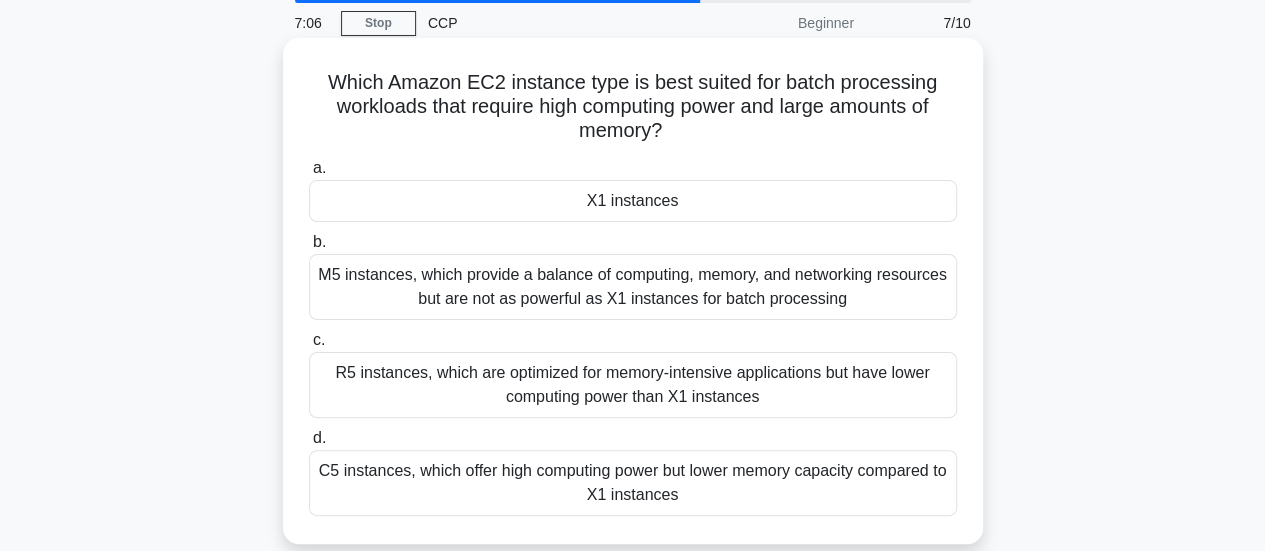click on "X1 instances" at bounding box center (633, 201) 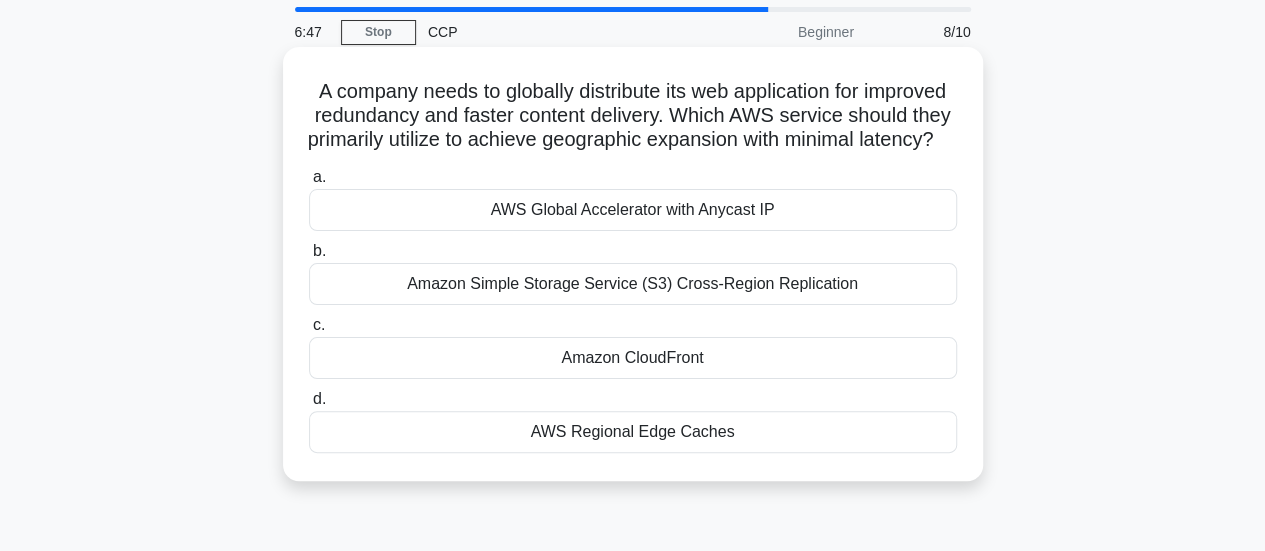 scroll, scrollTop: 66, scrollLeft: 0, axis: vertical 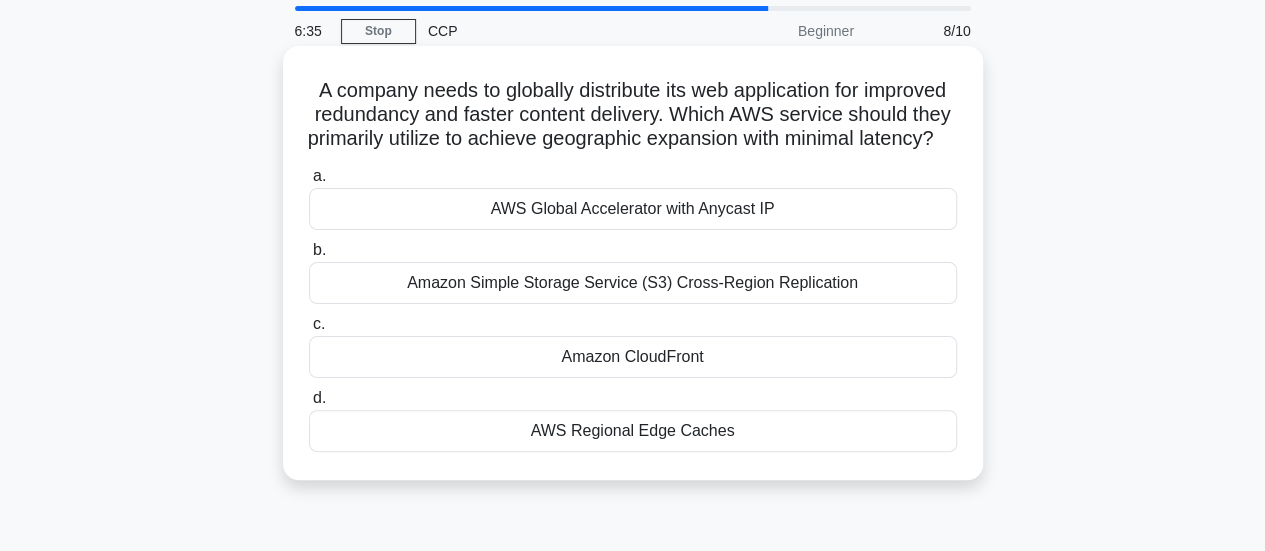 click on "Amazon CloudFront" at bounding box center (633, 357) 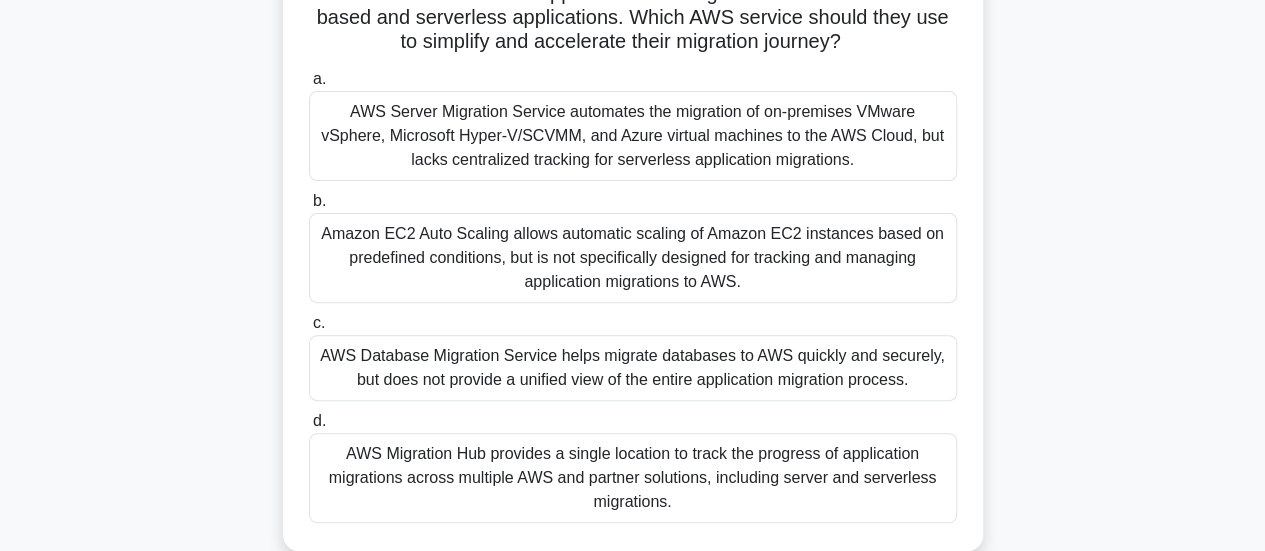scroll, scrollTop: 218, scrollLeft: 0, axis: vertical 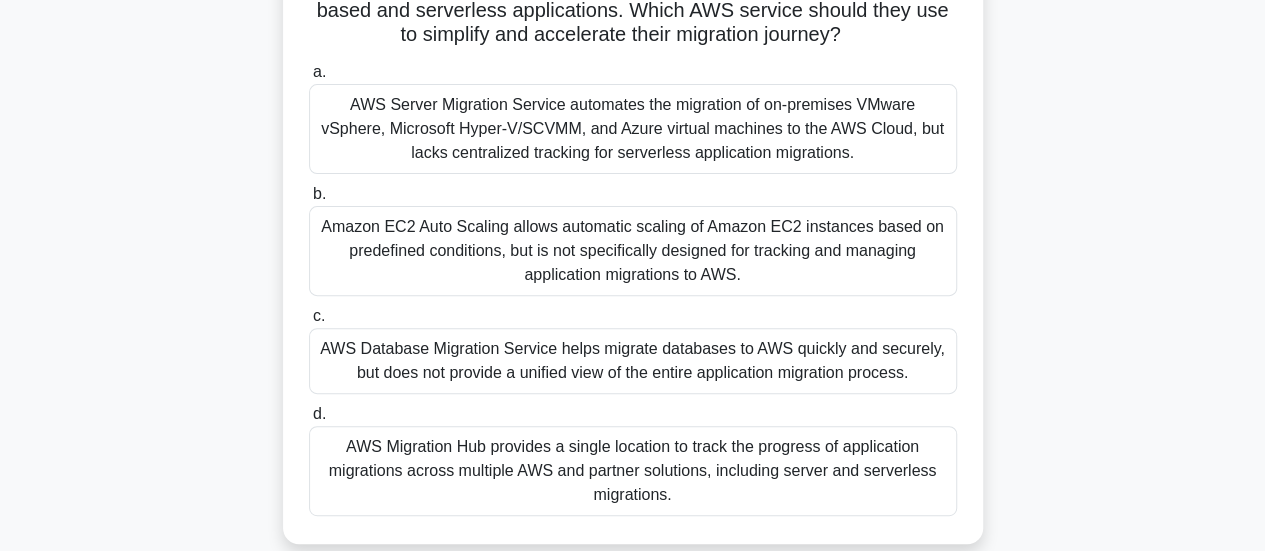 click on "AWS Migration Hub provides a single location to track the progress of application migrations across multiple AWS and partner solutions, including server and serverless migrations." at bounding box center (633, 471) 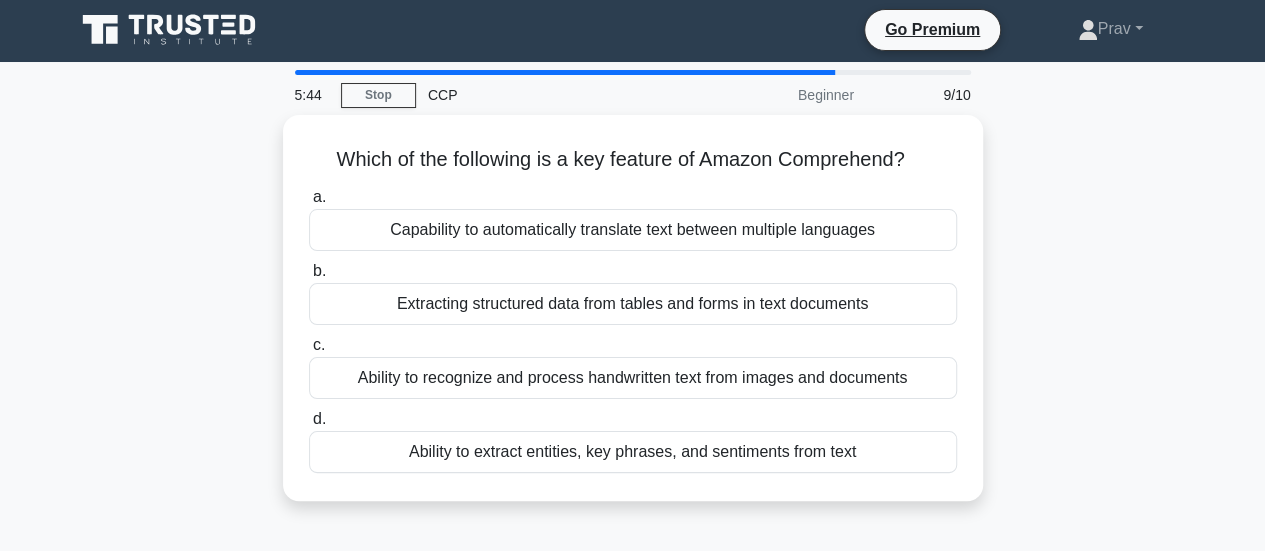 scroll, scrollTop: 0, scrollLeft: 0, axis: both 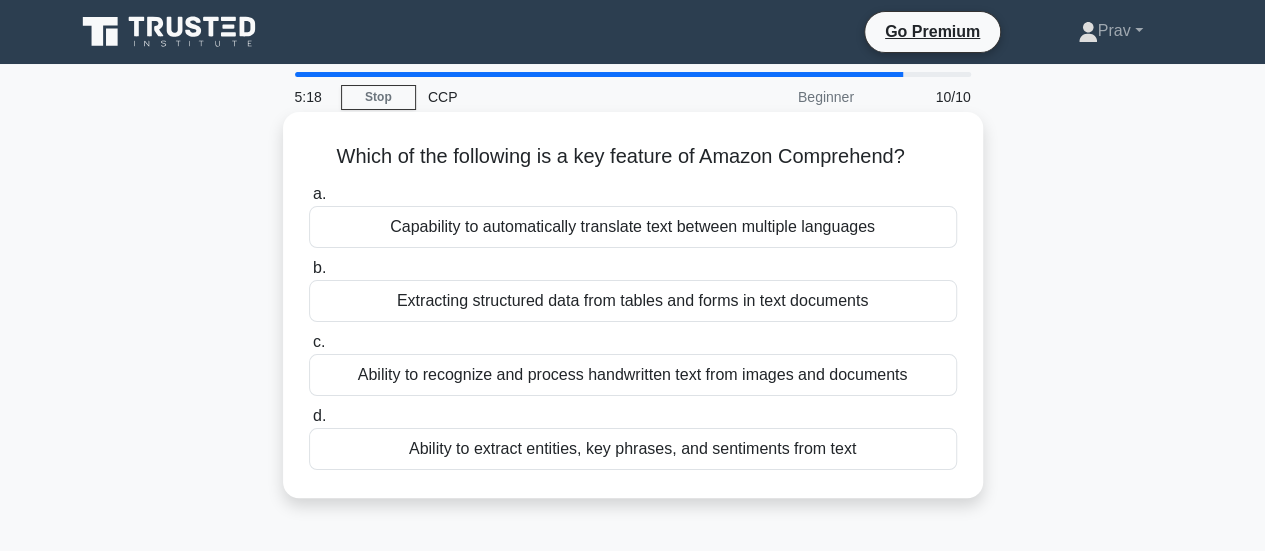 click on "Capability to automatically translate text between multiple languages" at bounding box center (633, 227) 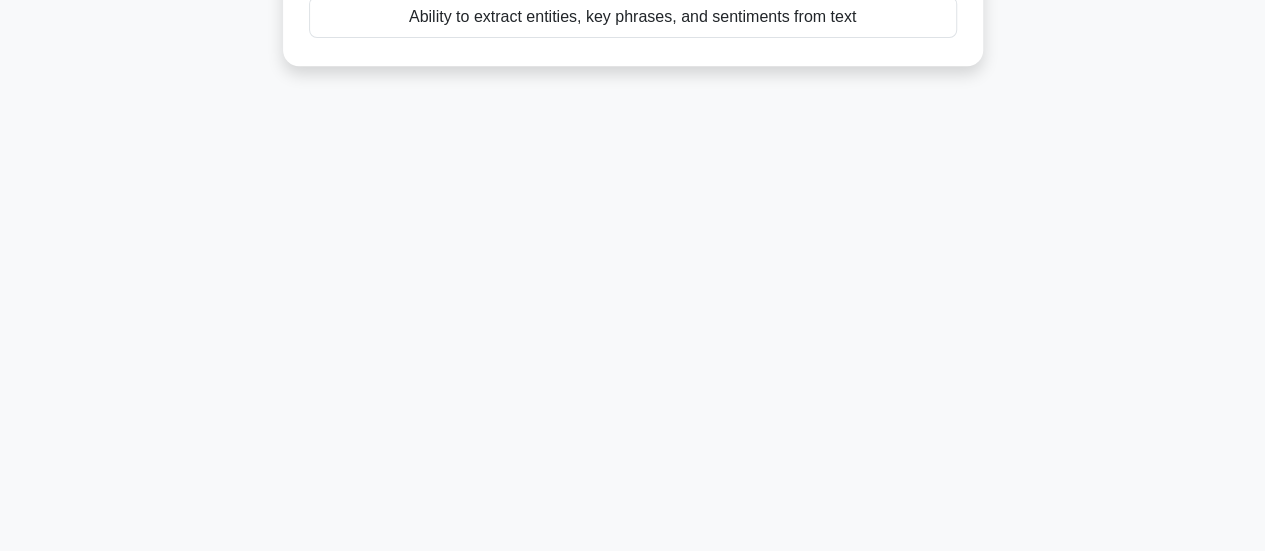 scroll, scrollTop: 444, scrollLeft: 0, axis: vertical 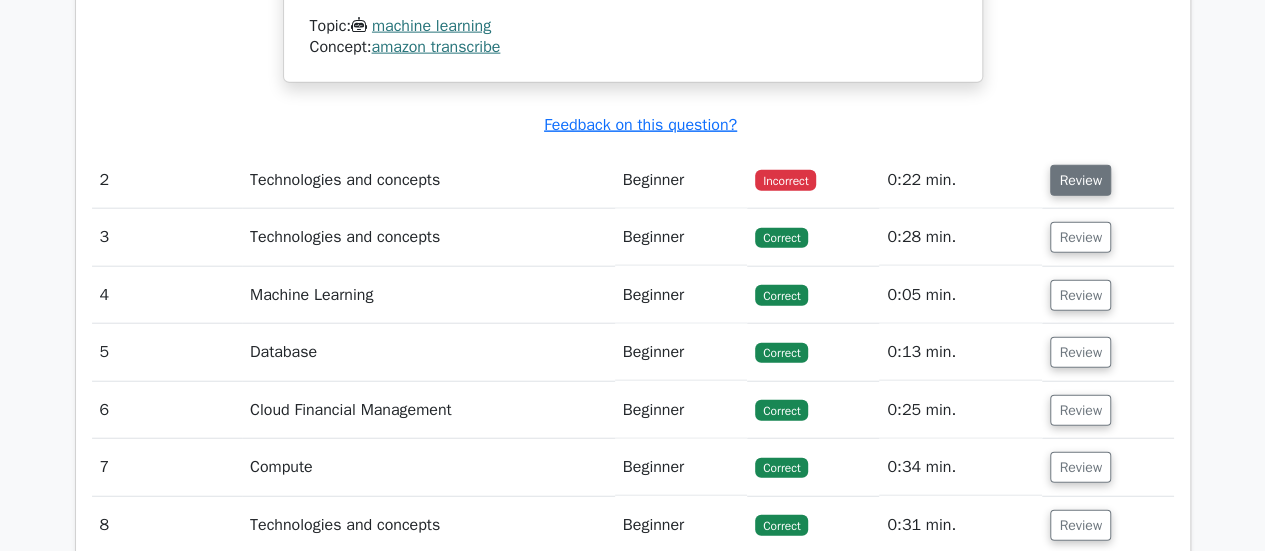 click on "Review" at bounding box center (1080, 180) 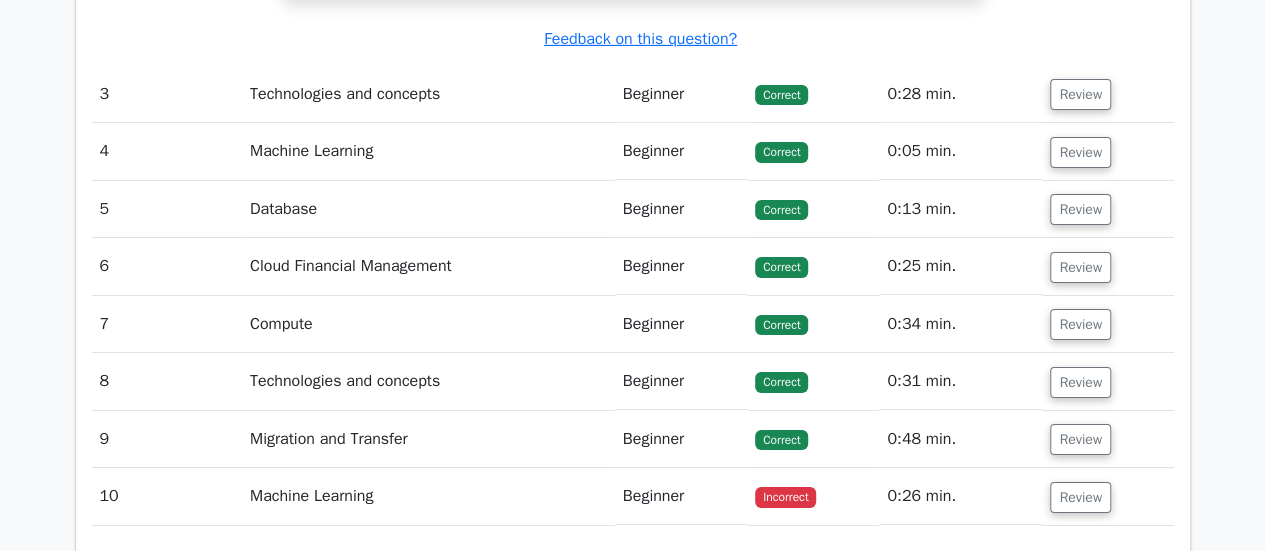 scroll, scrollTop: 3461, scrollLeft: 0, axis: vertical 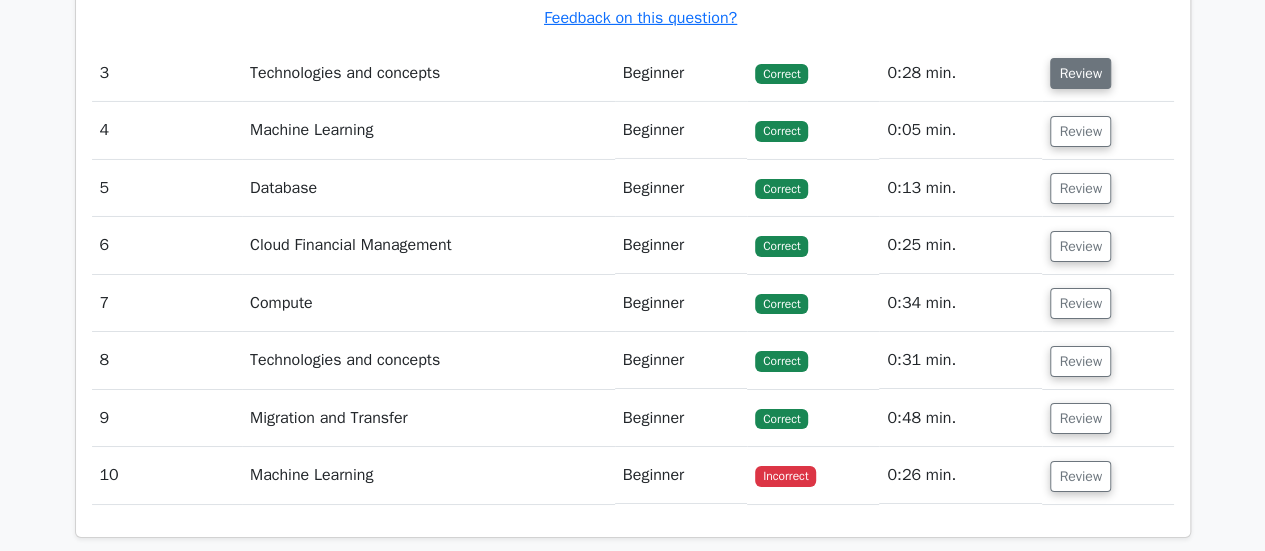 click on "Review" at bounding box center [1080, 73] 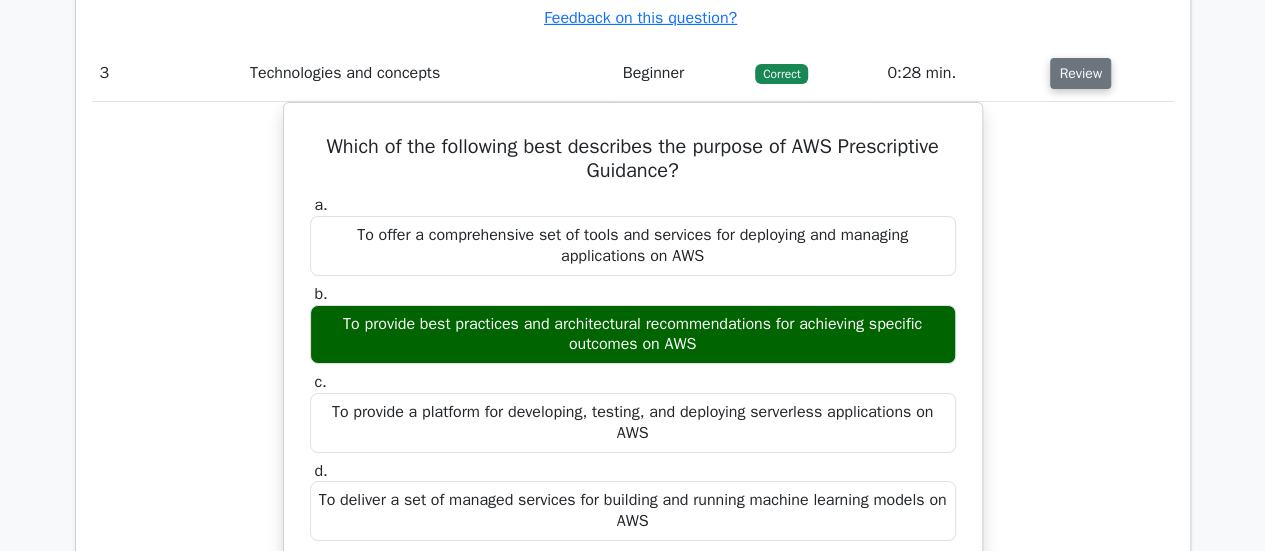 click on "Review" at bounding box center [1080, 73] 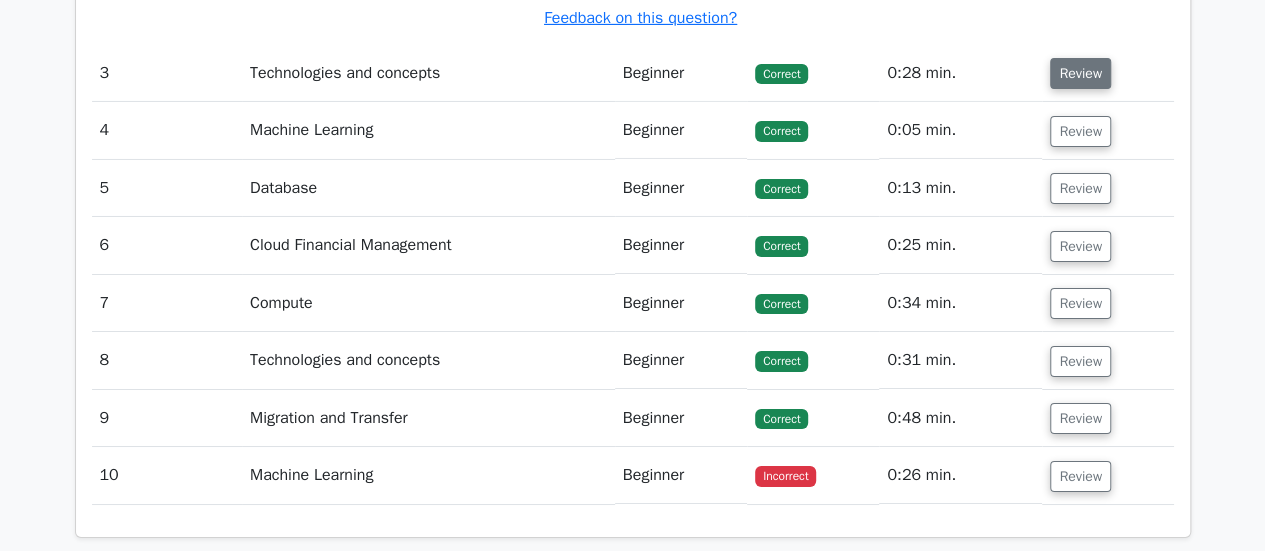 click on "Review" at bounding box center (1080, 73) 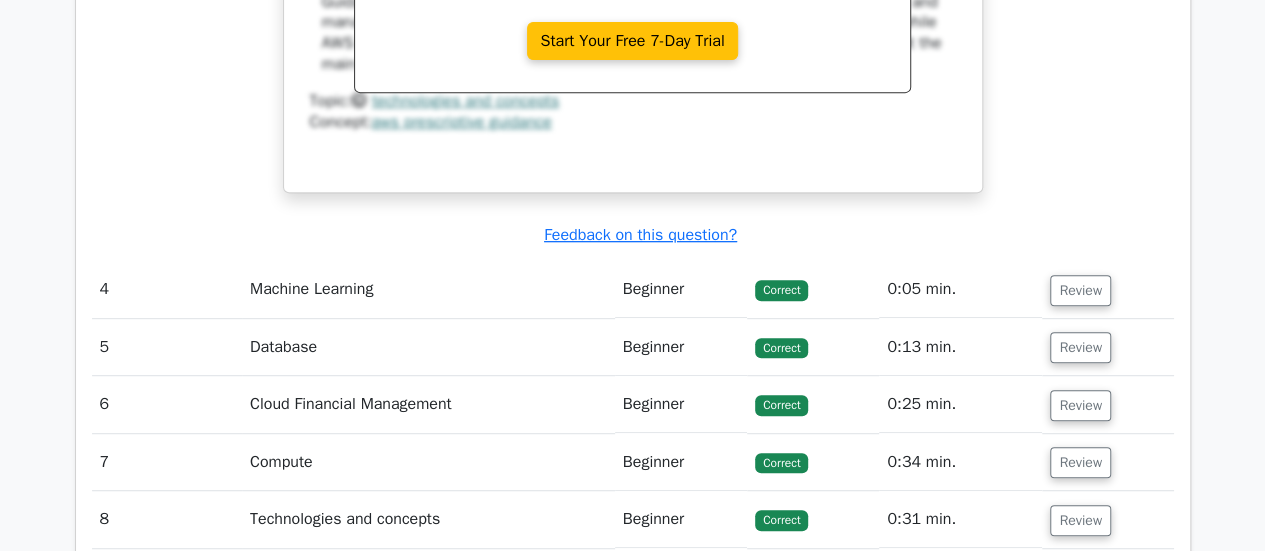 scroll, scrollTop: 4201, scrollLeft: 0, axis: vertical 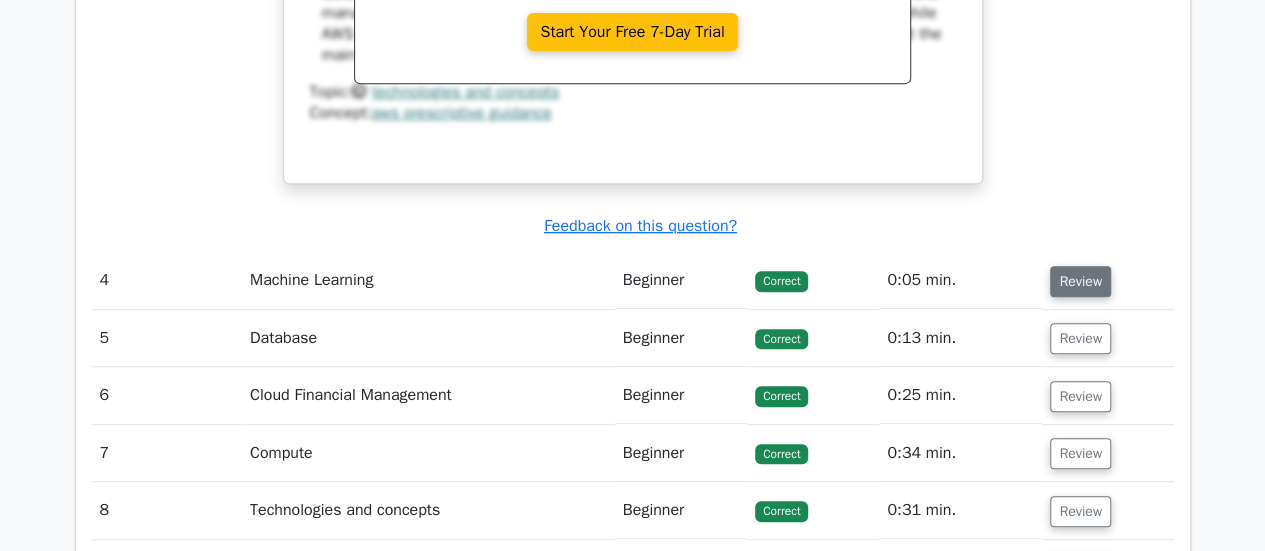 click on "Review" at bounding box center [1080, 281] 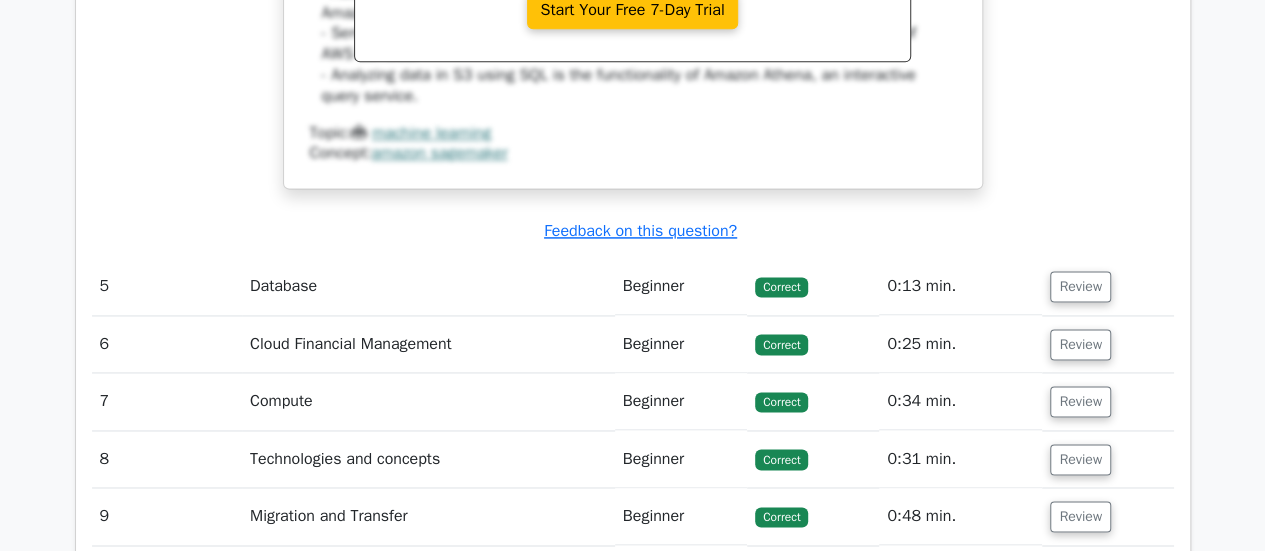 scroll, scrollTop: 5150, scrollLeft: 0, axis: vertical 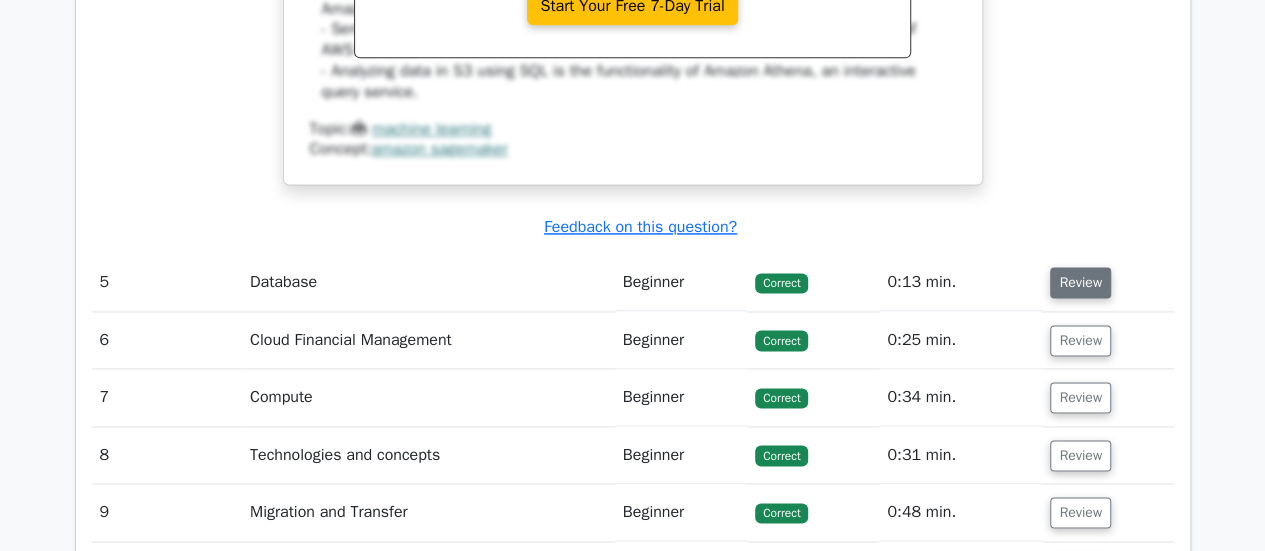 click on "Review" at bounding box center [1080, 282] 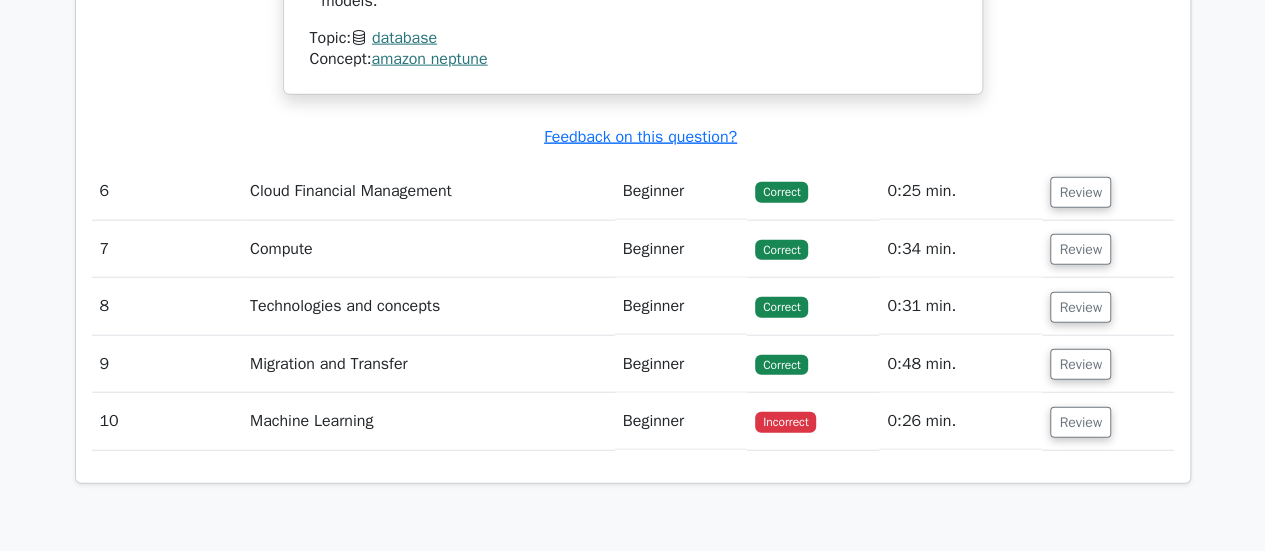 scroll, scrollTop: 6110, scrollLeft: 0, axis: vertical 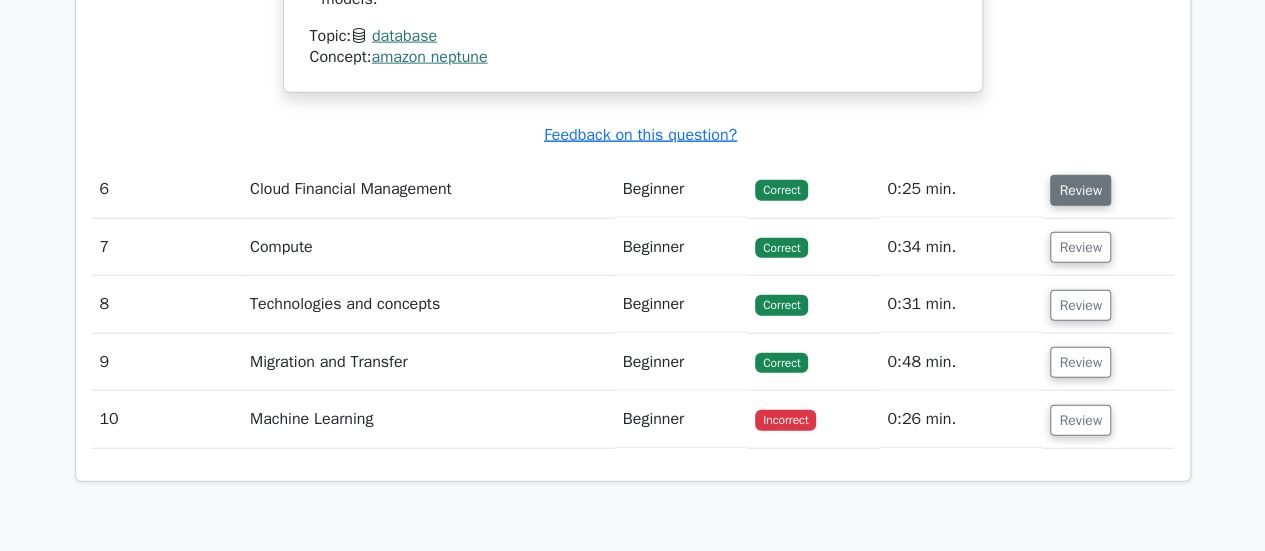 click on "Review" at bounding box center (1080, 190) 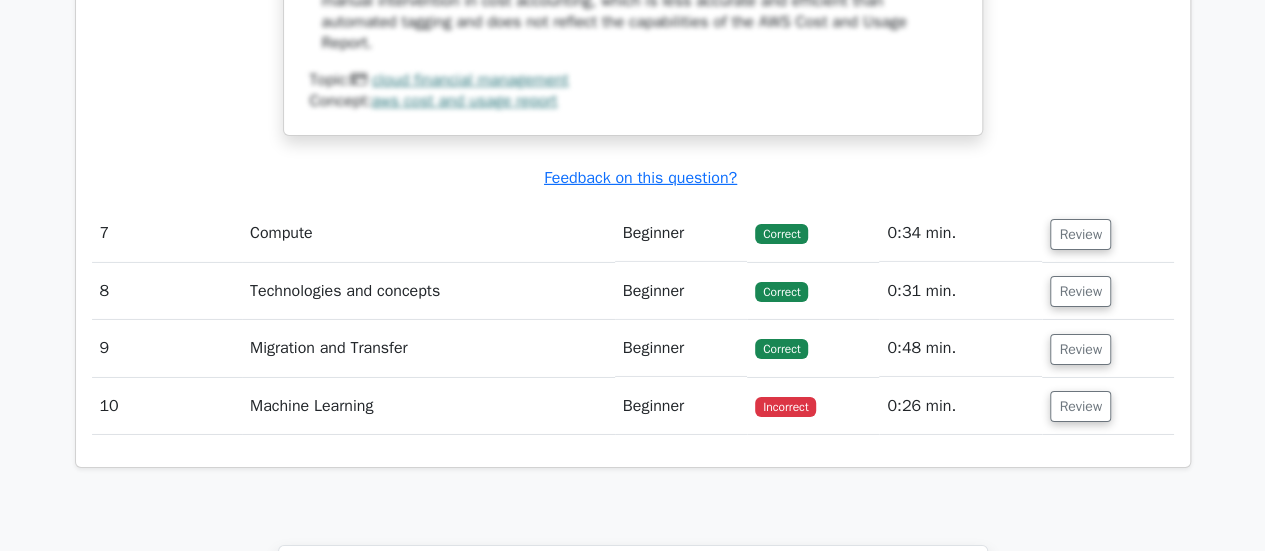 scroll, scrollTop: 7023, scrollLeft: 0, axis: vertical 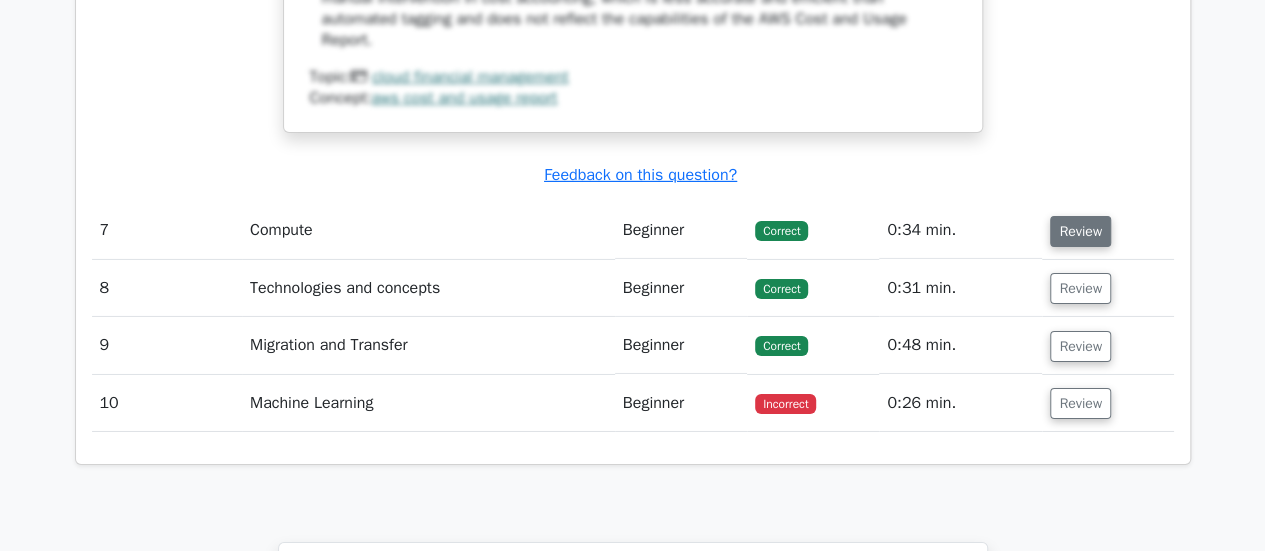 click on "Review" at bounding box center (1080, 231) 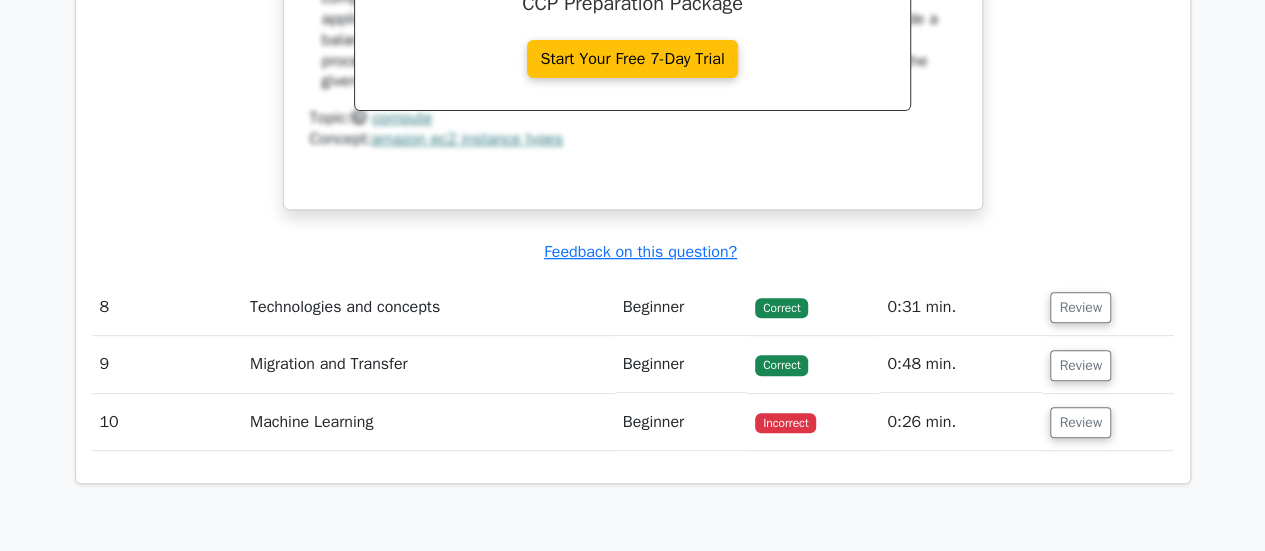 scroll, scrollTop: 7899, scrollLeft: 0, axis: vertical 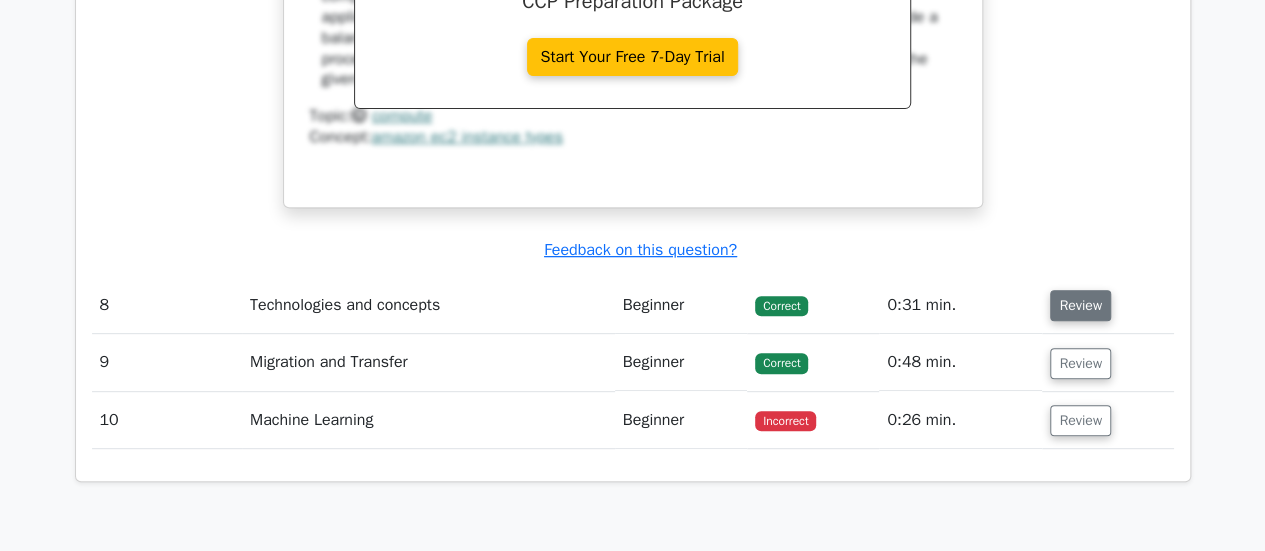 click on "Review" at bounding box center [1080, 305] 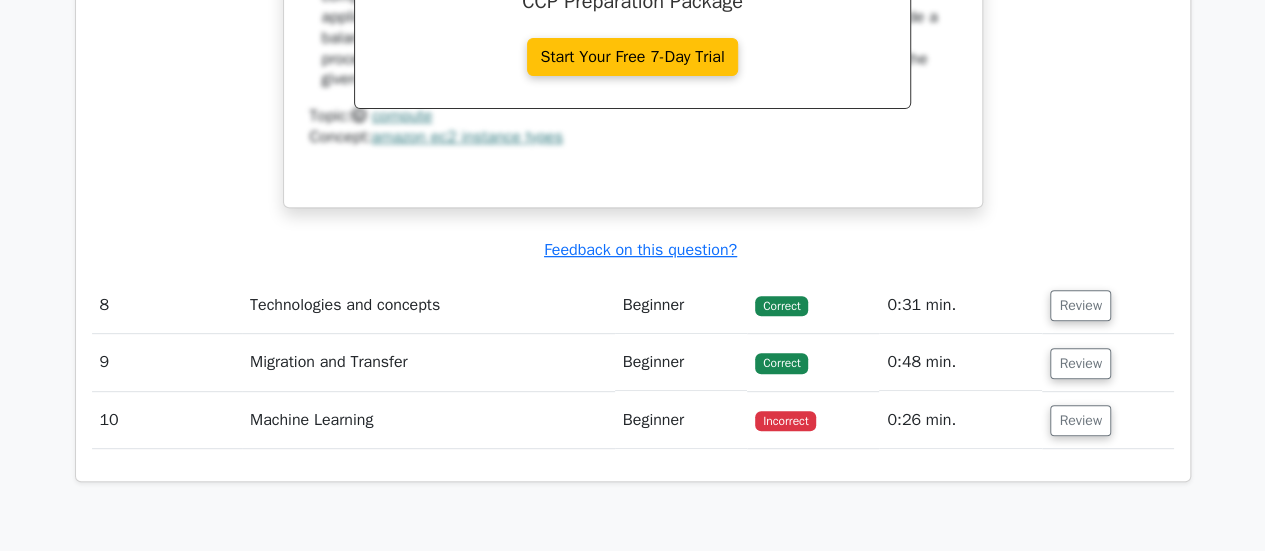 click on "Which Amazon EC2 instance type is best suited for batch processing workloads that require high computing power and large amounts of memory?
a.
X1 instances
b.
c. d." at bounding box center (633, -170) 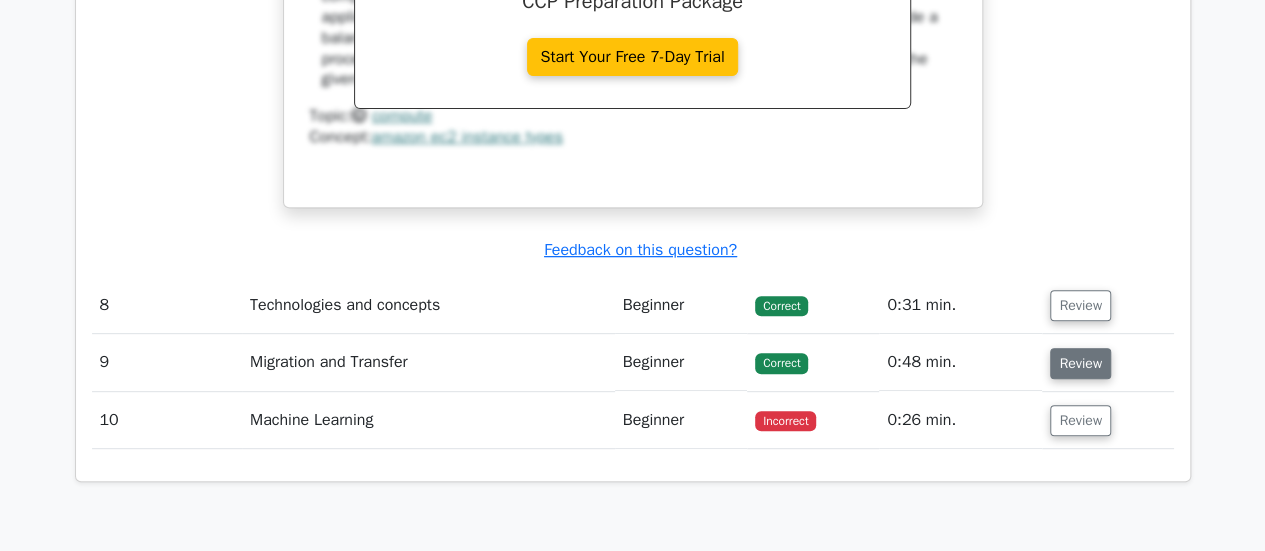 click on "Review" at bounding box center (1080, 363) 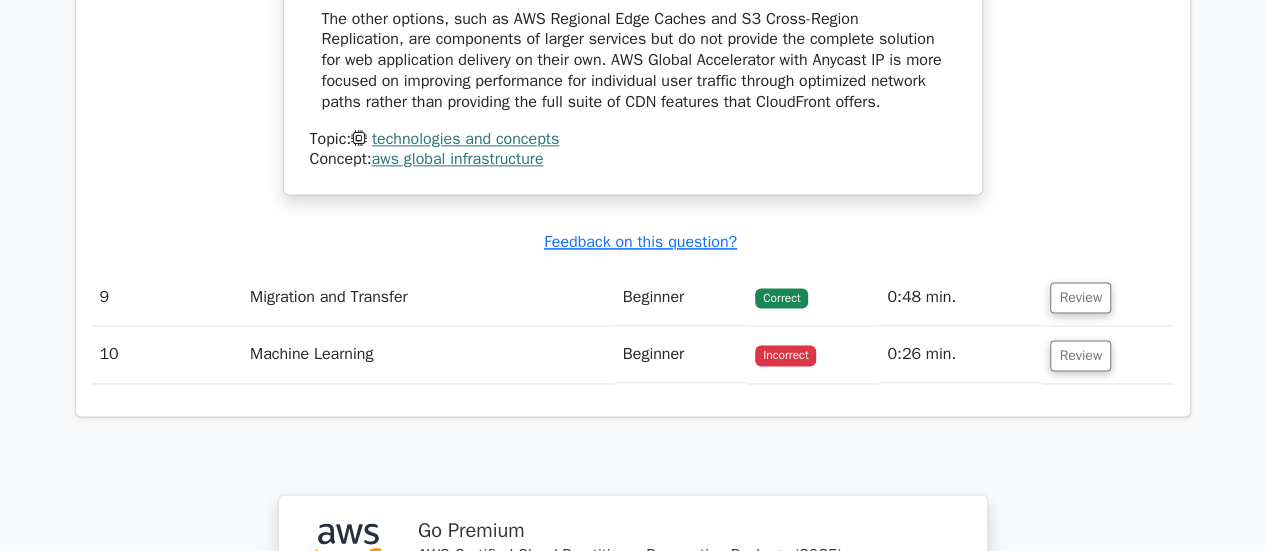 scroll, scrollTop: 8867, scrollLeft: 0, axis: vertical 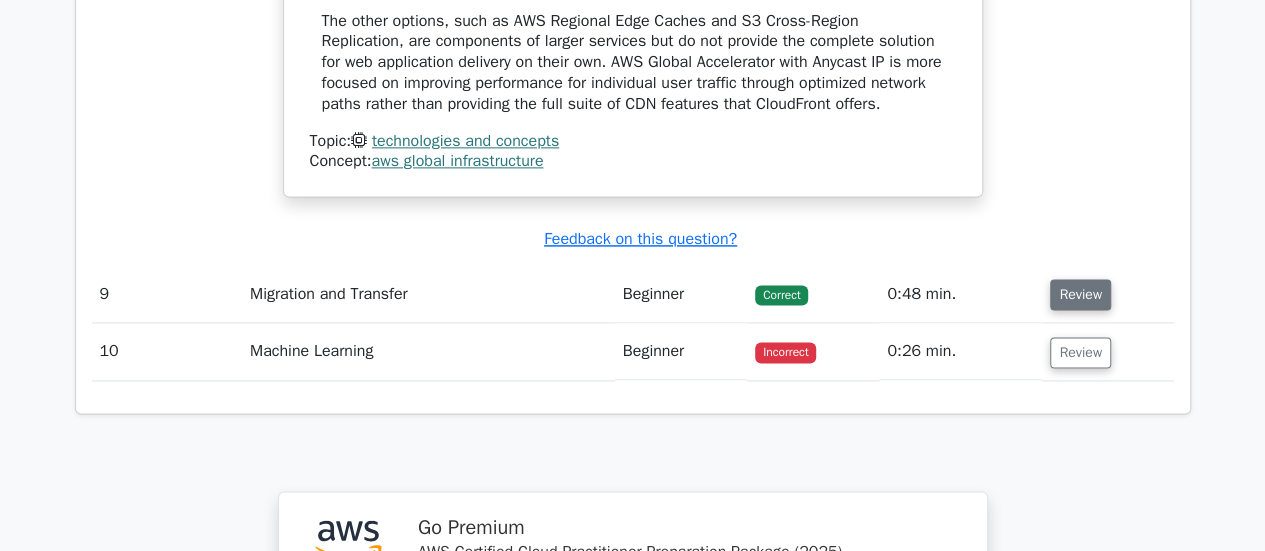 click on "Review" at bounding box center (1080, 294) 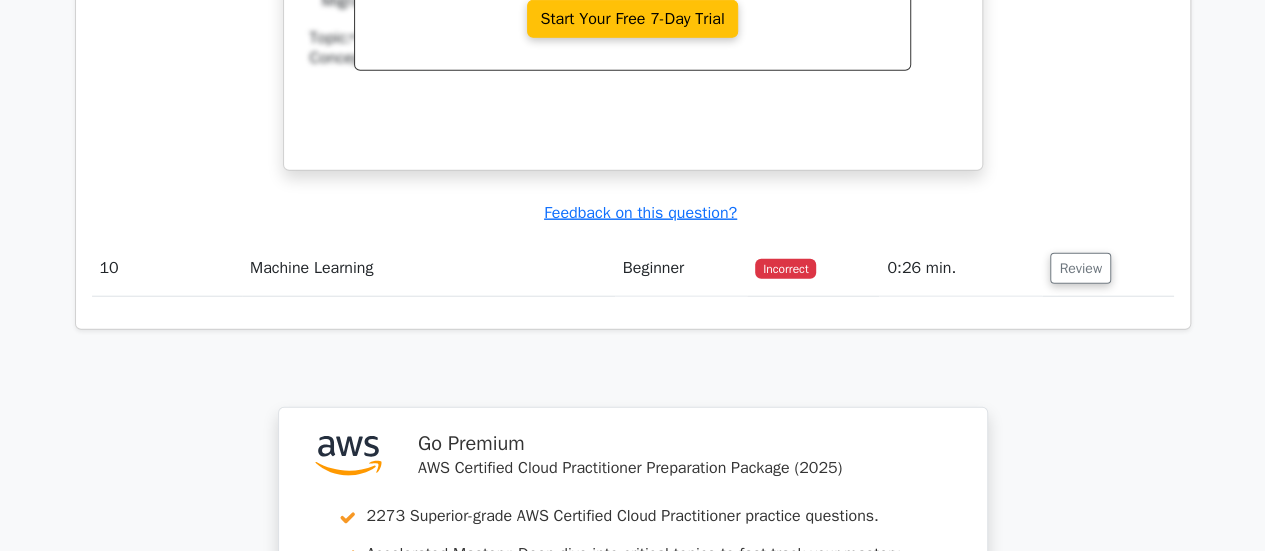 scroll, scrollTop: 9976, scrollLeft: 0, axis: vertical 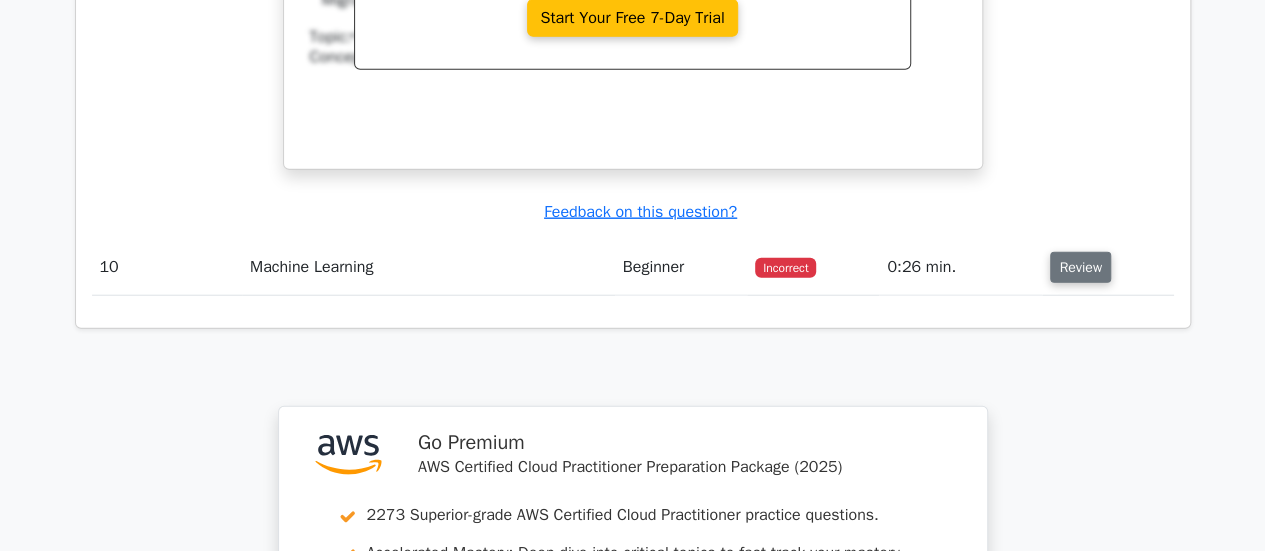 click on "Review" at bounding box center [1080, 267] 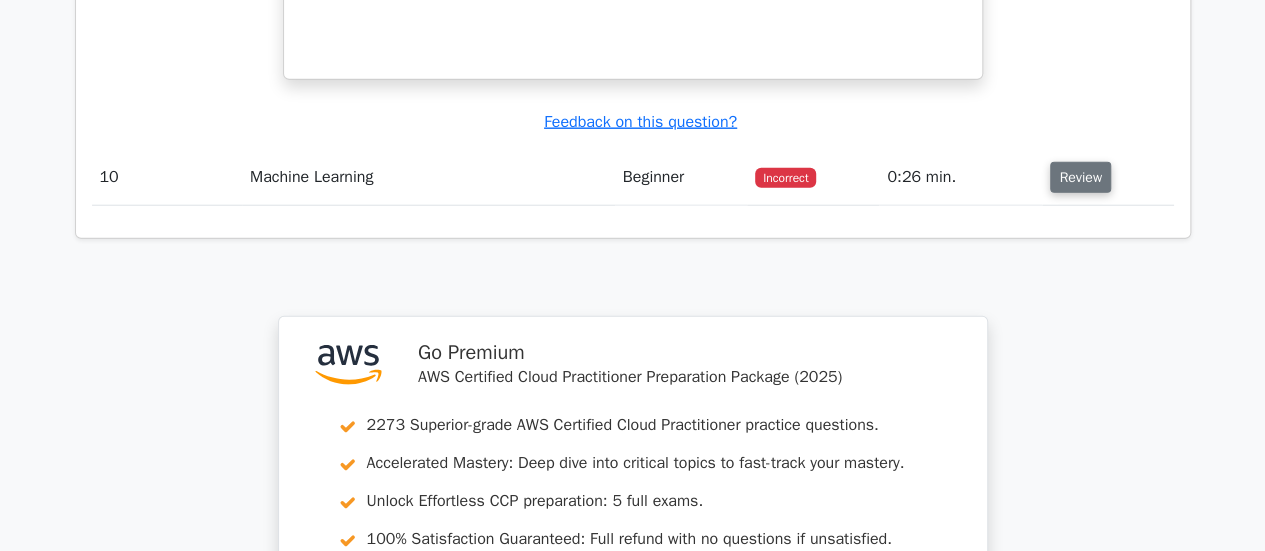 scroll, scrollTop: 10068, scrollLeft: 0, axis: vertical 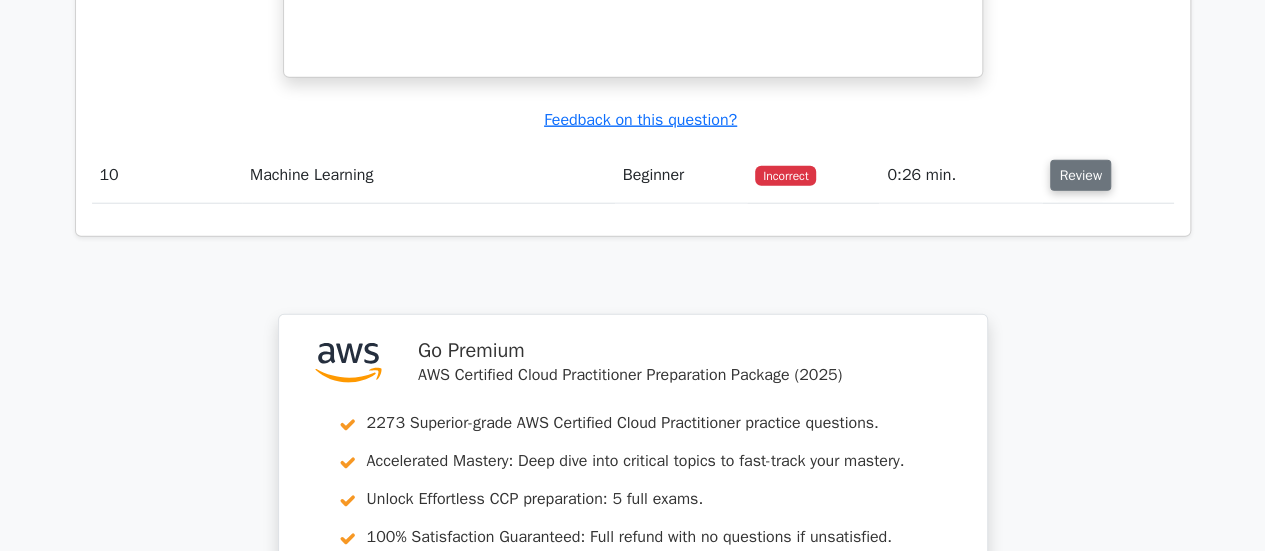 click on "Review" at bounding box center [1080, 175] 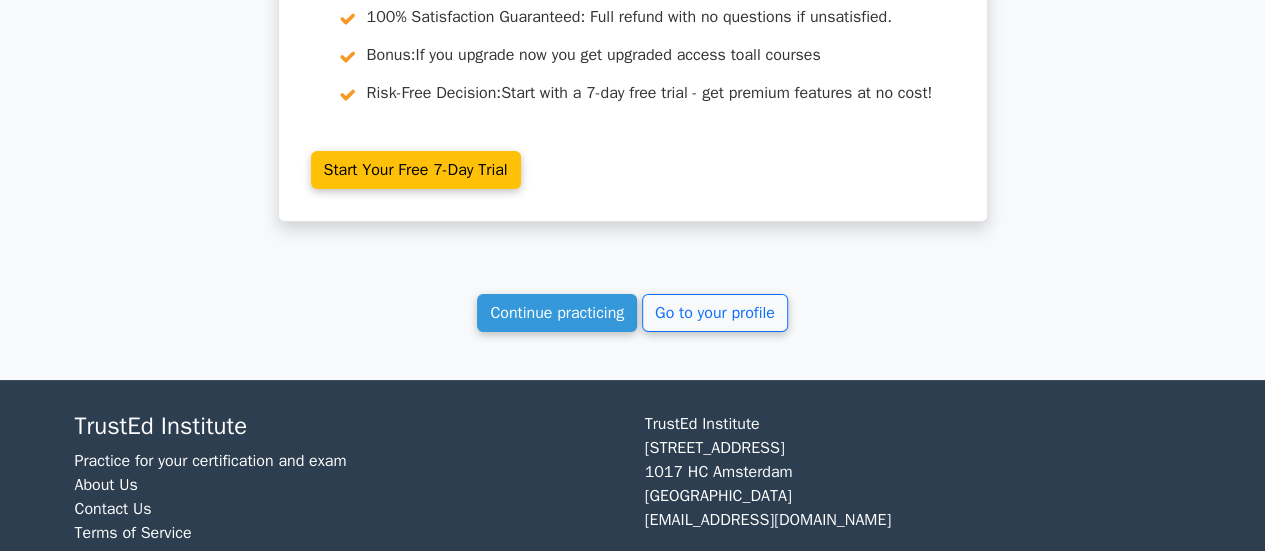 scroll, scrollTop: 11372, scrollLeft: 0, axis: vertical 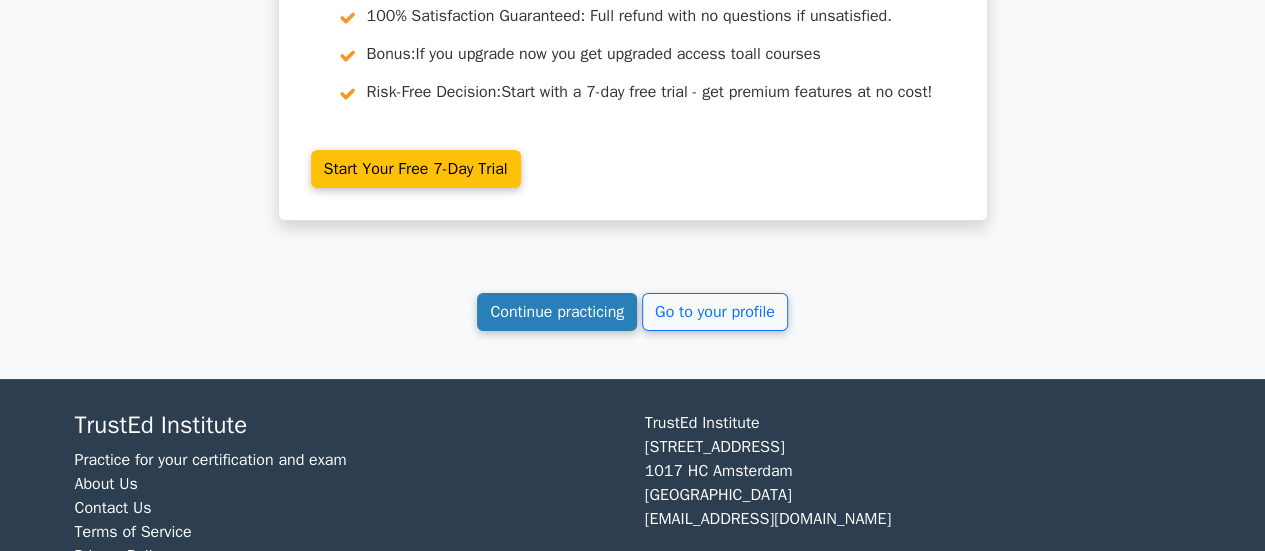 click on "Continue practicing" at bounding box center [557, 312] 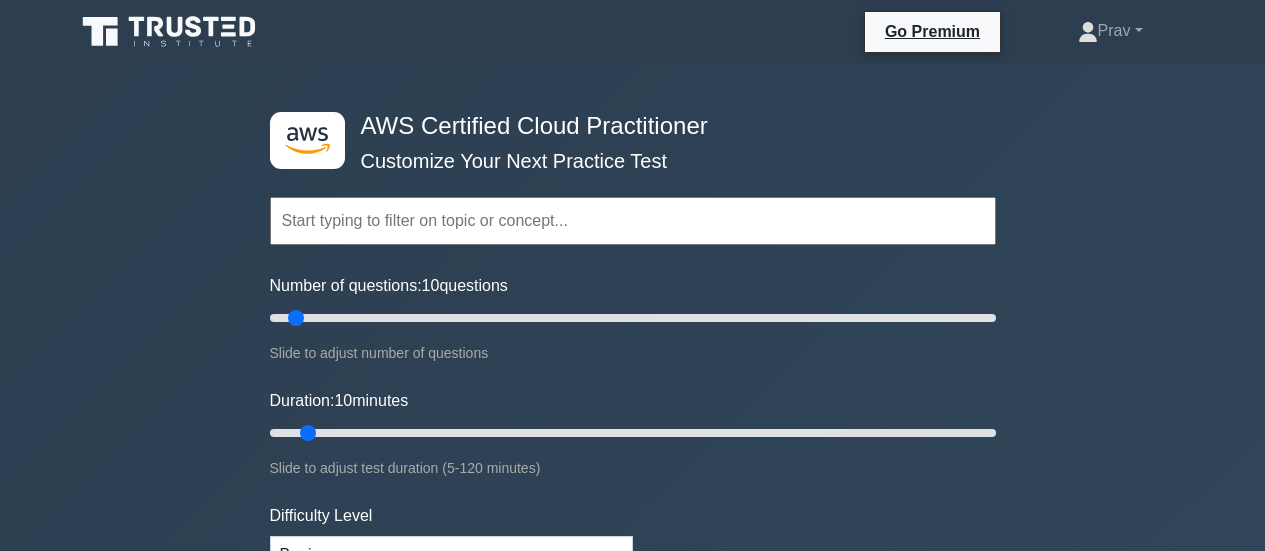 scroll, scrollTop: 0, scrollLeft: 0, axis: both 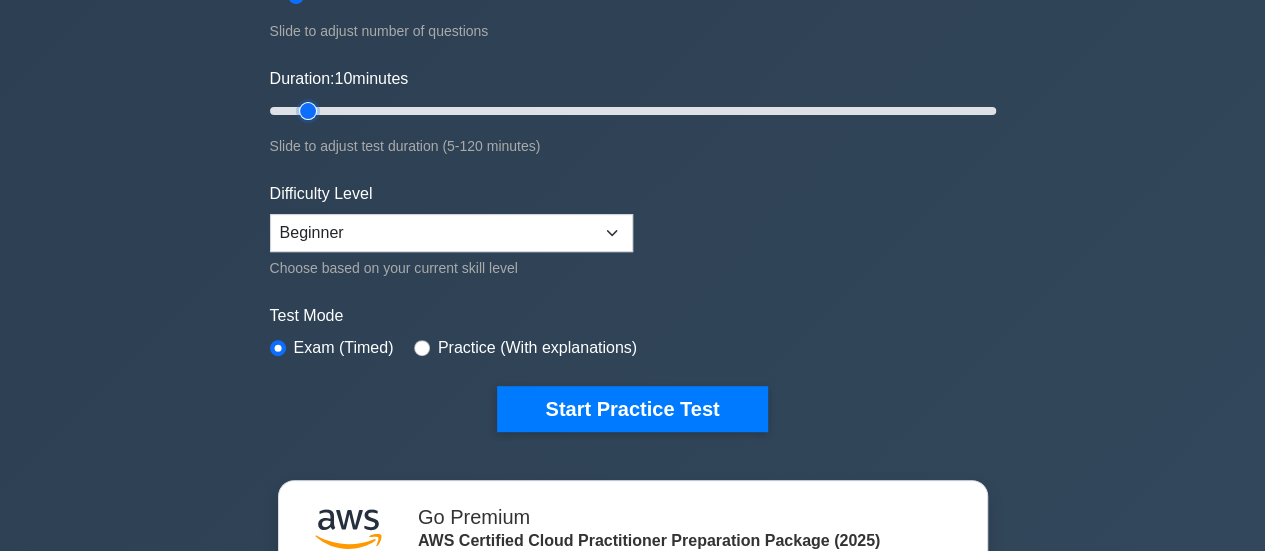 click on "Duration:  10  minutes" at bounding box center [633, 111] 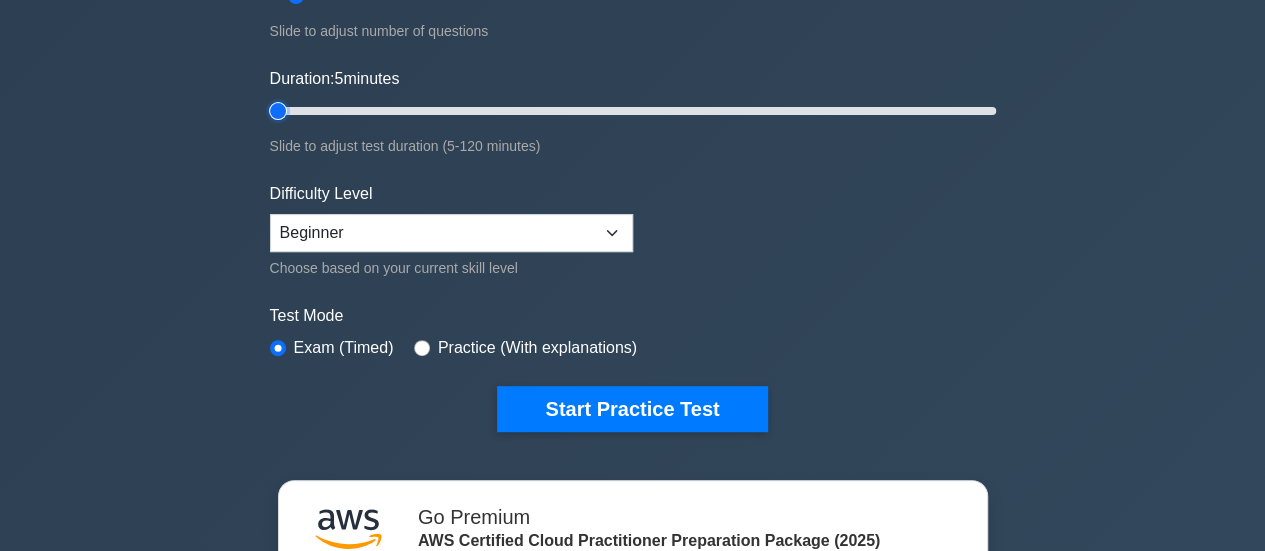 type on "5" 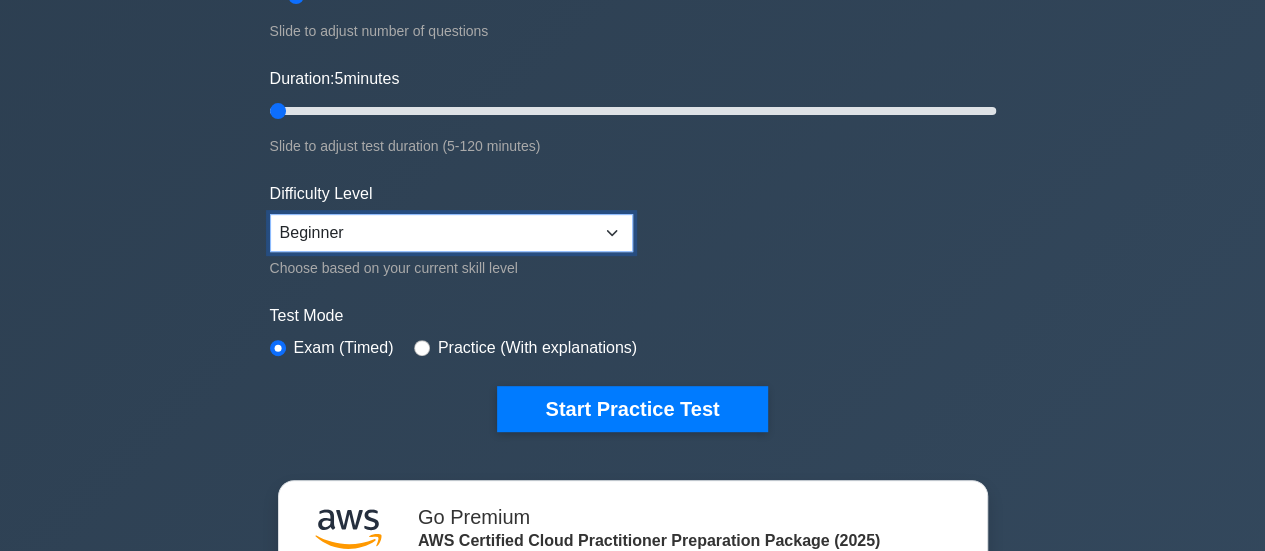click on "Beginner
Intermediate
Expert" at bounding box center (451, 233) 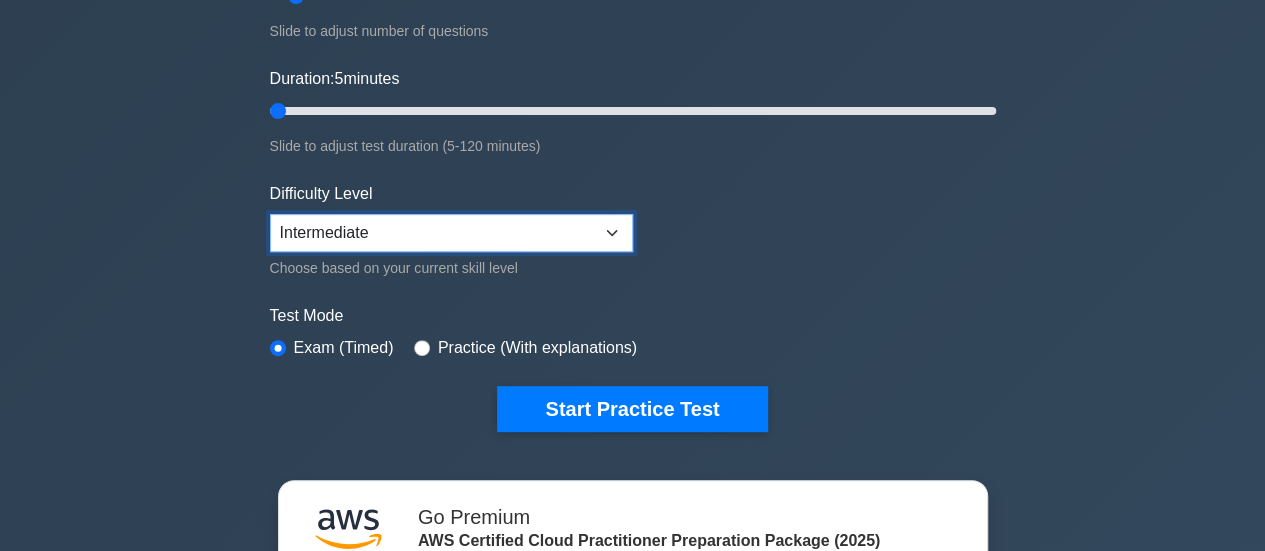 click on "Beginner
Intermediate
Expert" at bounding box center [451, 233] 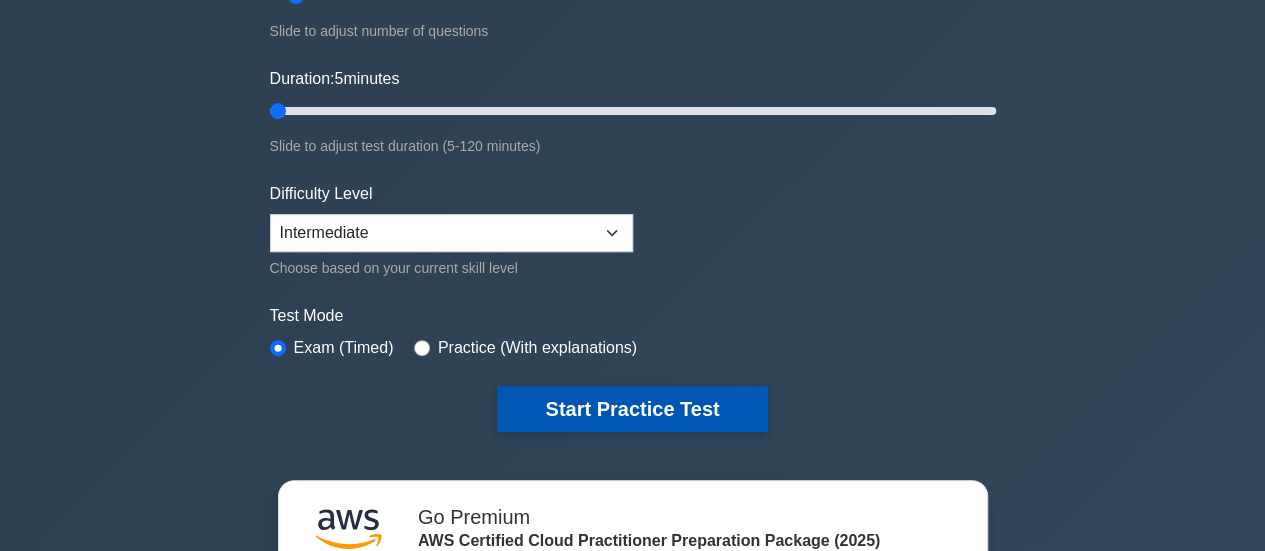 click on "Start Practice Test" at bounding box center [632, 409] 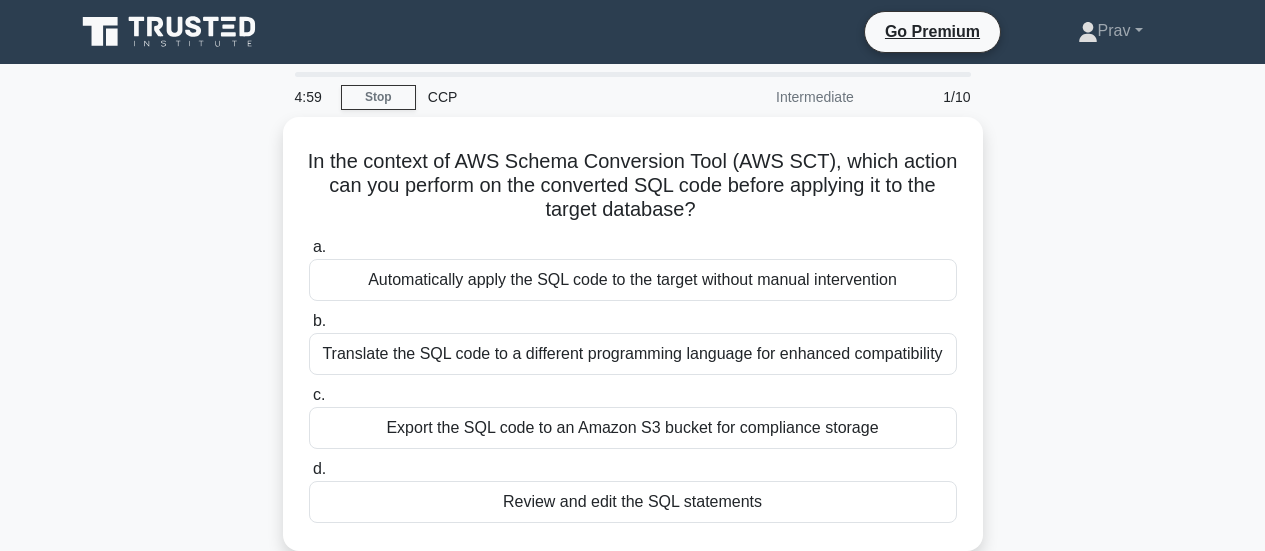 scroll, scrollTop: 0, scrollLeft: 0, axis: both 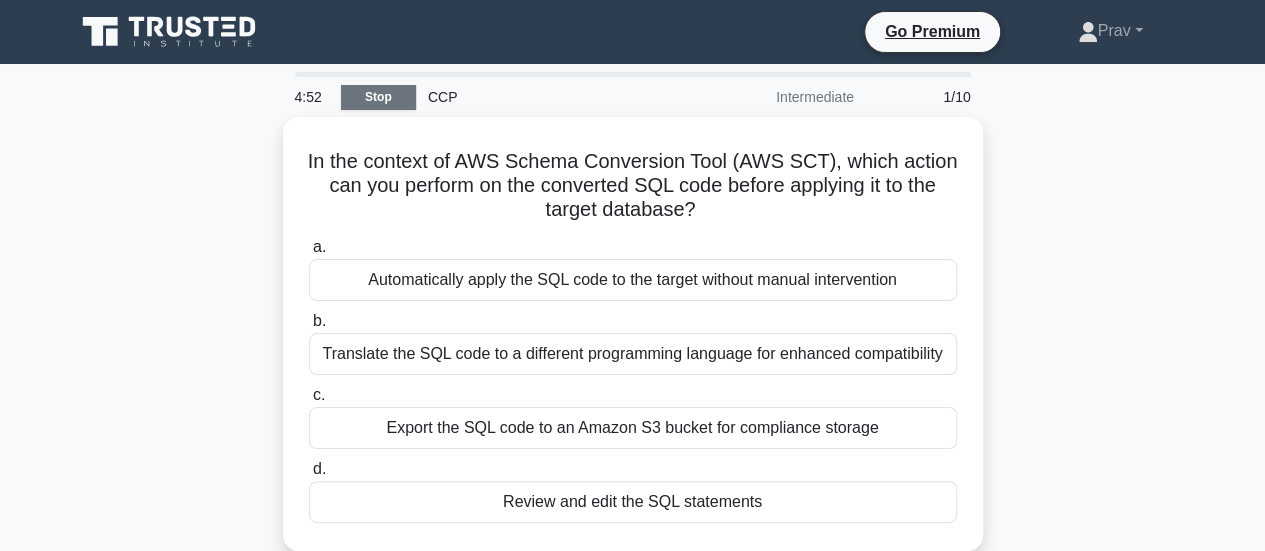 click on "Stop" at bounding box center (378, 97) 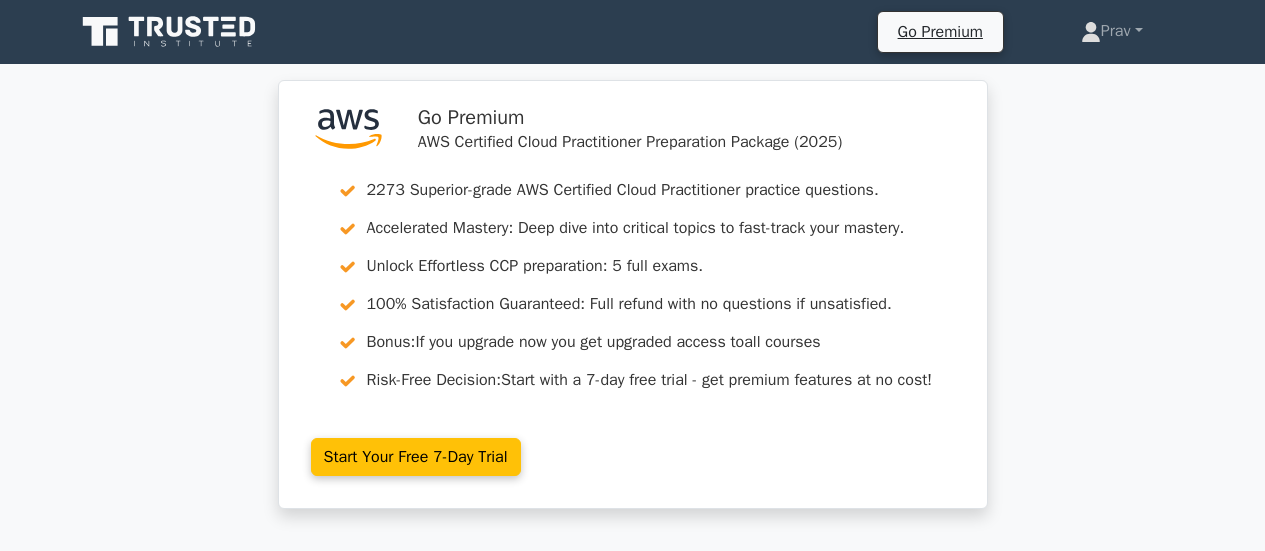 scroll, scrollTop: 479, scrollLeft: 0, axis: vertical 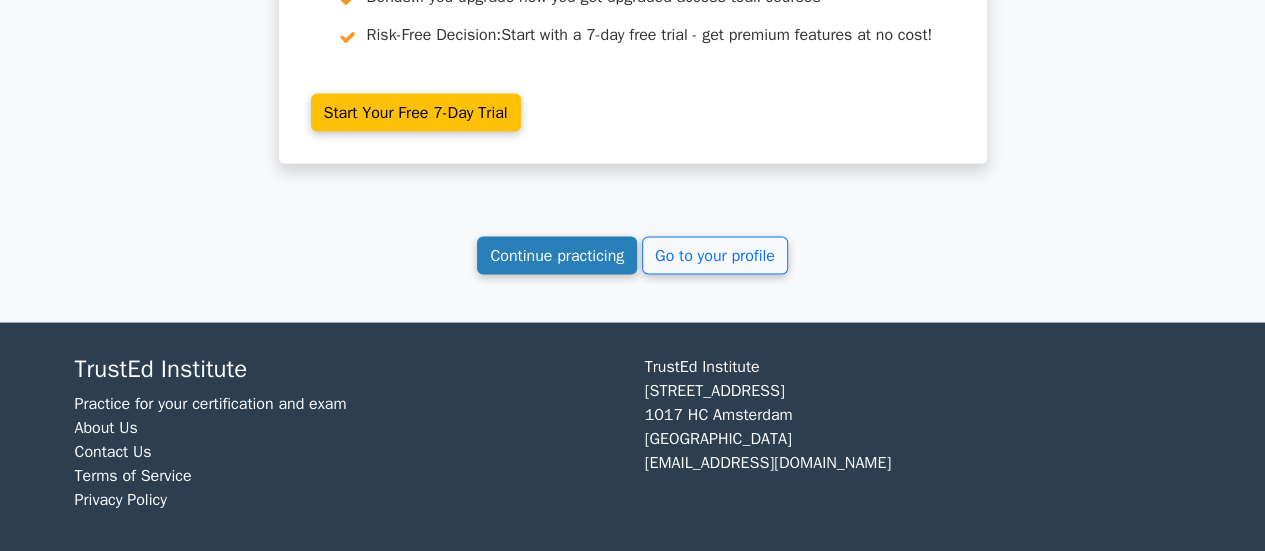 click on "Continue practicing" at bounding box center [557, 255] 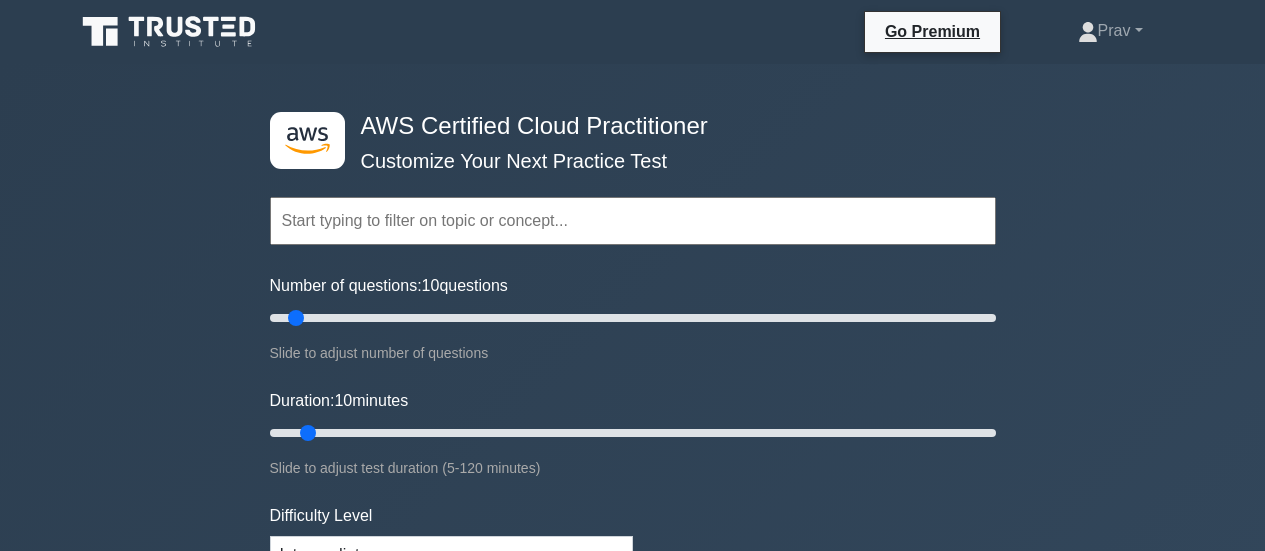 scroll, scrollTop: 0, scrollLeft: 0, axis: both 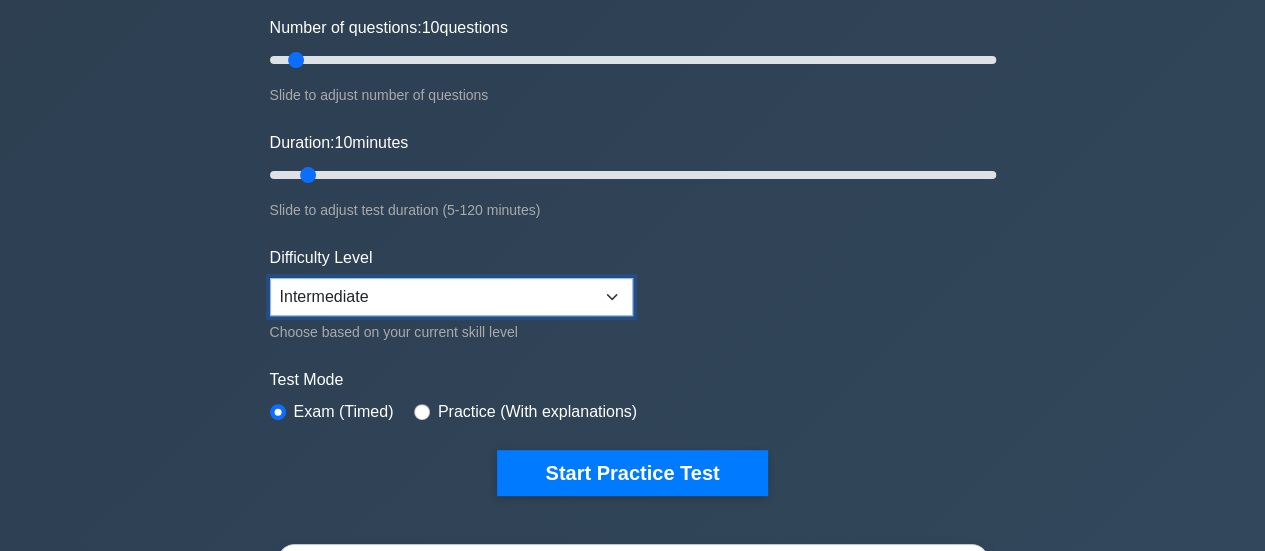 click on "Beginner
Intermediate
Expert" at bounding box center (451, 297) 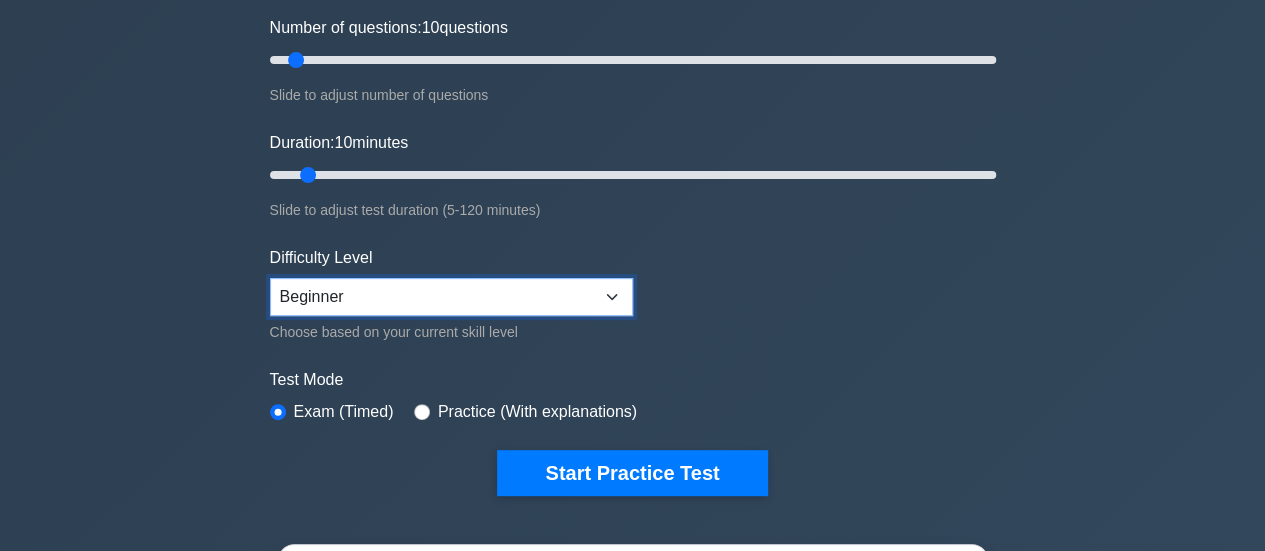 click on "Beginner
Intermediate
Expert" at bounding box center [451, 297] 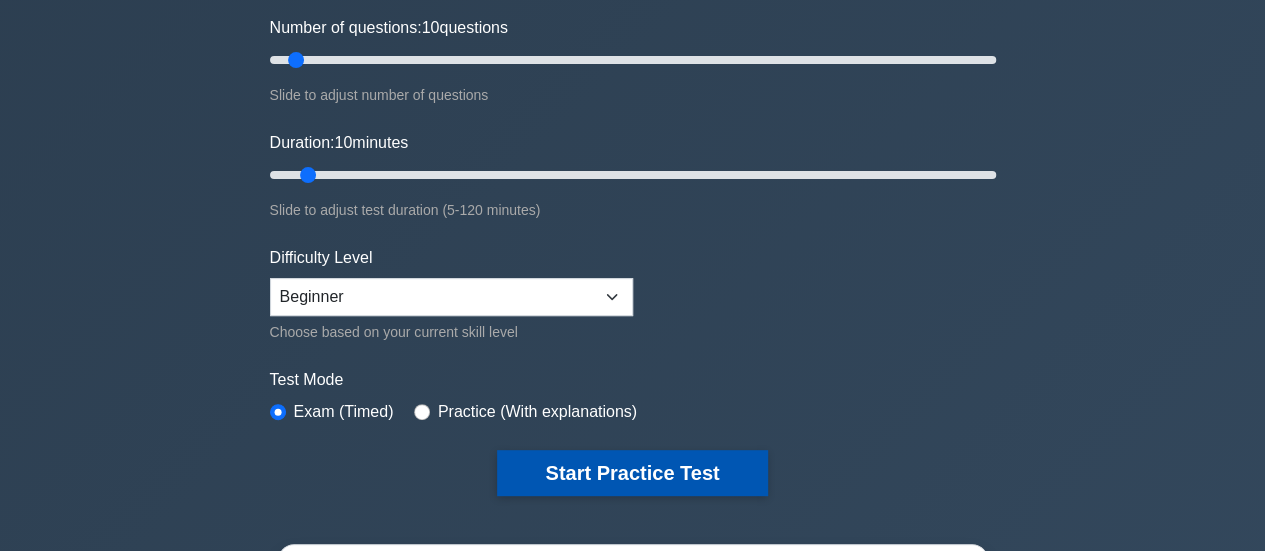 click on "Start Practice Test" at bounding box center (632, 473) 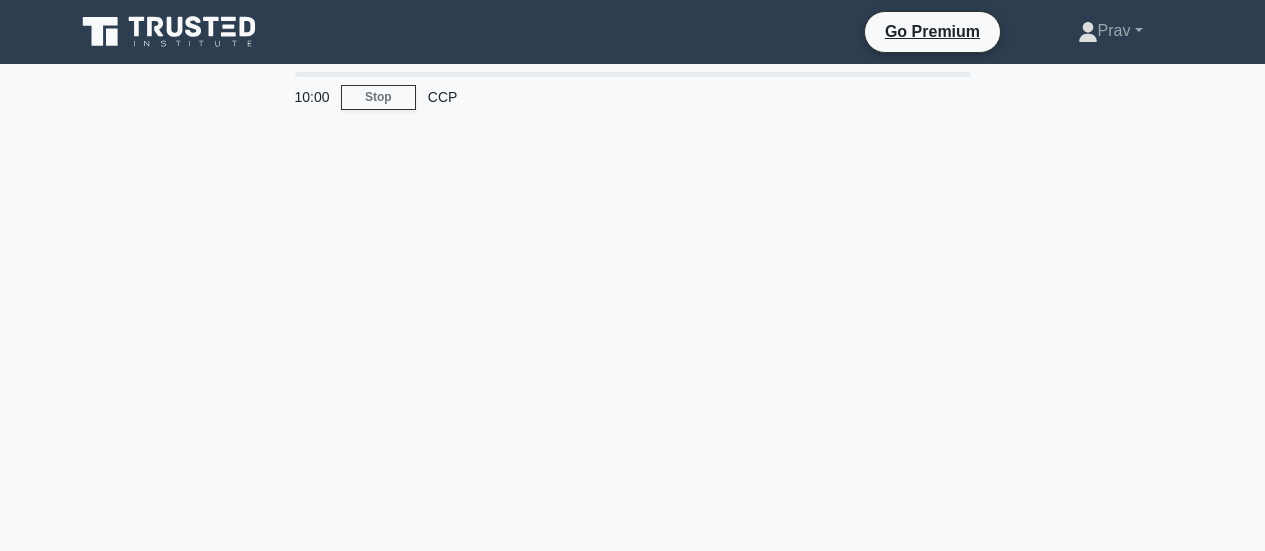 scroll, scrollTop: 0, scrollLeft: 0, axis: both 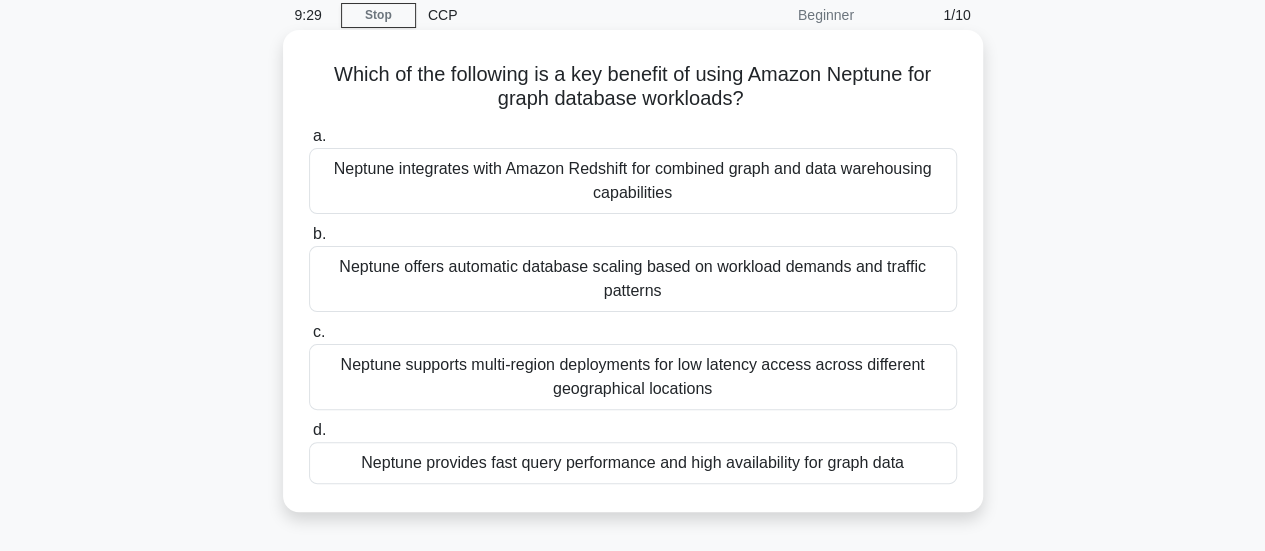 click on "Neptune supports multi-region deployments for low latency access across different geographical locations" at bounding box center (633, 377) 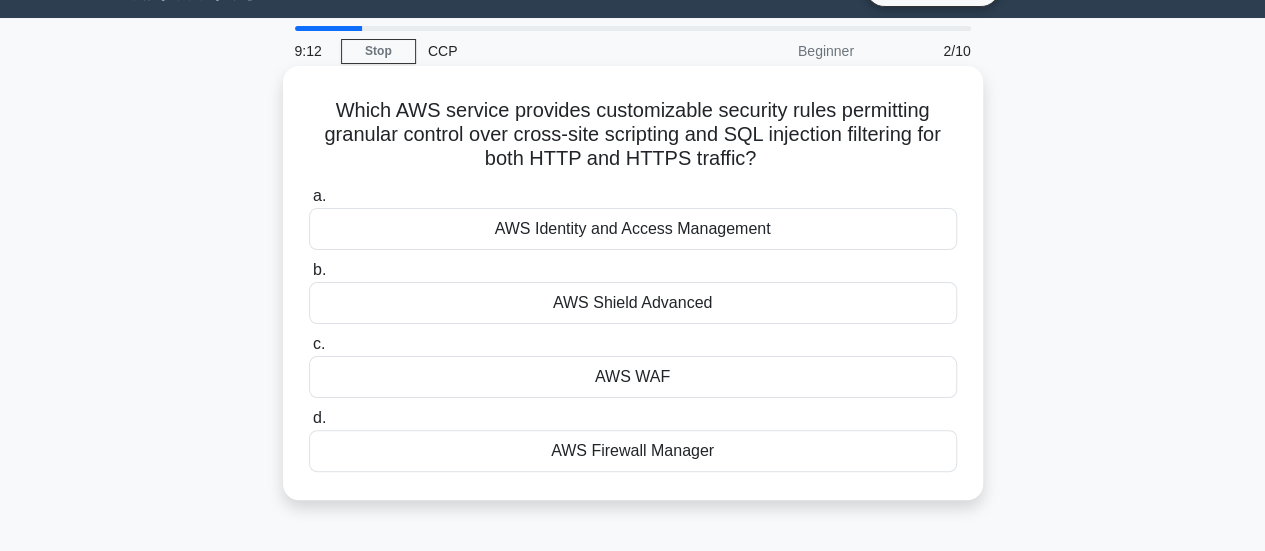 scroll, scrollTop: 47, scrollLeft: 0, axis: vertical 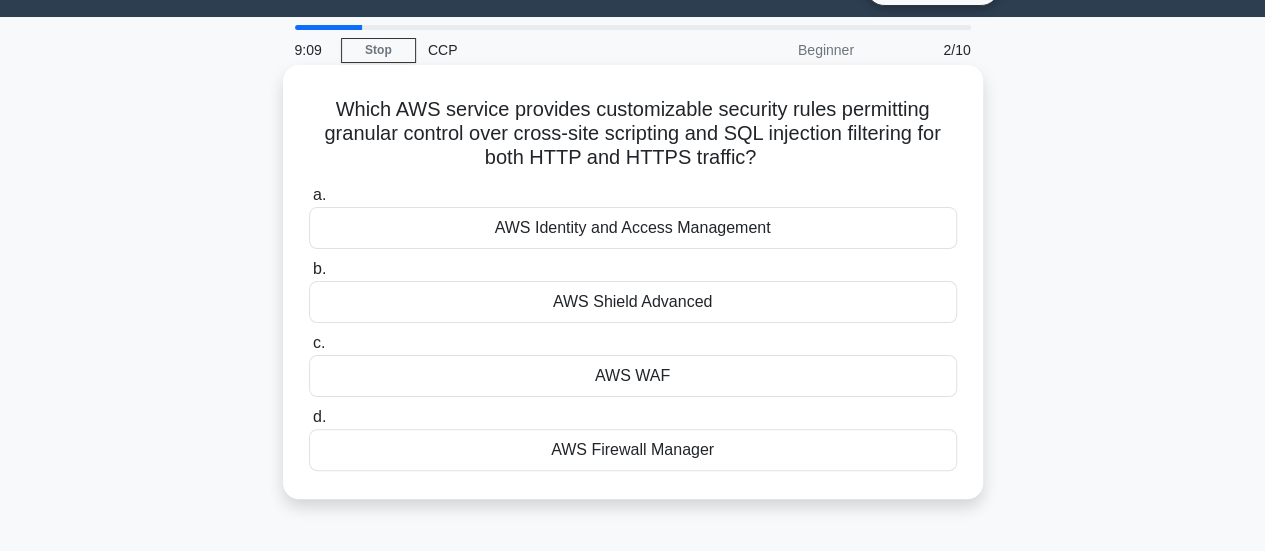click on "AWS WAF" at bounding box center [633, 376] 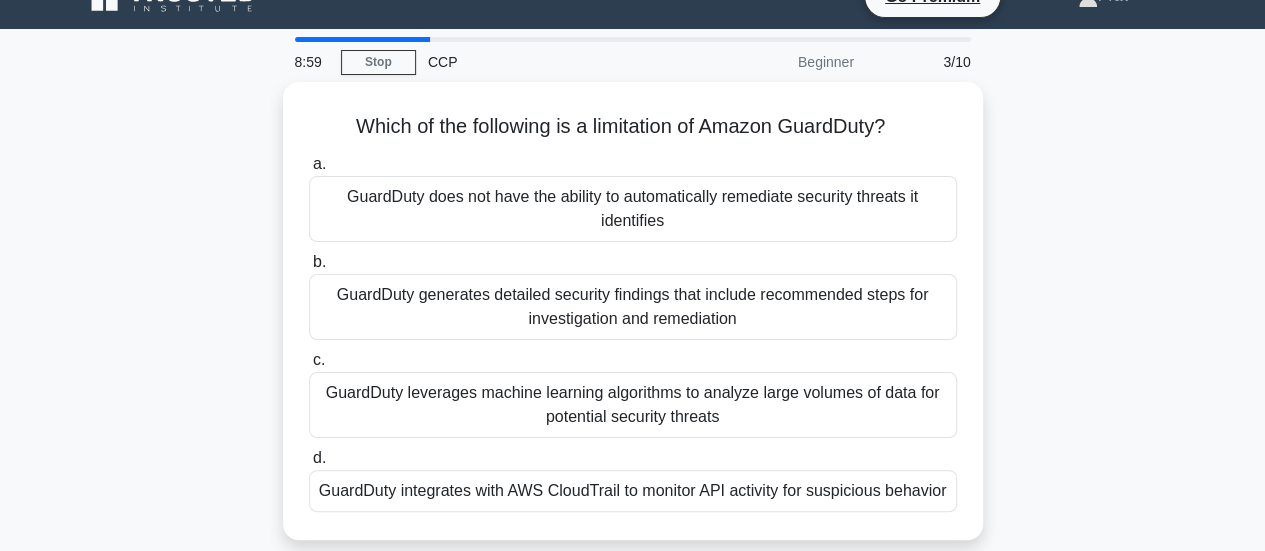 scroll, scrollTop: 8, scrollLeft: 0, axis: vertical 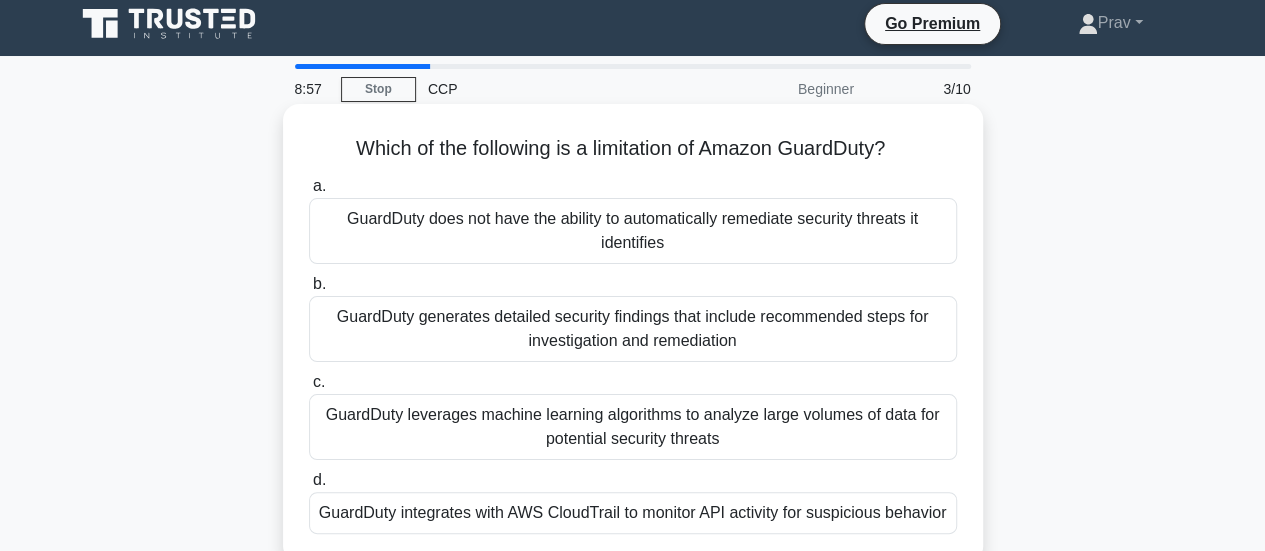 click on "GuardDuty does not have the ability to automatically remediate security threats it identifies" at bounding box center [633, 231] 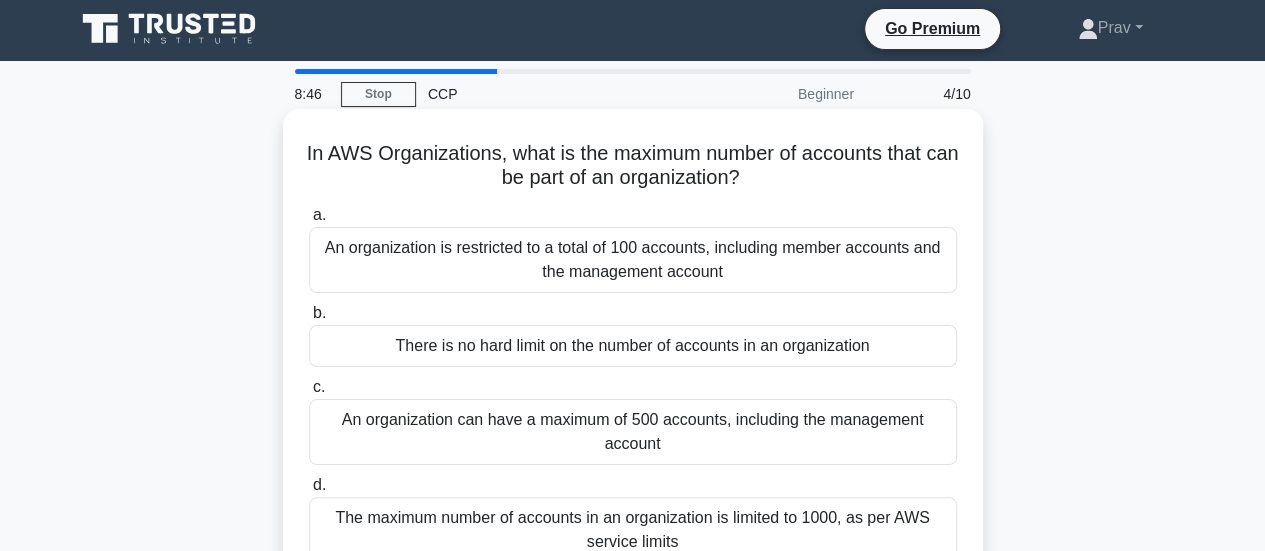 scroll, scrollTop: 2, scrollLeft: 0, axis: vertical 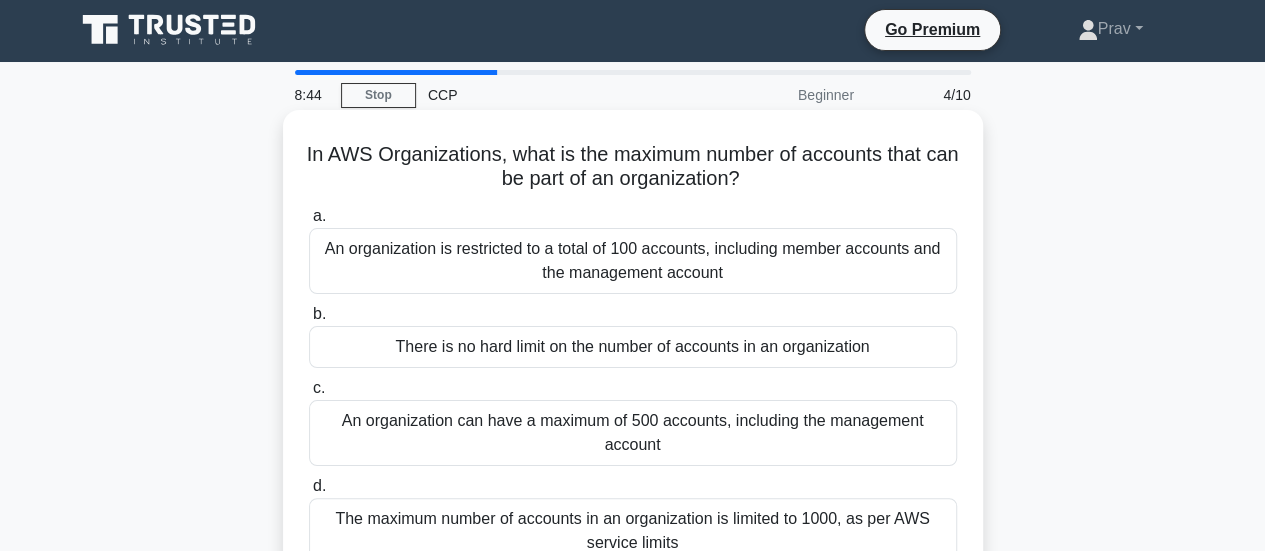click on "There is no hard limit on the number of accounts in an organization" at bounding box center [633, 347] 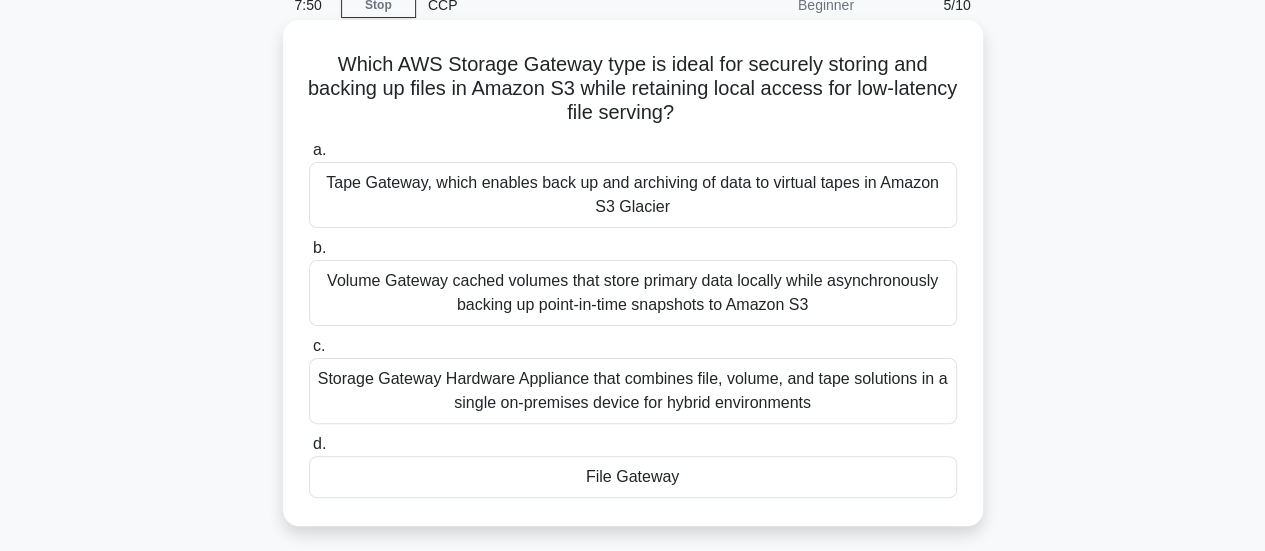 scroll, scrollTop: 88, scrollLeft: 0, axis: vertical 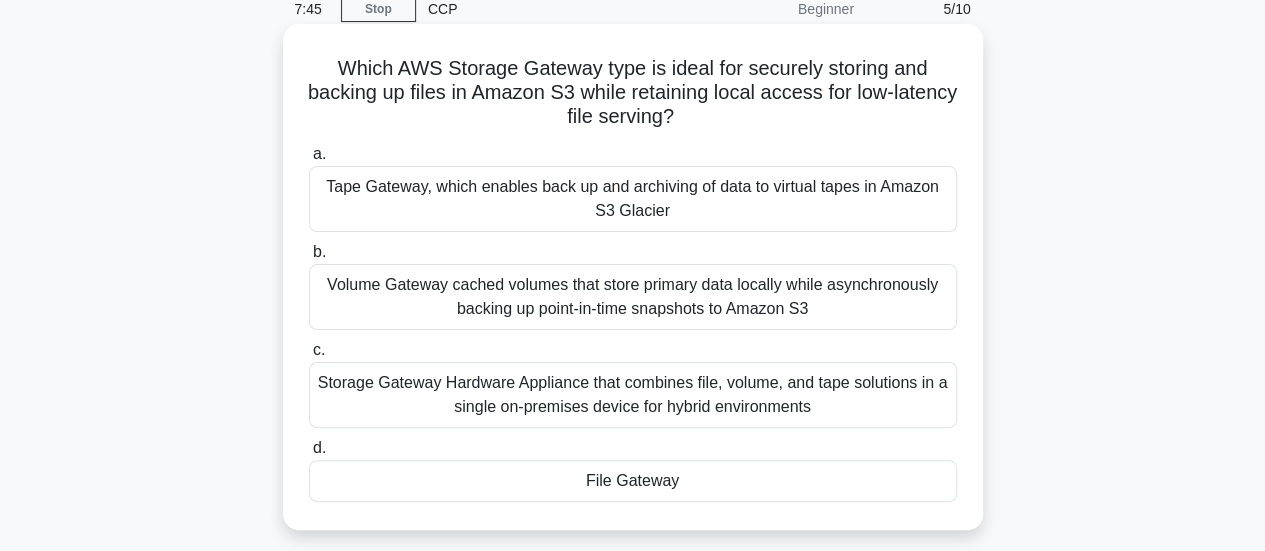 click on "Tape Gateway, which enables back up and archiving of data to virtual tapes in Amazon S3 Glacier" at bounding box center [633, 199] 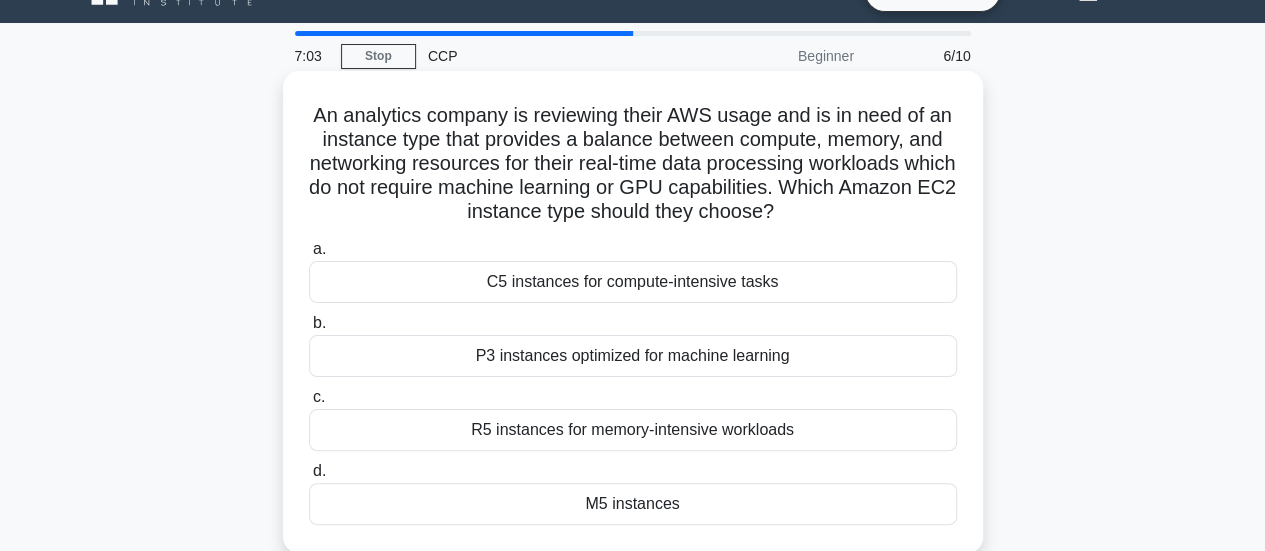 scroll, scrollTop: 42, scrollLeft: 0, axis: vertical 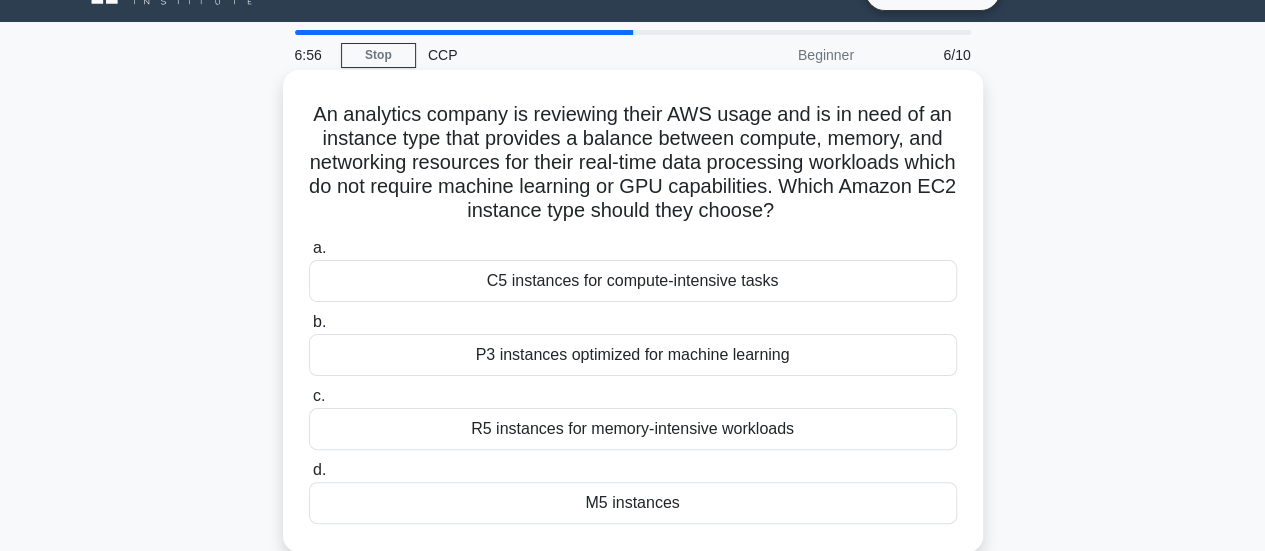click on "P3 instances optimized for machine learning" at bounding box center (633, 355) 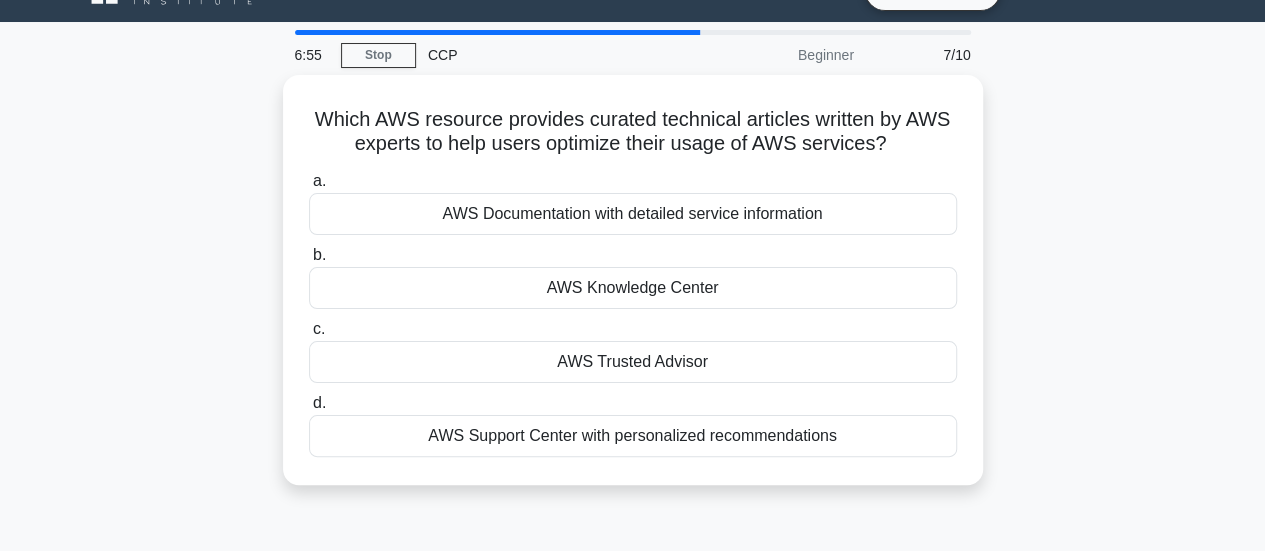 scroll, scrollTop: 0, scrollLeft: 0, axis: both 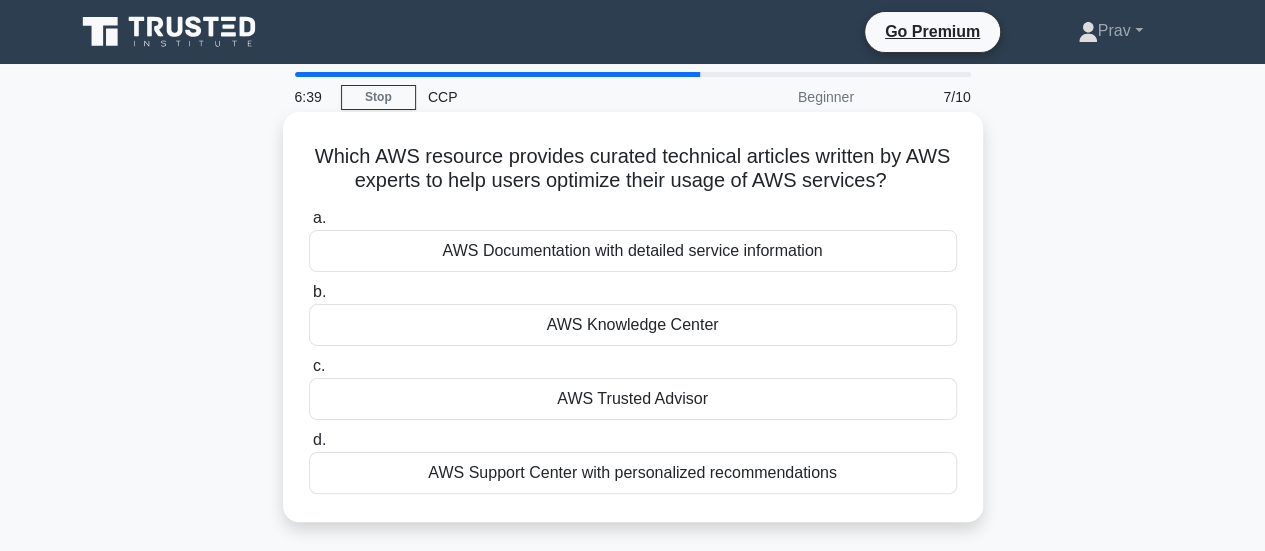 click on "AWS Knowledge Center" at bounding box center [633, 325] 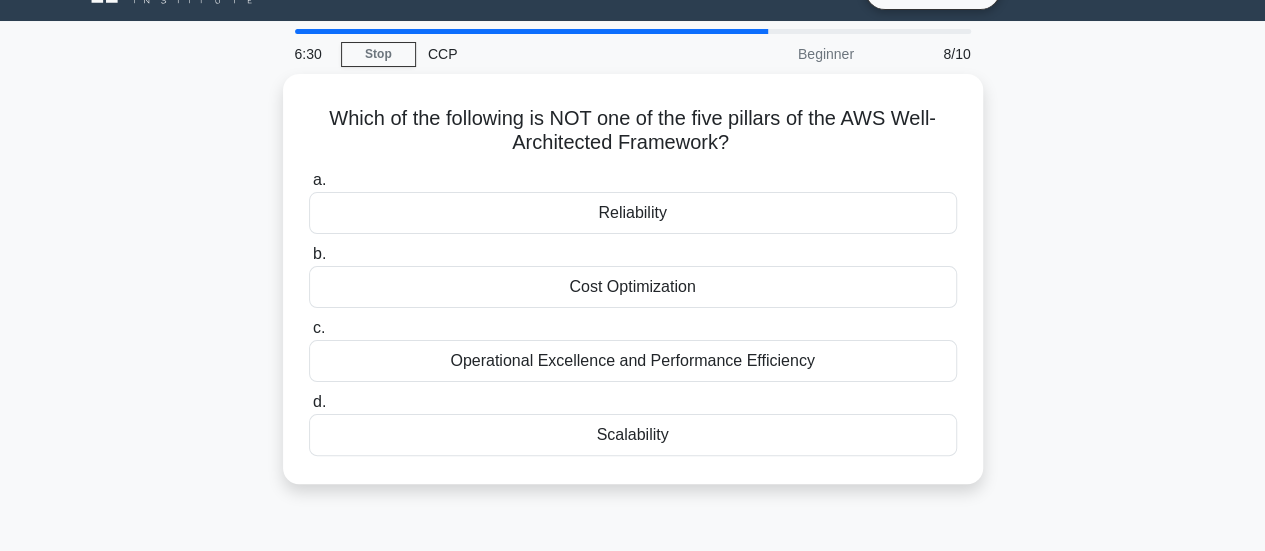 scroll, scrollTop: 44, scrollLeft: 0, axis: vertical 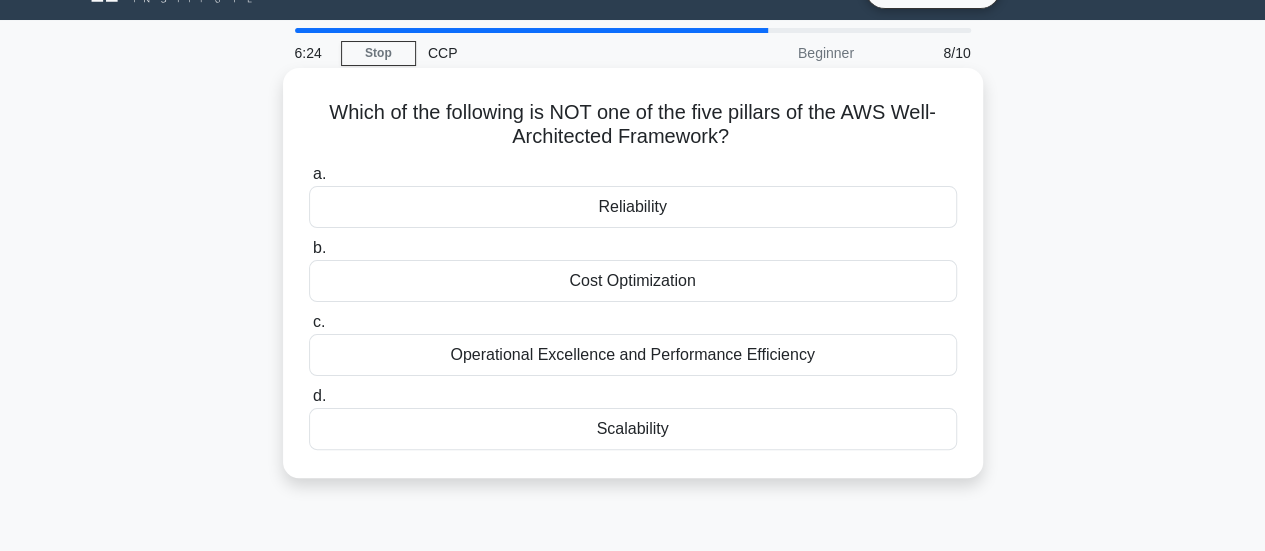 click on "Scalability" at bounding box center (633, 429) 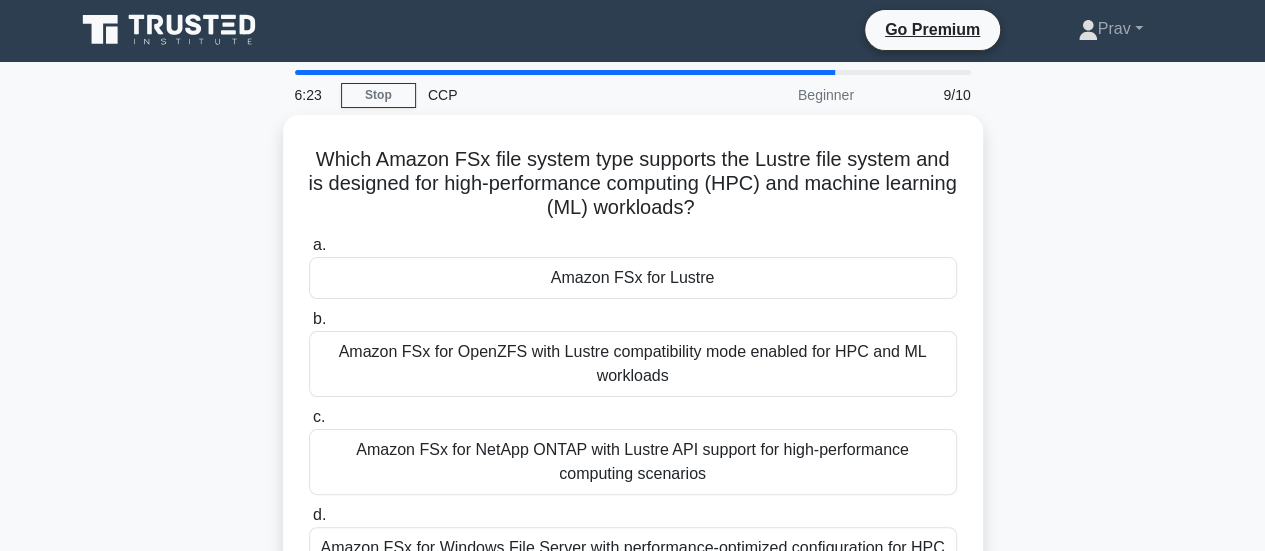 scroll, scrollTop: 0, scrollLeft: 0, axis: both 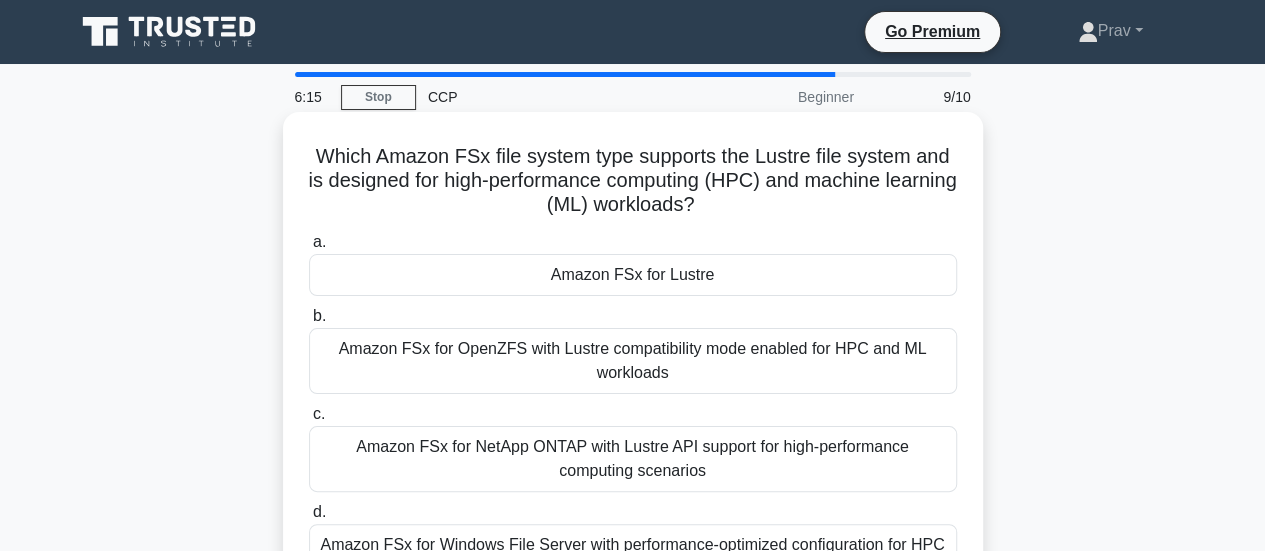 click on "Amazon FSx for Lustre" at bounding box center [633, 275] 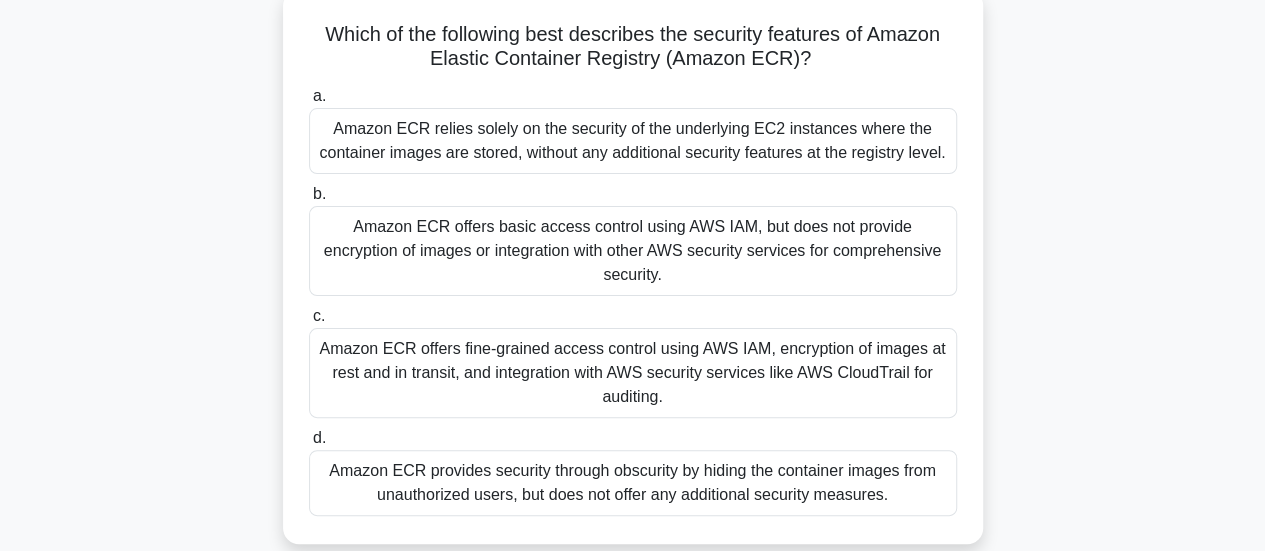 scroll, scrollTop: 123, scrollLeft: 0, axis: vertical 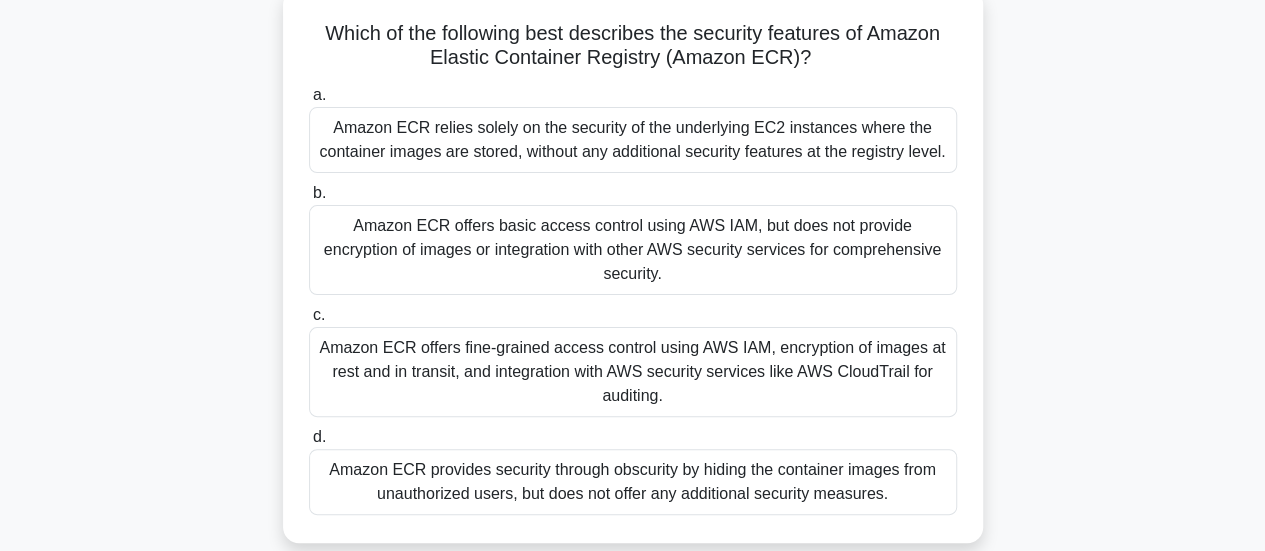 click on "Amazon ECR offers fine-grained access control using AWS IAM, encryption of images at rest and in transit, and integration with AWS security services like AWS CloudTrail for auditing." at bounding box center (633, 372) 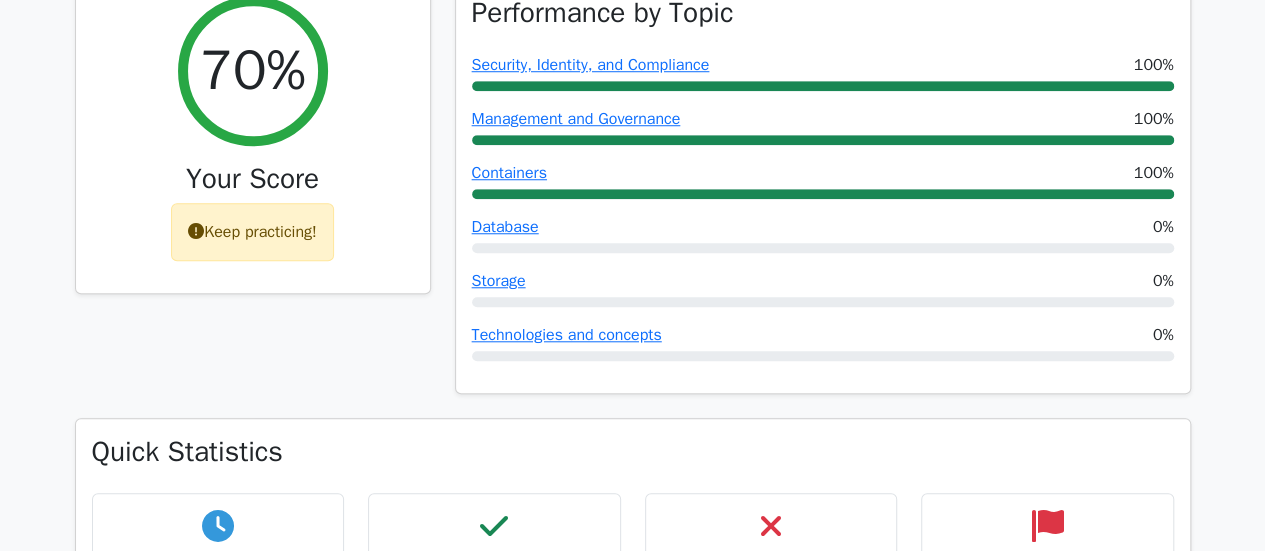 scroll, scrollTop: 1242, scrollLeft: 0, axis: vertical 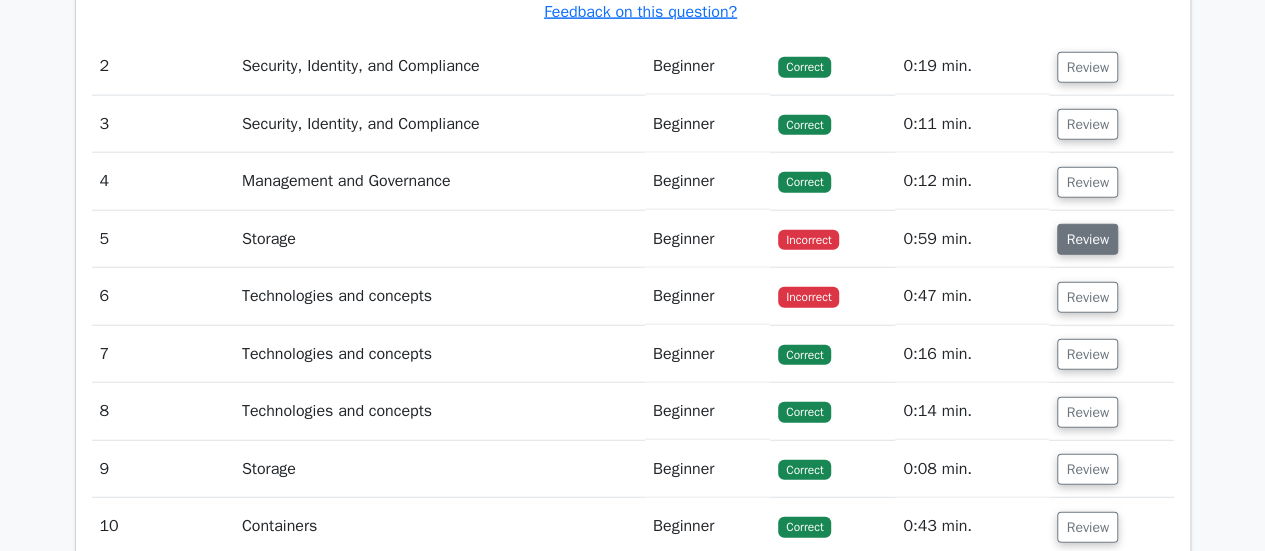 click on "Review" at bounding box center [1087, 239] 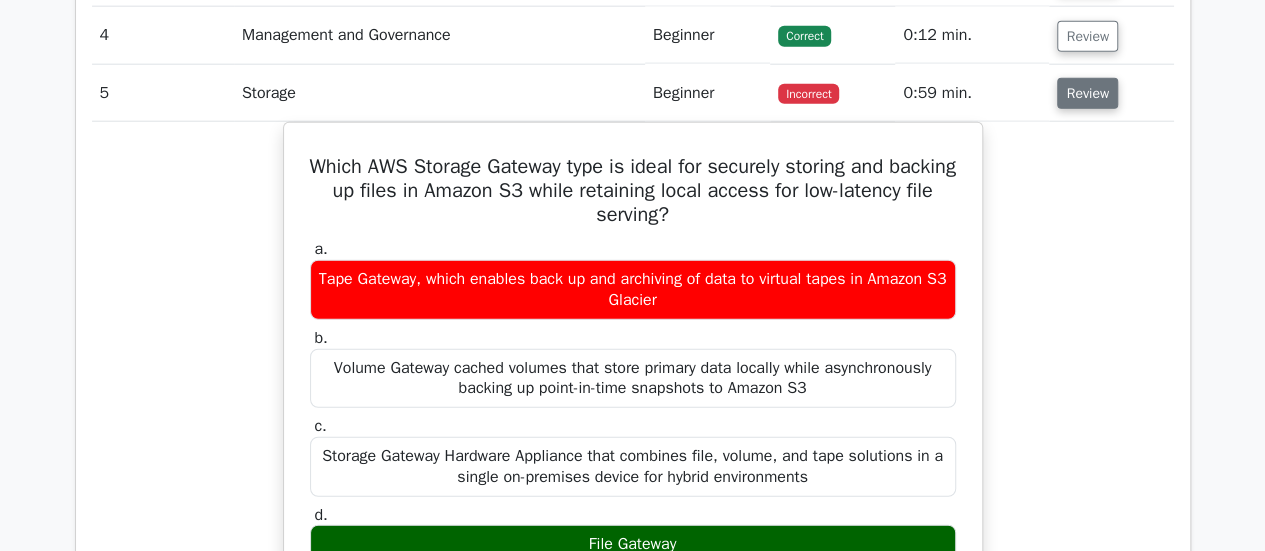 scroll, scrollTop: 2510, scrollLeft: 0, axis: vertical 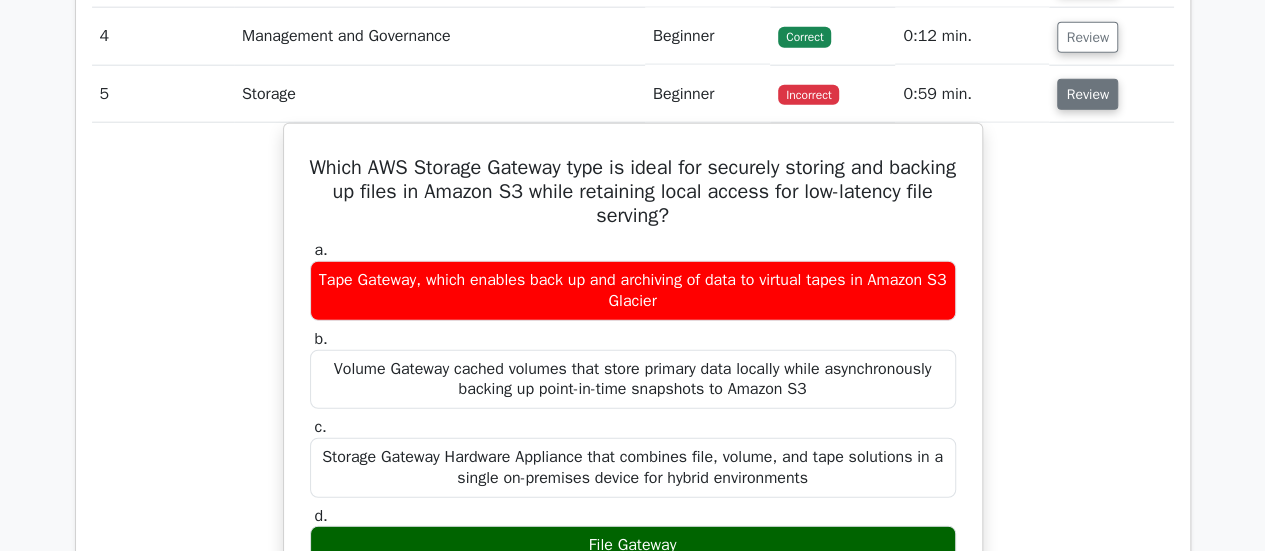 click on "Review" at bounding box center (1087, 94) 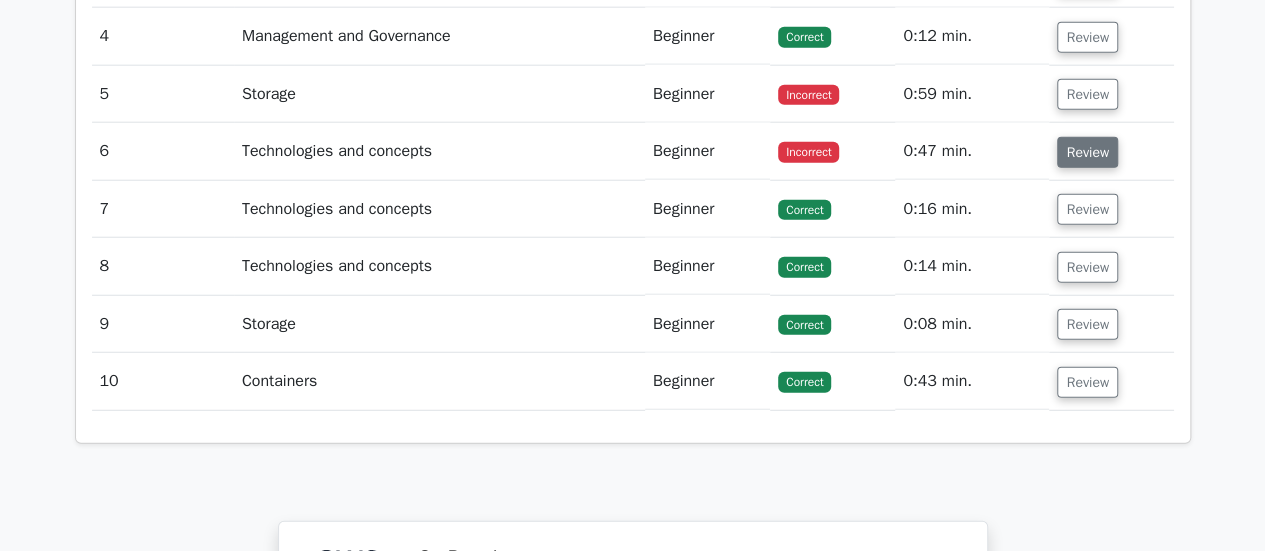 click on "Review" at bounding box center [1087, 152] 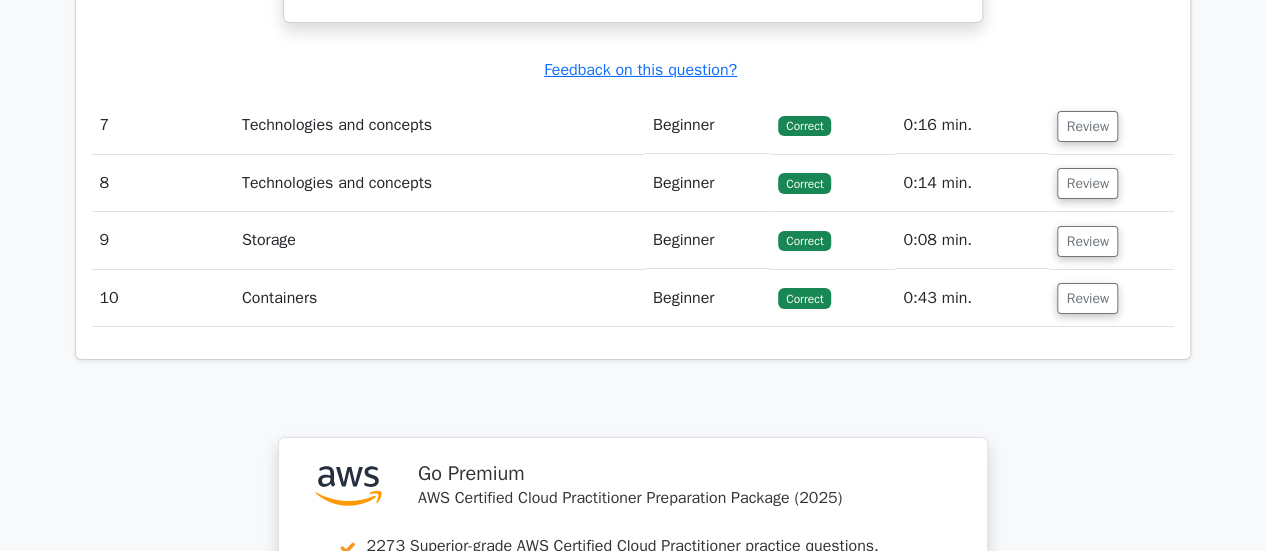 scroll, scrollTop: 3567, scrollLeft: 0, axis: vertical 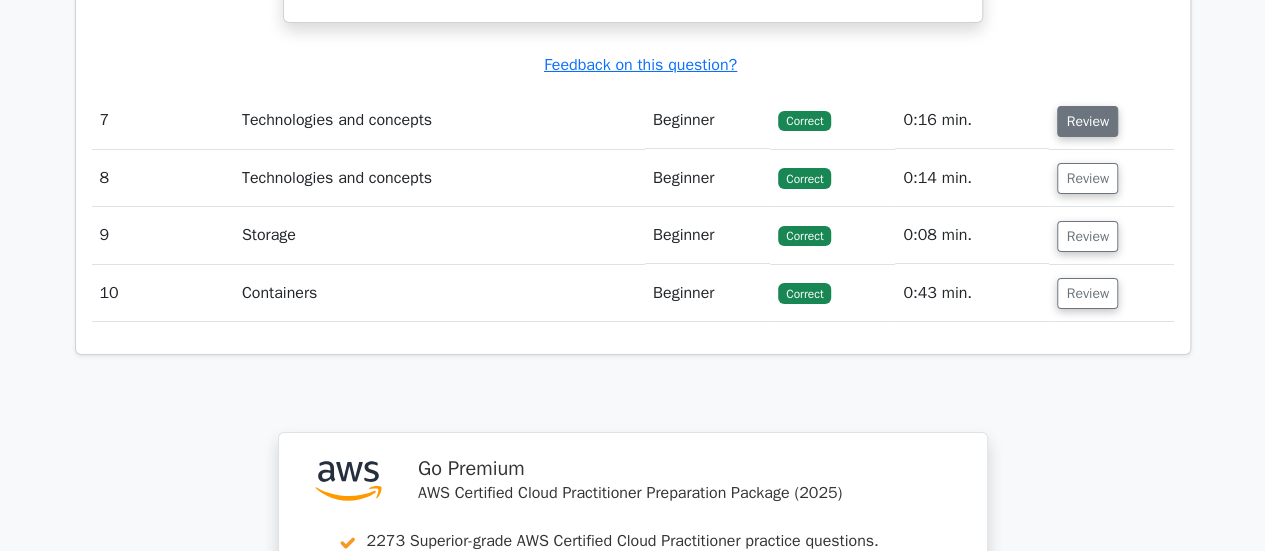 click on "Review" at bounding box center (1087, 121) 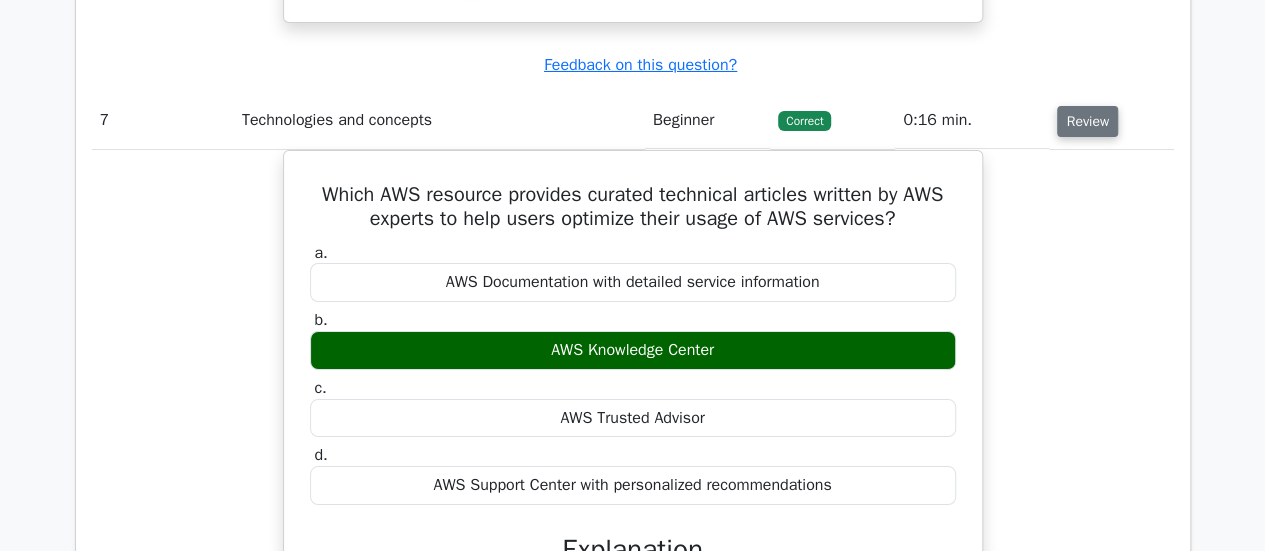 type 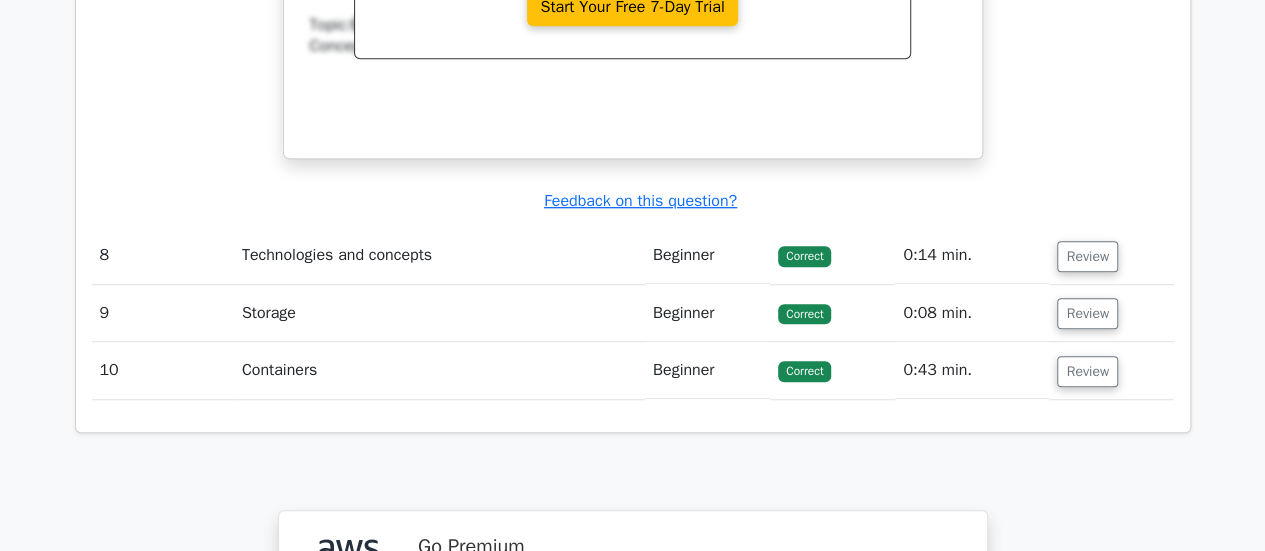 scroll, scrollTop: 4299, scrollLeft: 0, axis: vertical 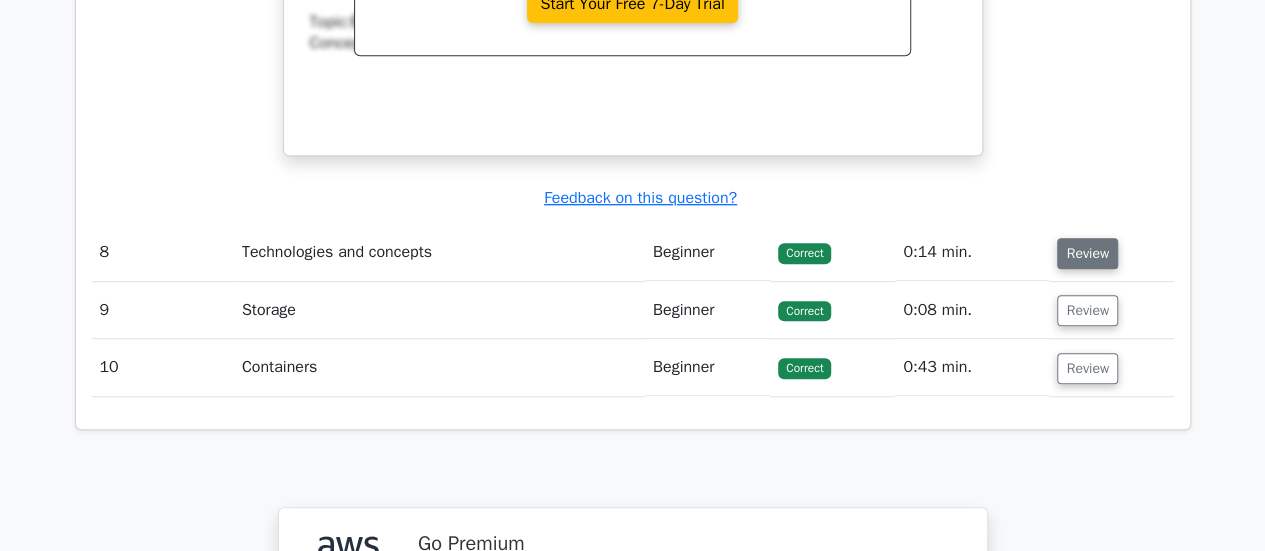 click on "Review" at bounding box center [1087, 253] 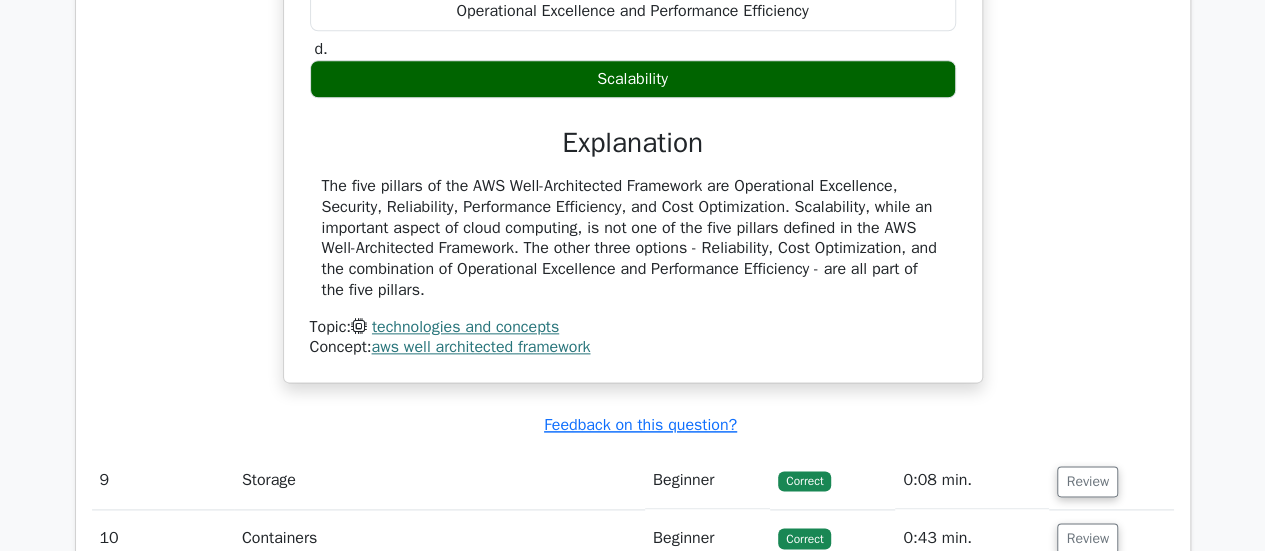 scroll, scrollTop: 4958, scrollLeft: 0, axis: vertical 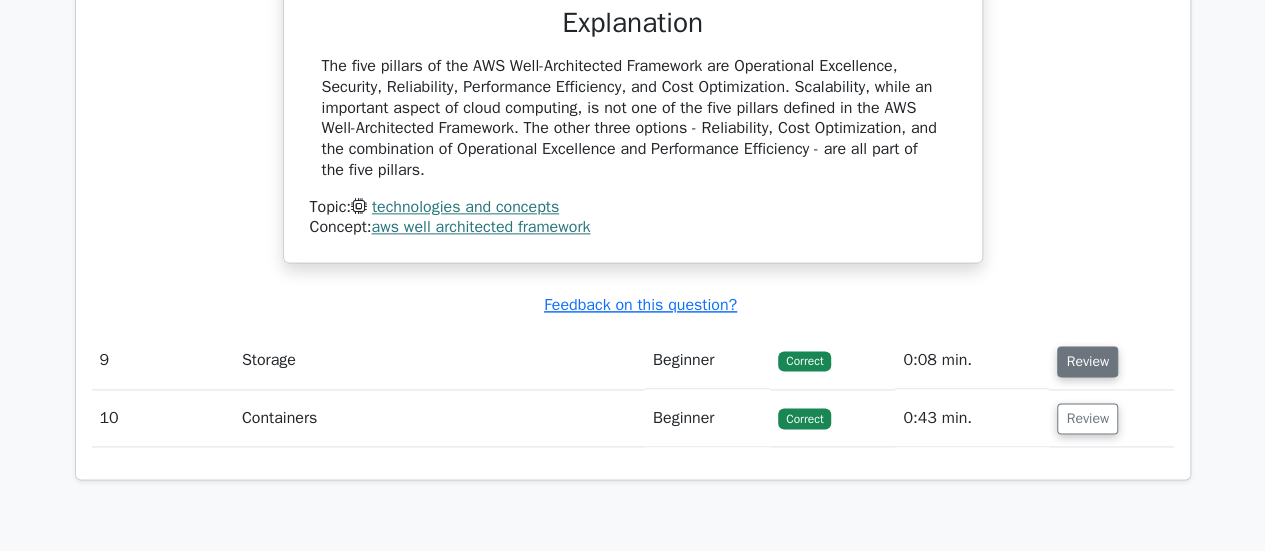 click on "Review" at bounding box center [1087, 361] 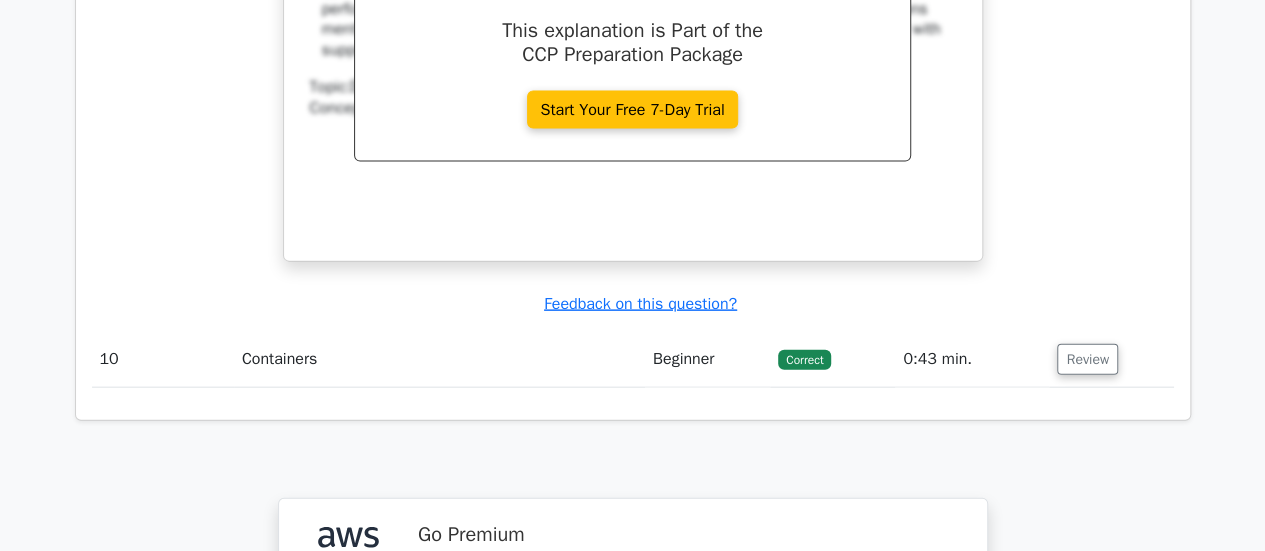 scroll, scrollTop: 5924, scrollLeft: 0, axis: vertical 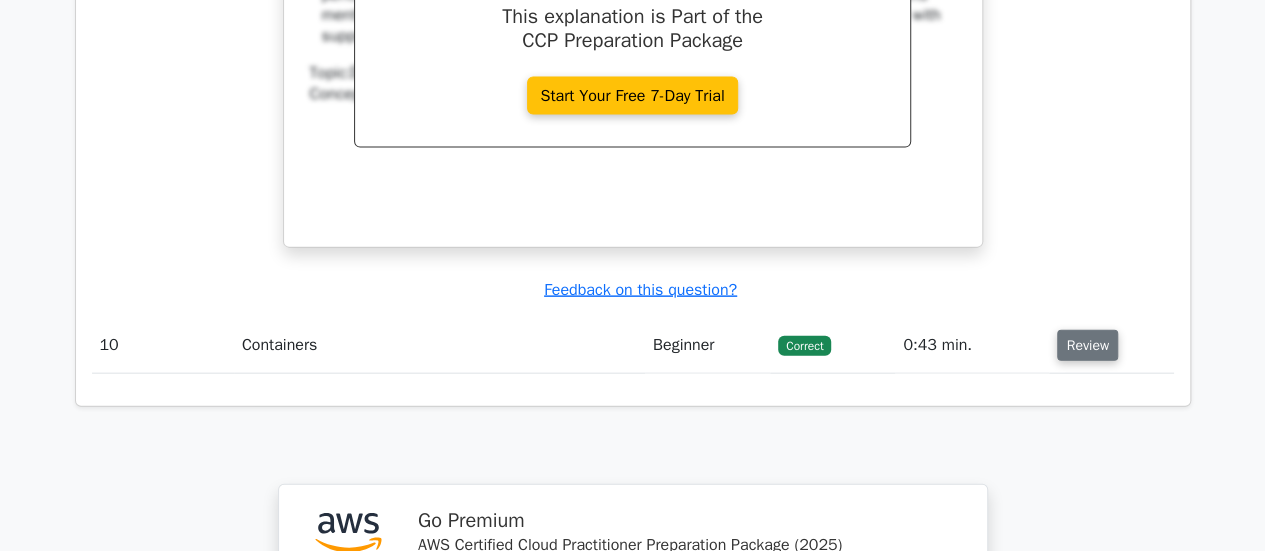 click on "Review" at bounding box center [1087, 345] 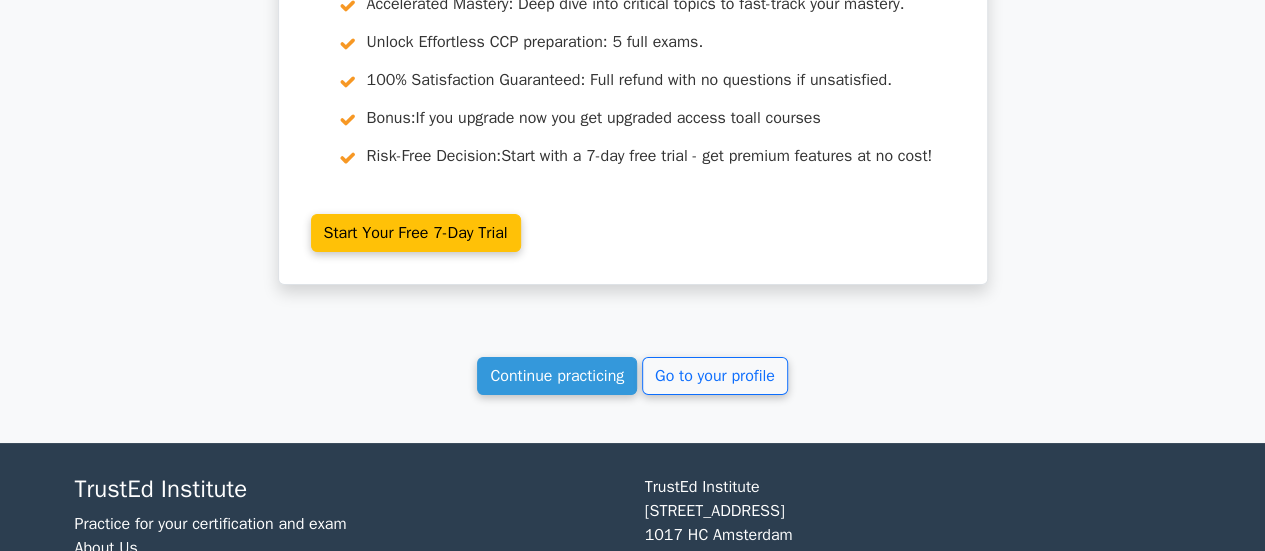 scroll, scrollTop: 7473, scrollLeft: 0, axis: vertical 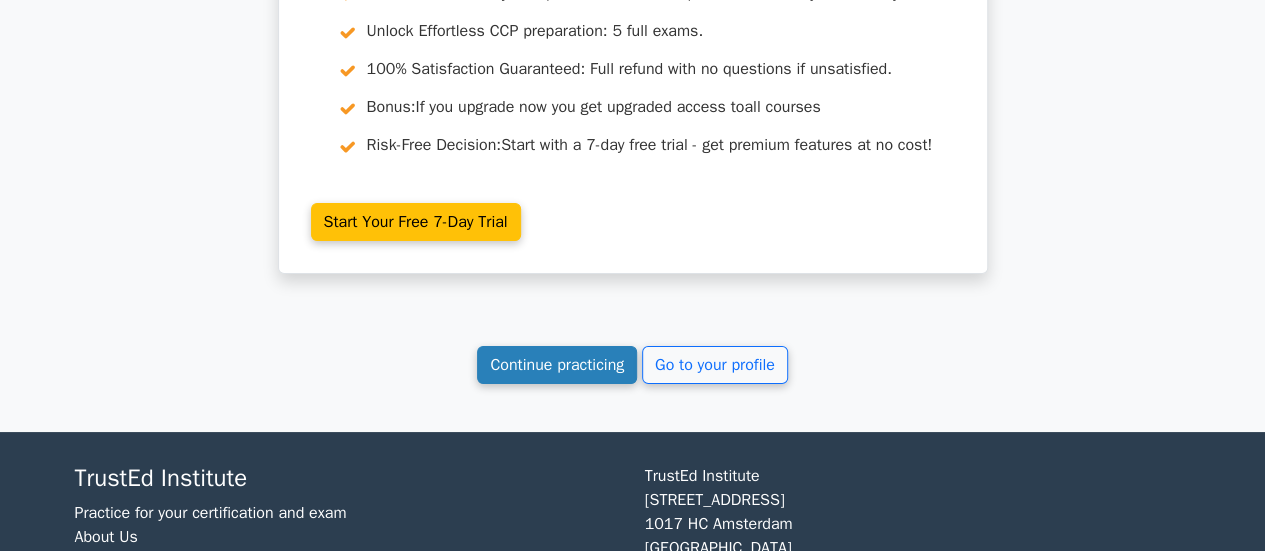 click on "Continue practicing" at bounding box center (557, 365) 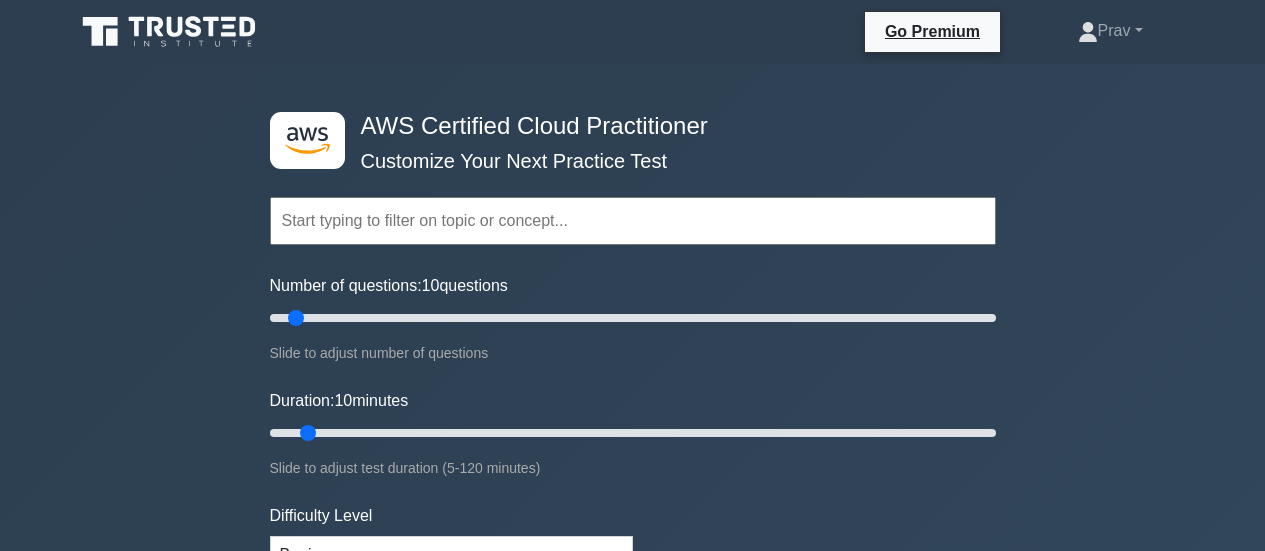 scroll, scrollTop: 0, scrollLeft: 0, axis: both 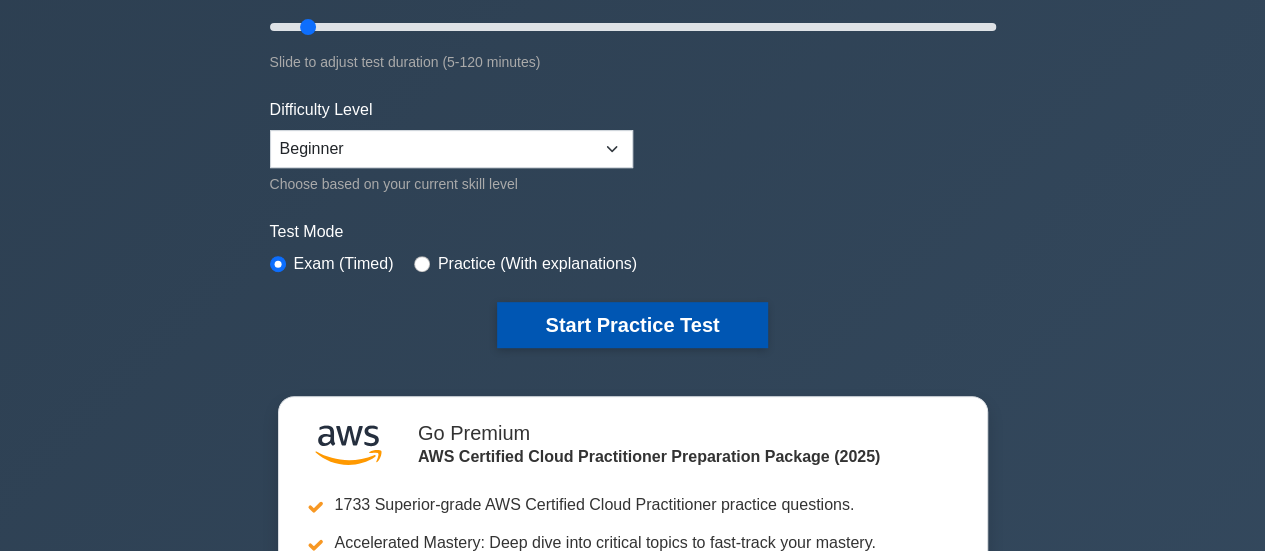 click on "Start Practice Test" at bounding box center [632, 325] 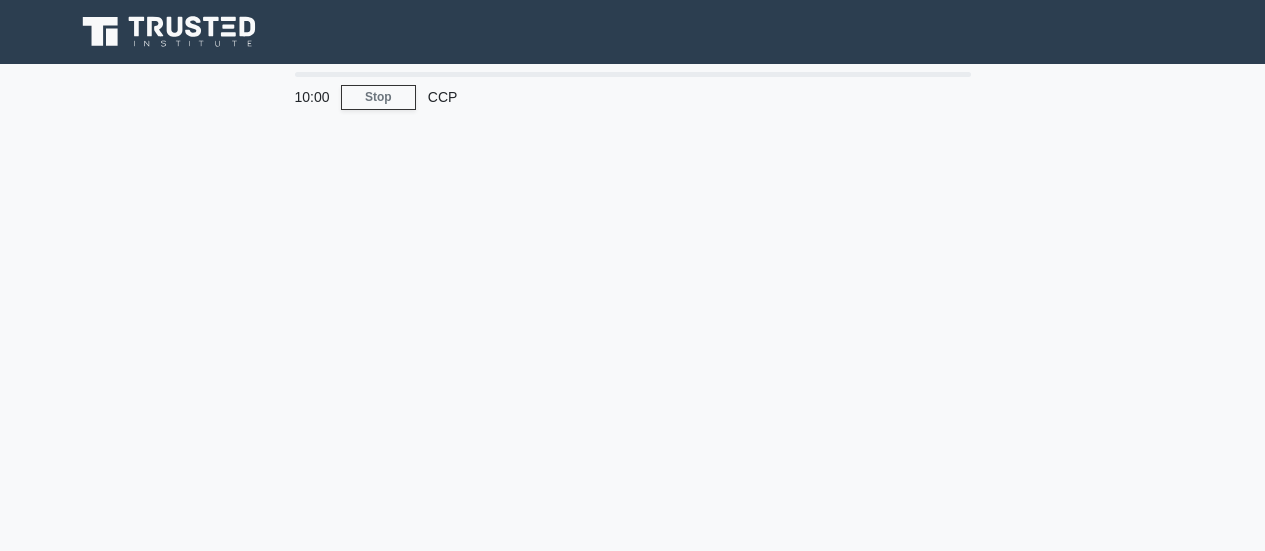 scroll, scrollTop: 0, scrollLeft: 0, axis: both 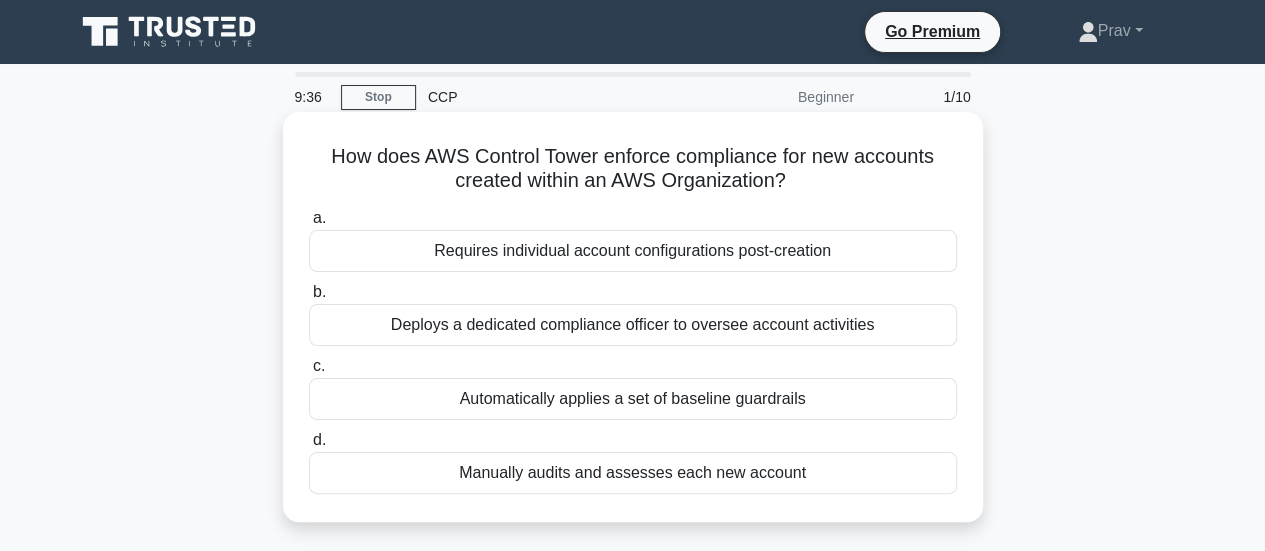 click on "Requires individual account configurations post-creation" at bounding box center (633, 251) 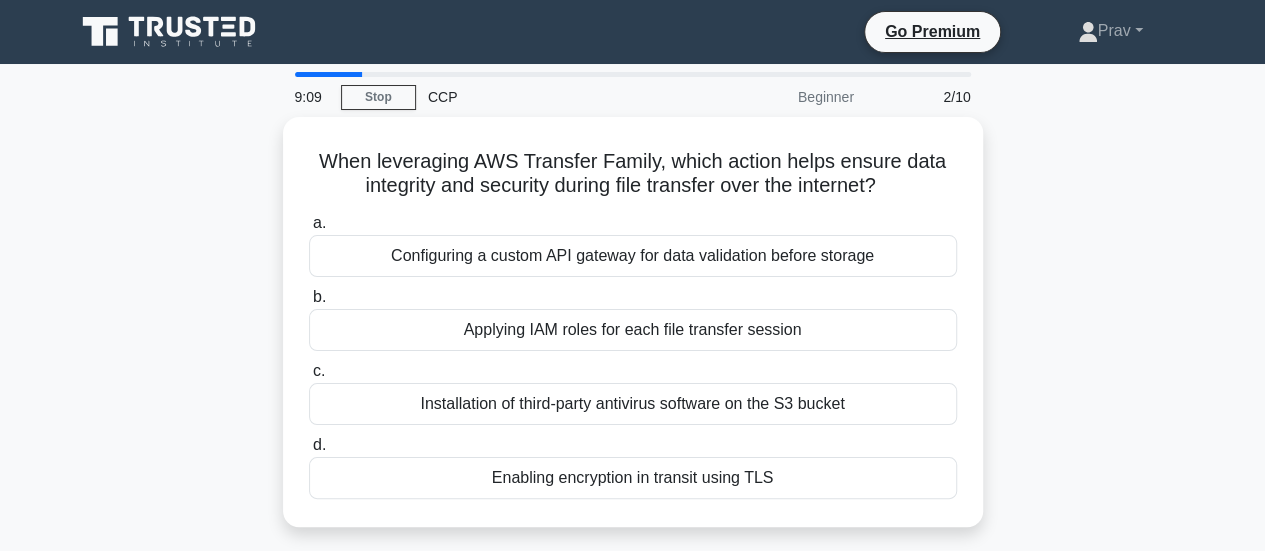 click on "Configuring a custom API gateway for data validation before storage" at bounding box center [633, 256] 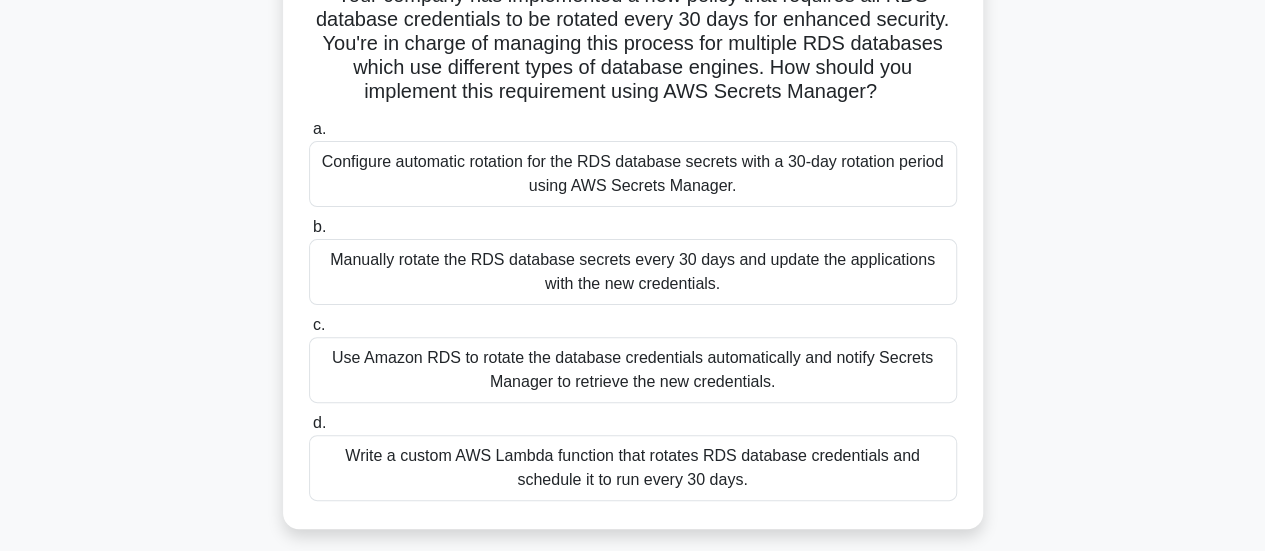scroll, scrollTop: 169, scrollLeft: 0, axis: vertical 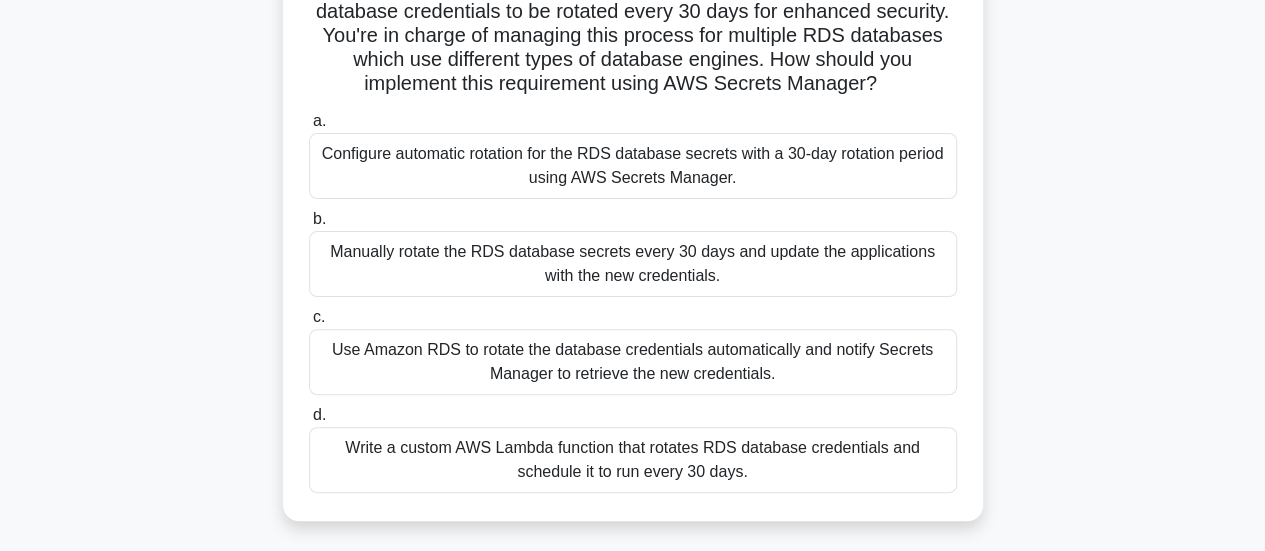 click on "Use Amazon RDS to rotate the database credentials automatically and notify Secrets Manager to retrieve the new credentials." at bounding box center [633, 362] 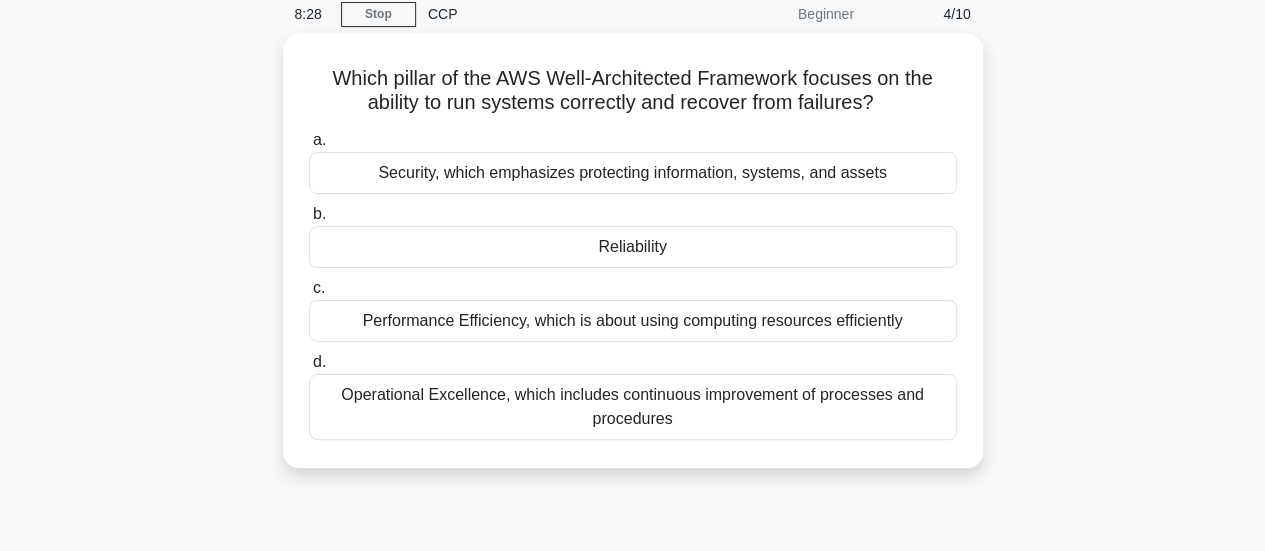 scroll, scrollTop: 84, scrollLeft: 0, axis: vertical 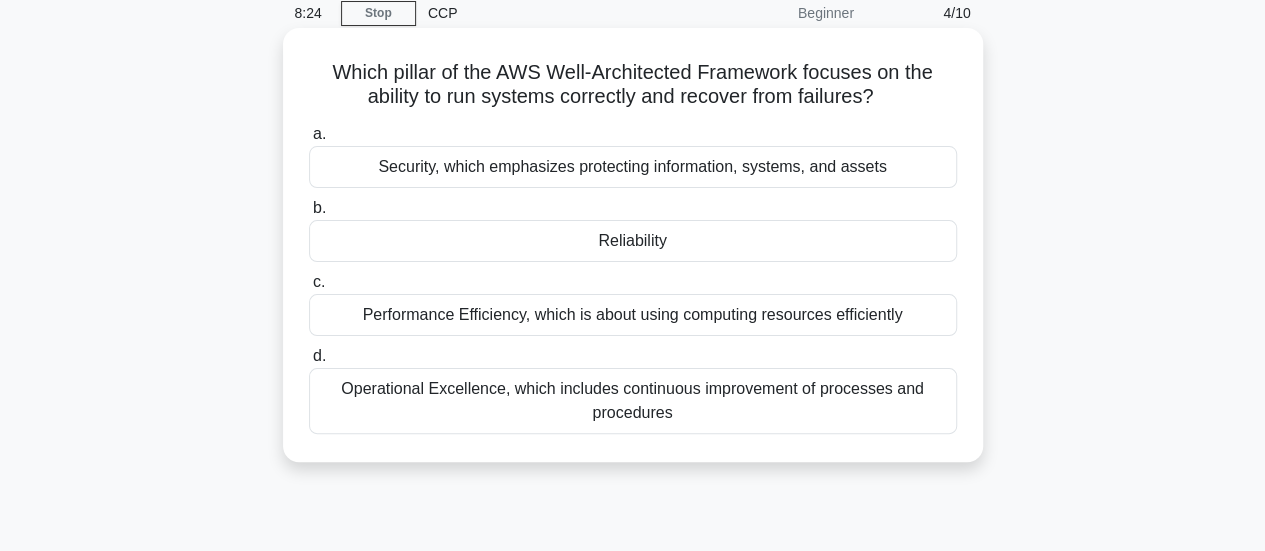 click on "Reliability" at bounding box center [633, 241] 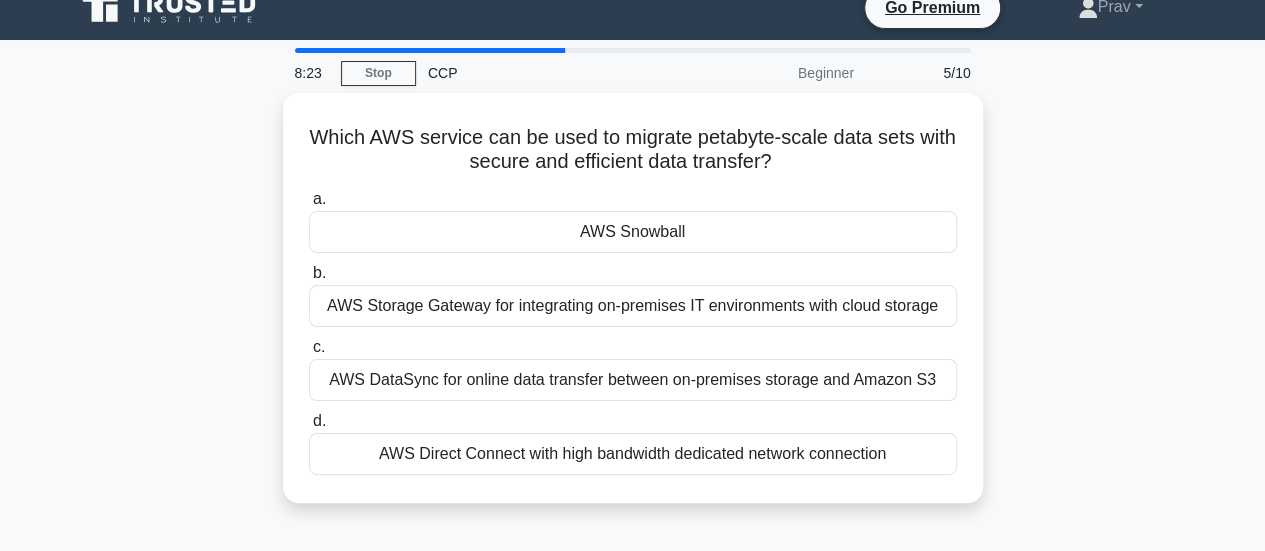 scroll, scrollTop: 0, scrollLeft: 0, axis: both 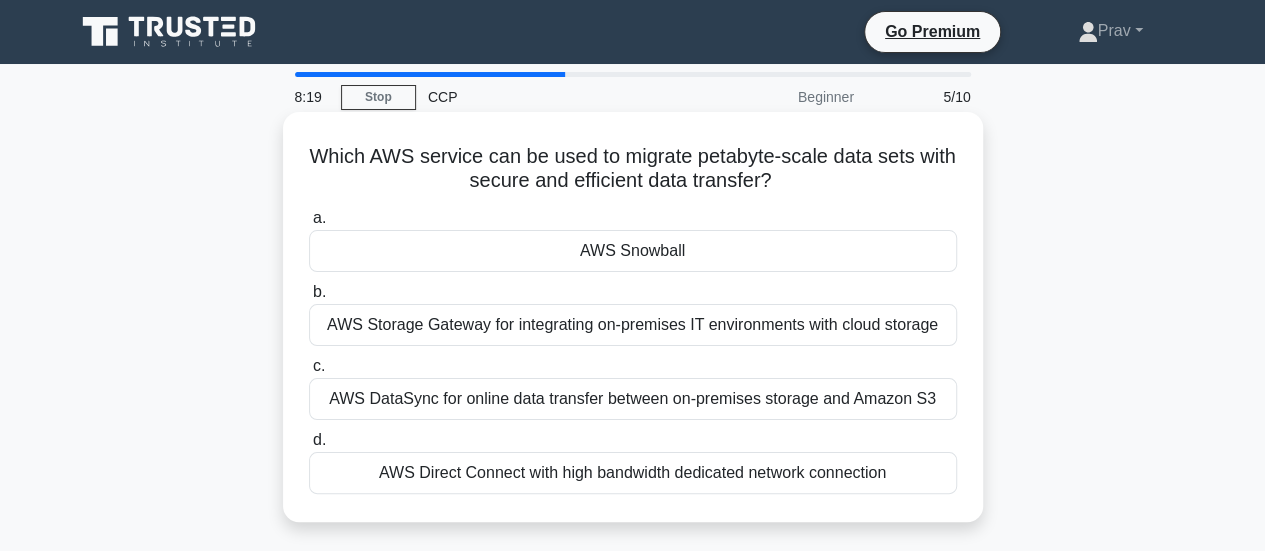click on "AWS Snowball" at bounding box center [633, 251] 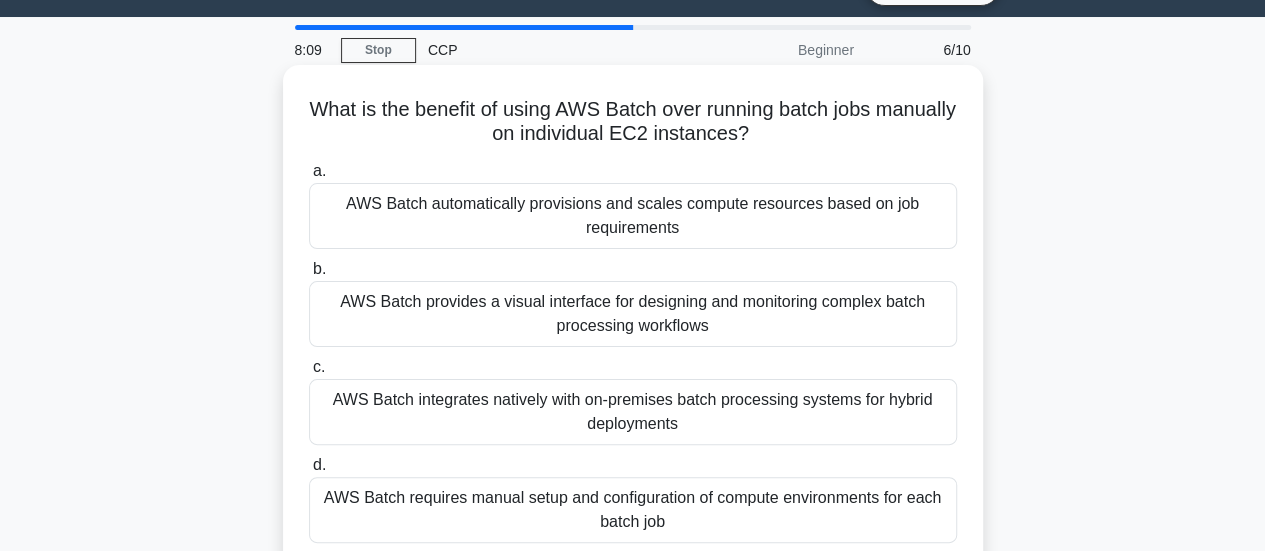 scroll, scrollTop: 58, scrollLeft: 0, axis: vertical 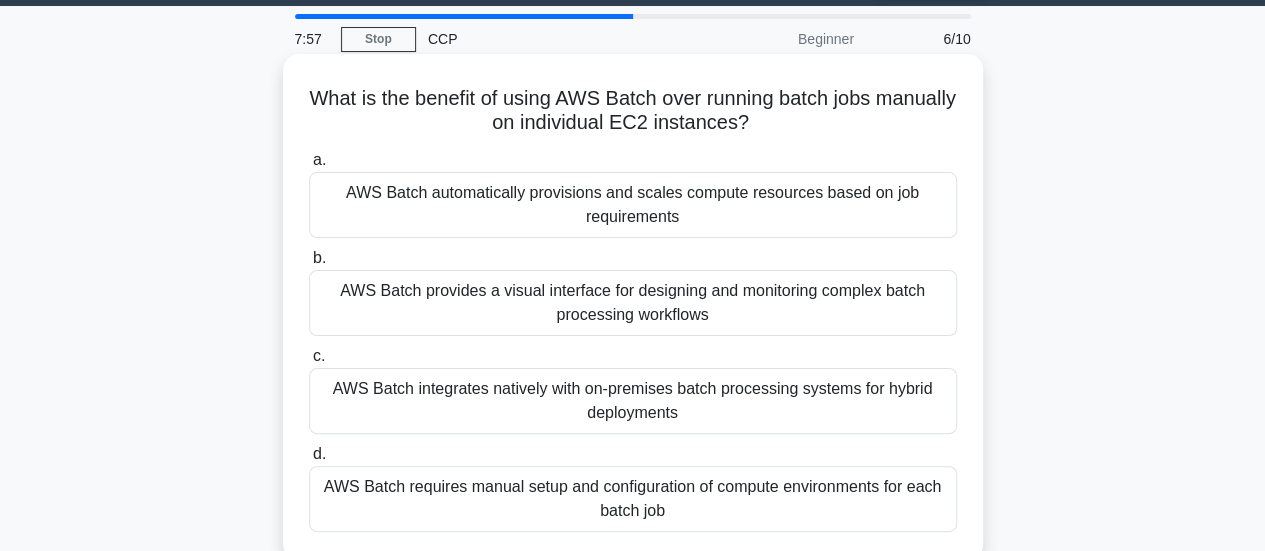 click on "AWS Batch provides a visual interface for designing and monitoring complex batch processing workflows" at bounding box center [633, 303] 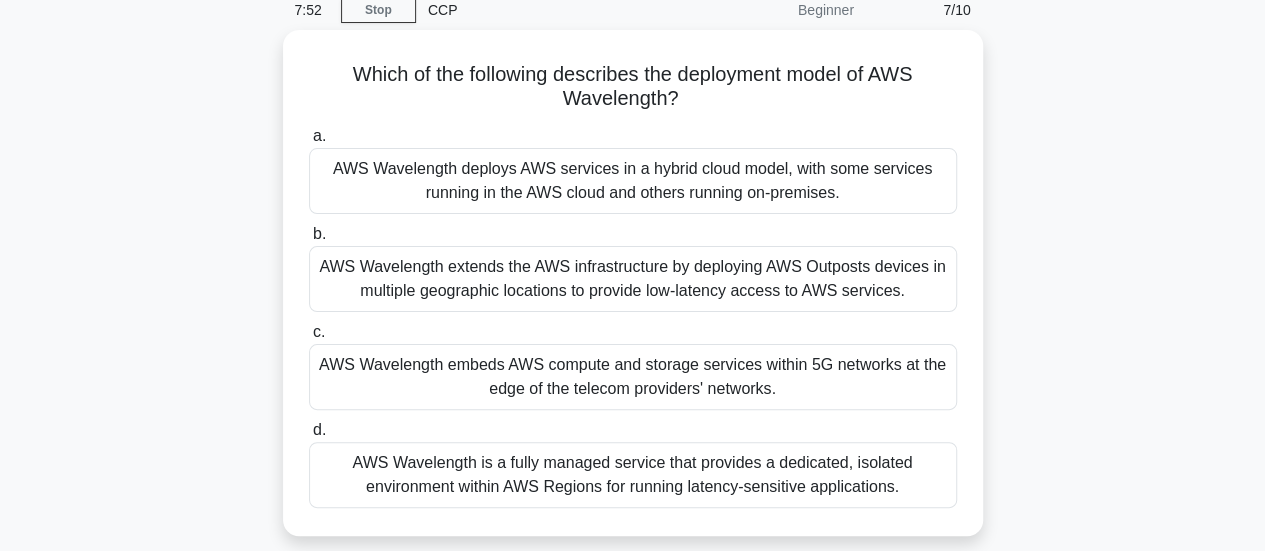 scroll, scrollTop: 89, scrollLeft: 0, axis: vertical 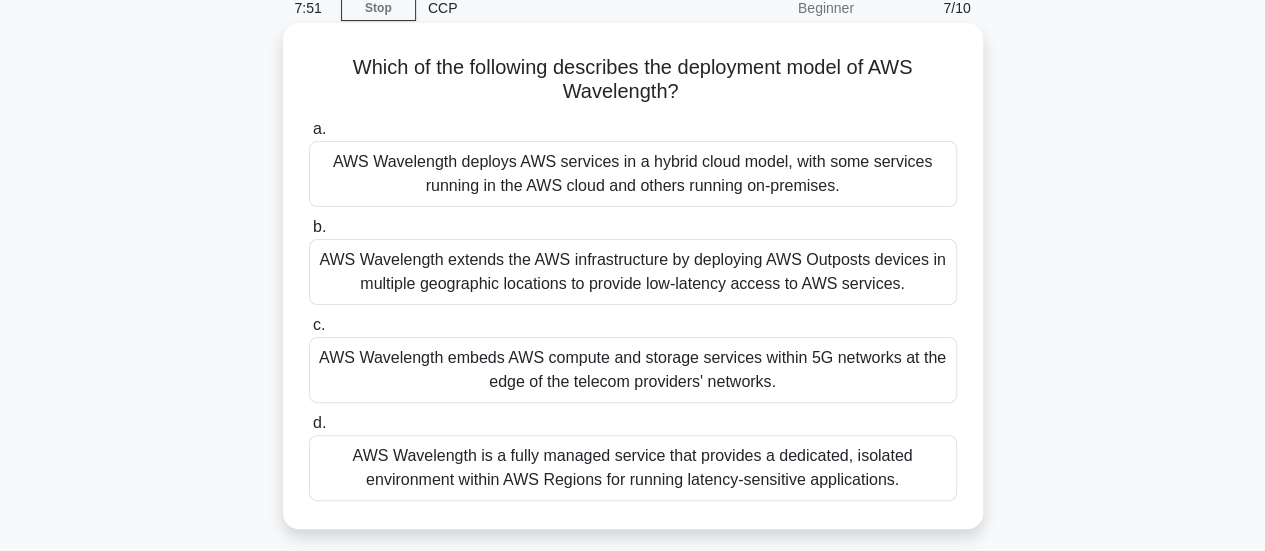 click on "AWS Wavelength embeds AWS compute and storage services within 5G networks at the edge of the telecom providers' networks." at bounding box center (633, 370) 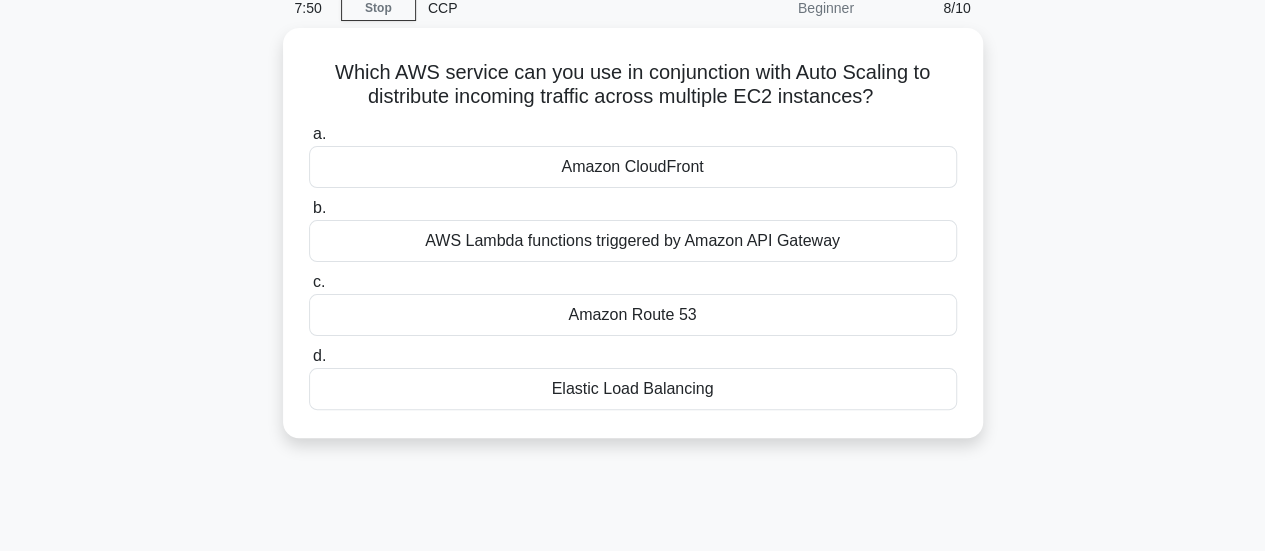 scroll, scrollTop: 0, scrollLeft: 0, axis: both 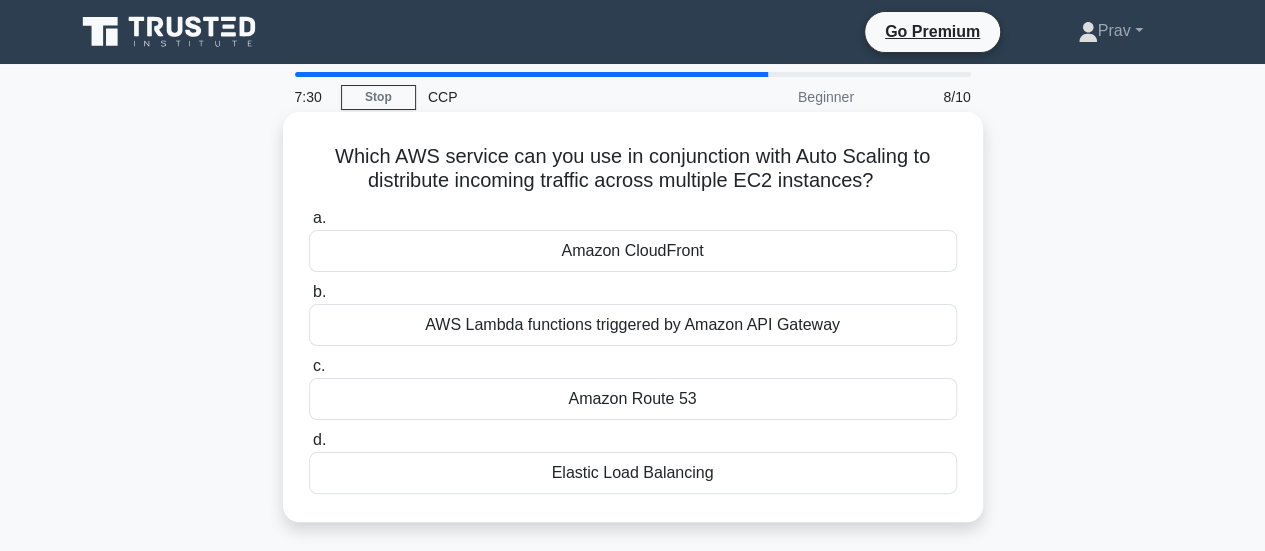 click on "Elastic Load Balancing" at bounding box center (633, 473) 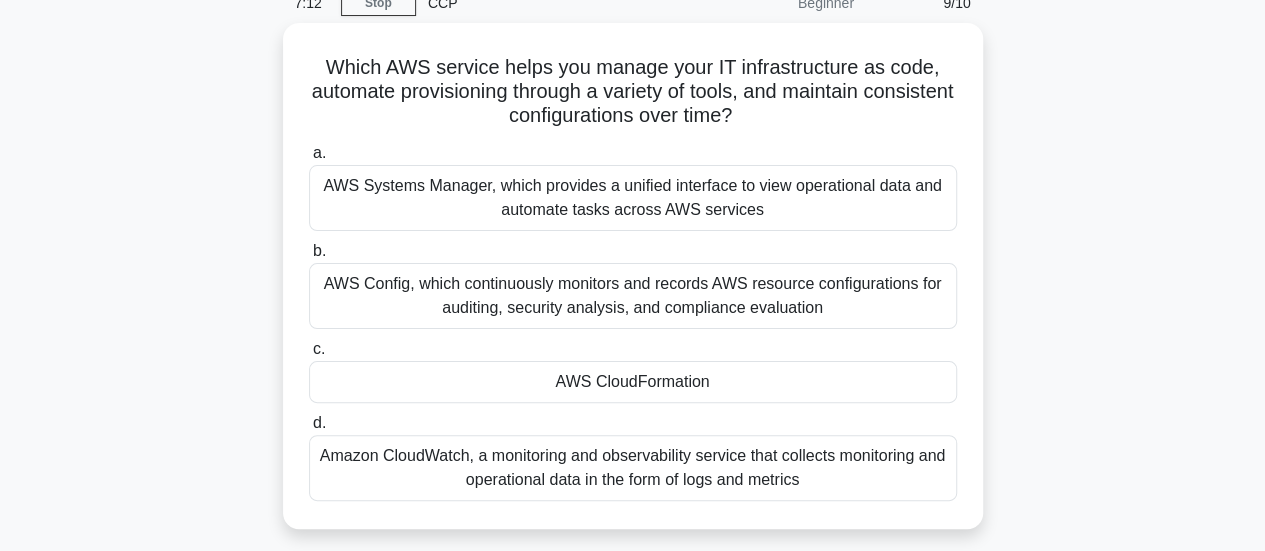 scroll, scrollTop: 96, scrollLeft: 0, axis: vertical 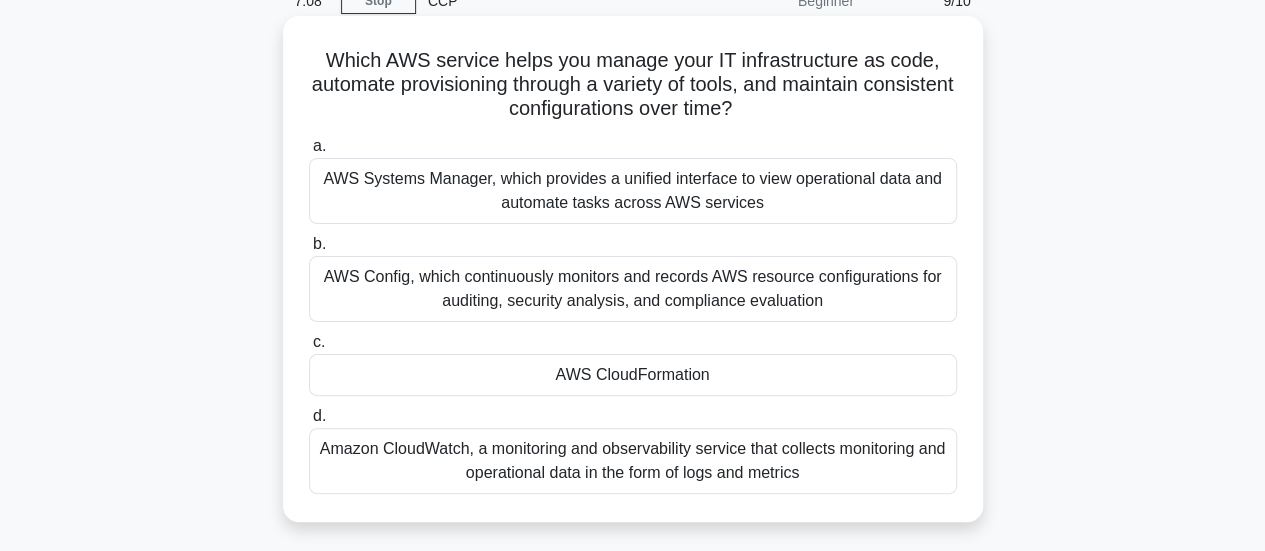 click on "AWS CloudFormation" at bounding box center [633, 375] 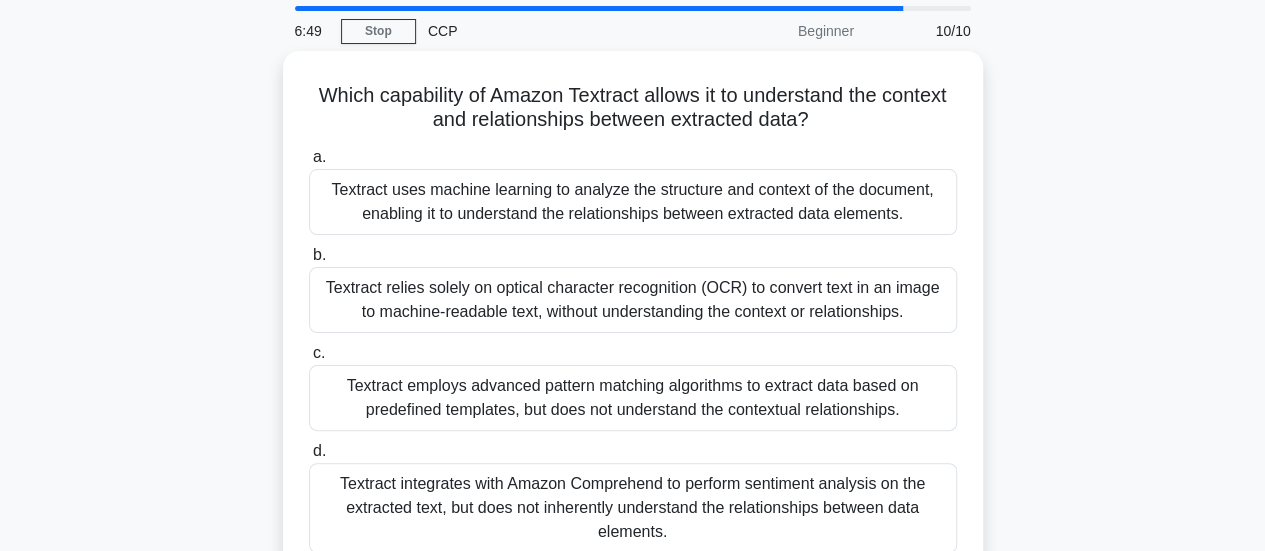 scroll, scrollTop: 67, scrollLeft: 0, axis: vertical 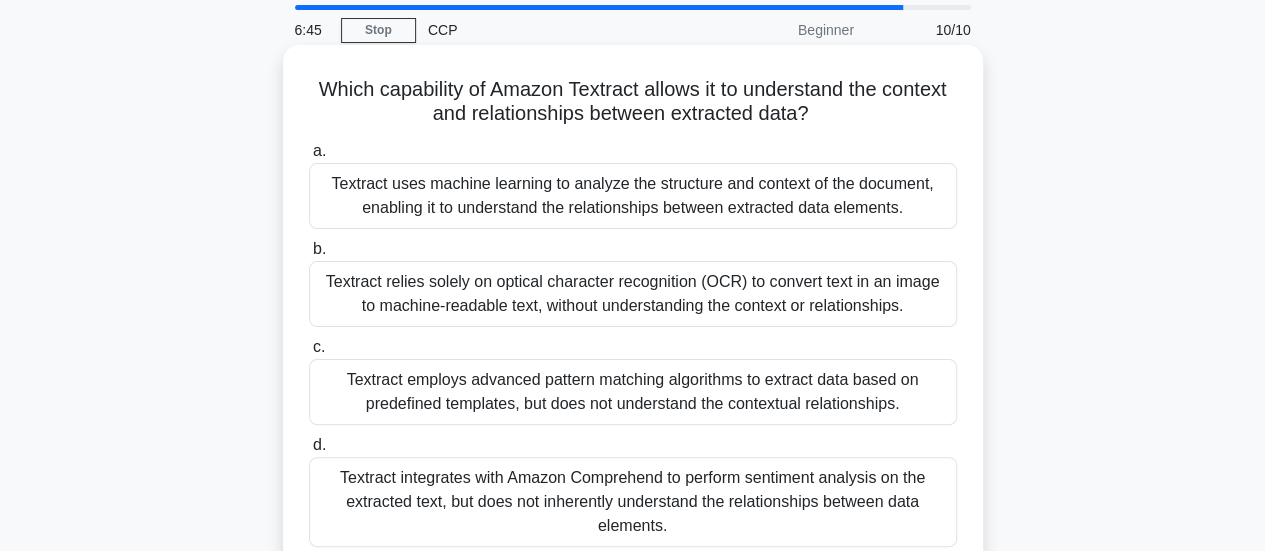 click on "Textract uses machine learning to analyze the structure and context of the document, enabling it to understand the relationships between extracted data elements." at bounding box center [633, 196] 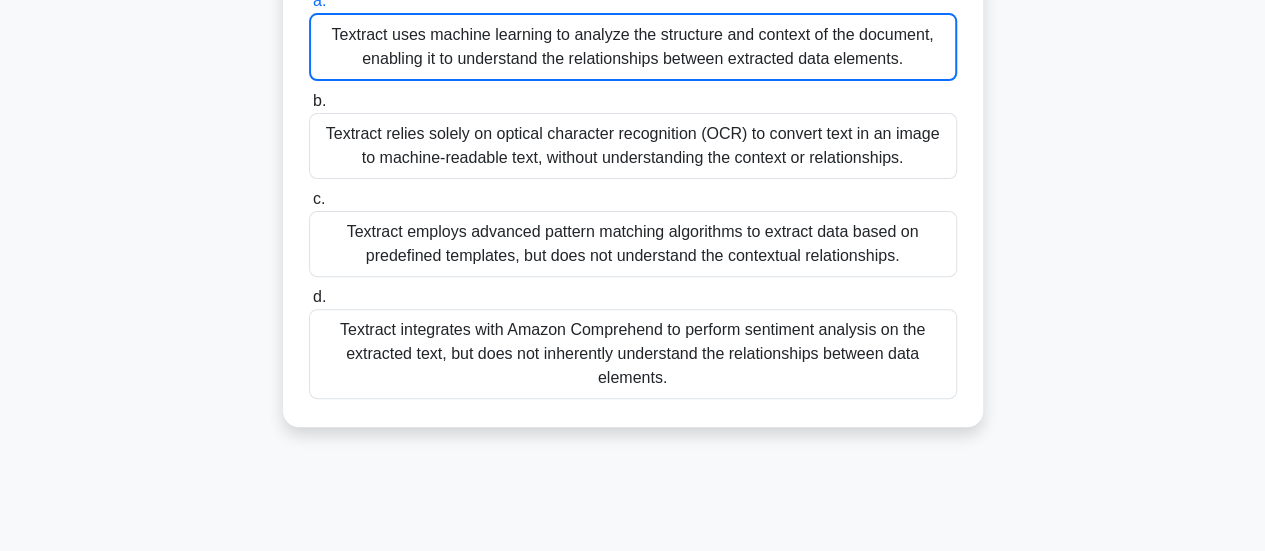 scroll, scrollTop: 221, scrollLeft: 0, axis: vertical 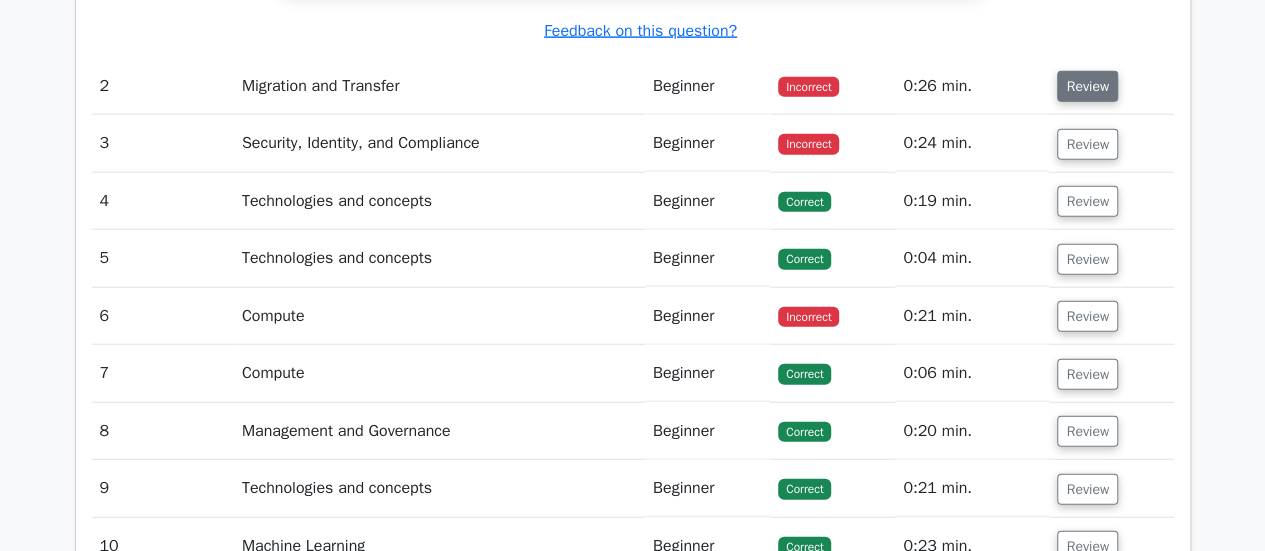 click on "Review" at bounding box center (1087, 86) 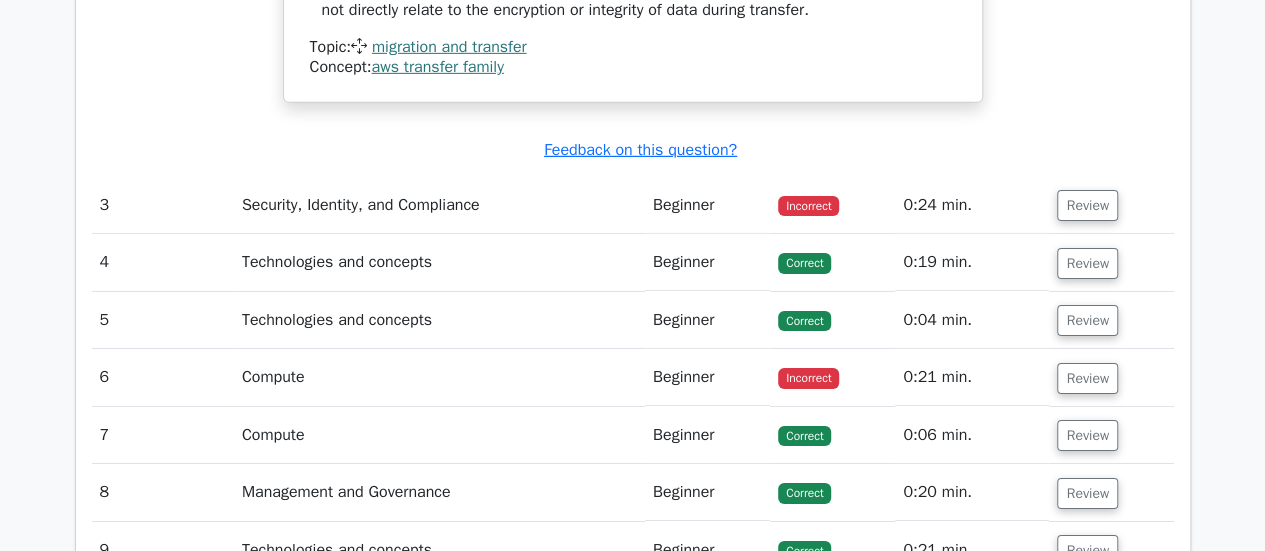 scroll, scrollTop: 3203, scrollLeft: 0, axis: vertical 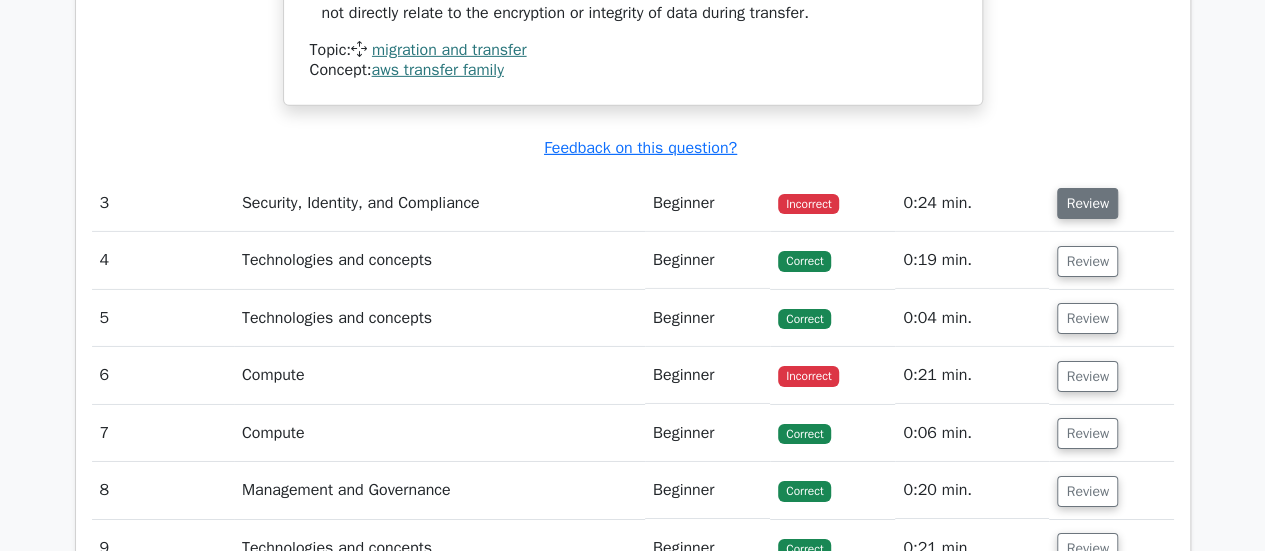 click on "Review" at bounding box center (1087, 203) 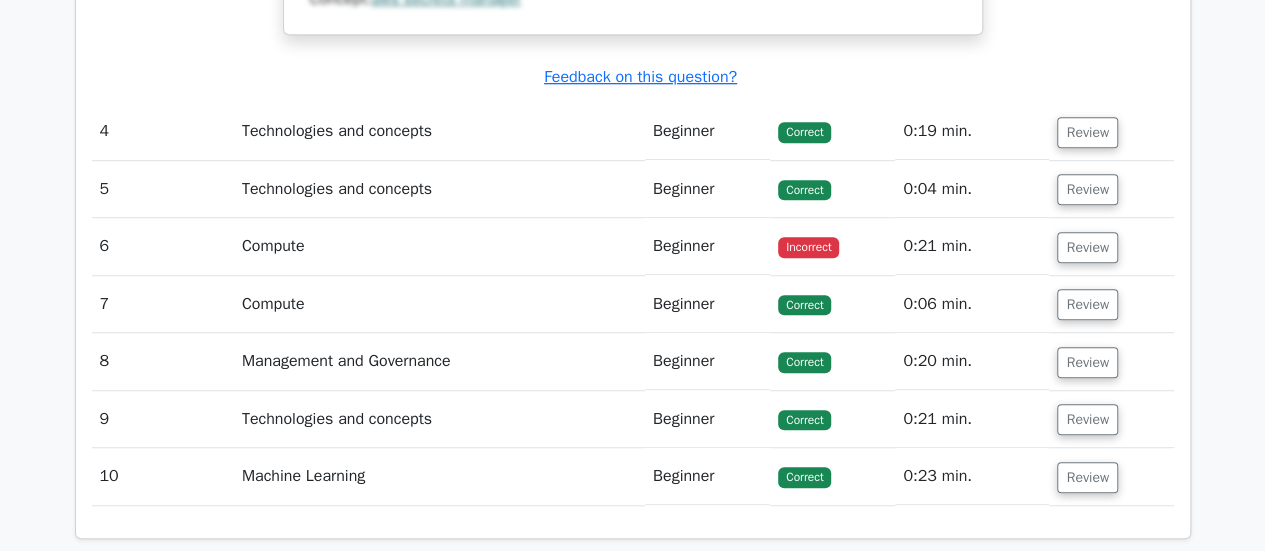 scroll, scrollTop: 4346, scrollLeft: 0, axis: vertical 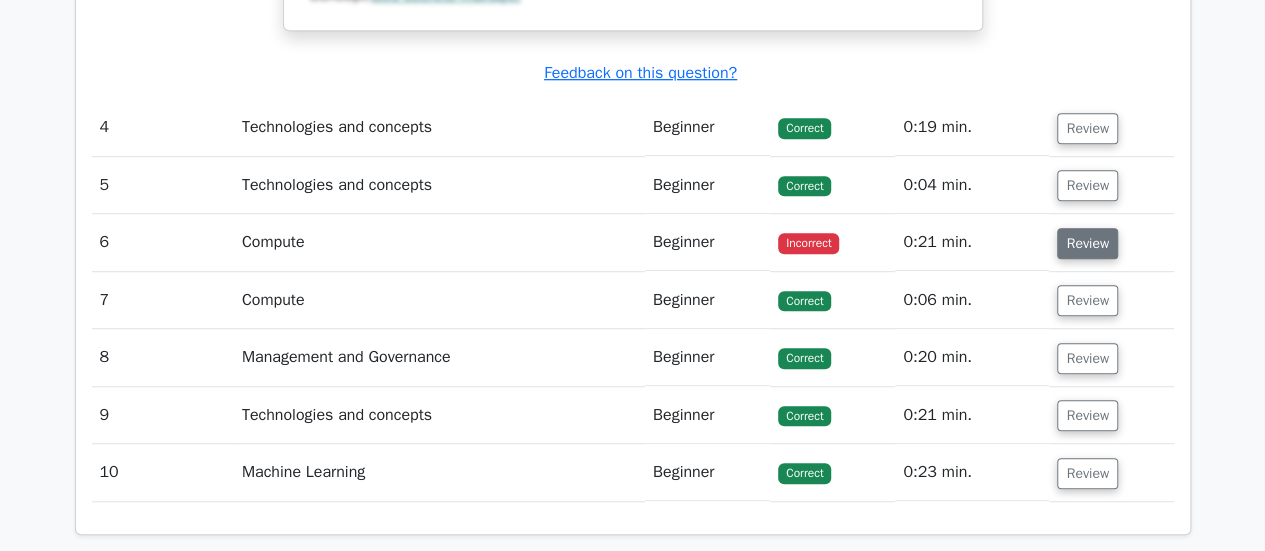 click on "Review" at bounding box center (1087, 243) 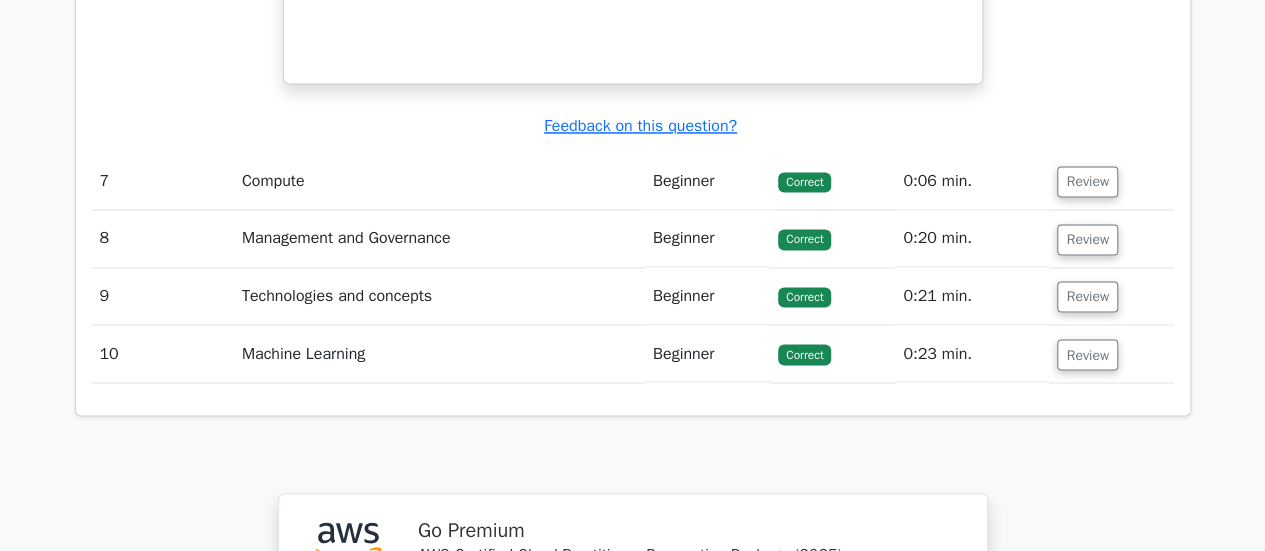 scroll, scrollTop: 5385, scrollLeft: 0, axis: vertical 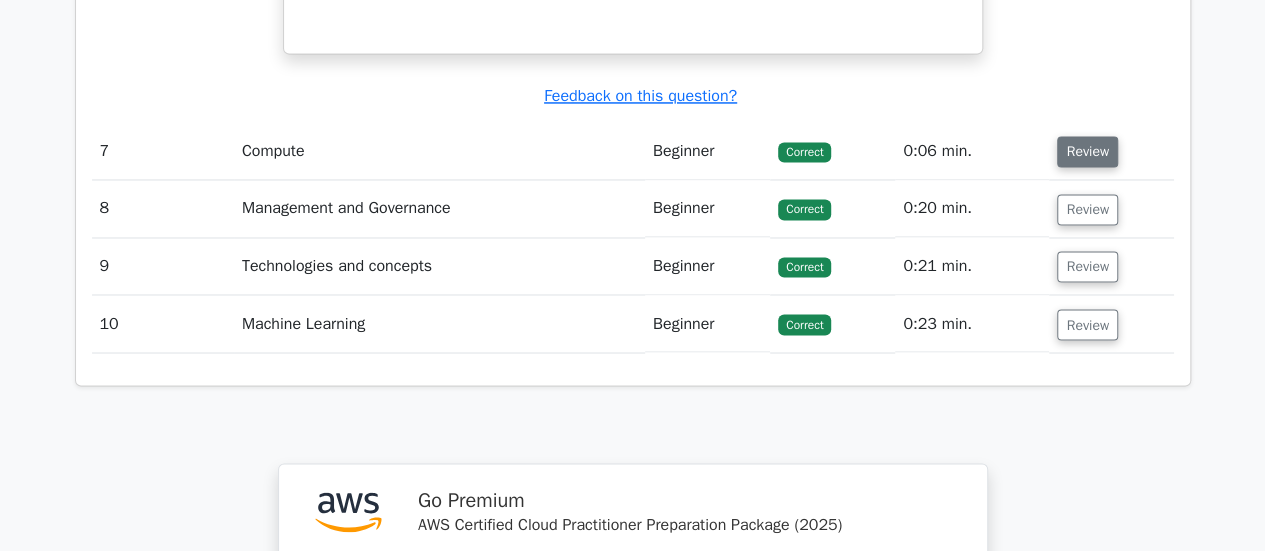 click on "Review" at bounding box center [1087, 151] 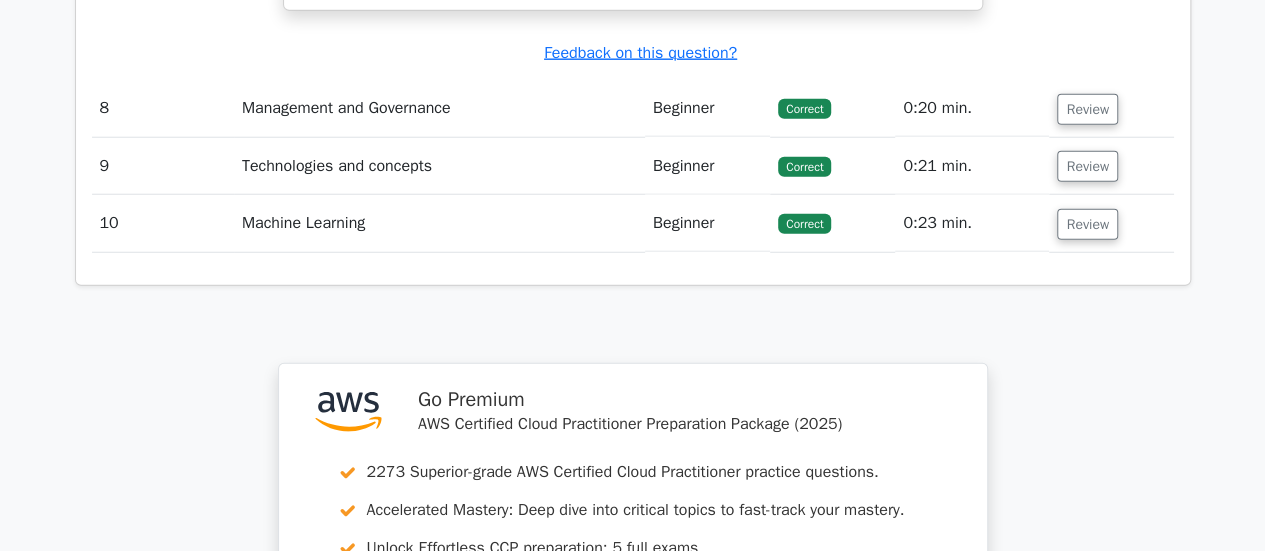 scroll, scrollTop: 6393, scrollLeft: 0, axis: vertical 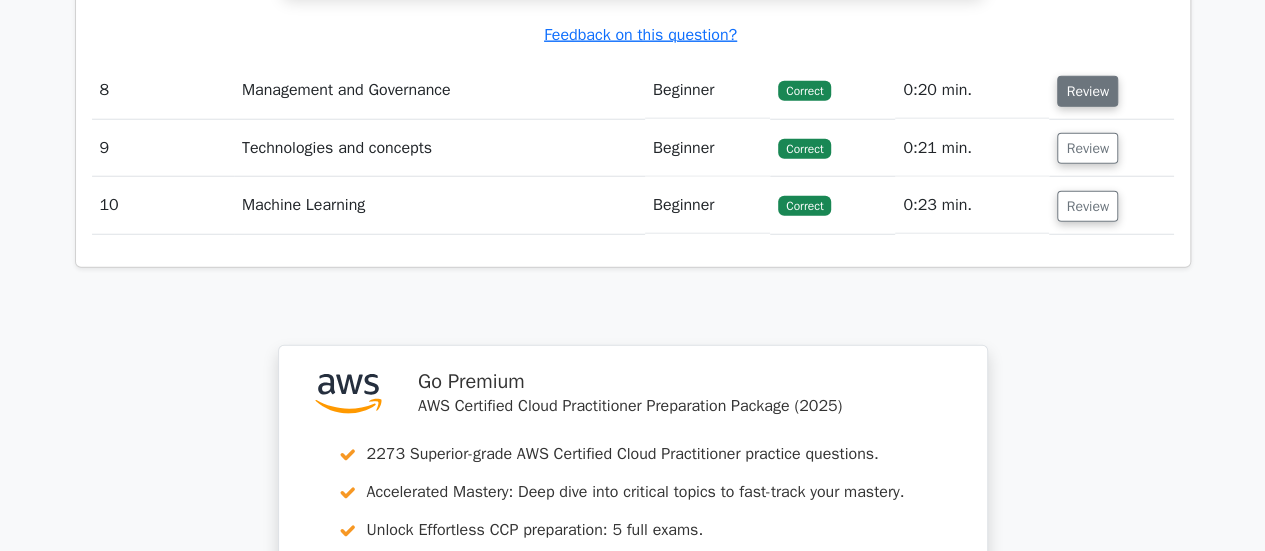 click on "Review" at bounding box center (1087, 91) 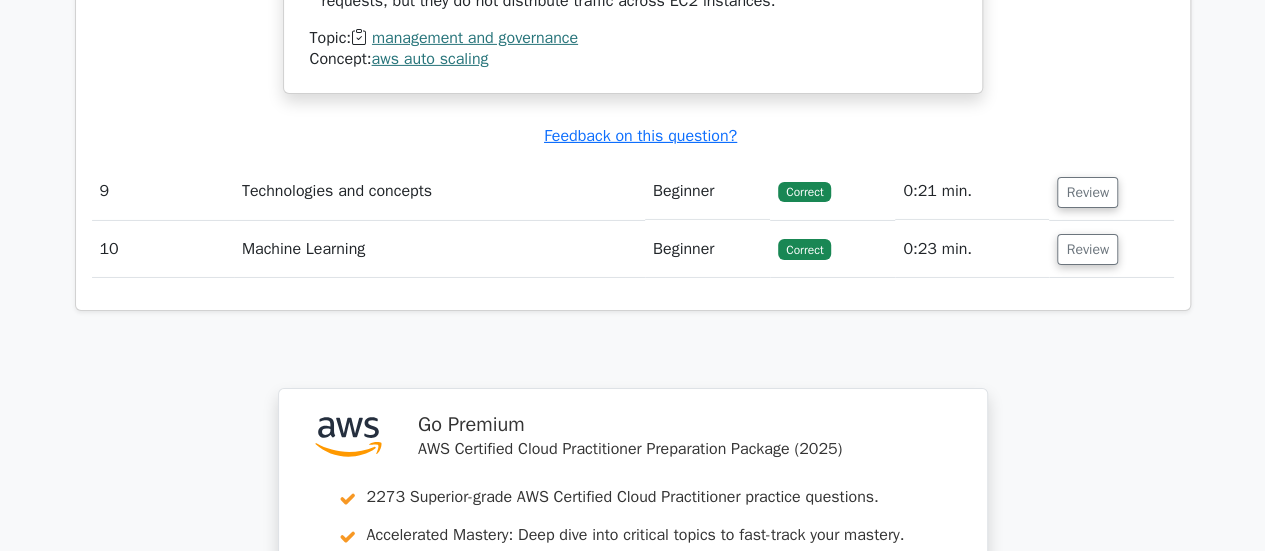 scroll, scrollTop: 7143, scrollLeft: 0, axis: vertical 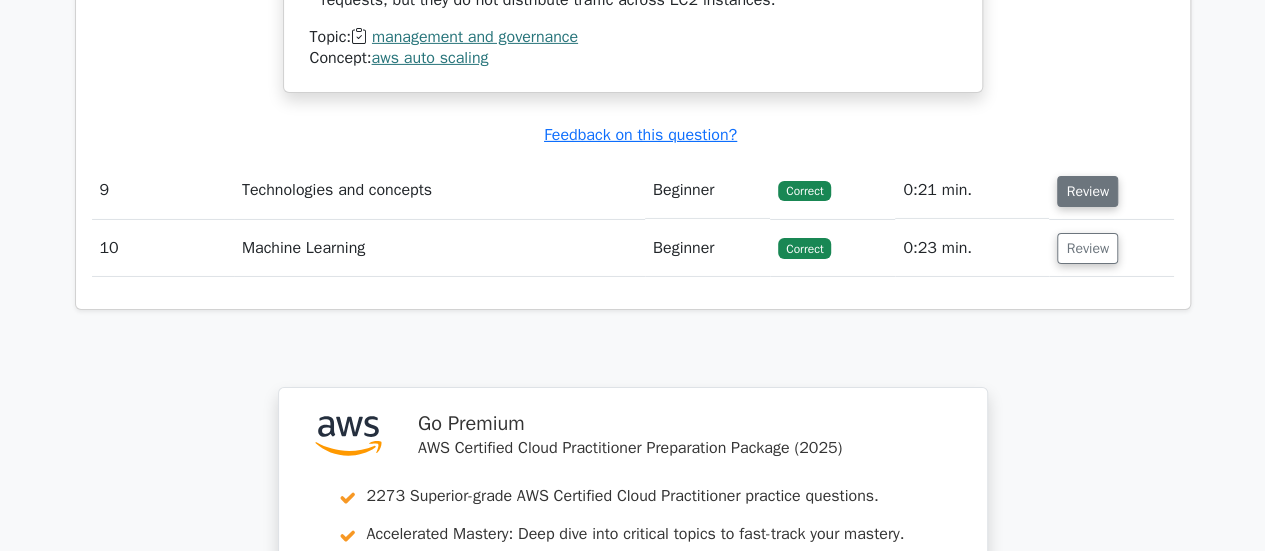 click on "Review" at bounding box center (1087, 191) 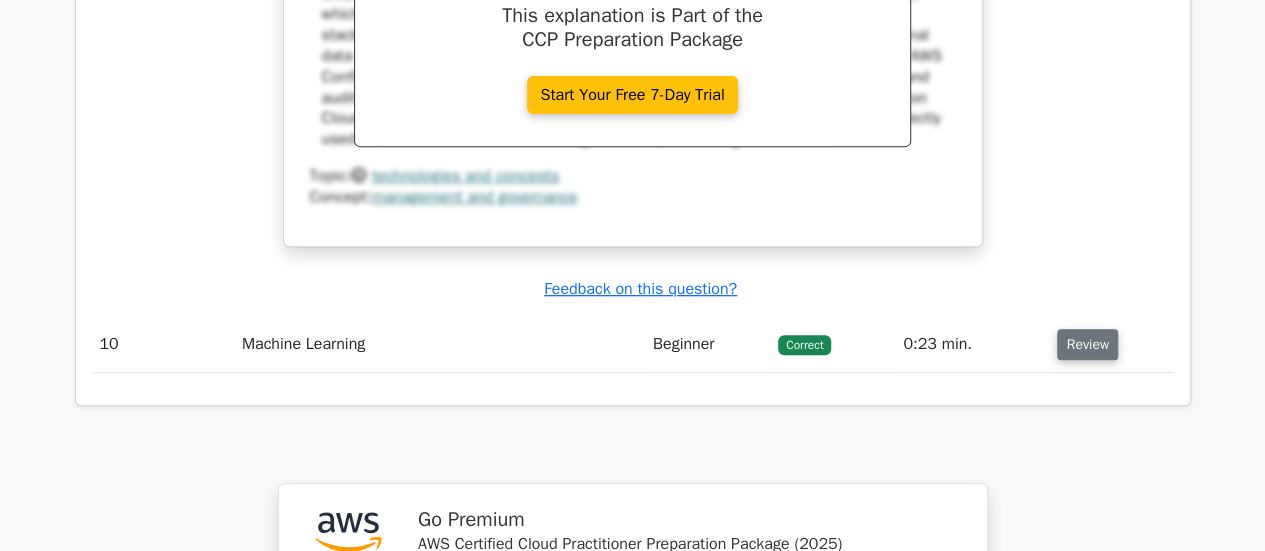 scroll, scrollTop: 7941, scrollLeft: 0, axis: vertical 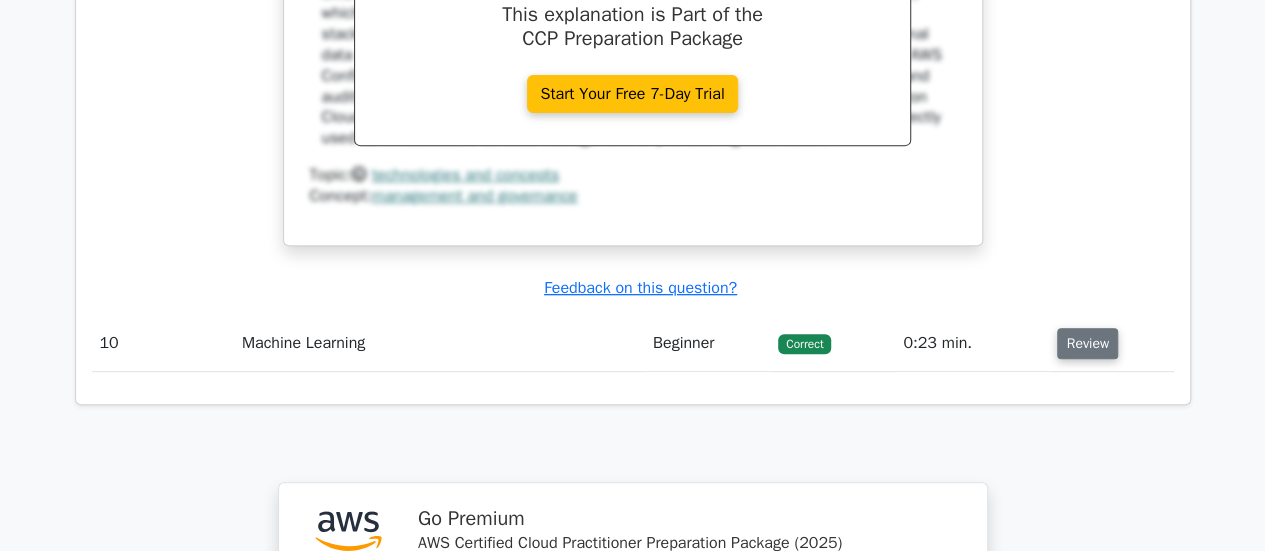 click on "Review" at bounding box center [1087, 343] 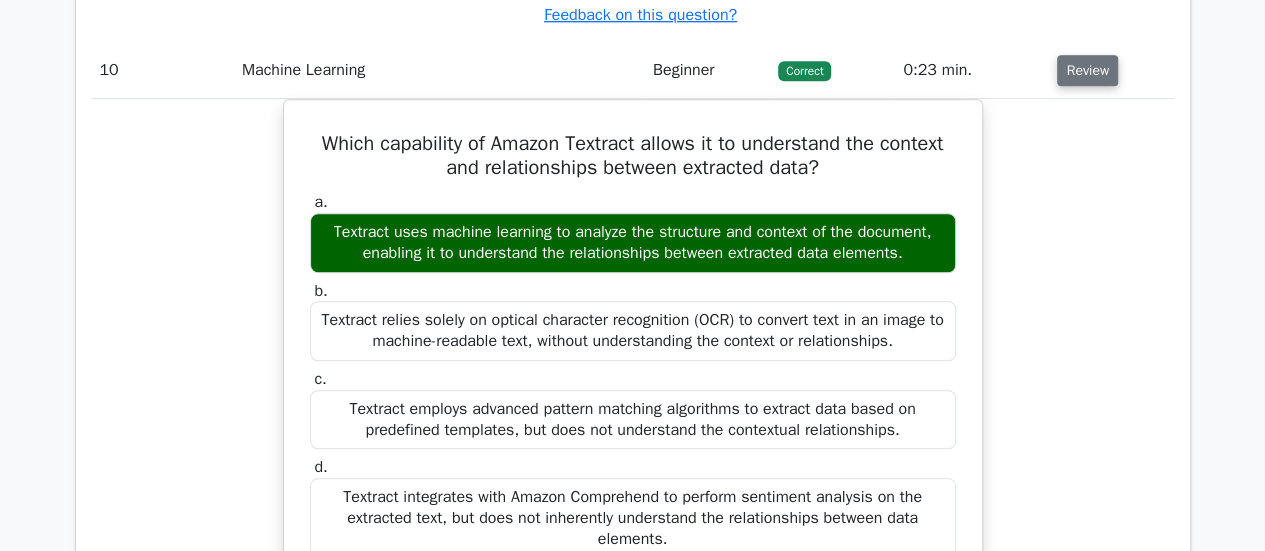 scroll, scrollTop: 8215, scrollLeft: 0, axis: vertical 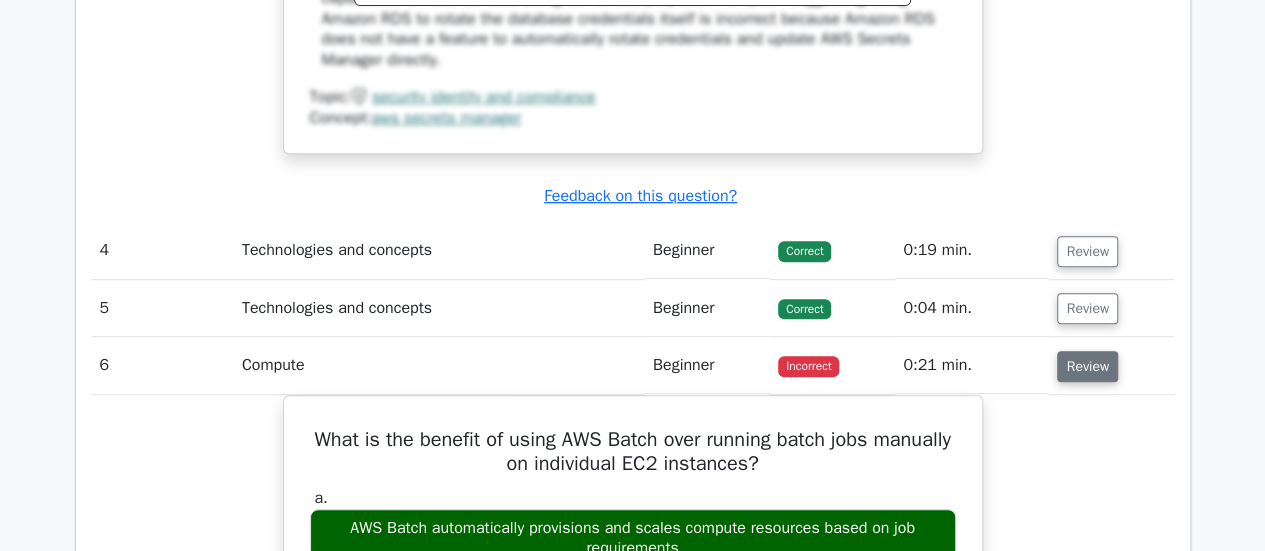 click on "Review" at bounding box center (1087, 366) 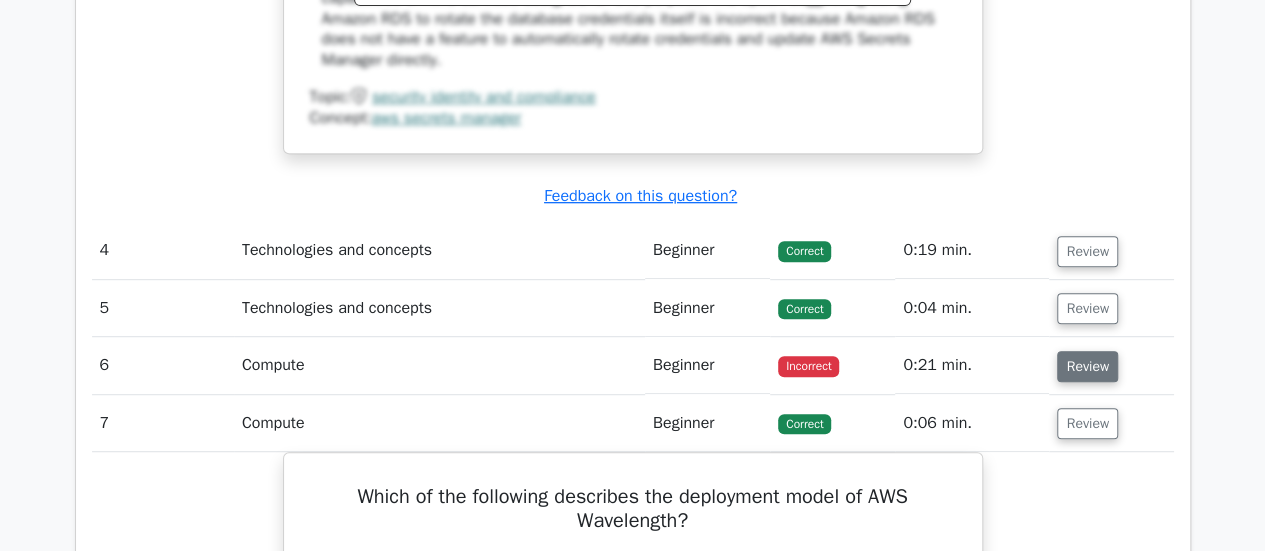 click on "Review" at bounding box center [1087, 366] 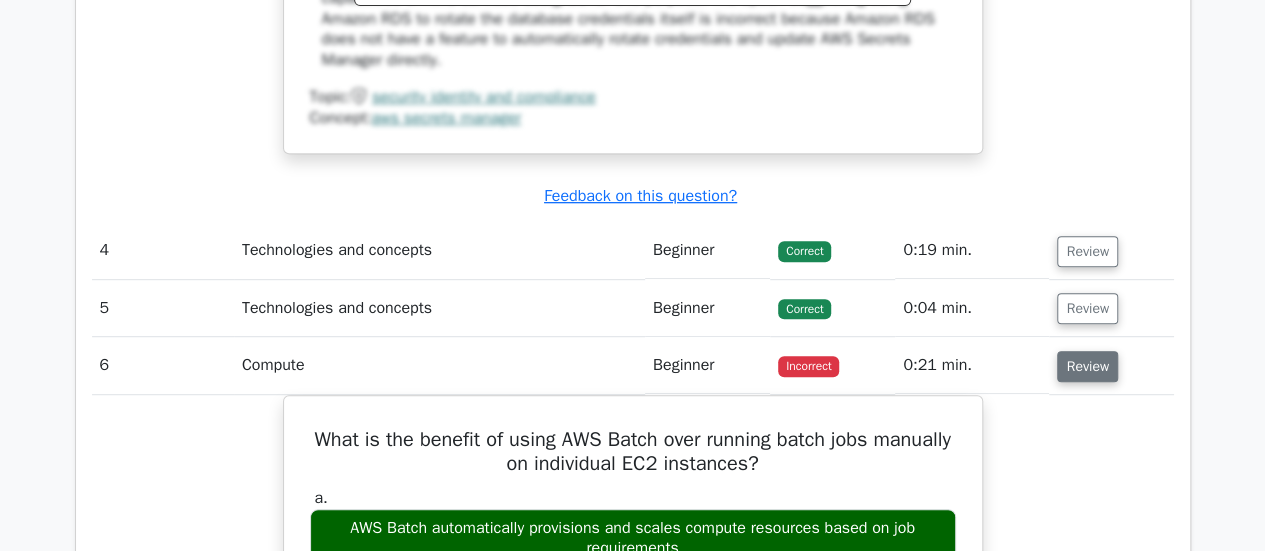 click on "Review" at bounding box center [1087, 366] 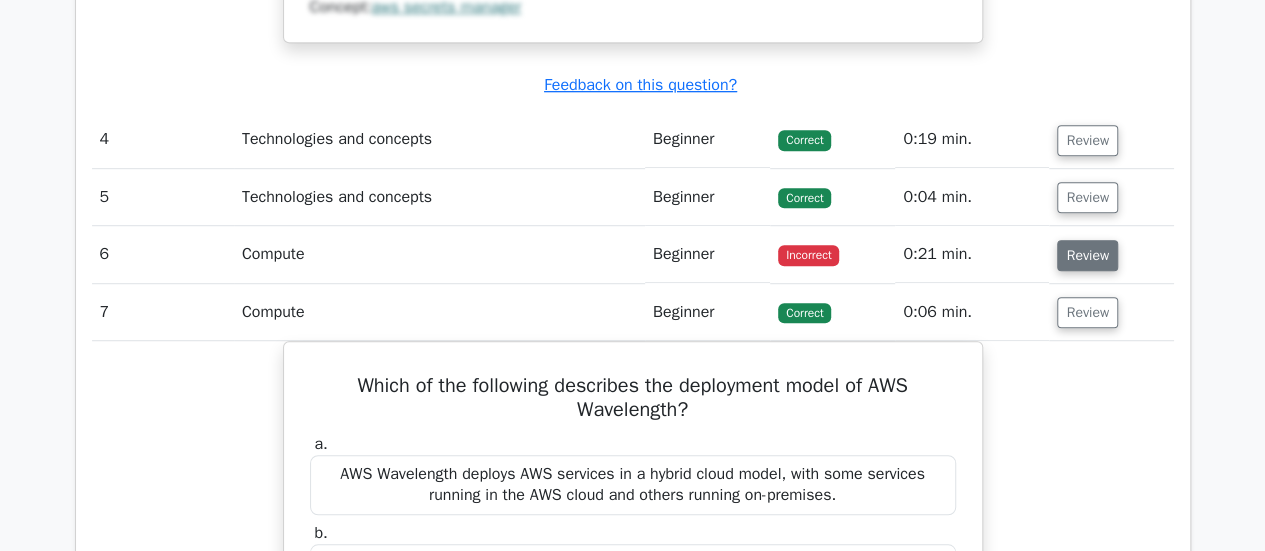 scroll, scrollTop: 4332, scrollLeft: 0, axis: vertical 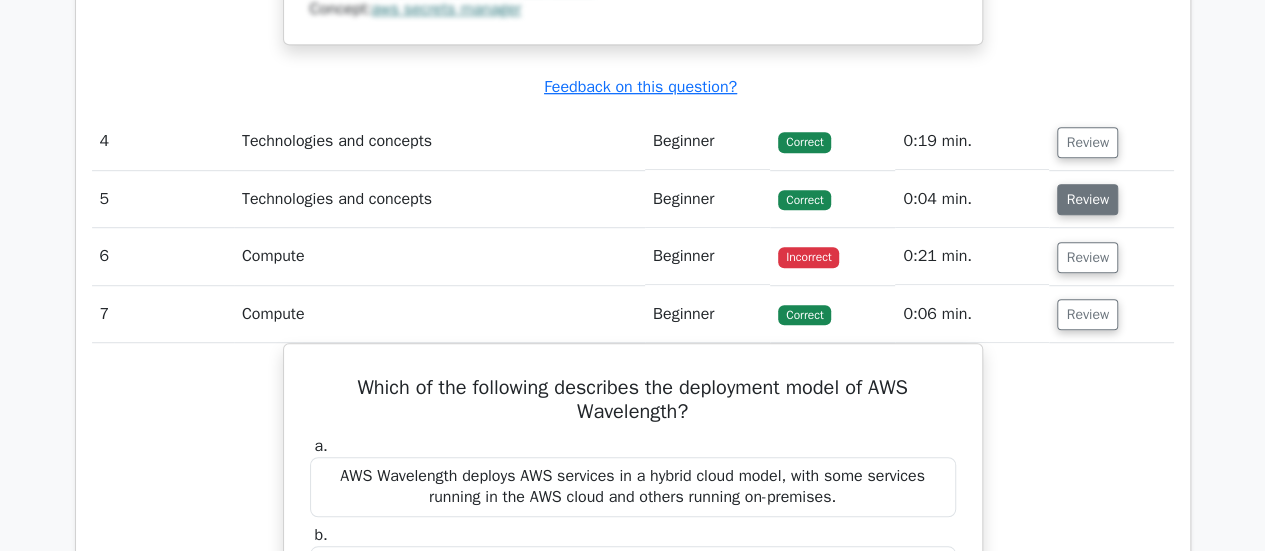 click on "Review" at bounding box center [1087, 199] 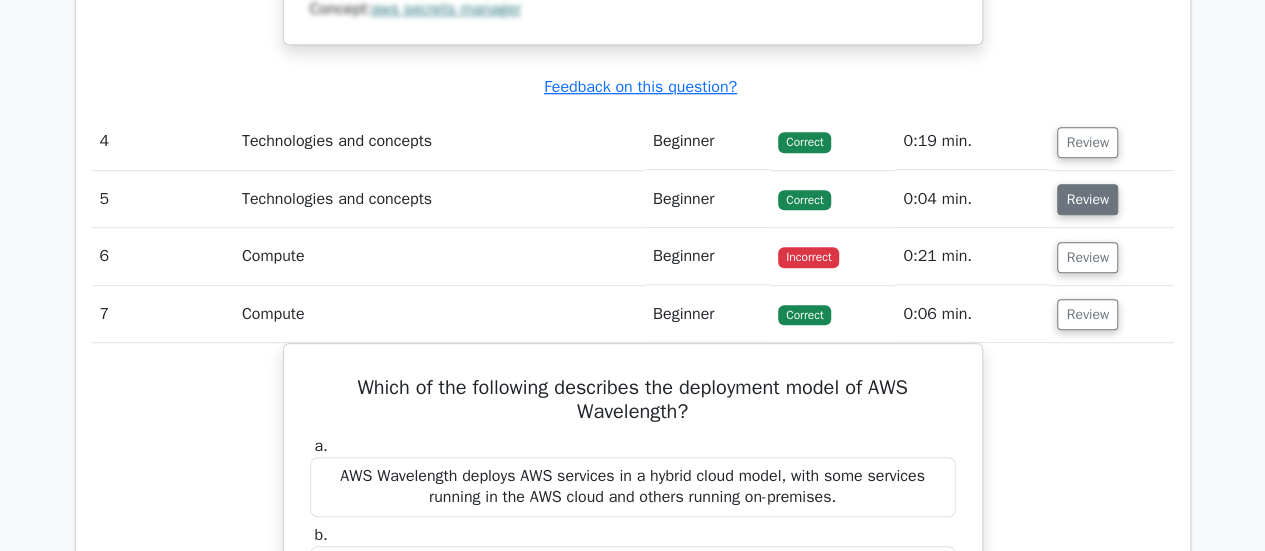 click on "Review" at bounding box center [1087, 199] 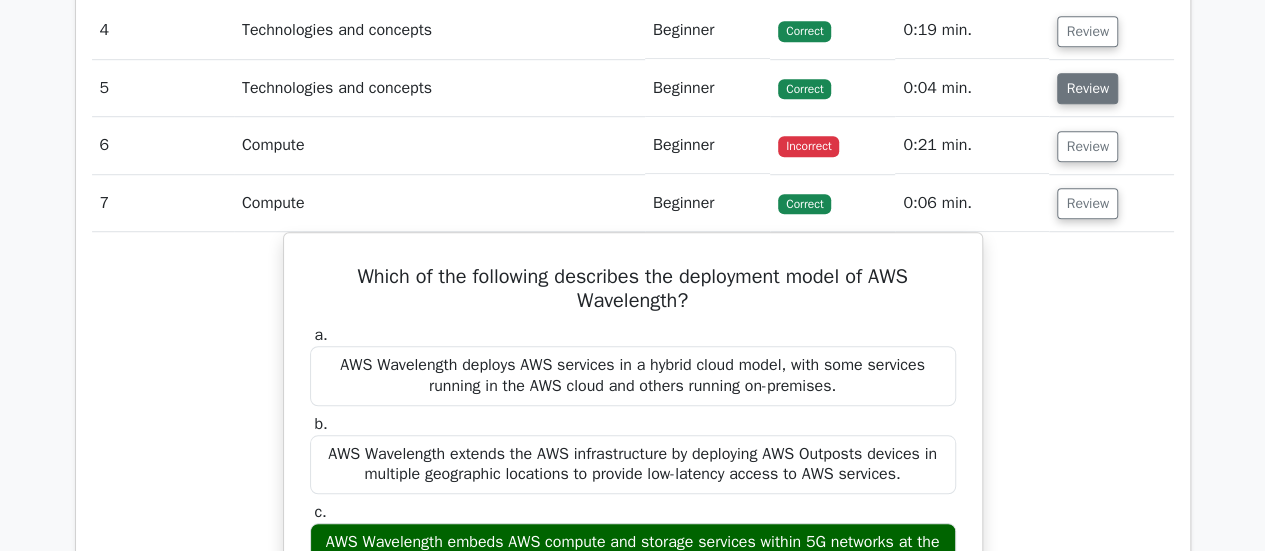 scroll, scrollTop: 4436, scrollLeft: 0, axis: vertical 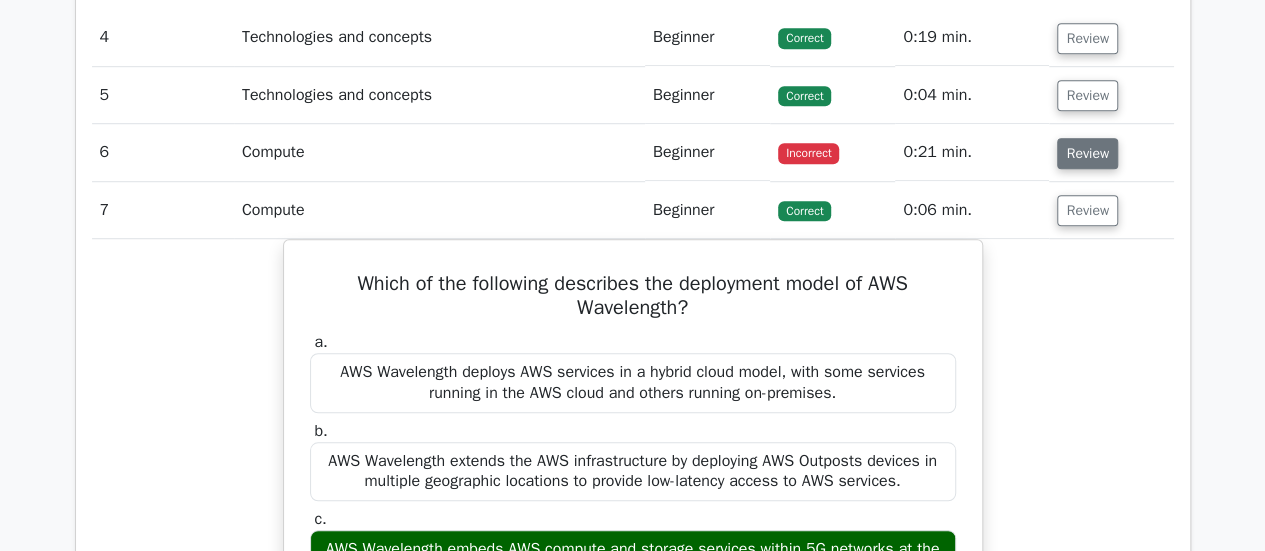 click on "Review" at bounding box center (1087, 153) 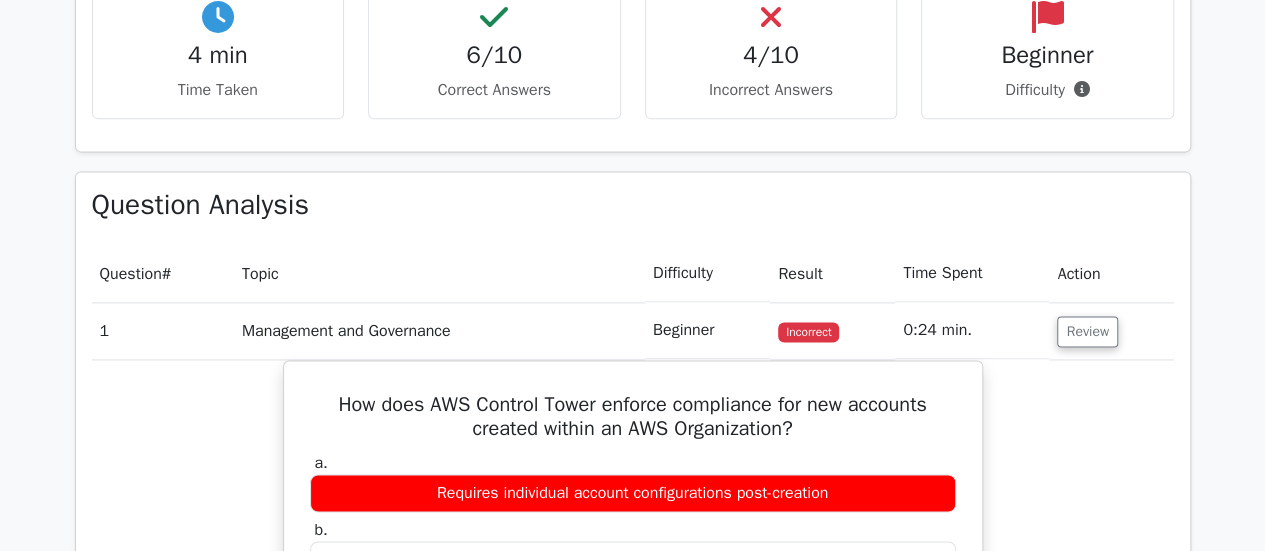 scroll, scrollTop: 1271, scrollLeft: 0, axis: vertical 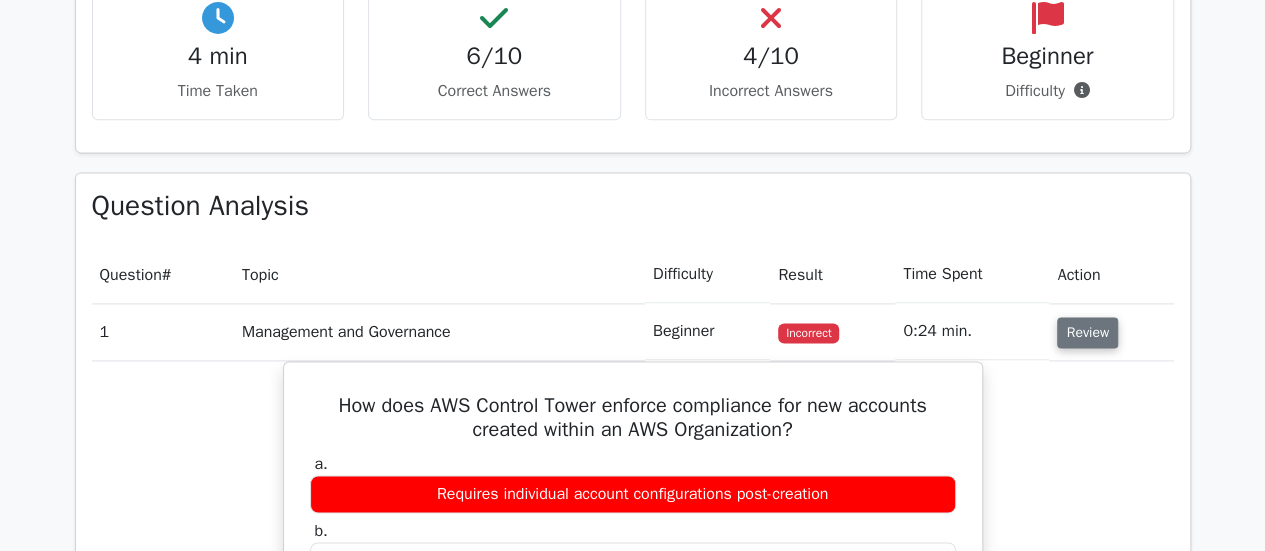 click on "Review" at bounding box center [1087, 332] 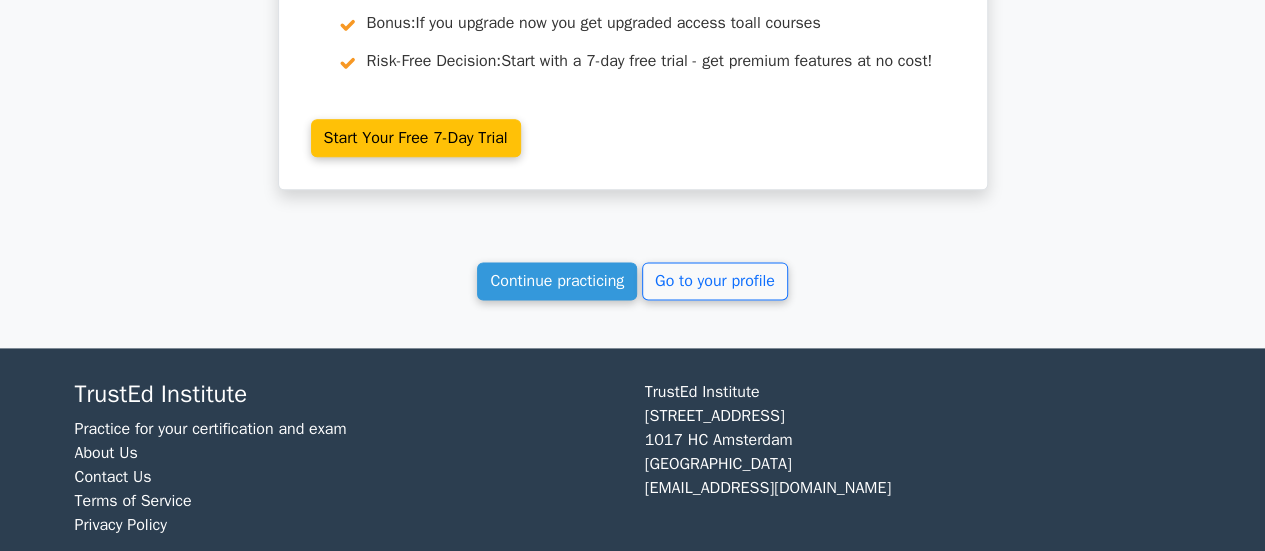 scroll, scrollTop: 8764, scrollLeft: 0, axis: vertical 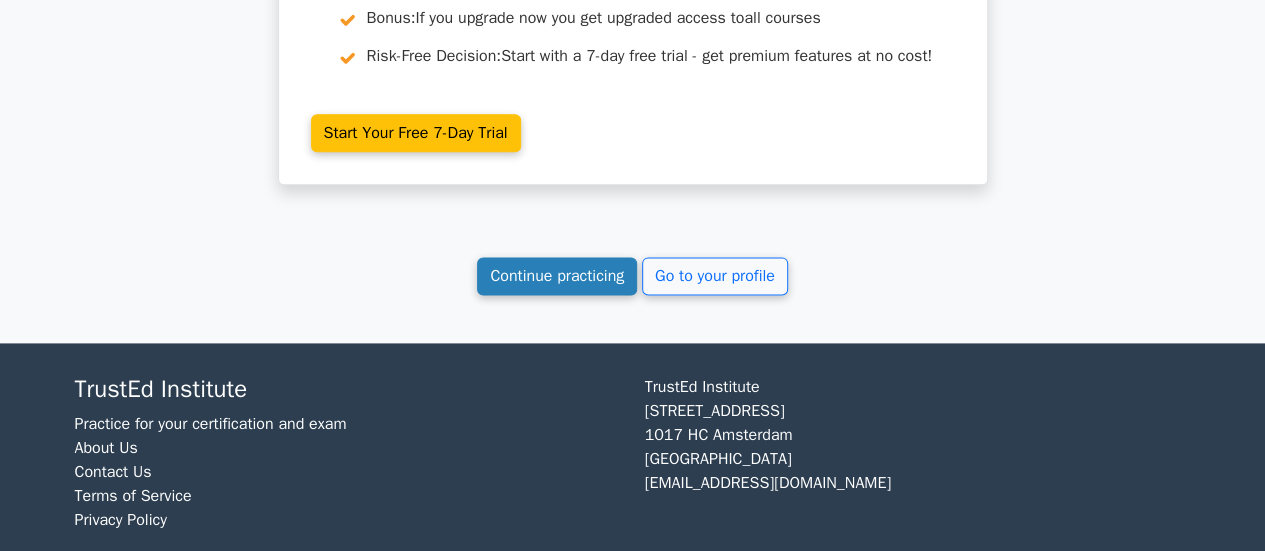 click on "Continue practicing" at bounding box center (557, 276) 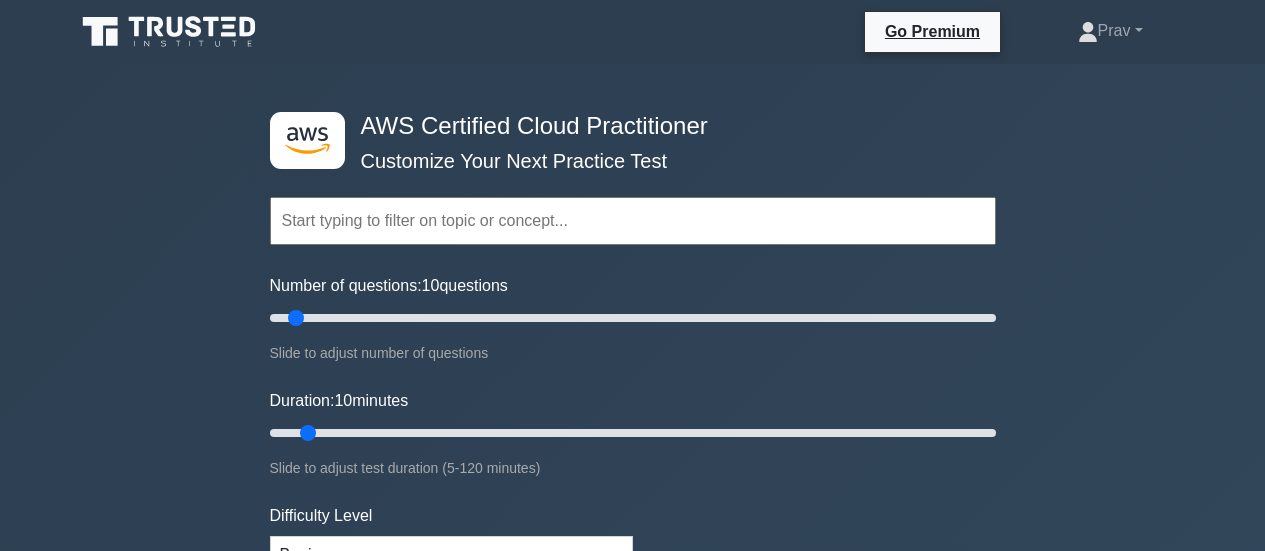 scroll, scrollTop: 0, scrollLeft: 0, axis: both 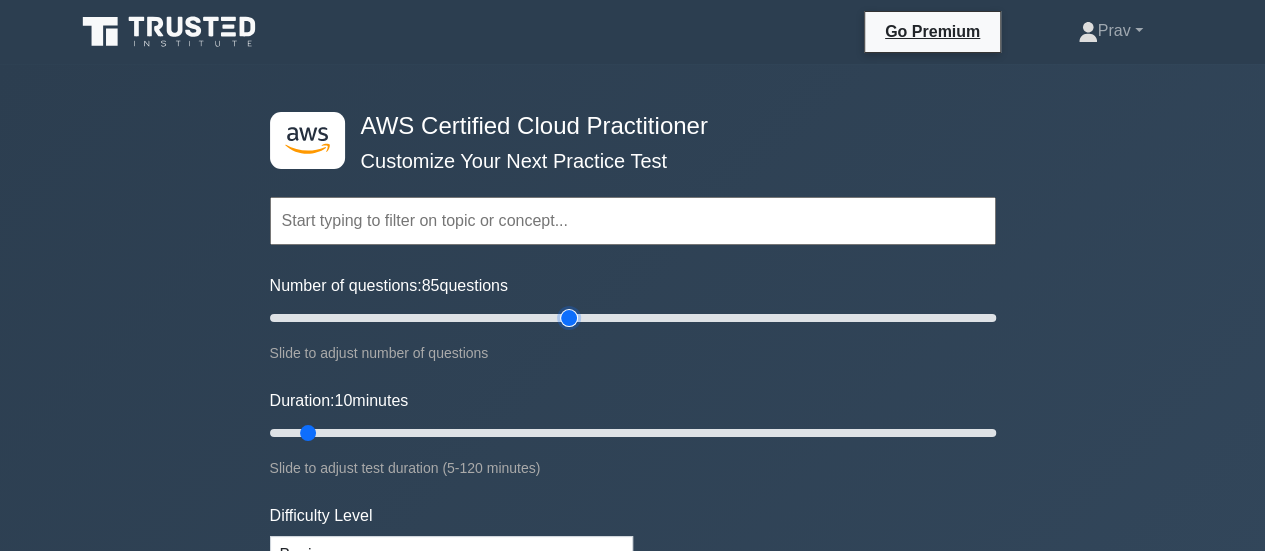 click on "Number of questions:  85  questions" at bounding box center [633, 318] 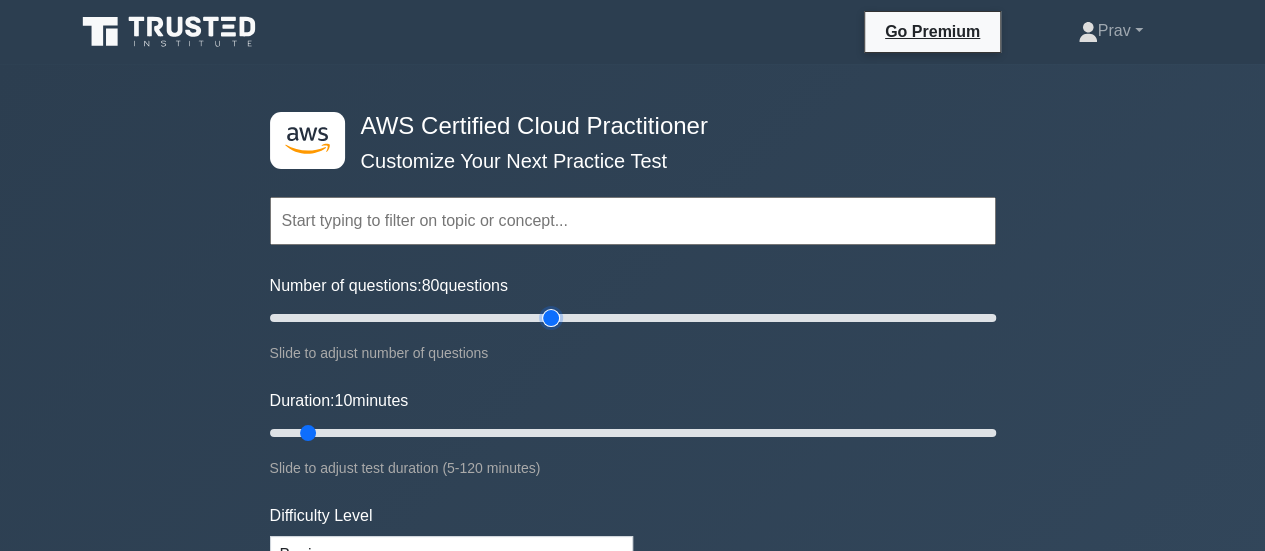 click on "Number of questions:  80  questions" at bounding box center (633, 318) 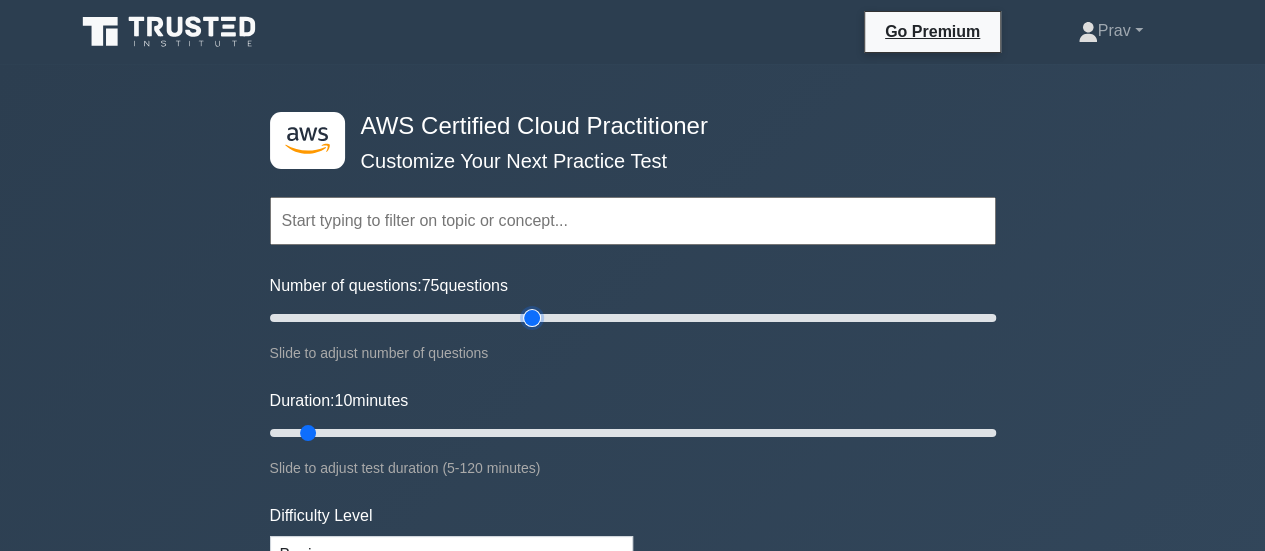 click on "Number of questions:  75  questions" at bounding box center (633, 318) 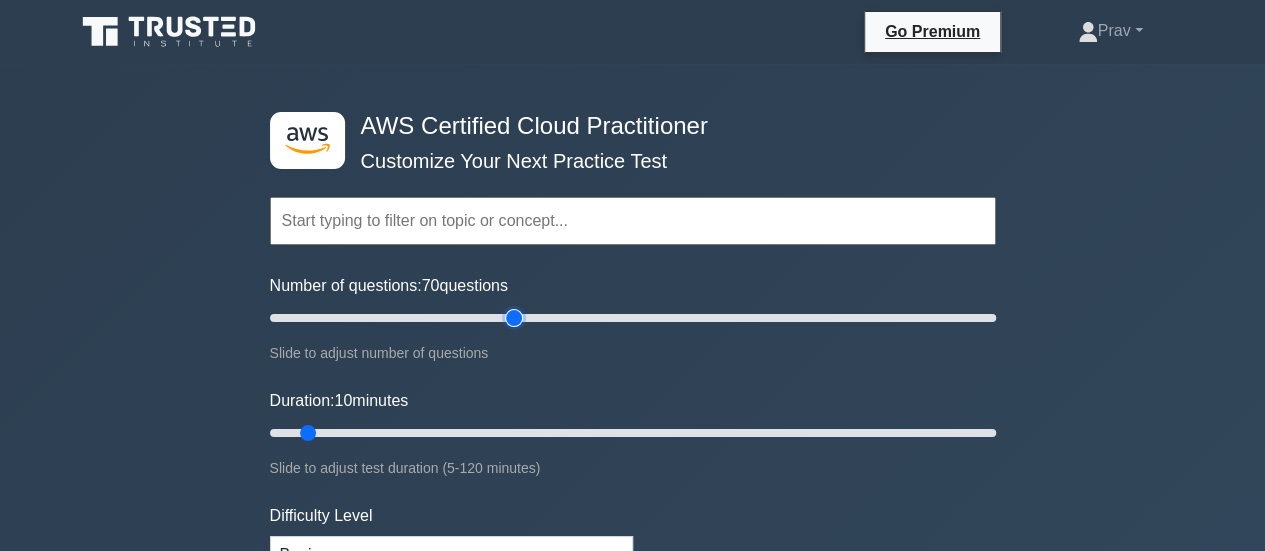 click on "Number of questions:  70  questions" at bounding box center (633, 318) 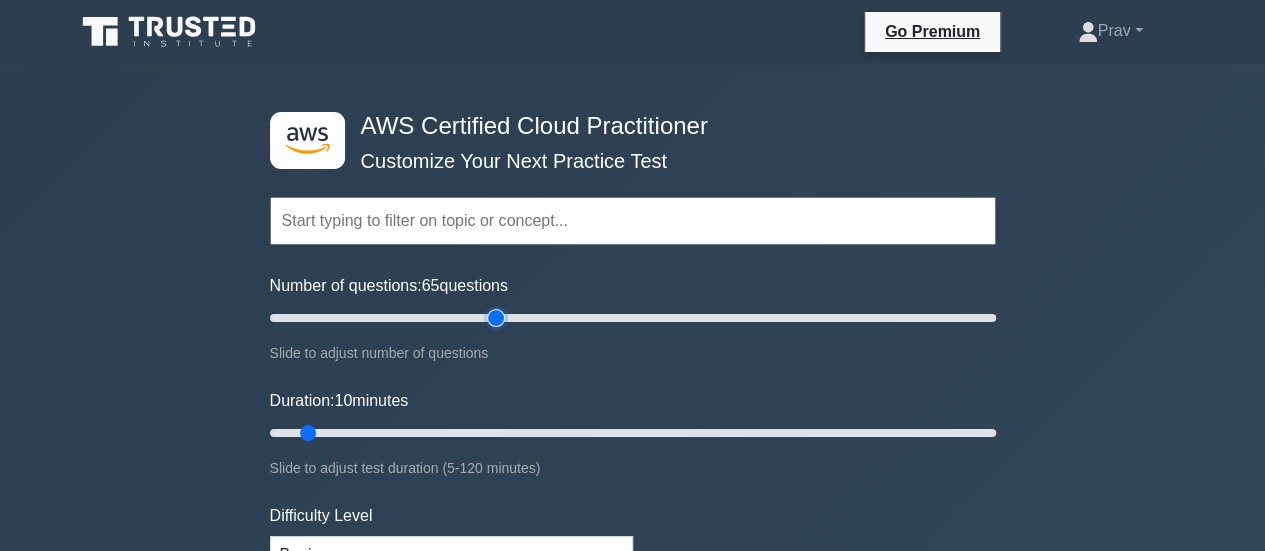 type on "65" 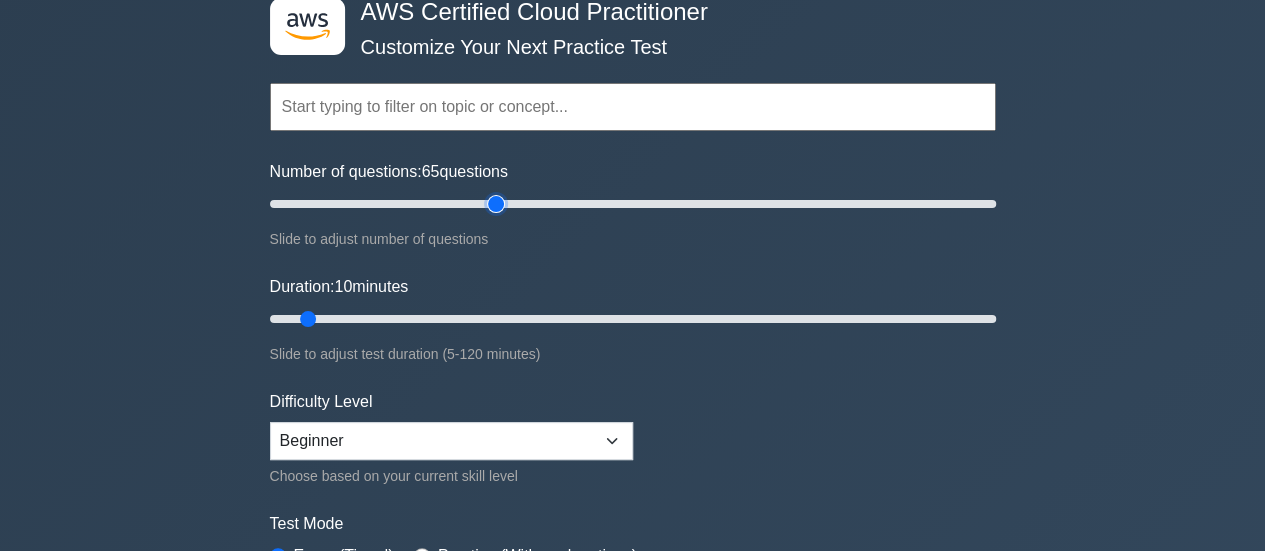 scroll, scrollTop: 116, scrollLeft: 0, axis: vertical 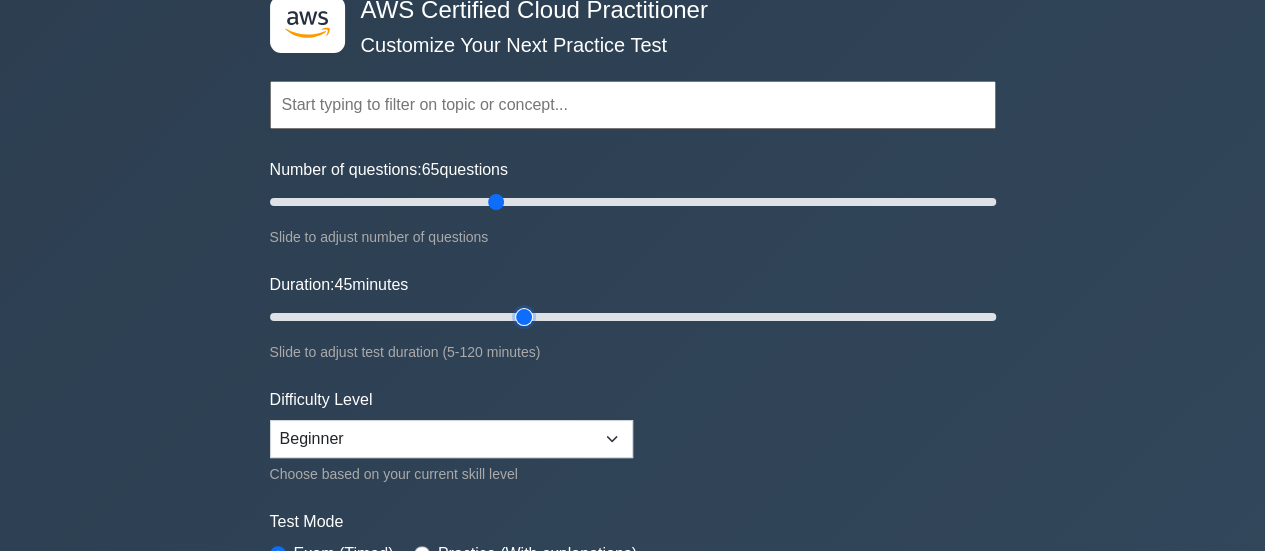 click on "Duration:  45  minutes" at bounding box center [633, 317] 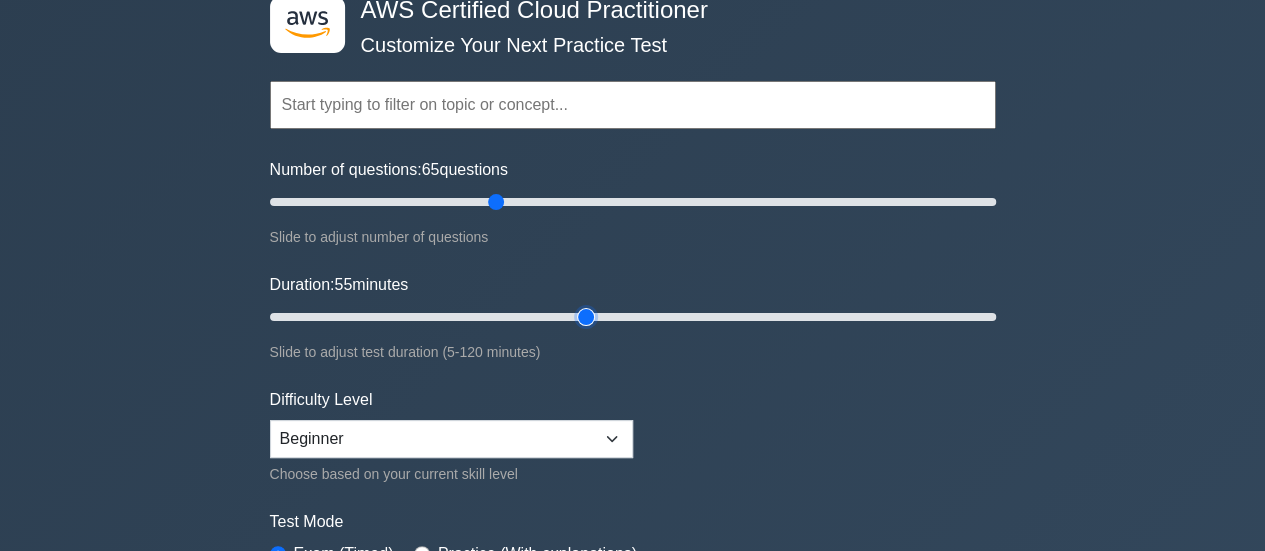click on "Duration:  55  minutes" at bounding box center (633, 317) 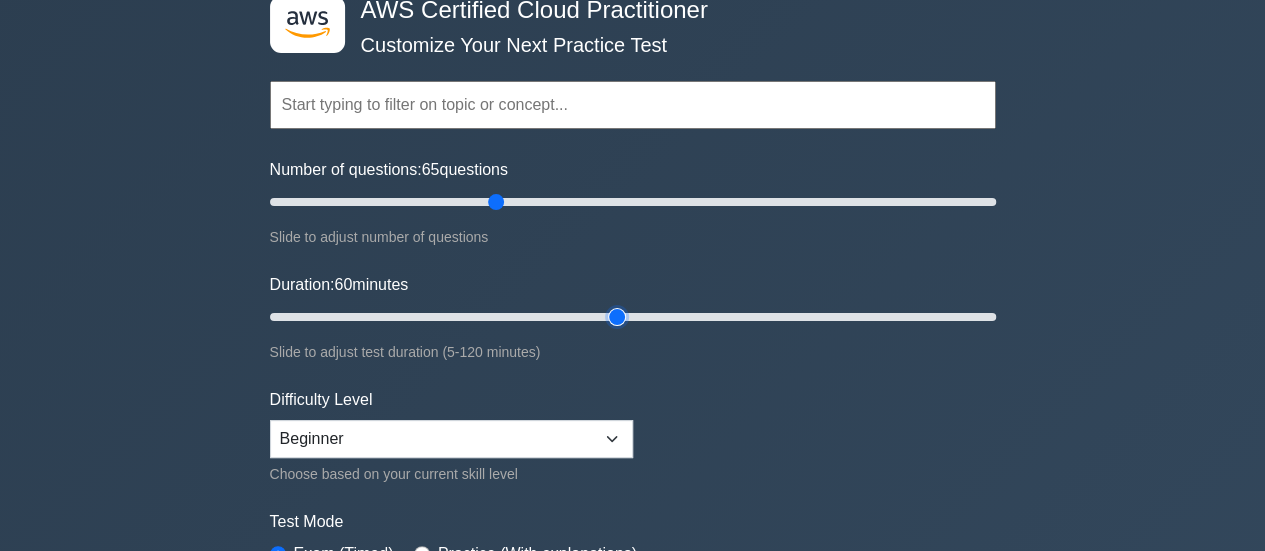 click on "Duration:  60  minutes" at bounding box center [633, 317] 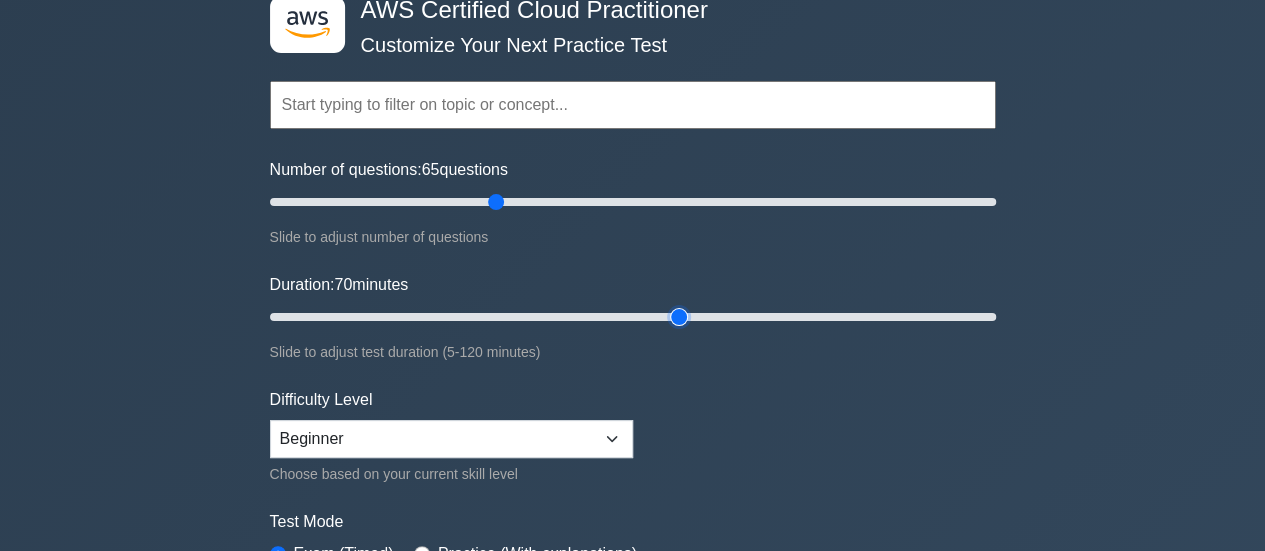 click on "Duration:  70  minutes" at bounding box center (633, 317) 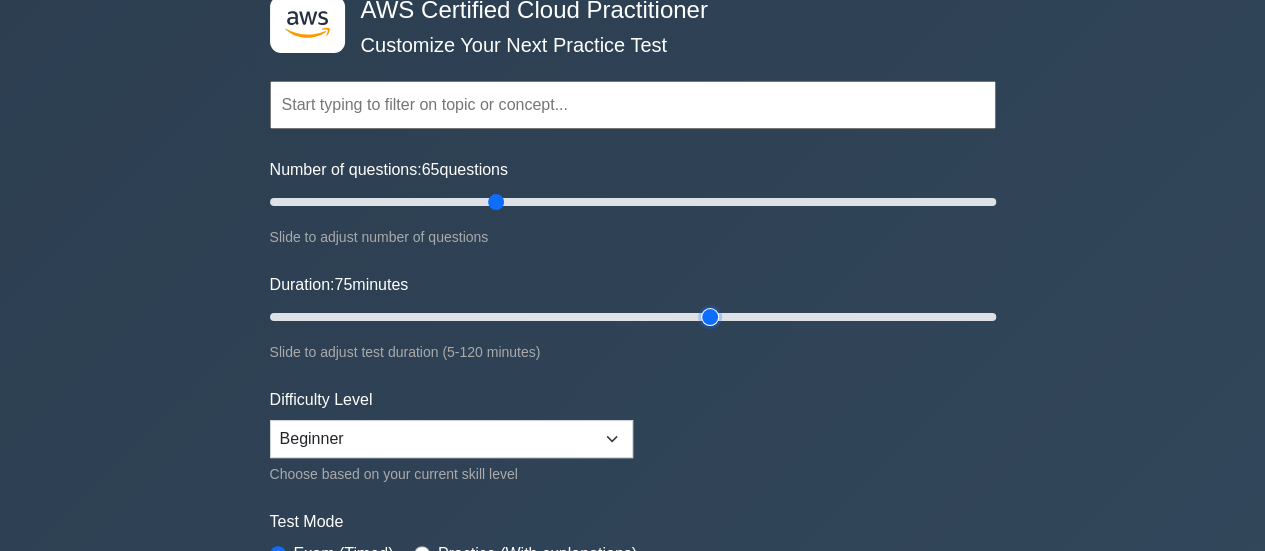 click on "Duration:  75  minutes" at bounding box center [633, 317] 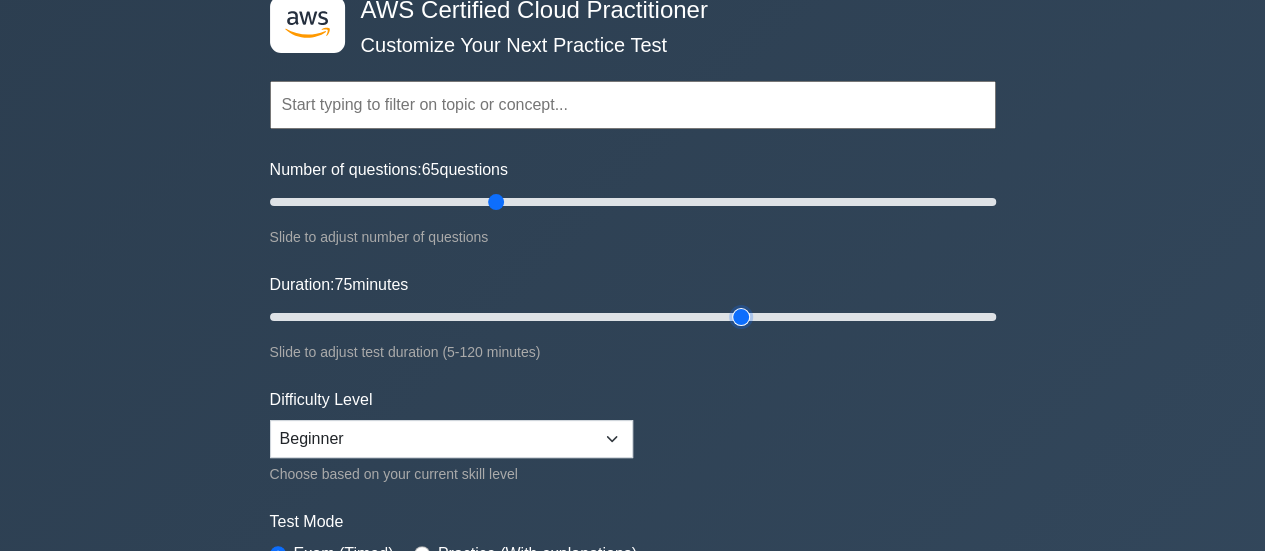 click on "Duration:  75  minutes" at bounding box center [633, 317] 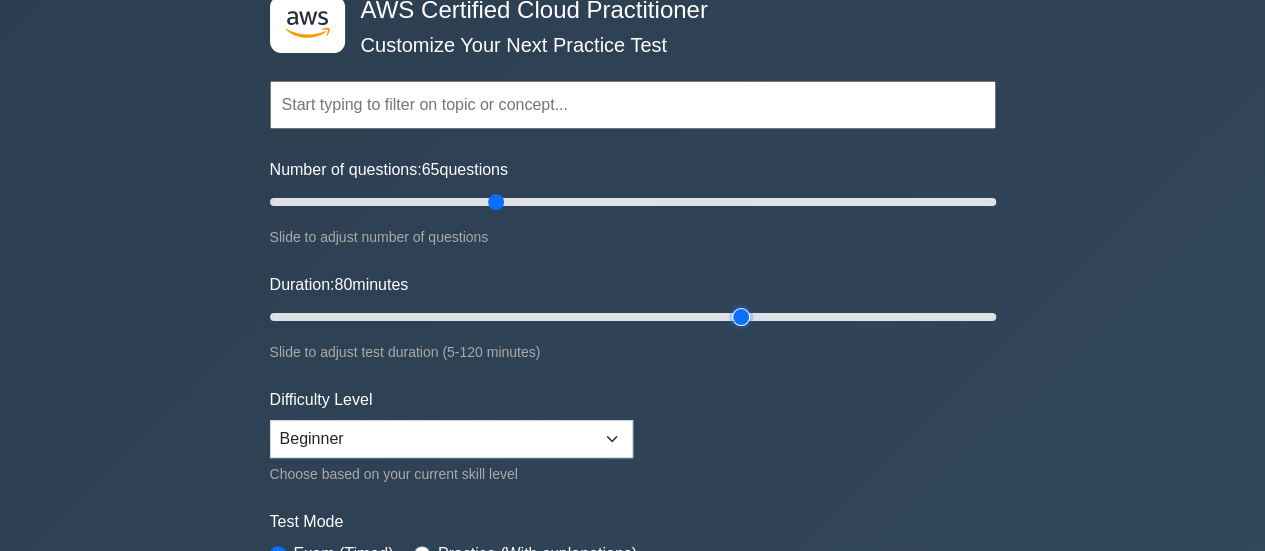click on "Duration:  80  minutes" at bounding box center (633, 317) 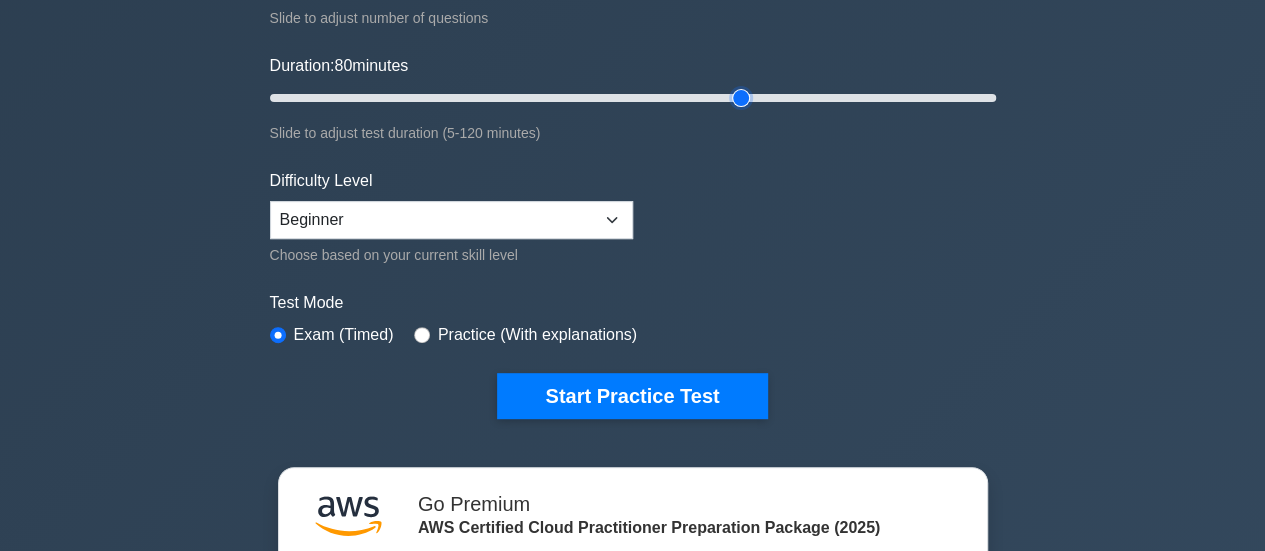 scroll, scrollTop: 347, scrollLeft: 0, axis: vertical 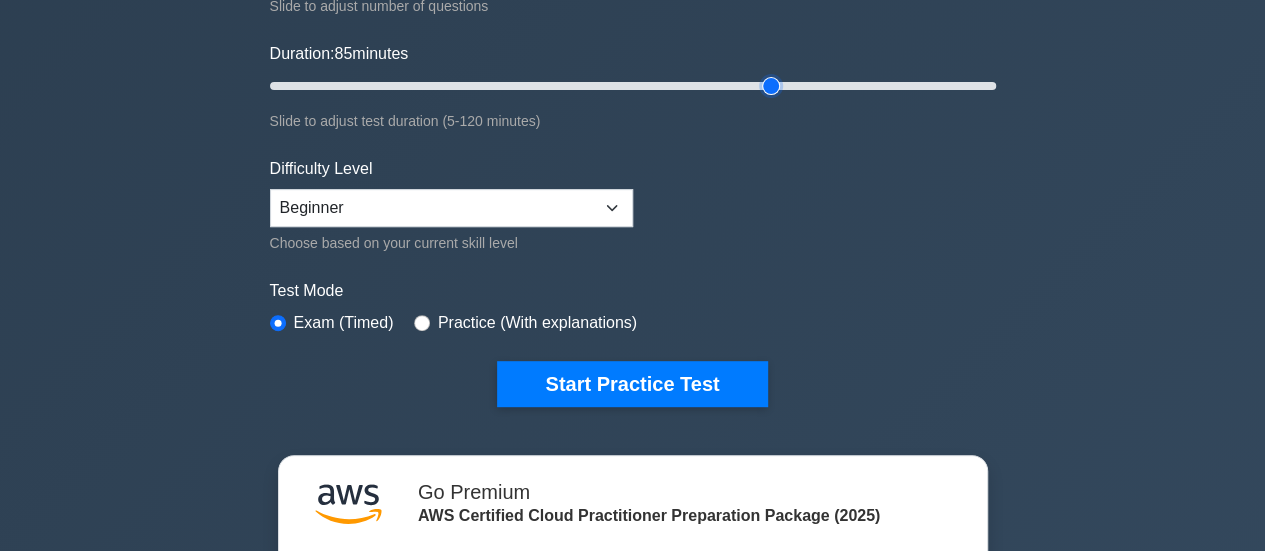 type on "85" 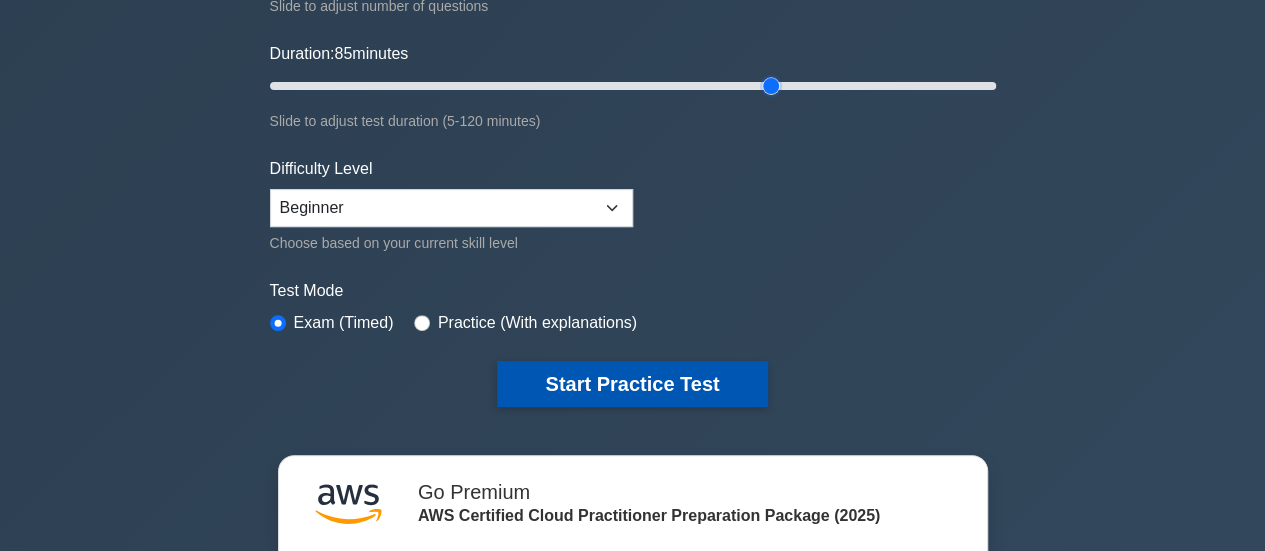 click on "Start Practice Test" at bounding box center [632, 384] 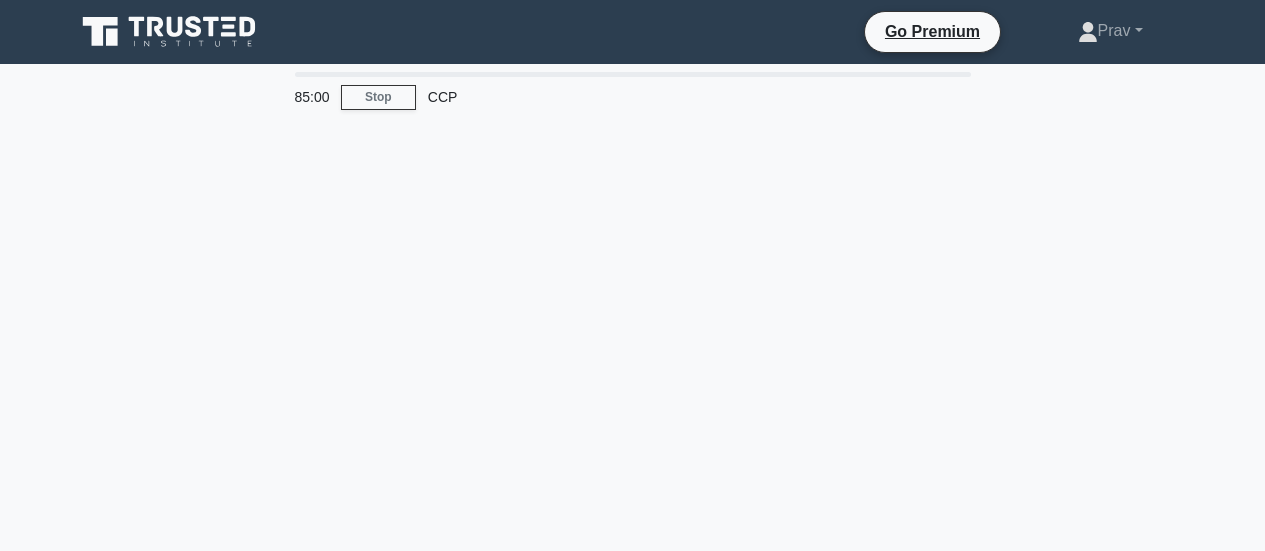 scroll, scrollTop: 0, scrollLeft: 0, axis: both 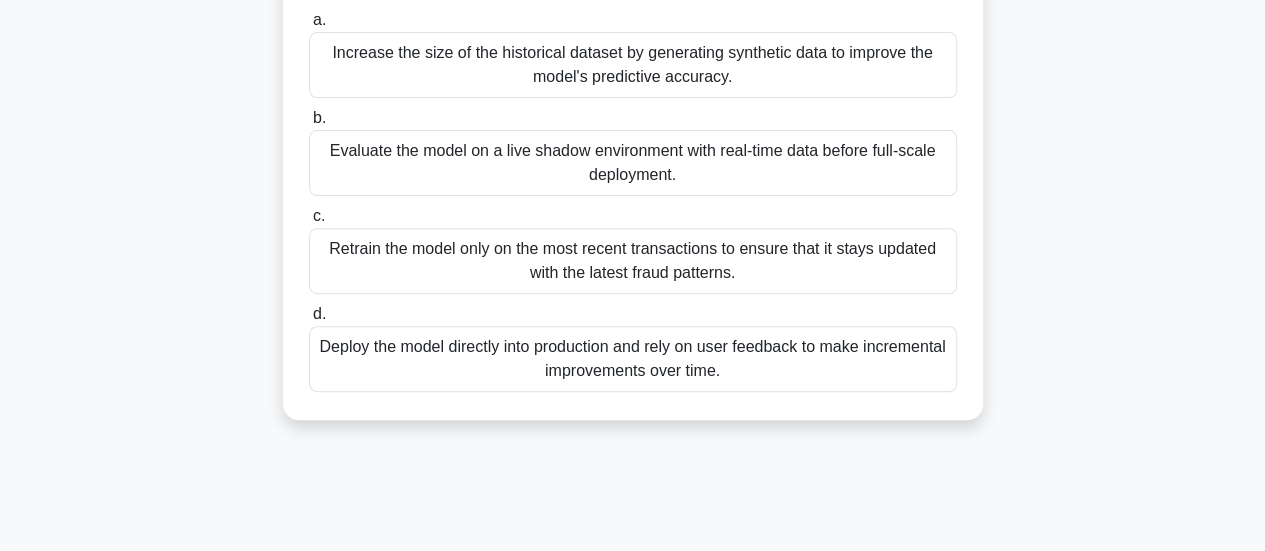 click on "Evaluate the model on a live shadow environment with real-time data before full-scale deployment." at bounding box center (633, 163) 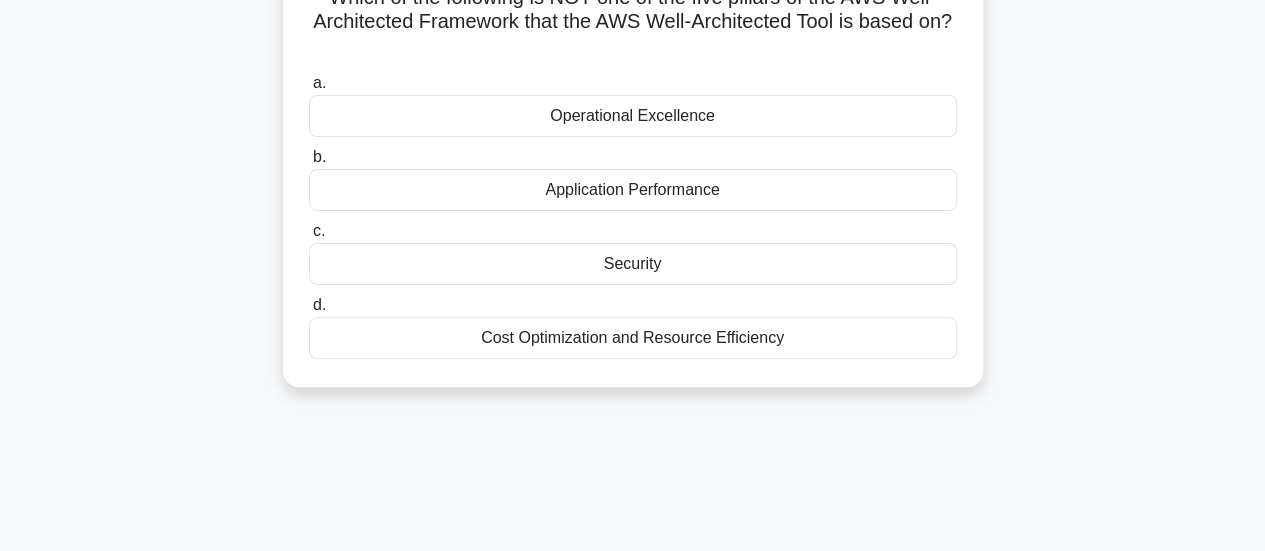 scroll, scrollTop: 160, scrollLeft: 0, axis: vertical 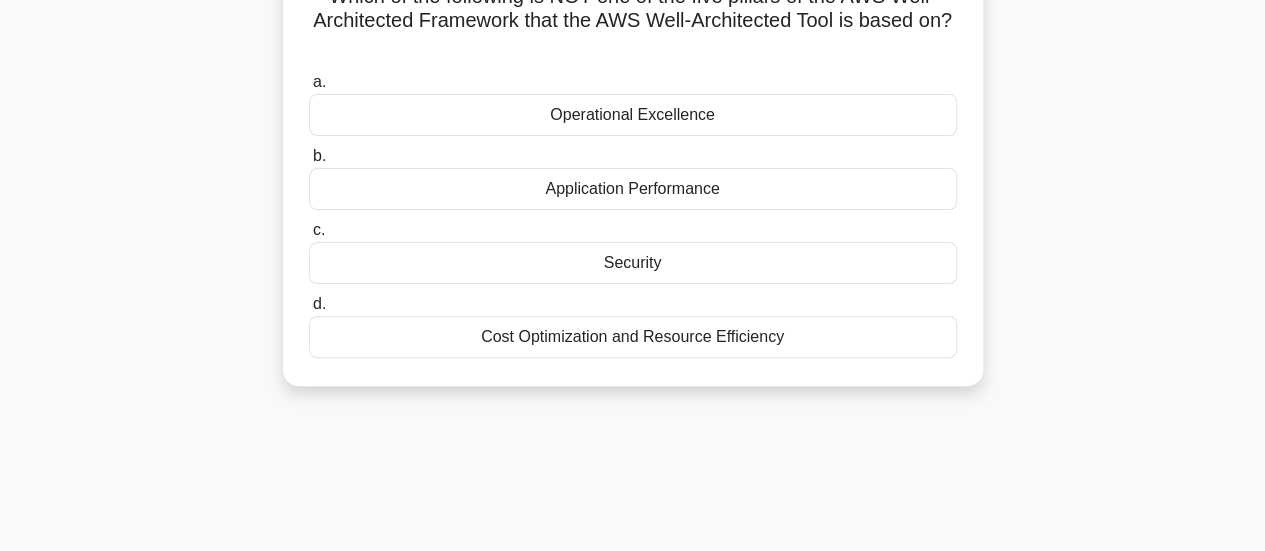 click on "Application Performance" at bounding box center [633, 189] 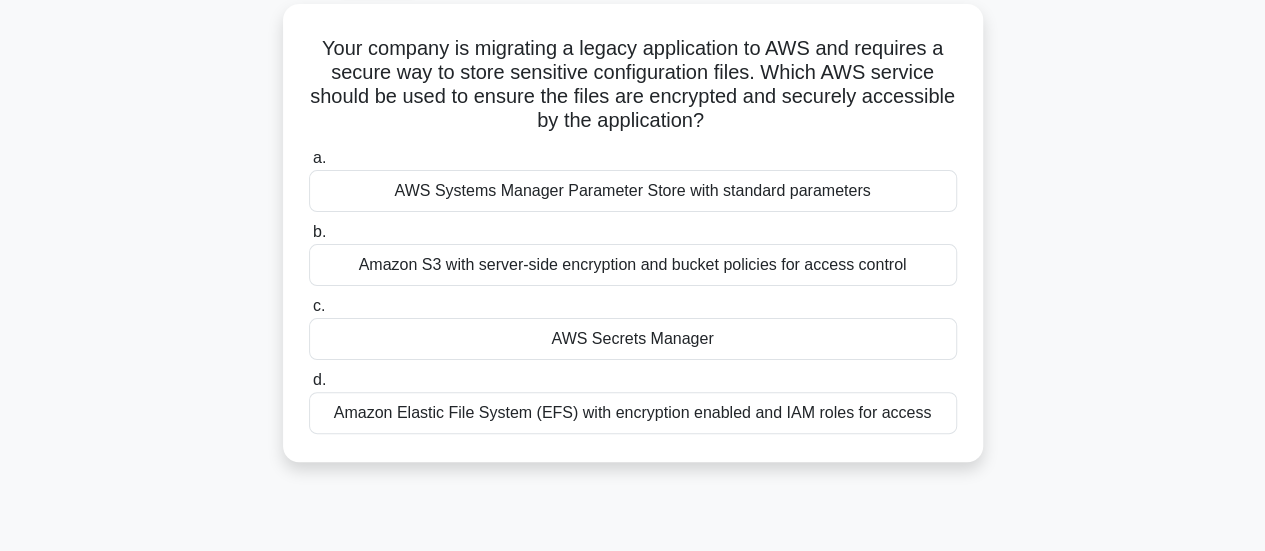 scroll, scrollTop: 118, scrollLeft: 0, axis: vertical 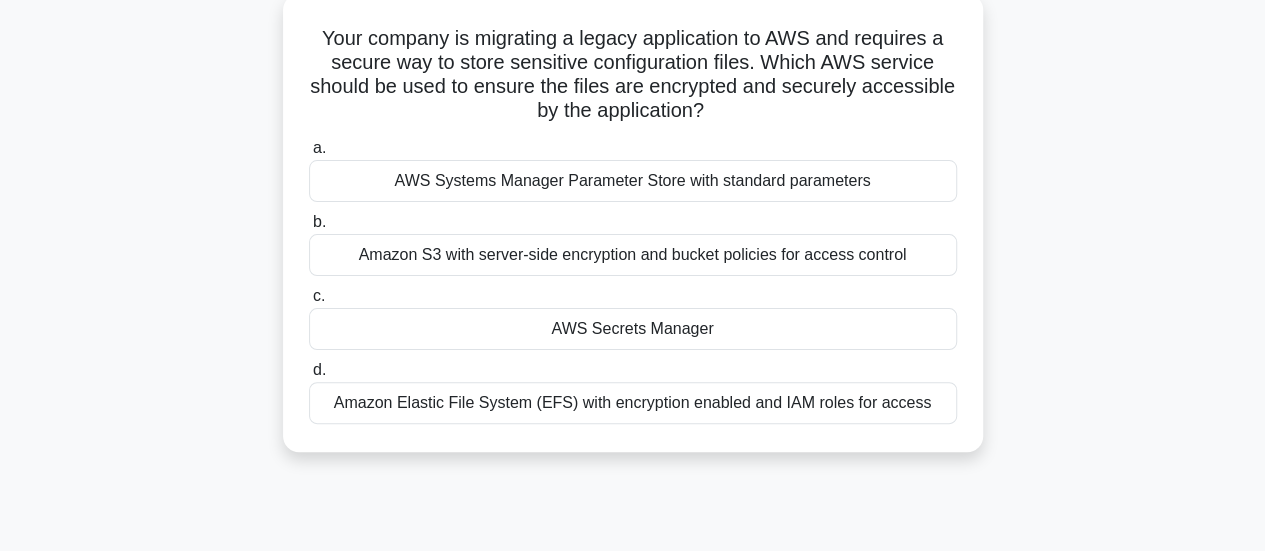 click on "Amazon S3 with server-side encryption and bucket policies for access control" at bounding box center [633, 255] 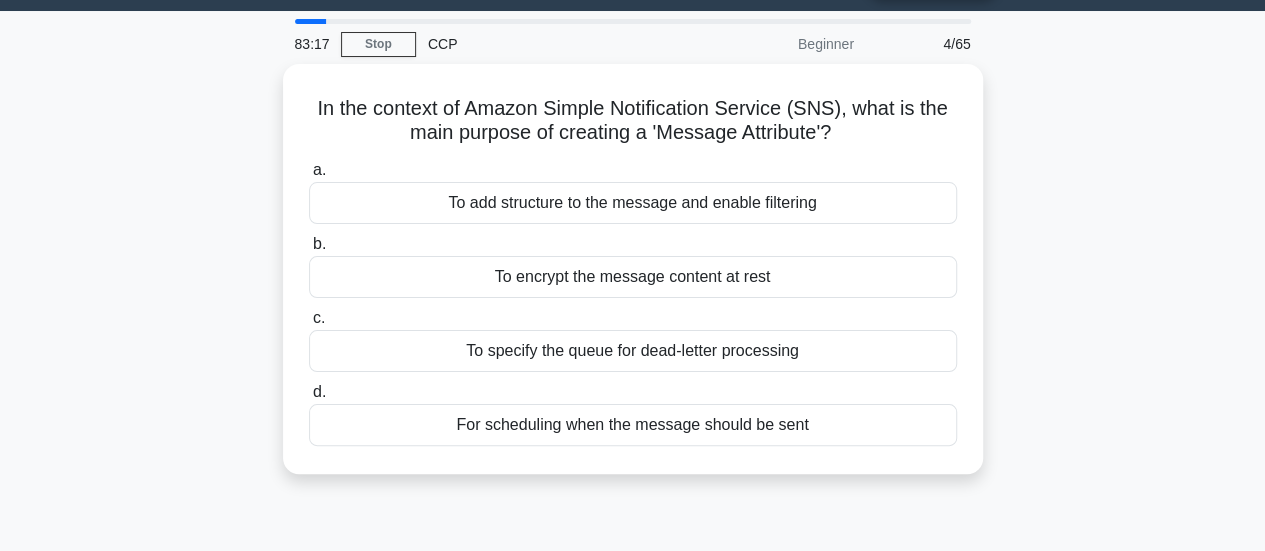 scroll, scrollTop: 0, scrollLeft: 0, axis: both 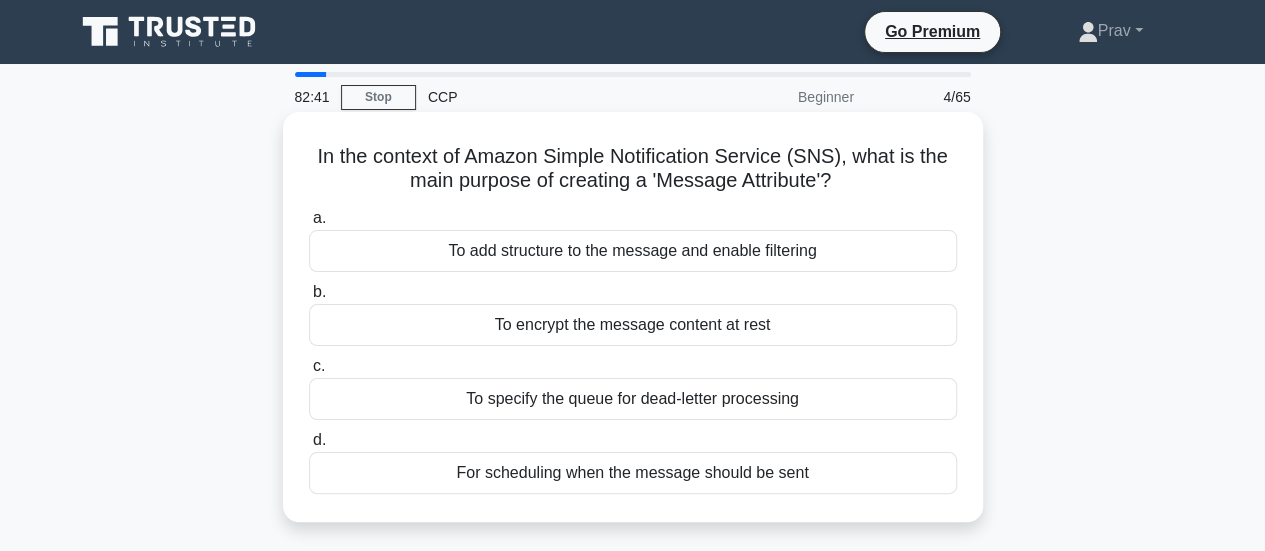 click on "To encrypt the message content at rest" at bounding box center [633, 325] 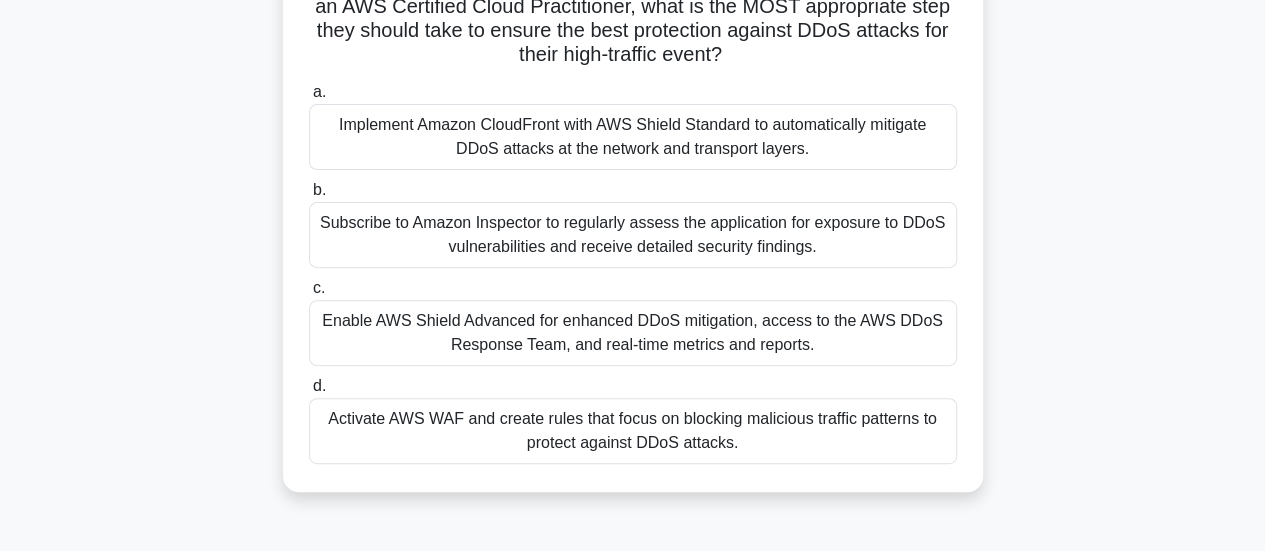 scroll, scrollTop: 271, scrollLeft: 0, axis: vertical 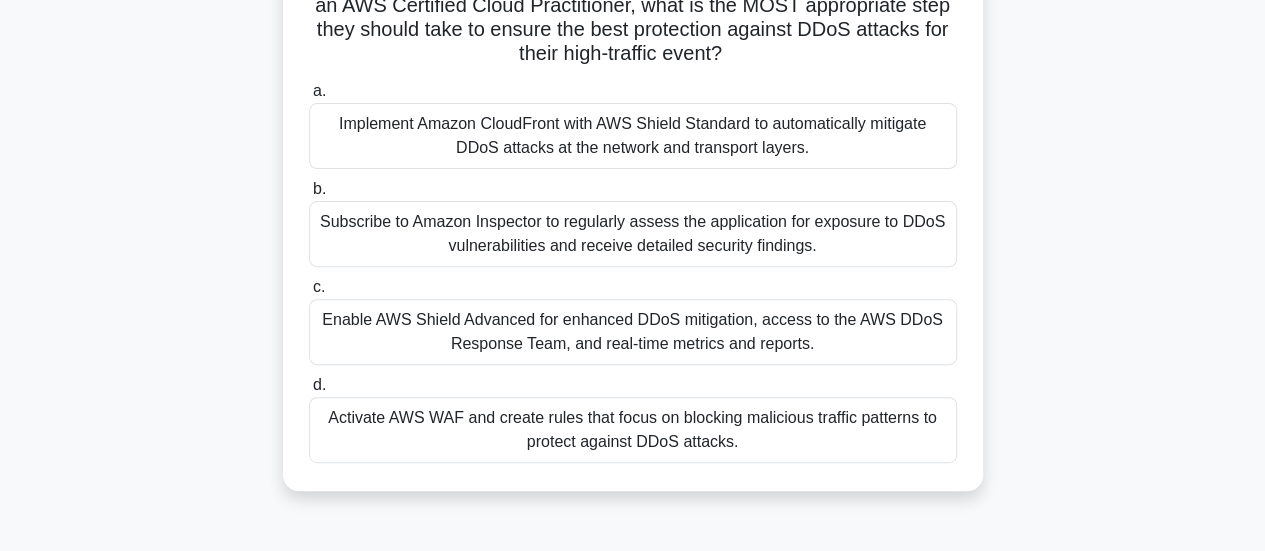click on "Enable AWS Shield Advanced for enhanced DDoS mitigation, access to the AWS DDoS Response Team, and real-time metrics and reports." at bounding box center [633, 332] 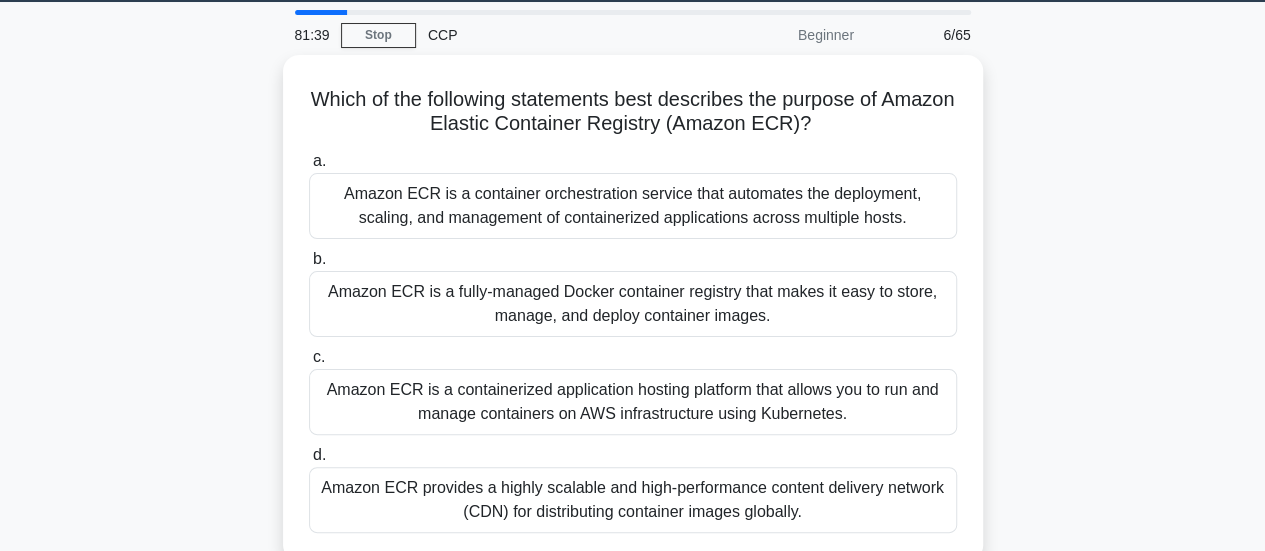scroll, scrollTop: 68, scrollLeft: 0, axis: vertical 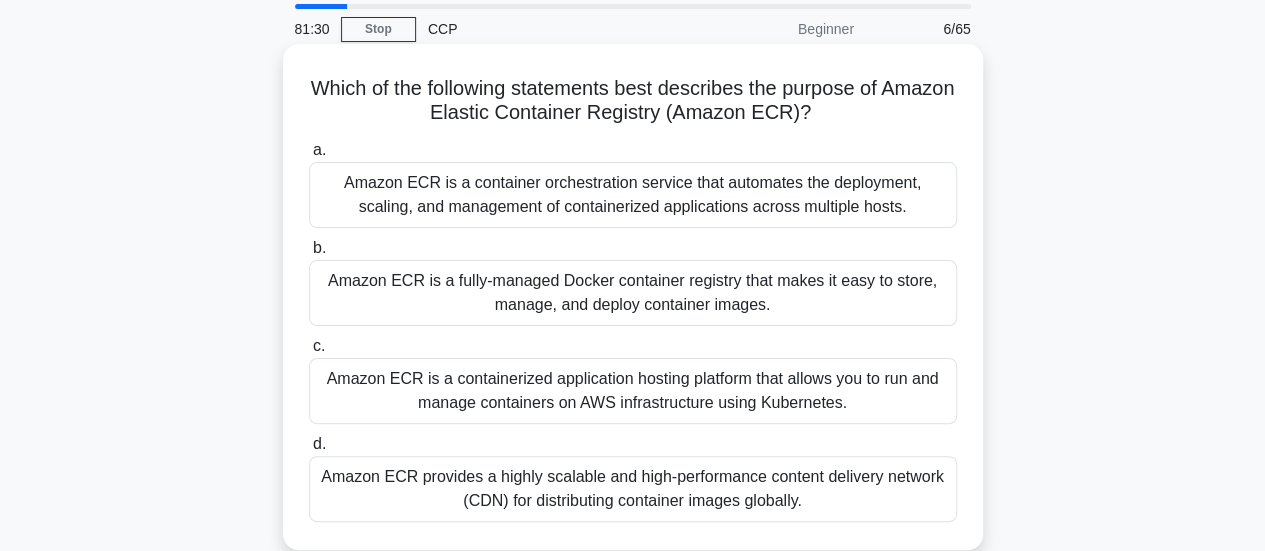 click on "Amazon ECR is a fully-managed Docker container registry that makes it easy to store, manage, and deploy container images." at bounding box center (633, 293) 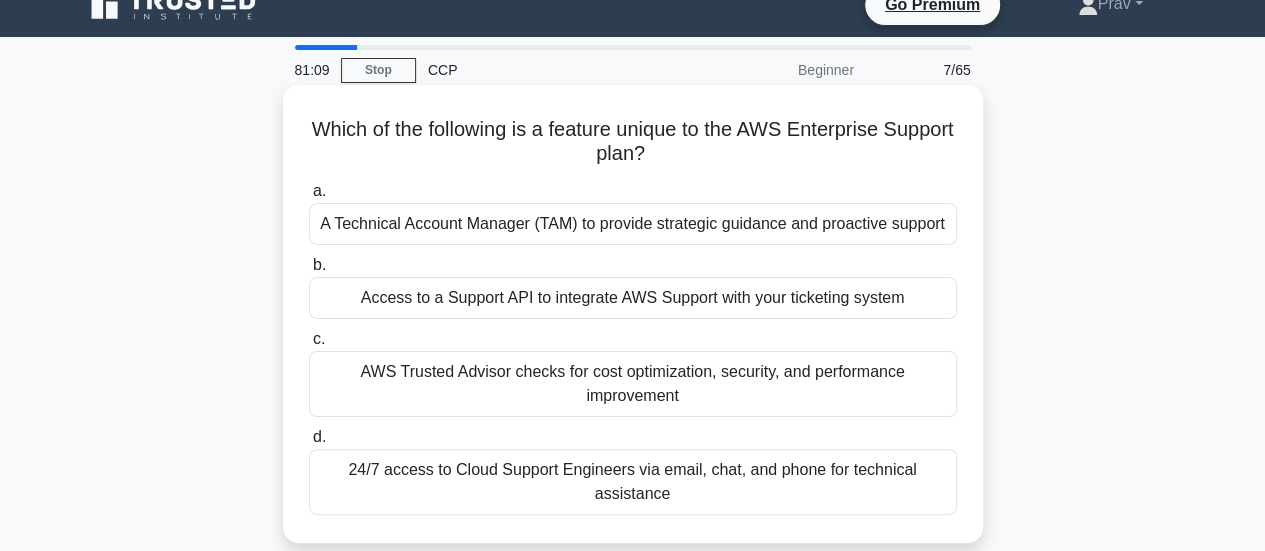 scroll, scrollTop: 24, scrollLeft: 0, axis: vertical 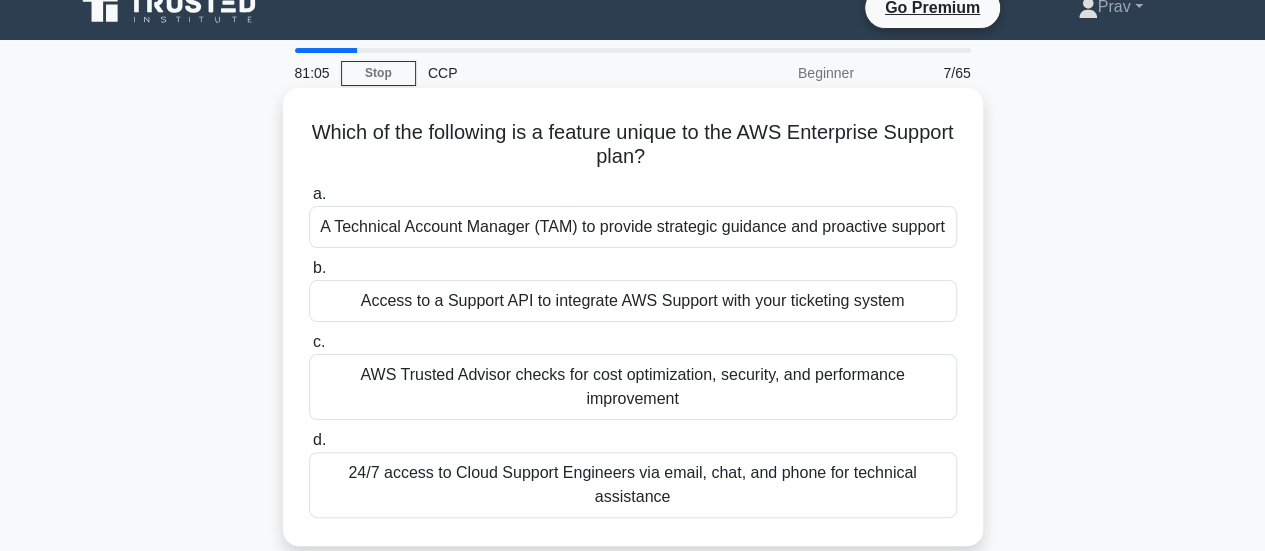 click on "A Technical Account Manager (TAM) to provide strategic guidance and proactive support" at bounding box center [633, 227] 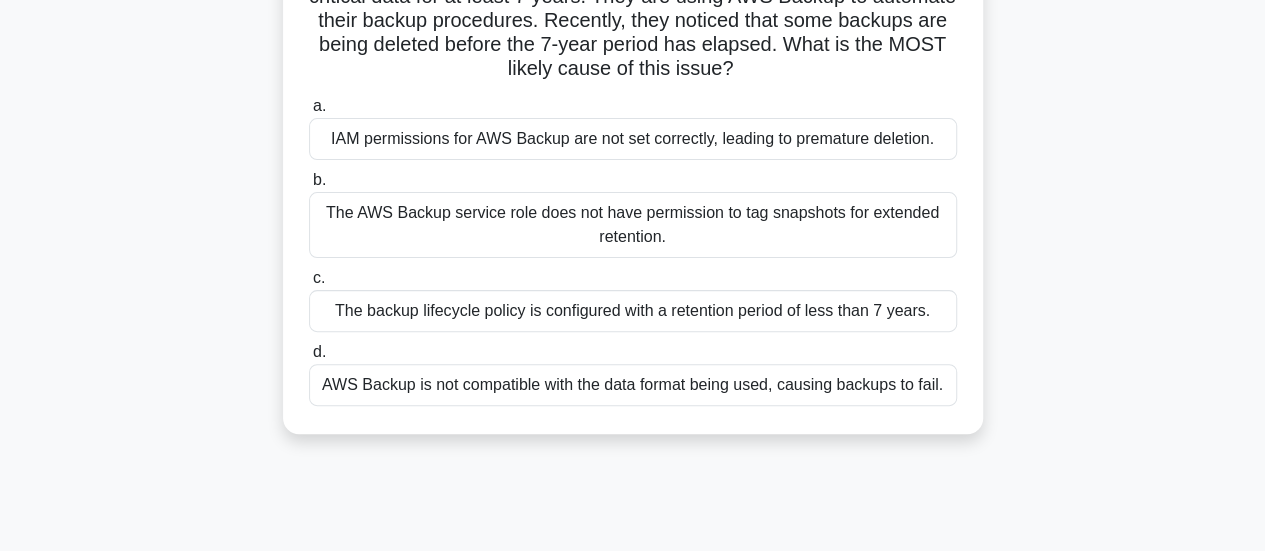 scroll, scrollTop: 185, scrollLeft: 0, axis: vertical 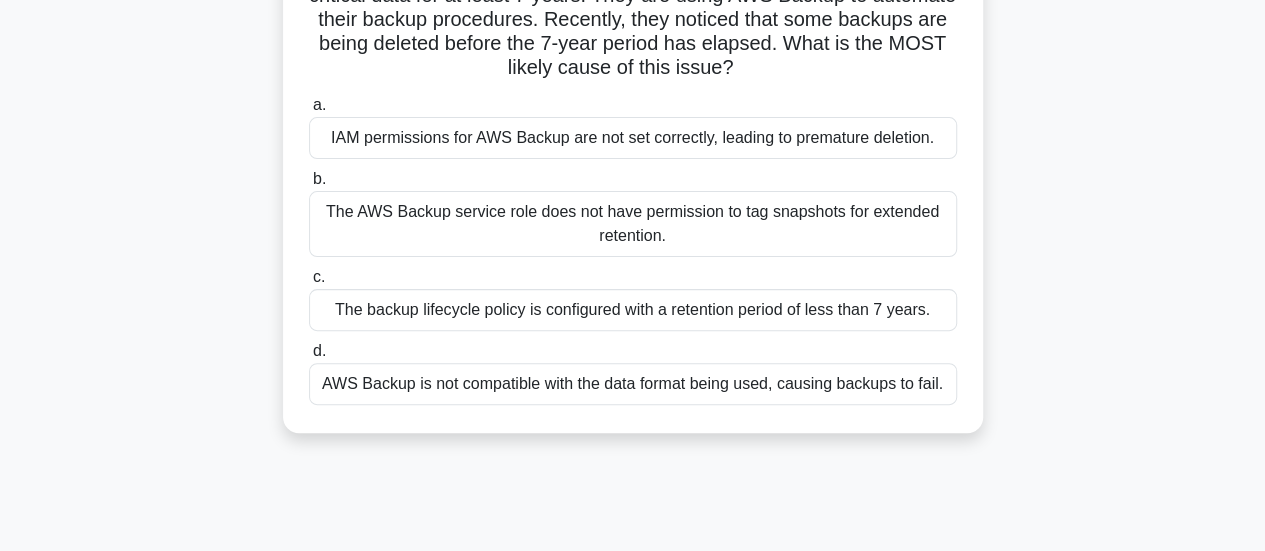 click on "The backup lifecycle policy is configured with a retention period of less than 7 years." at bounding box center (633, 310) 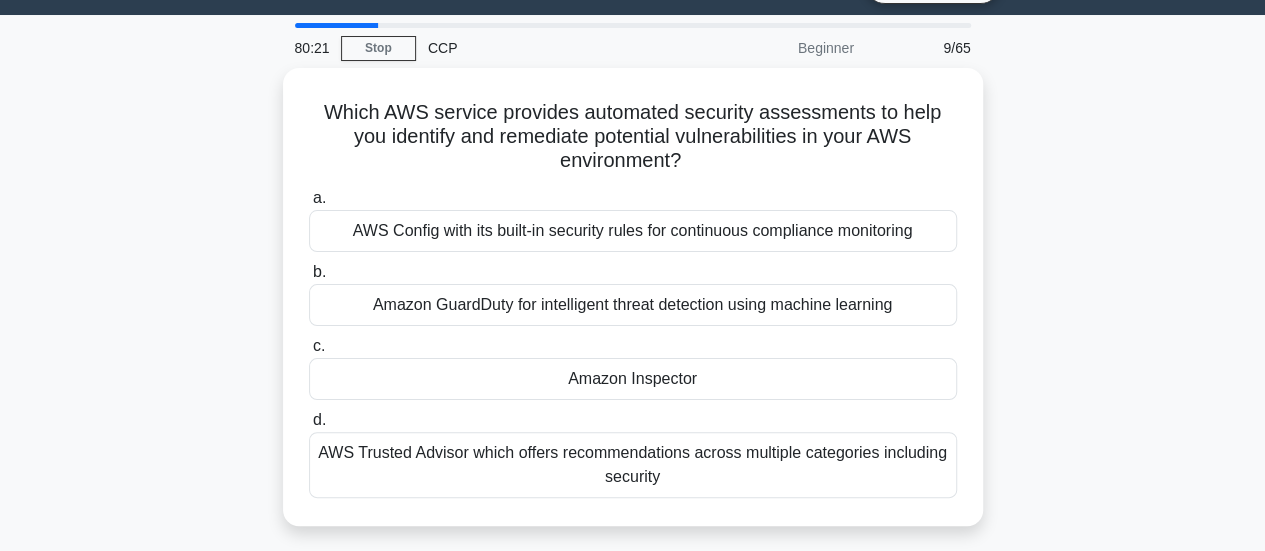 scroll, scrollTop: 48, scrollLeft: 0, axis: vertical 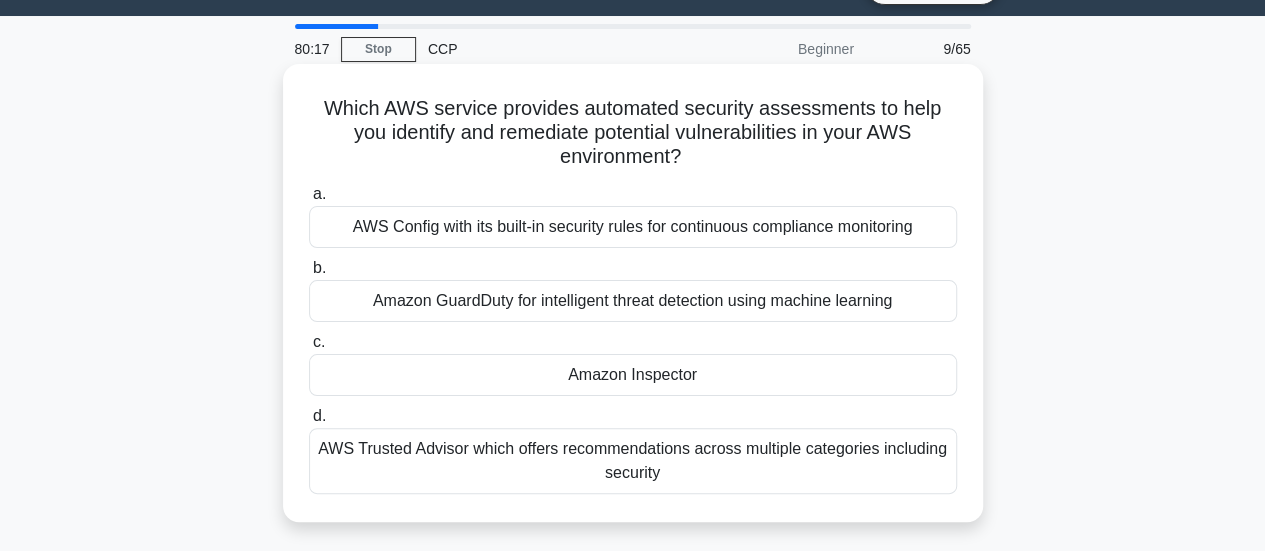 click on "Amazon Inspector" at bounding box center [633, 375] 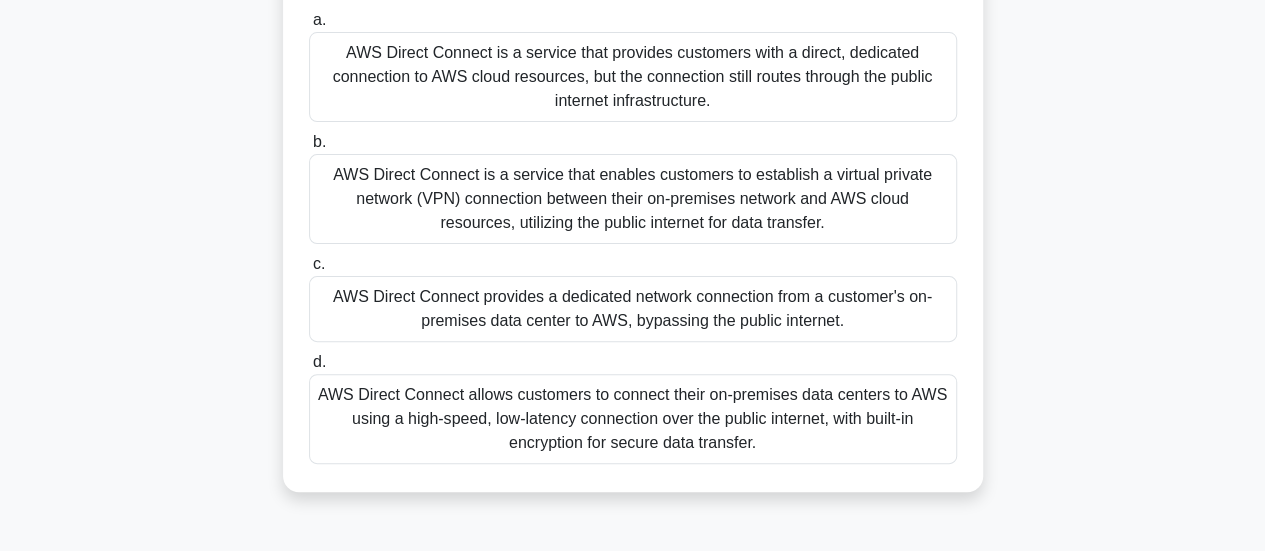 scroll, scrollTop: 180, scrollLeft: 0, axis: vertical 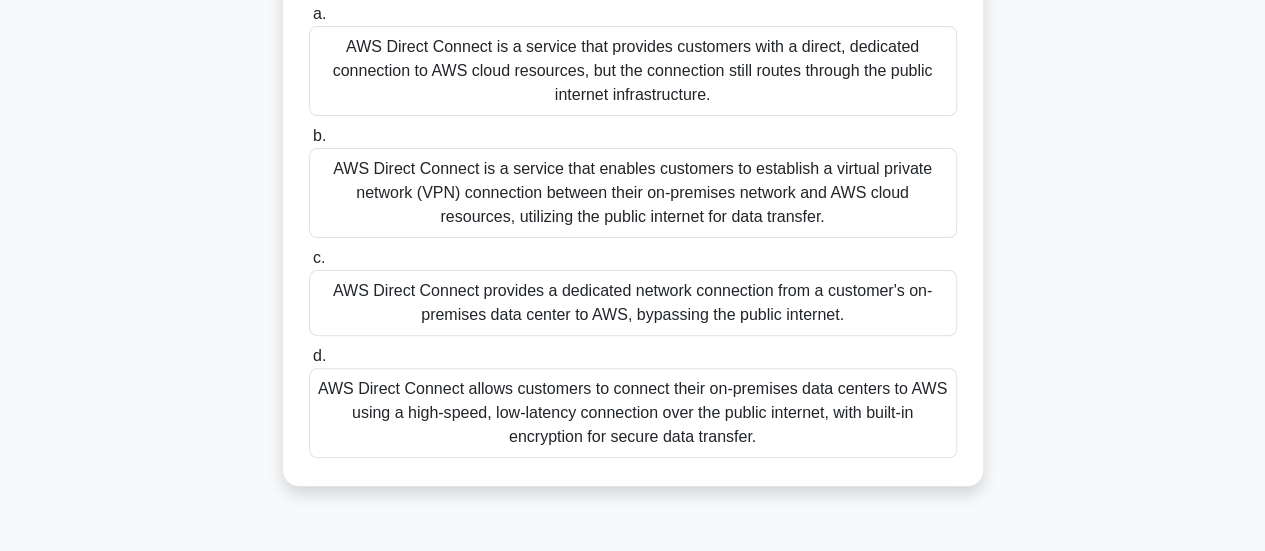 click on "AWS Direct Connect allows customers to connect their on-premises data centers to AWS using a high-speed, low-latency connection over the public internet, with built-in encryption for secure data transfer." at bounding box center (633, 413) 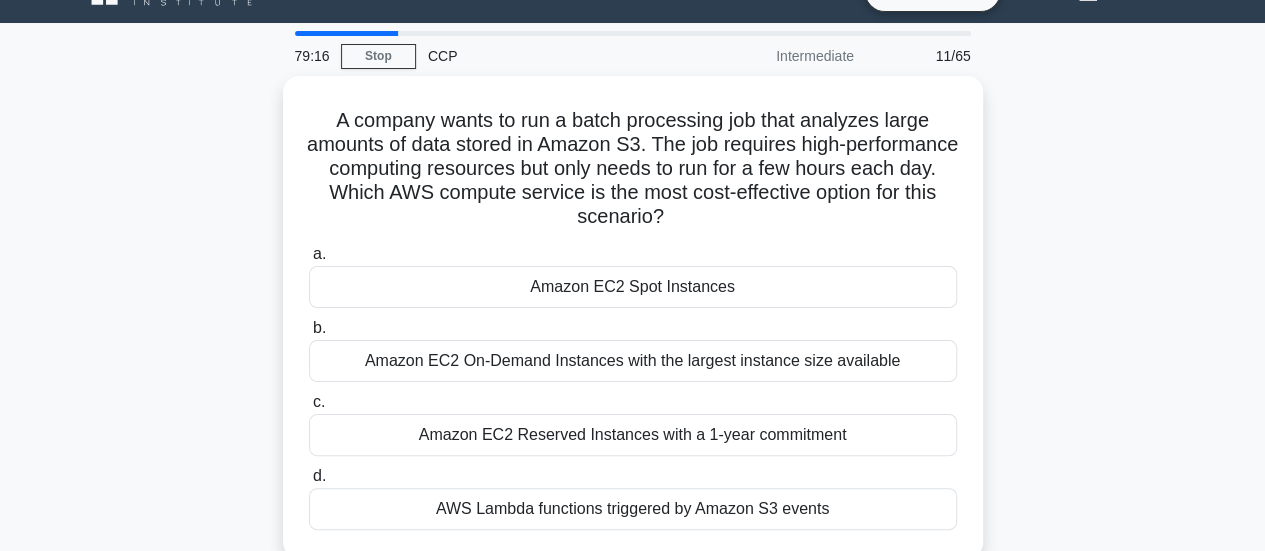 scroll, scrollTop: 57, scrollLeft: 0, axis: vertical 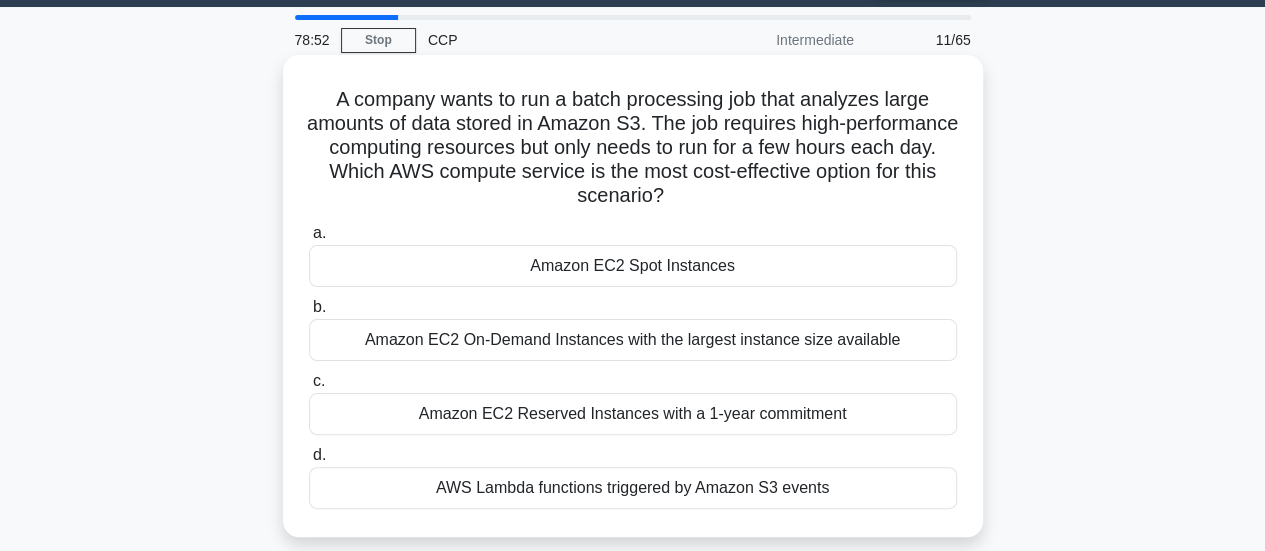 click on "Amazon EC2 On-Demand Instances with the largest instance size available" at bounding box center [633, 340] 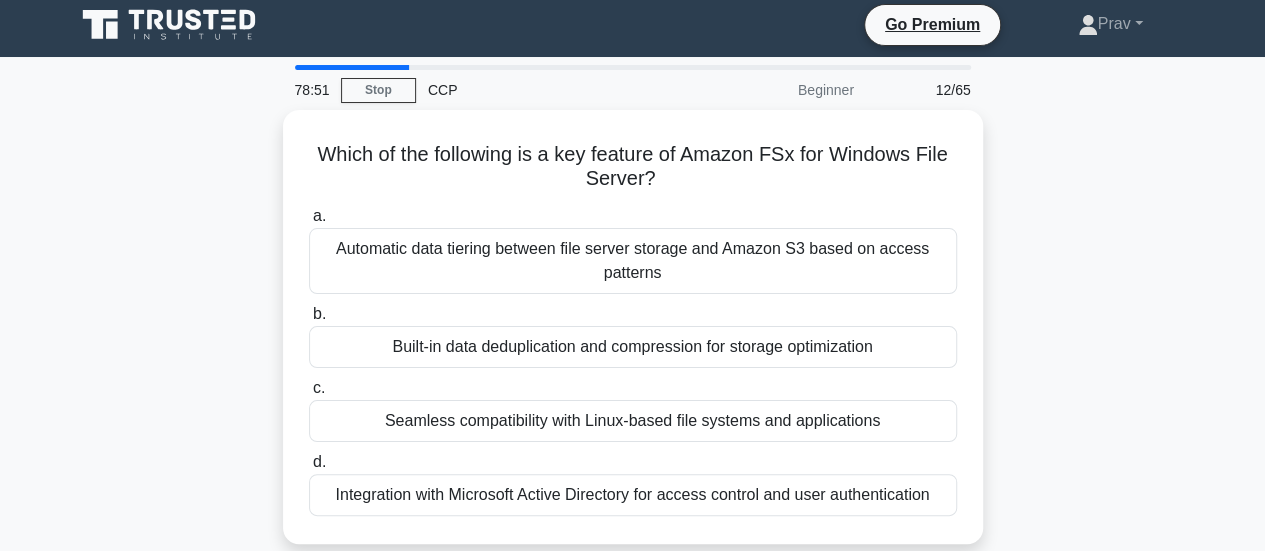scroll, scrollTop: 0, scrollLeft: 0, axis: both 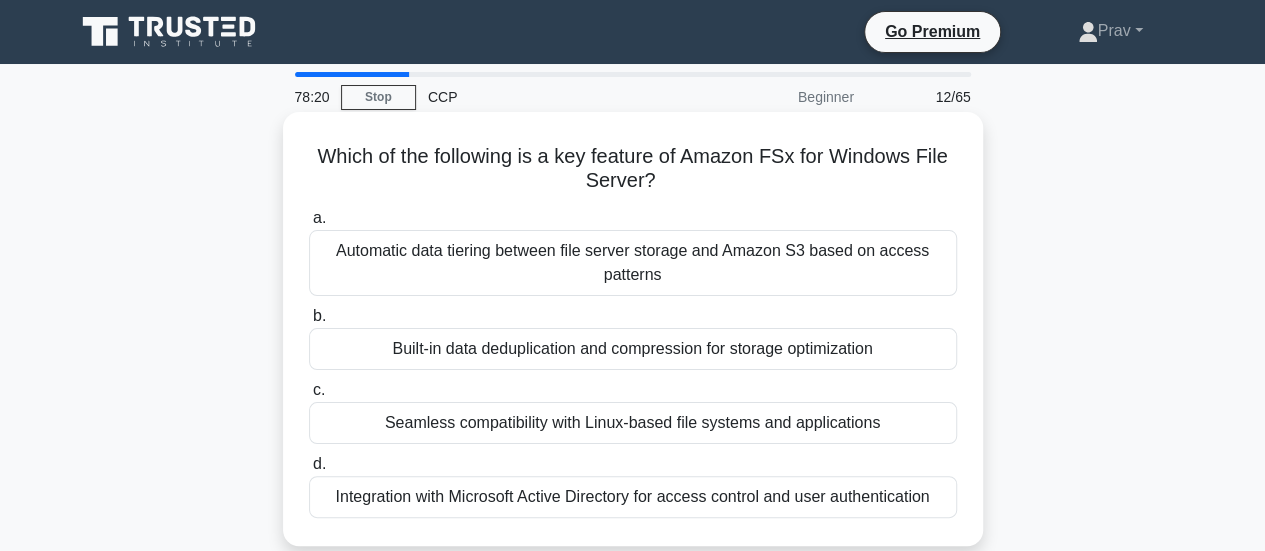 click on "Integration with Microsoft Active Directory for access control and user authentication" at bounding box center [633, 497] 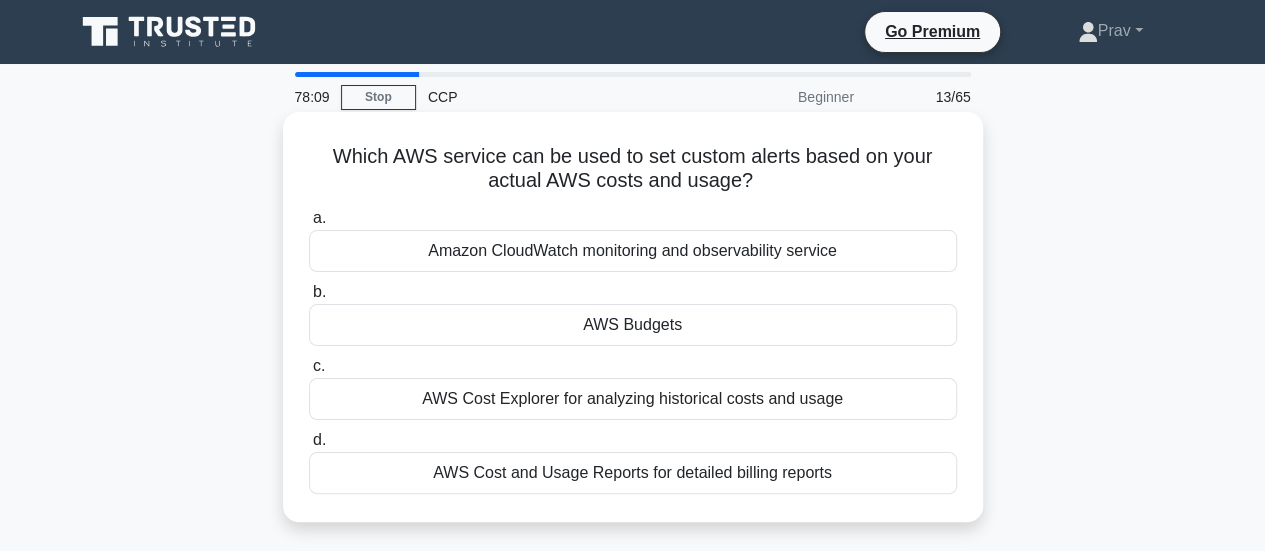 click on "AWS Budgets" at bounding box center (633, 325) 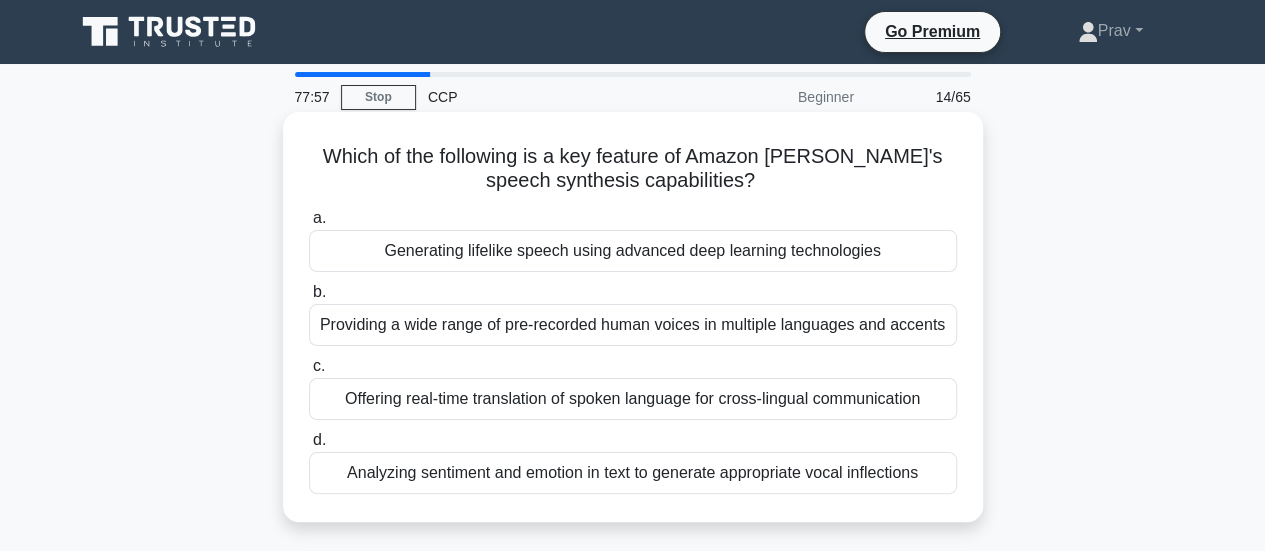 click on "Generating lifelike speech using advanced deep learning technologies" at bounding box center [633, 251] 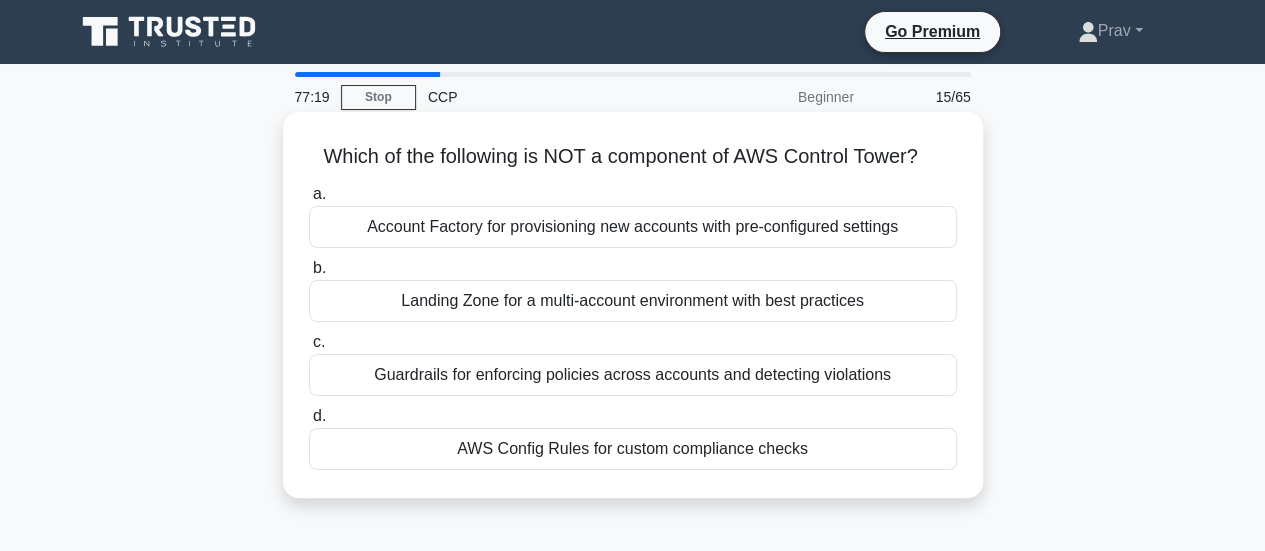 click on "AWS Config Rules for custom compliance checks" at bounding box center [633, 449] 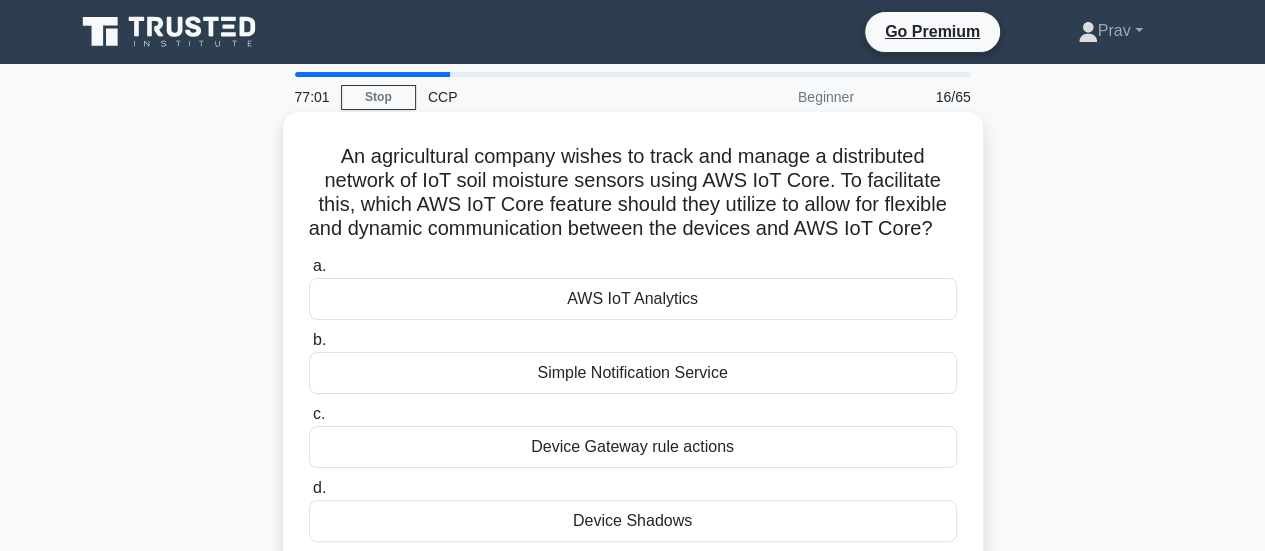 click on "AWS IoT Analytics" at bounding box center (633, 299) 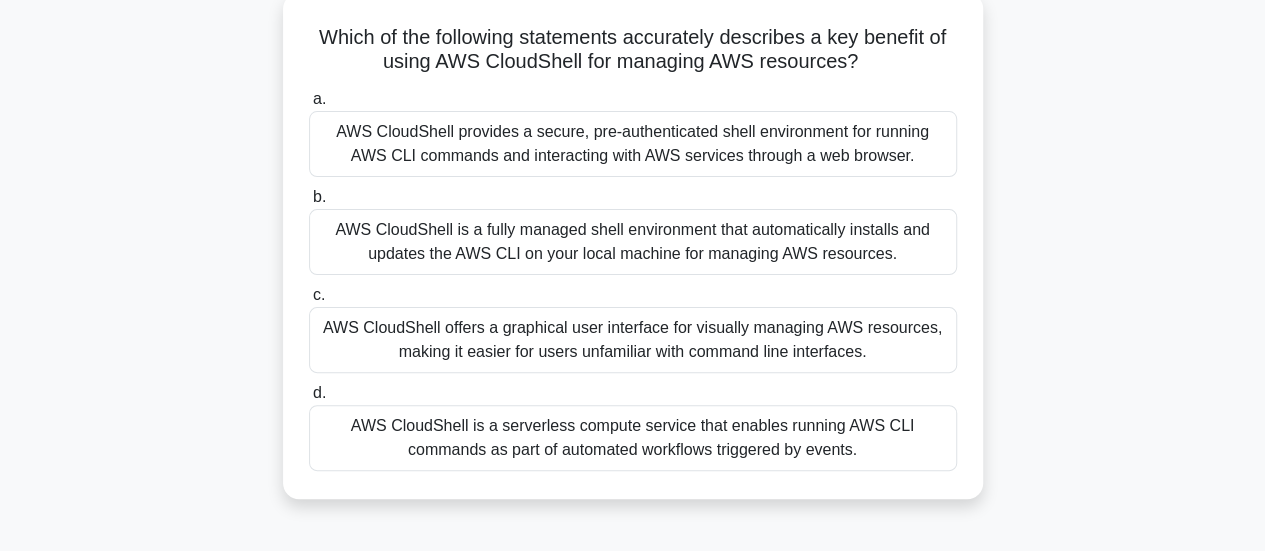 scroll, scrollTop: 122, scrollLeft: 0, axis: vertical 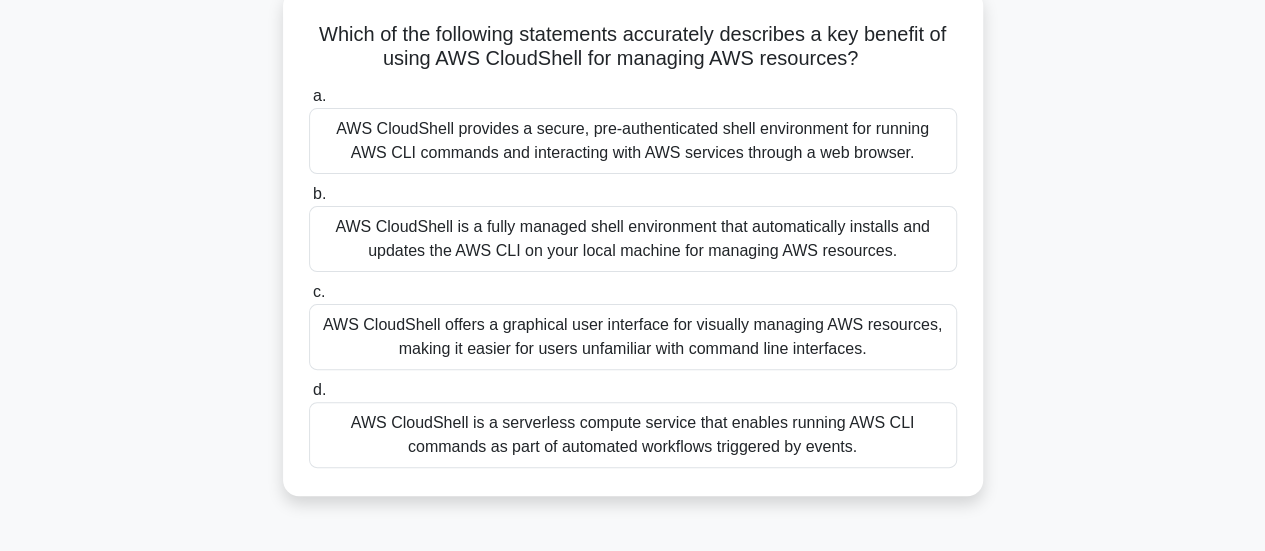 click on "AWS CloudShell offers a graphical user interface for visually managing AWS resources, making it easier for users unfamiliar with command line interfaces." at bounding box center (633, 337) 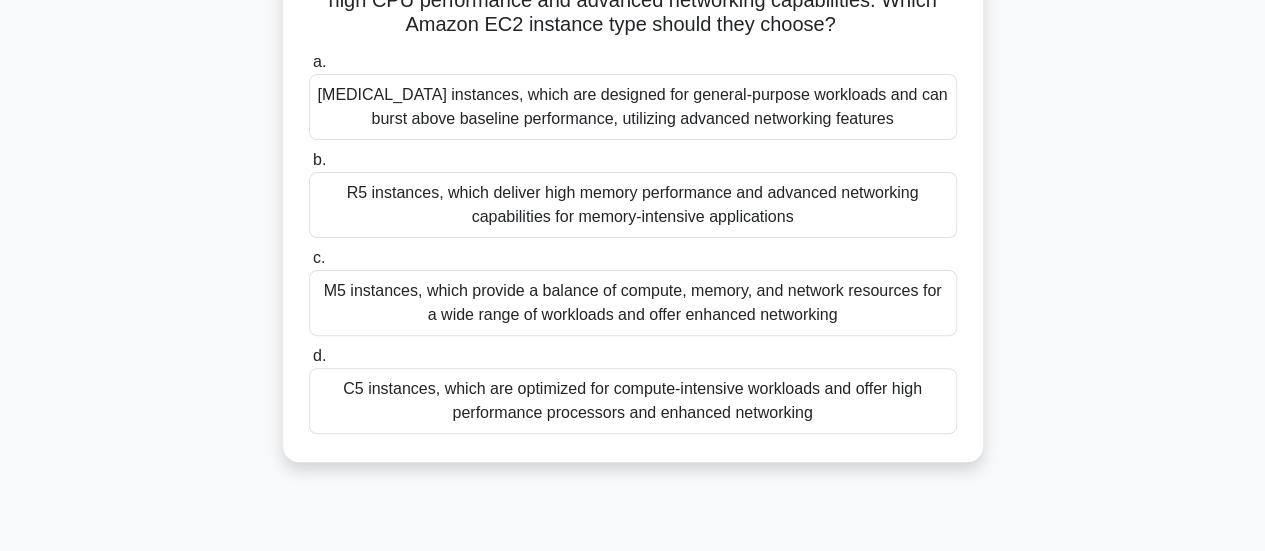 scroll, scrollTop: 181, scrollLeft: 0, axis: vertical 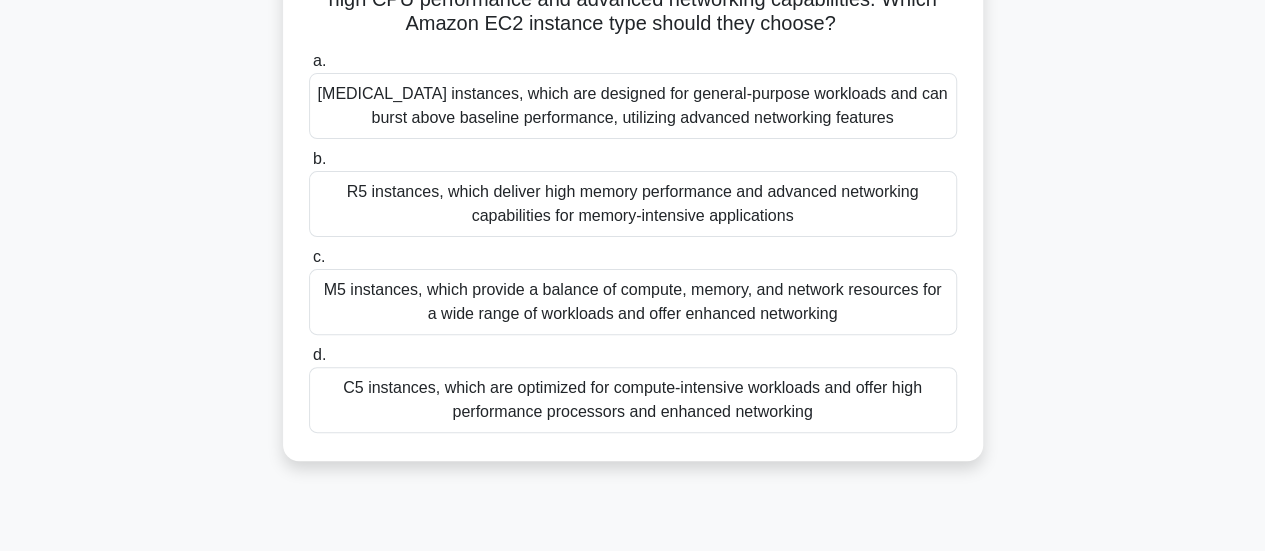 click on "C5 instances, which are optimized for compute-intensive workloads and offer high performance processors and enhanced networking" at bounding box center (633, 400) 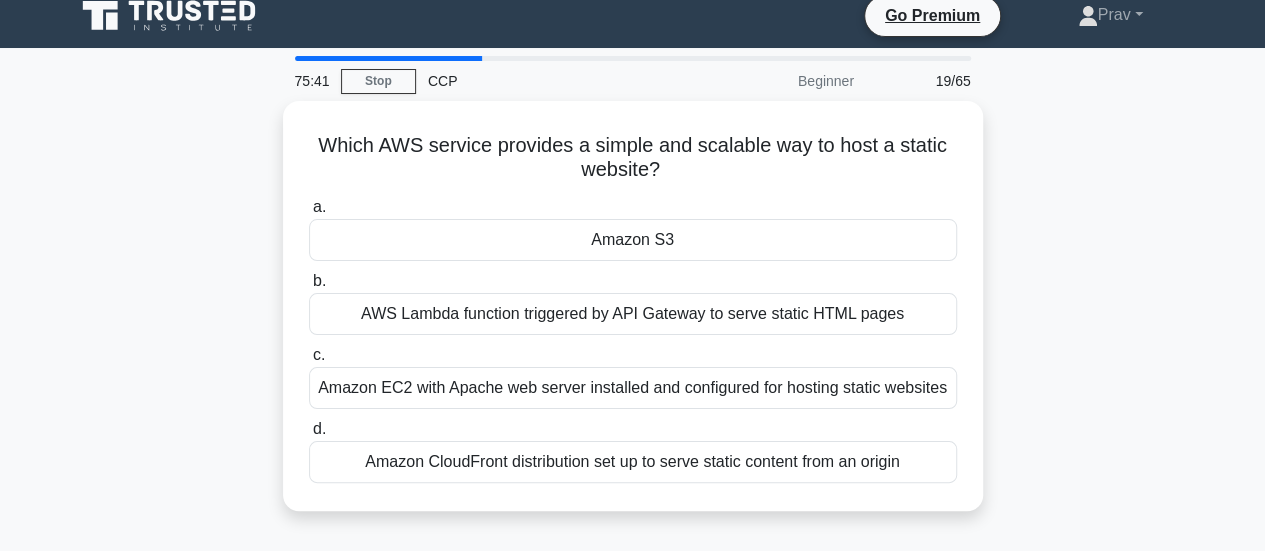 scroll, scrollTop: 0, scrollLeft: 0, axis: both 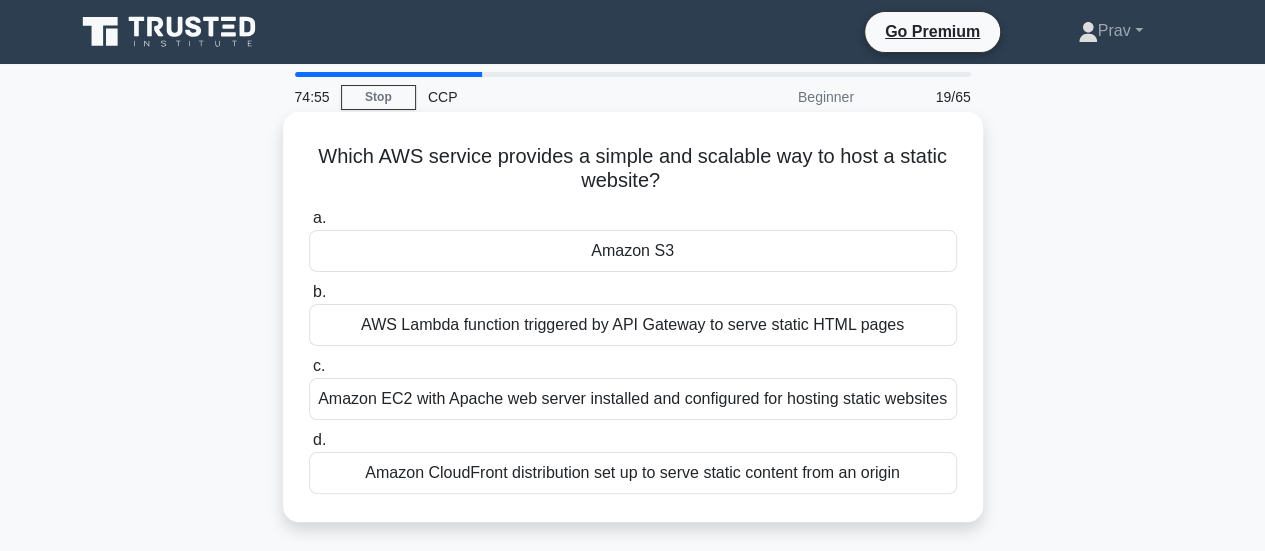 click on "Amazon S3" at bounding box center [633, 251] 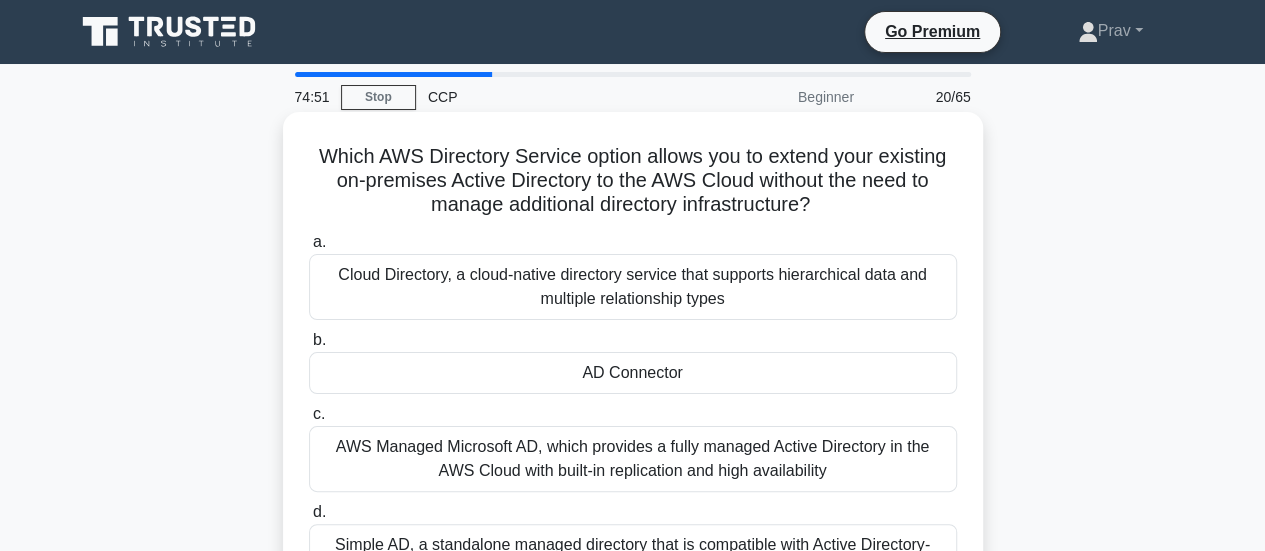 click on "AD Connector" at bounding box center [633, 373] 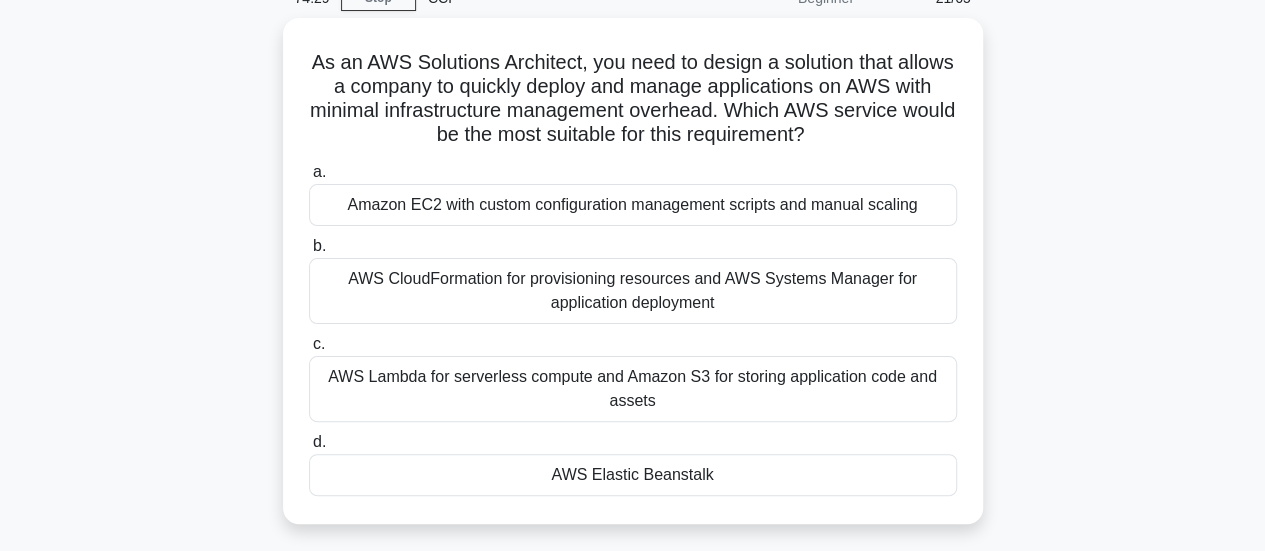 scroll, scrollTop: 101, scrollLeft: 0, axis: vertical 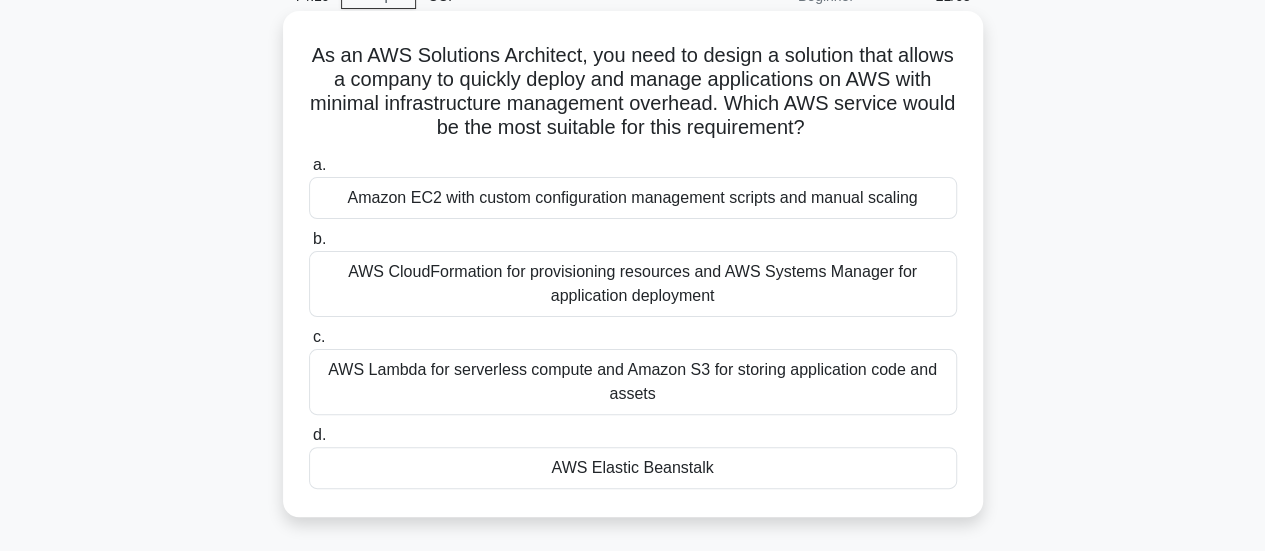 click on "AWS Elastic Beanstalk" at bounding box center (633, 468) 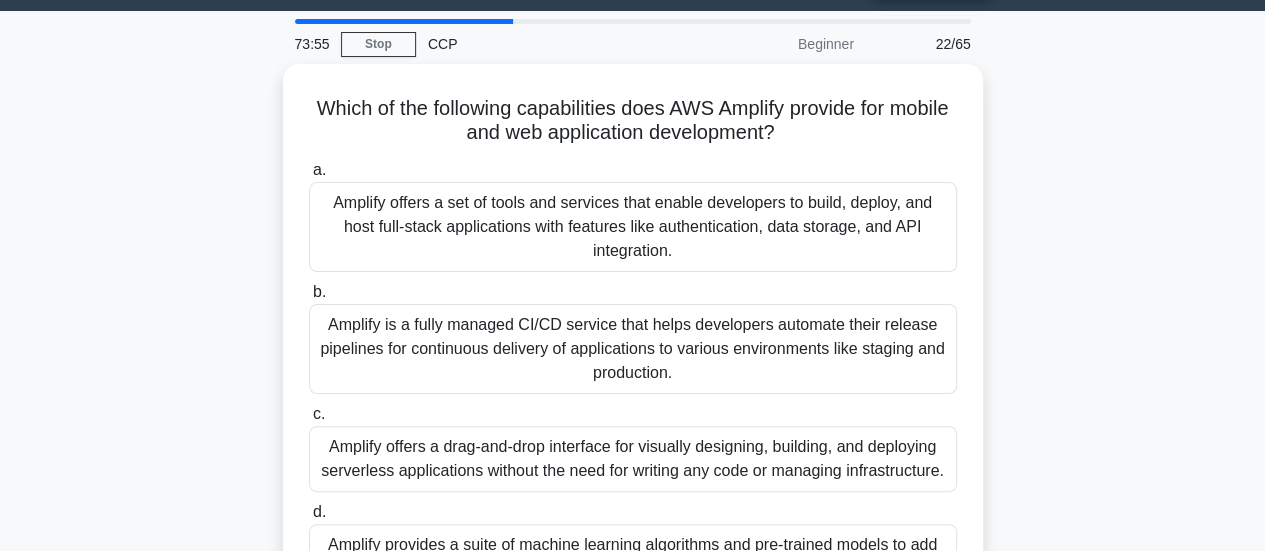 scroll, scrollTop: 52, scrollLeft: 0, axis: vertical 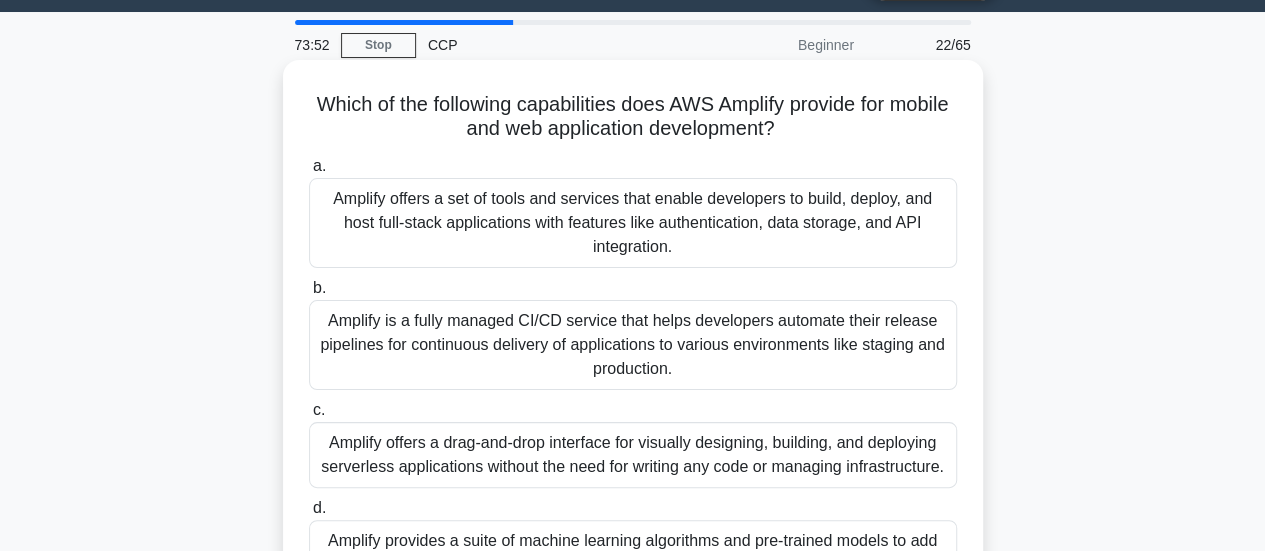 click on "Amplify offers a set of tools and services that enable developers to build, deploy, and host full-stack applications with features like authentication, data storage, and API integration." at bounding box center (633, 223) 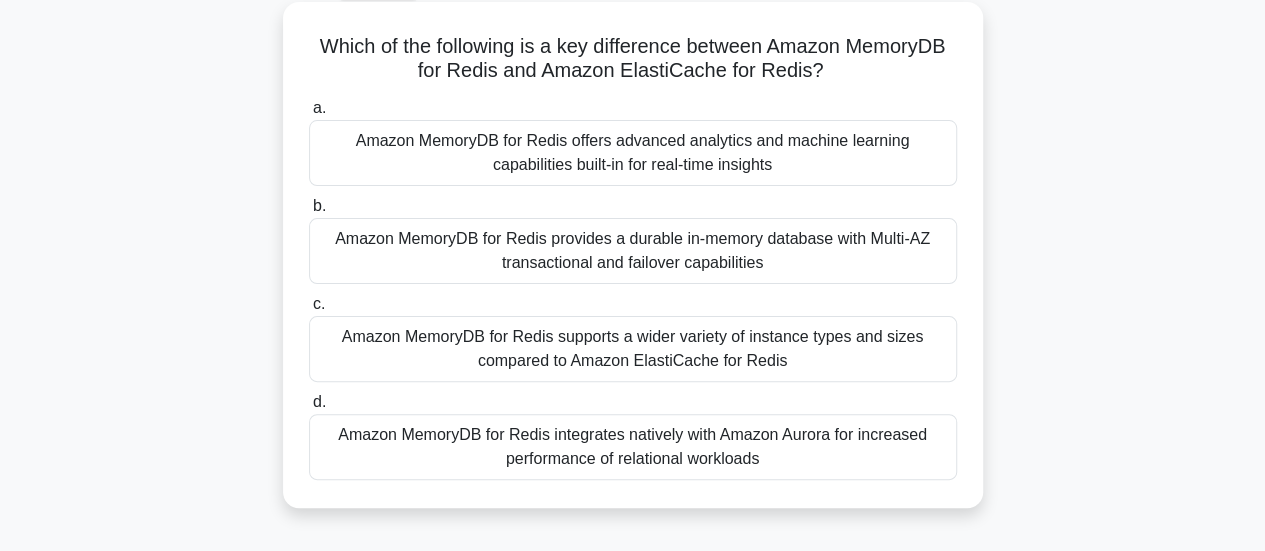 scroll, scrollTop: 116, scrollLeft: 0, axis: vertical 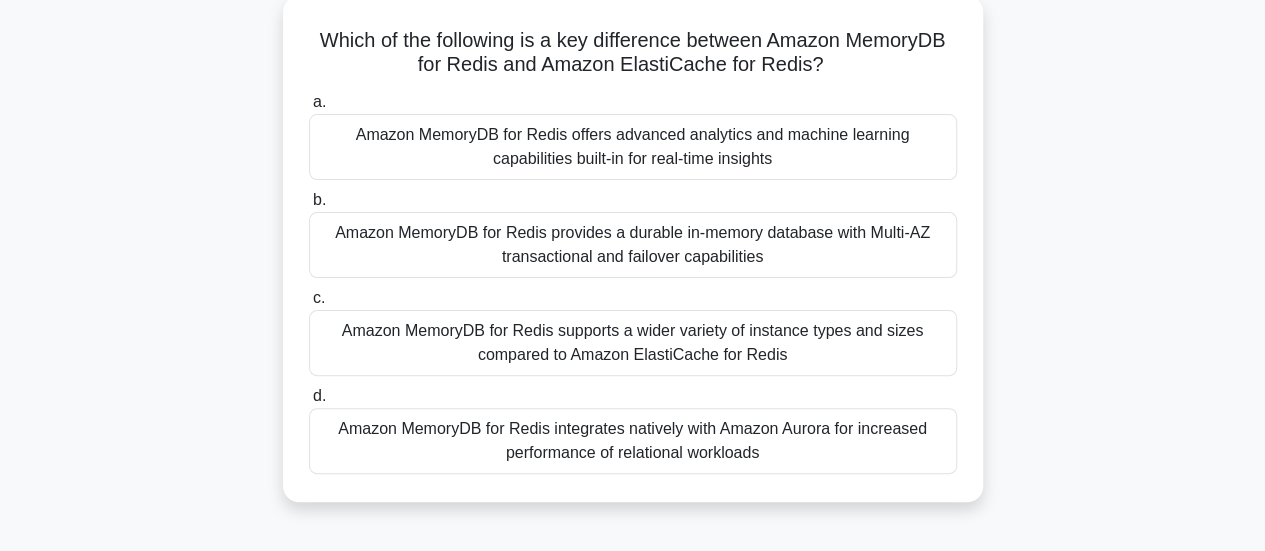 click on "Amazon MemoryDB for Redis supports a wider variety of instance types and sizes compared to Amazon ElastiCache for Redis" at bounding box center (633, 343) 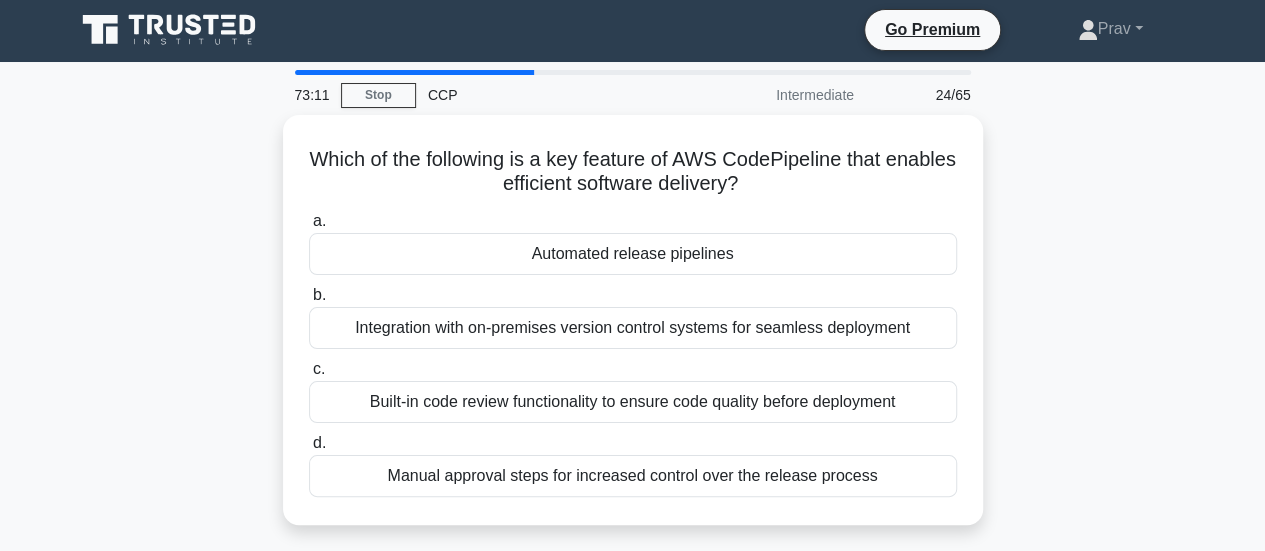 scroll, scrollTop: 0, scrollLeft: 0, axis: both 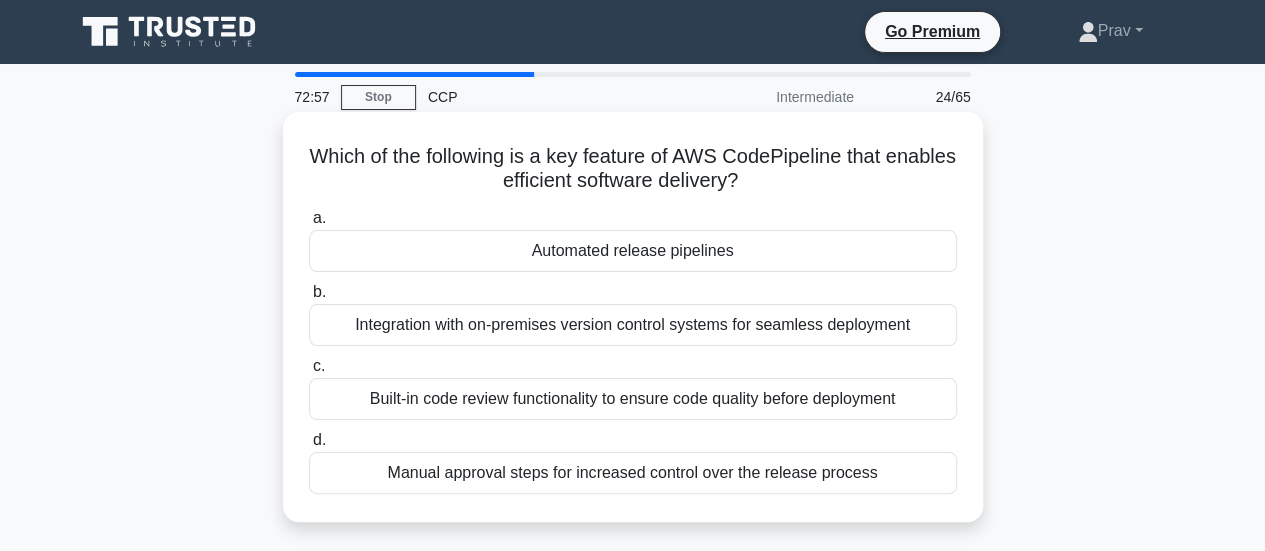 click on "Integration with on-premises version control systems for seamless deployment" at bounding box center [633, 325] 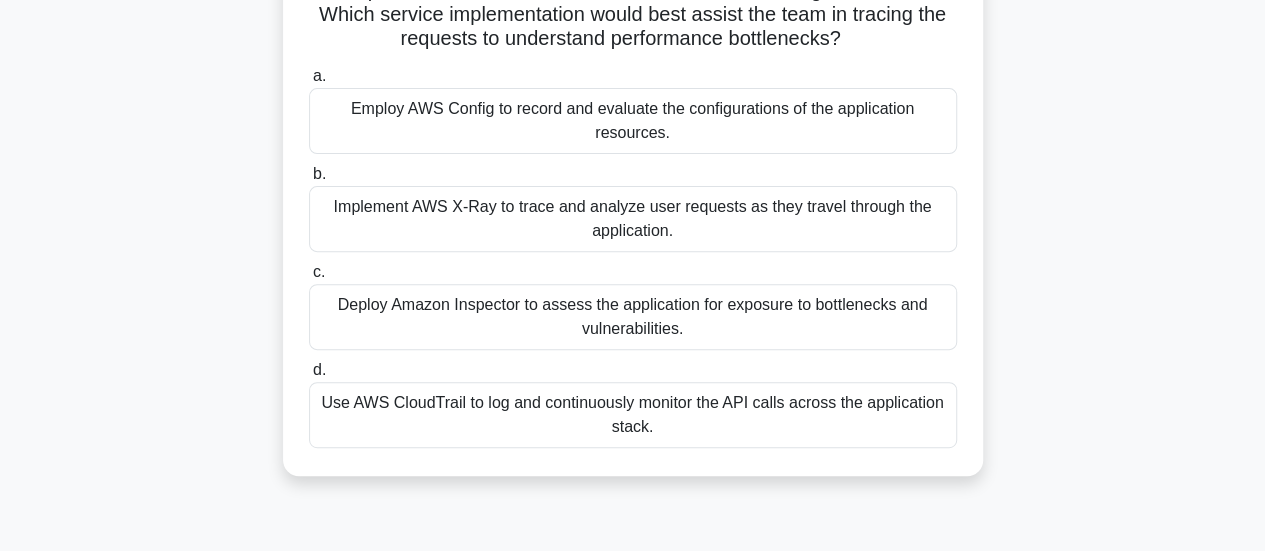 scroll, scrollTop: 239, scrollLeft: 0, axis: vertical 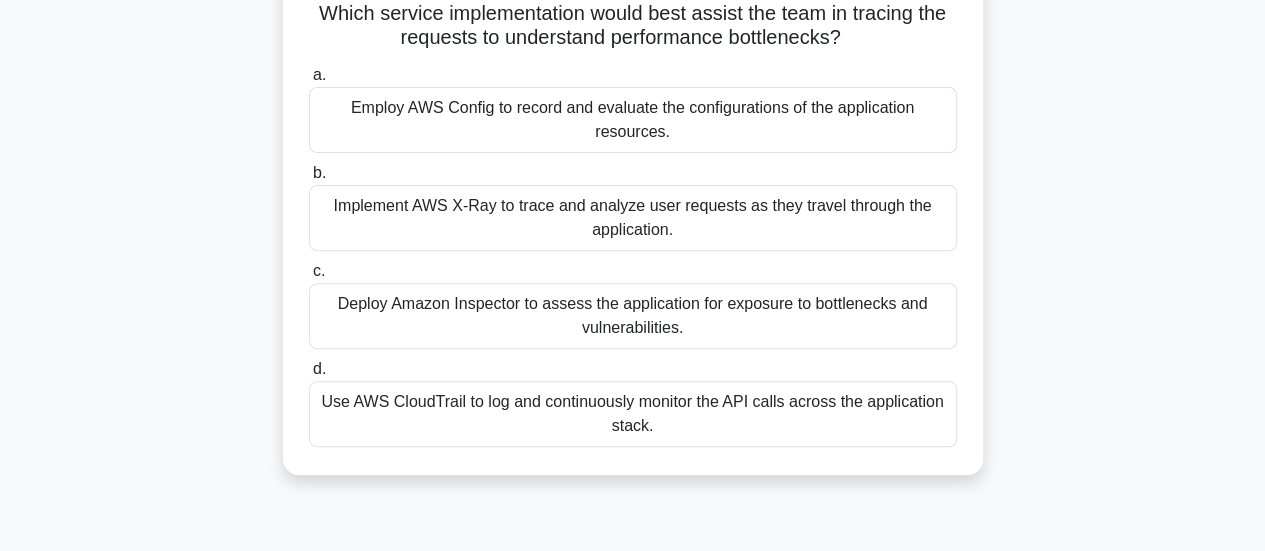 click on "Deploy Amazon Inspector to assess the application for exposure to bottlenecks and vulnerabilities." at bounding box center [633, 316] 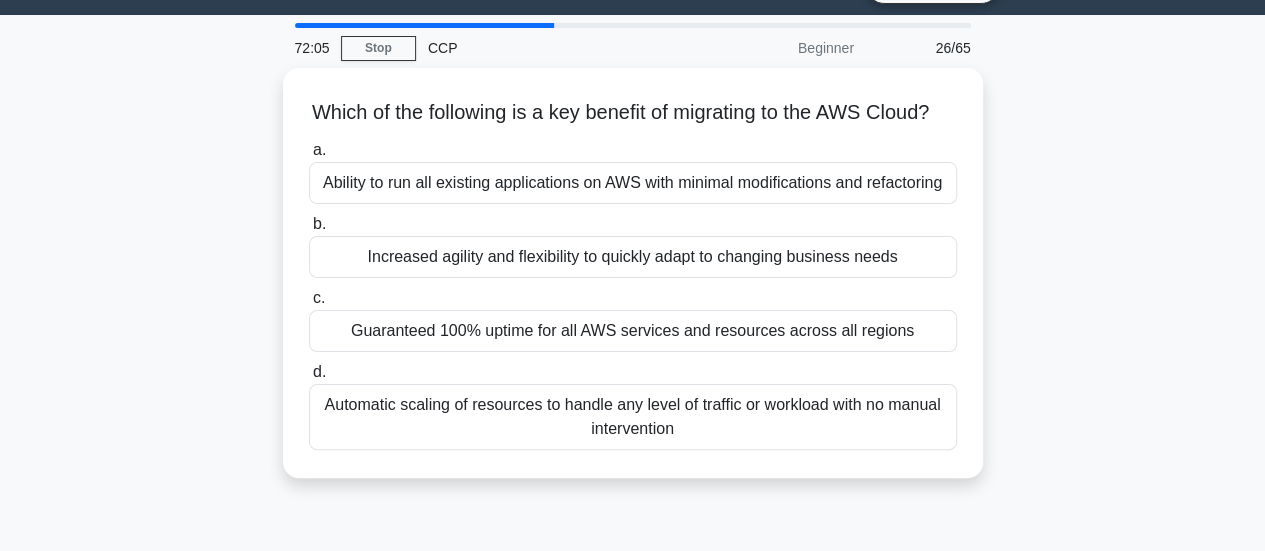 scroll, scrollTop: 0, scrollLeft: 0, axis: both 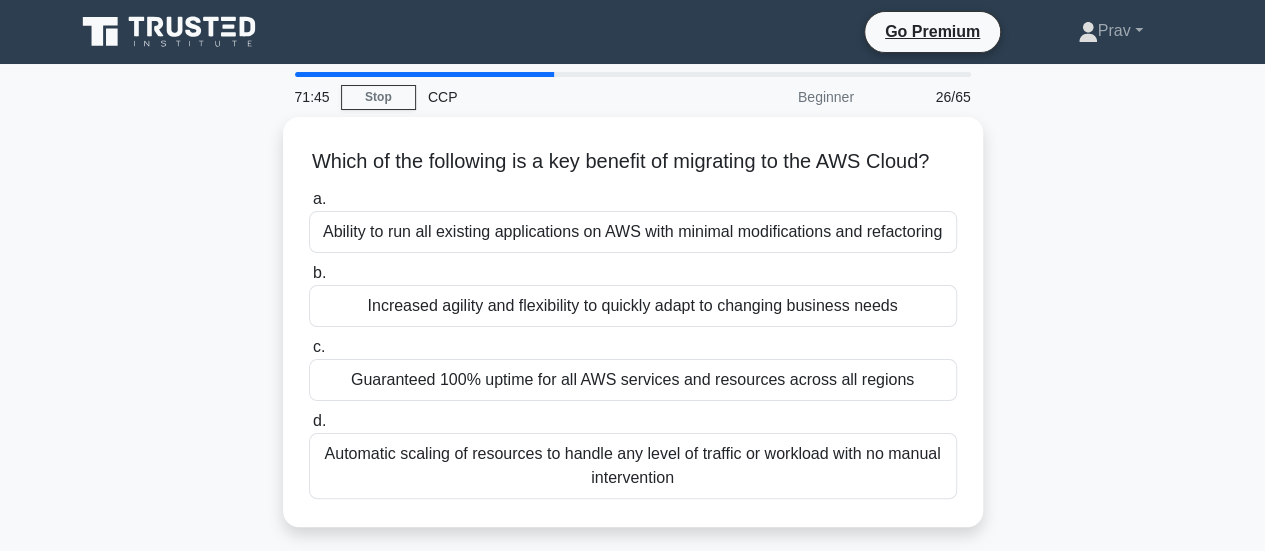 click on "Increased agility and flexibility to quickly adapt to changing business needs" at bounding box center (633, 306) 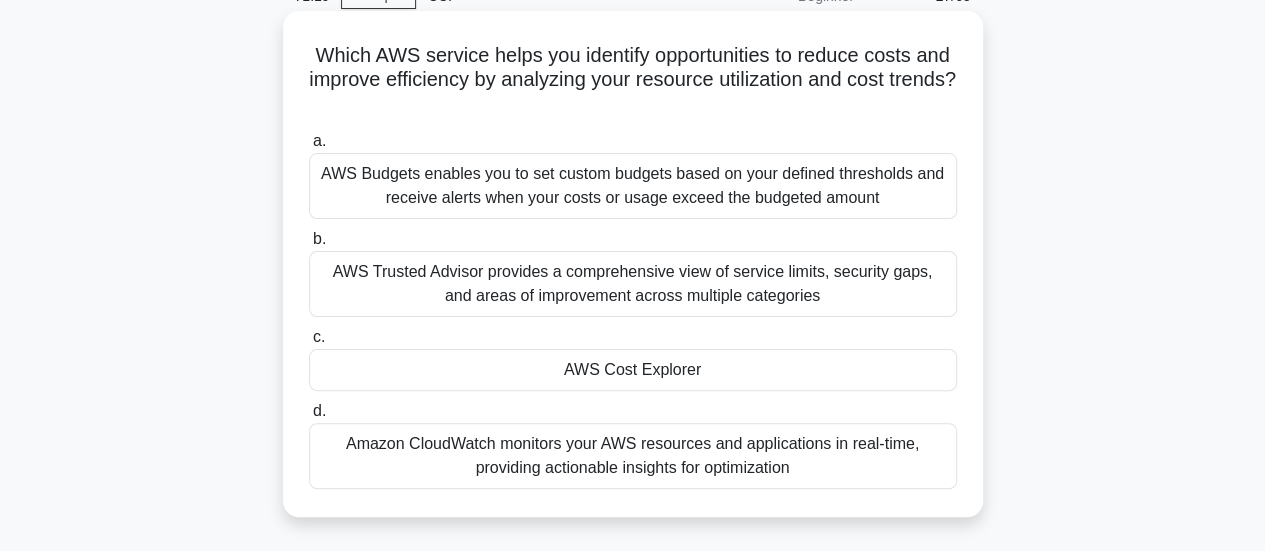 scroll, scrollTop: 100, scrollLeft: 0, axis: vertical 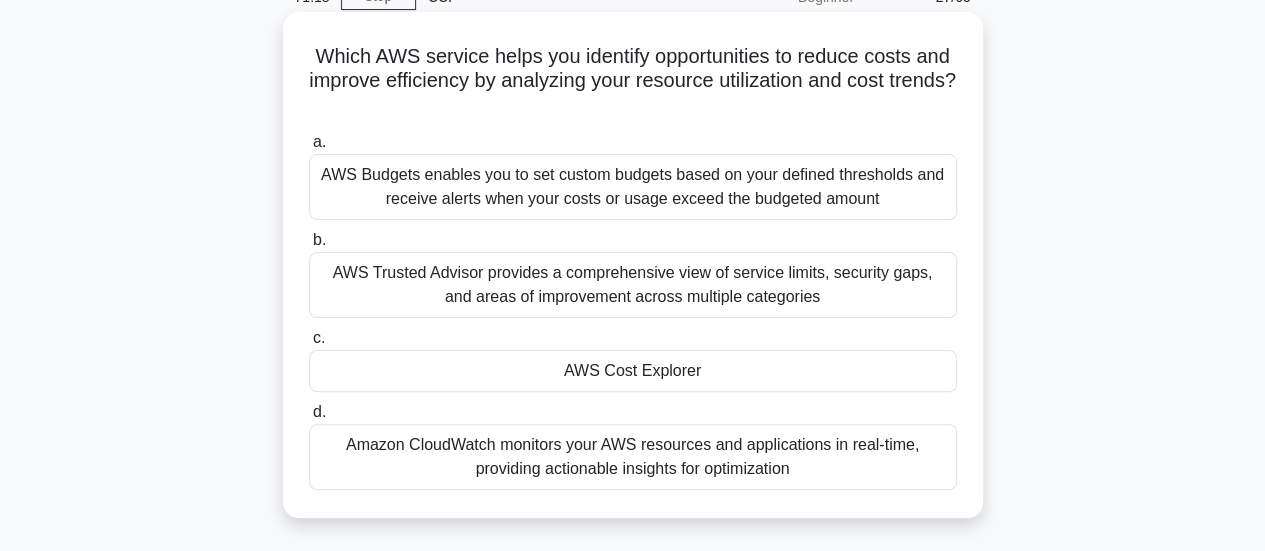 click on "Amazon CloudWatch monitors your AWS resources and applications in real-time, providing actionable insights for optimization" at bounding box center (633, 457) 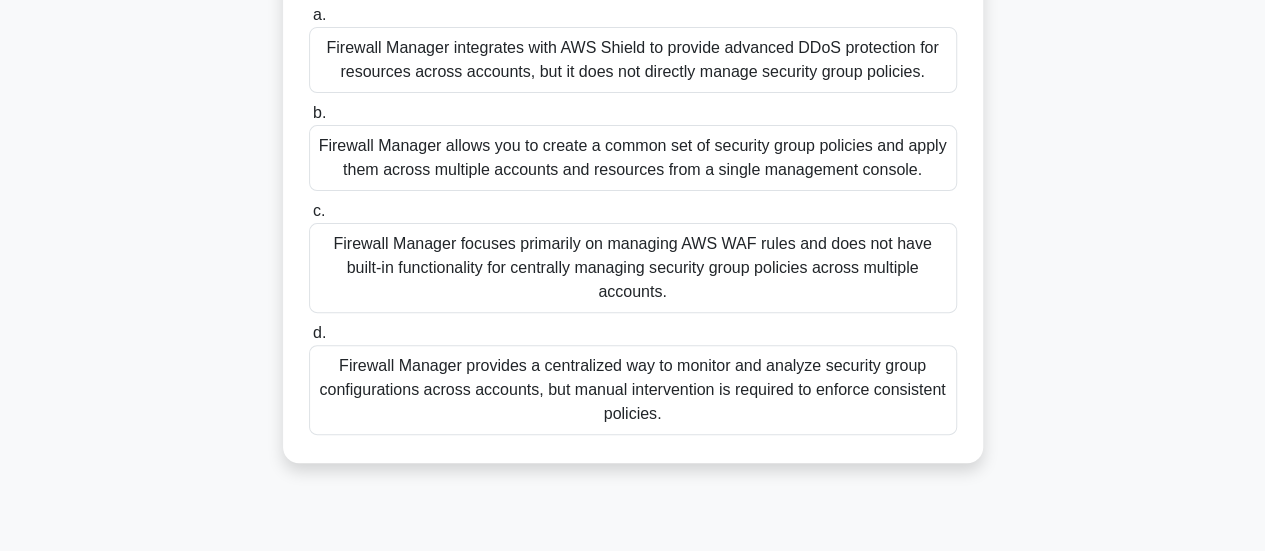 scroll, scrollTop: 228, scrollLeft: 0, axis: vertical 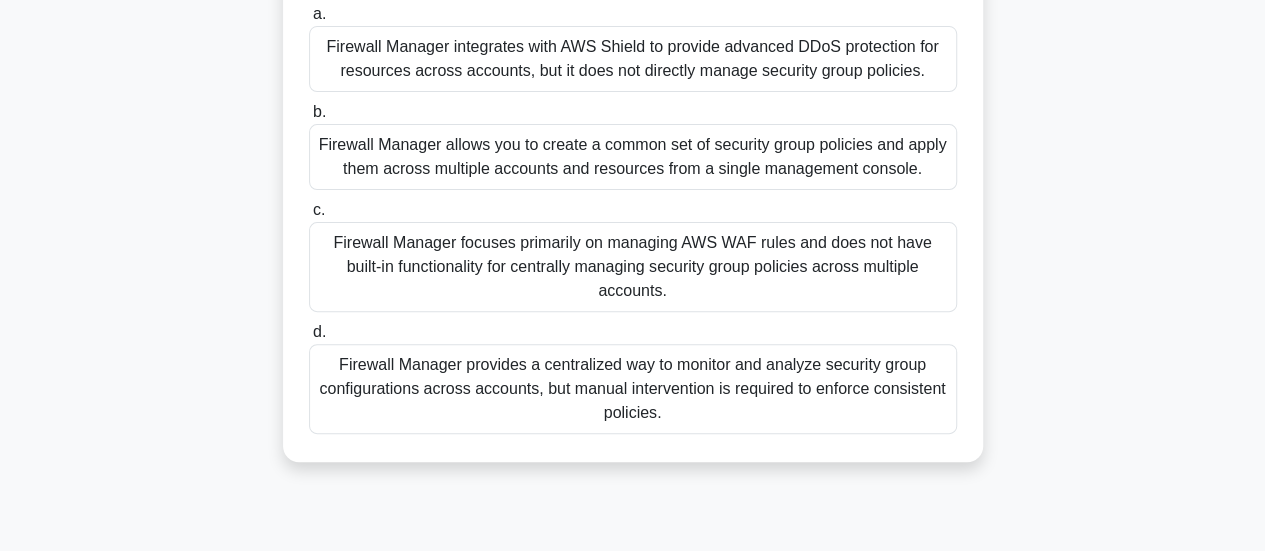 click on "Firewall Manager provides a centralized way to monitor and analyze security group configurations across accounts, but manual intervention is required to enforce consistent policies." at bounding box center (633, 389) 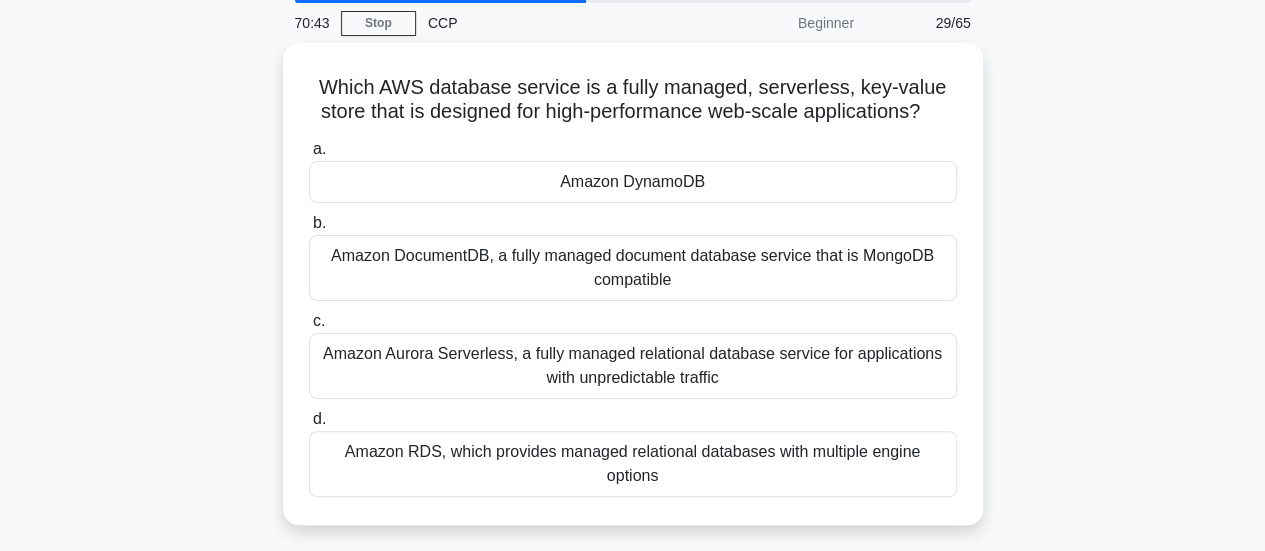 scroll, scrollTop: 67, scrollLeft: 0, axis: vertical 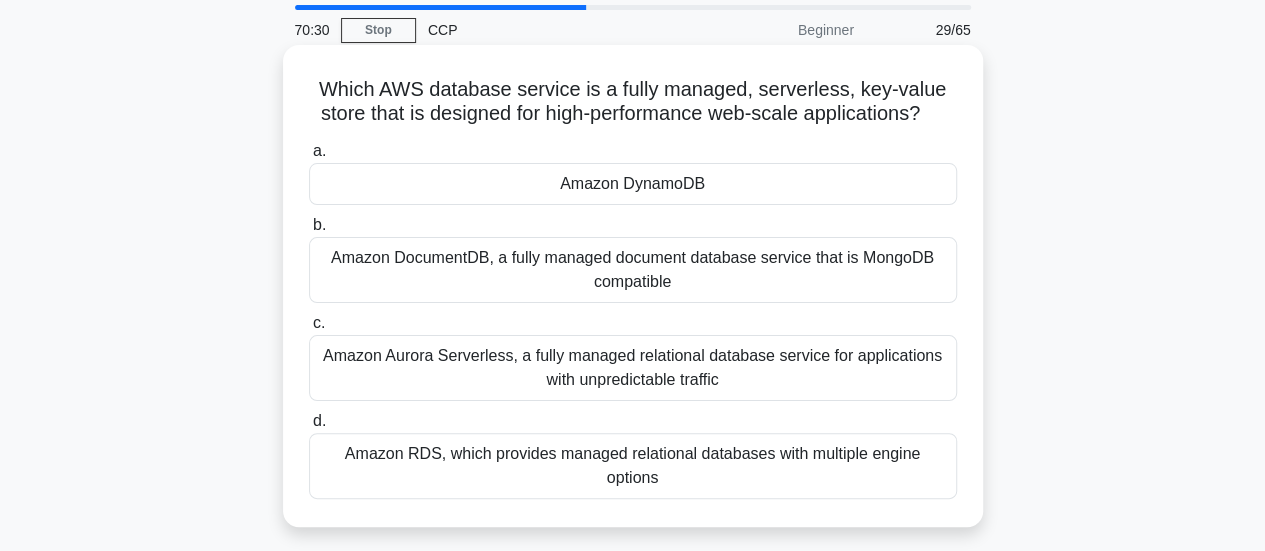 click on "Amazon DynamoDB" at bounding box center [633, 184] 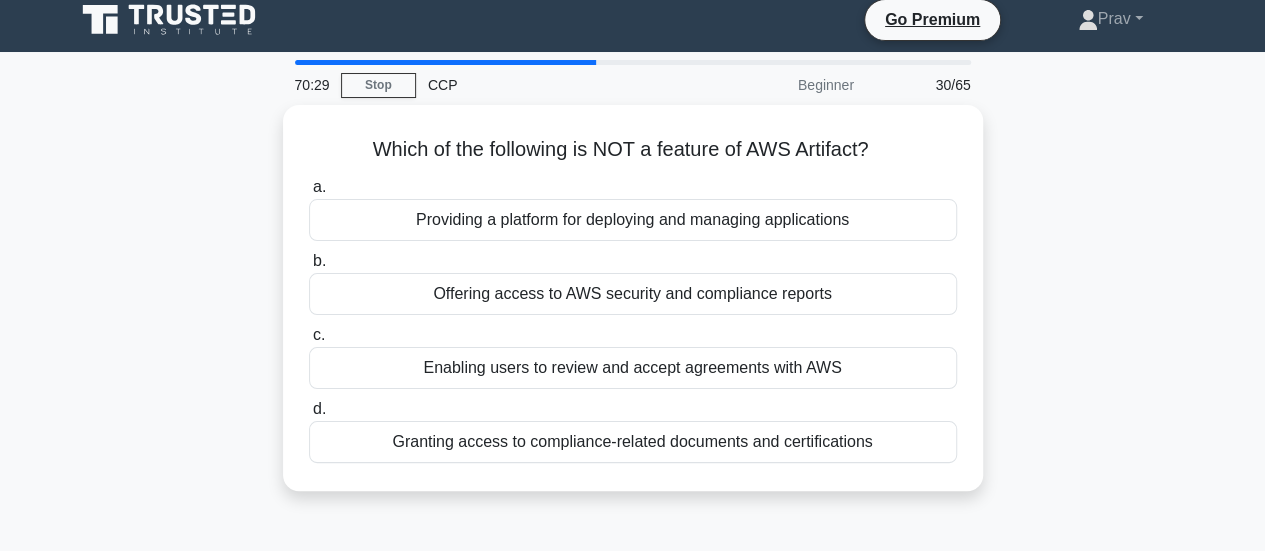 scroll, scrollTop: 0, scrollLeft: 0, axis: both 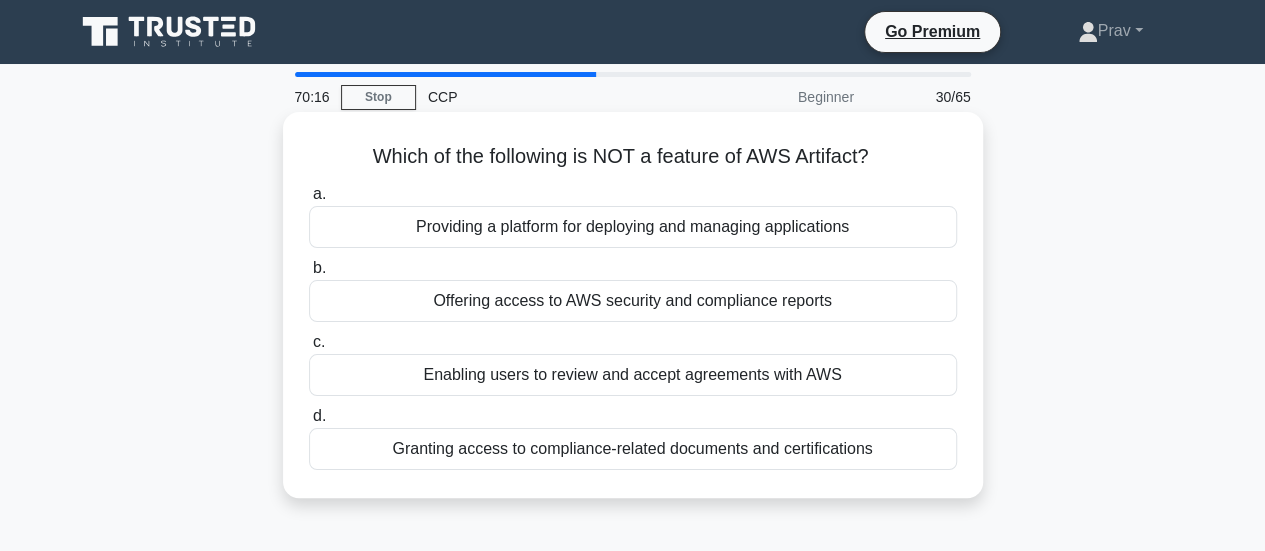 click on "Providing a platform for deploying and managing applications" at bounding box center (633, 227) 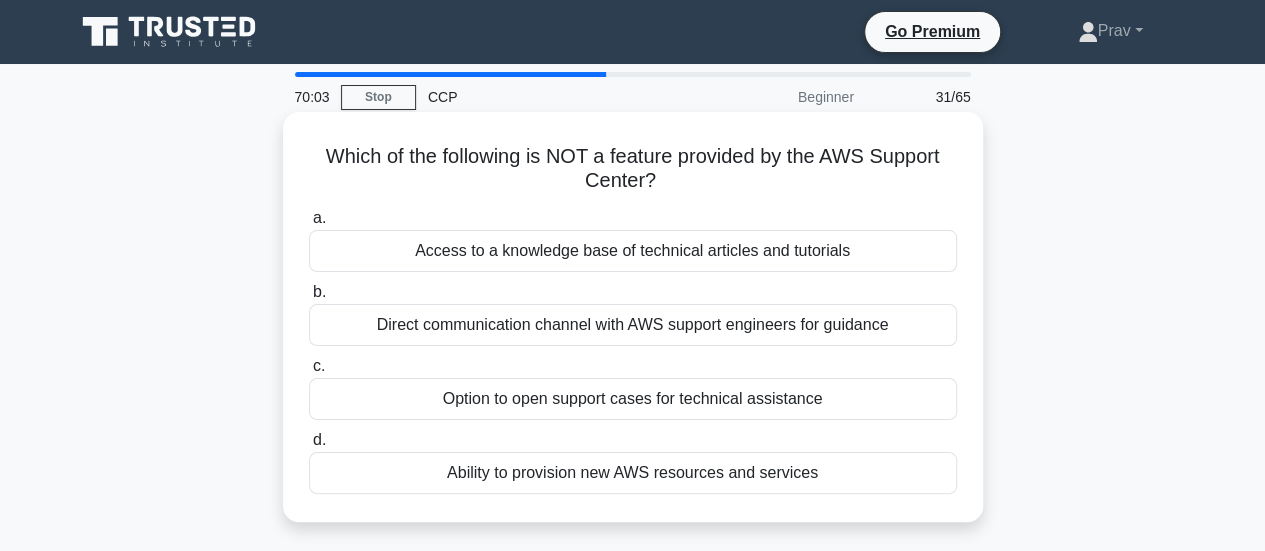 click on "Ability to provision new AWS resources and services" at bounding box center (633, 473) 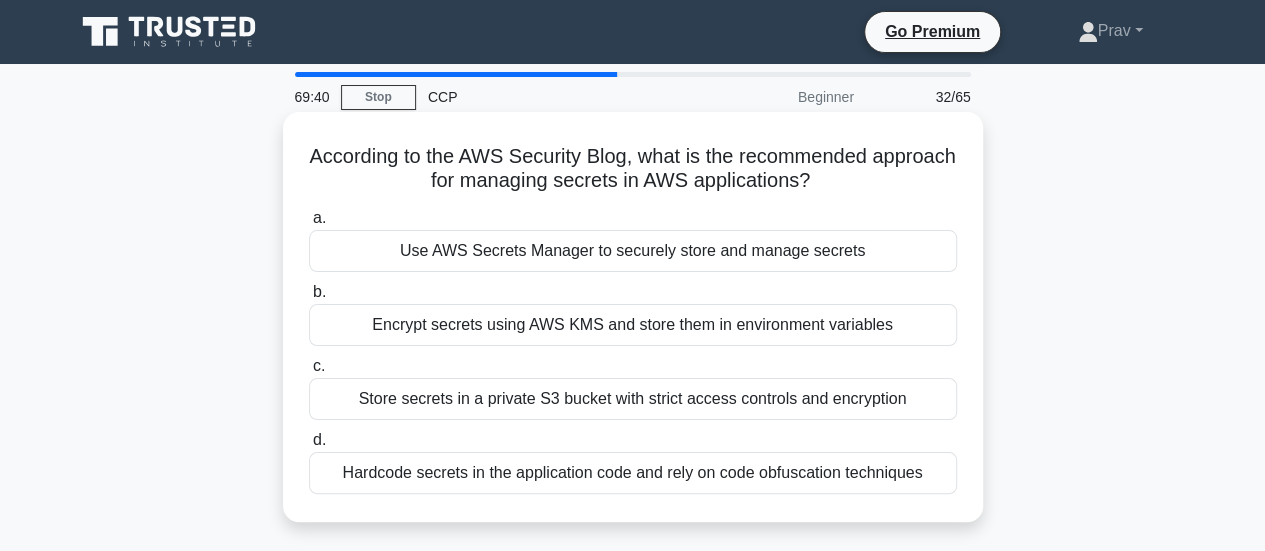 click on "Use AWS Secrets Manager to securely store and manage secrets" at bounding box center [633, 251] 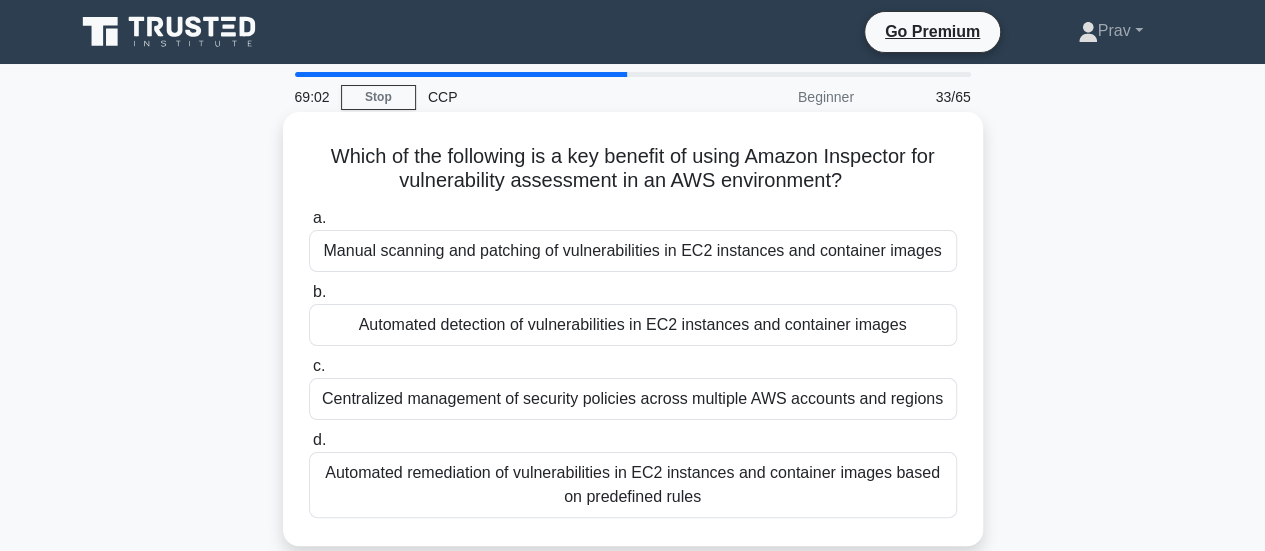 click on "Automated detection of vulnerabilities in EC2 instances and container images" at bounding box center [633, 325] 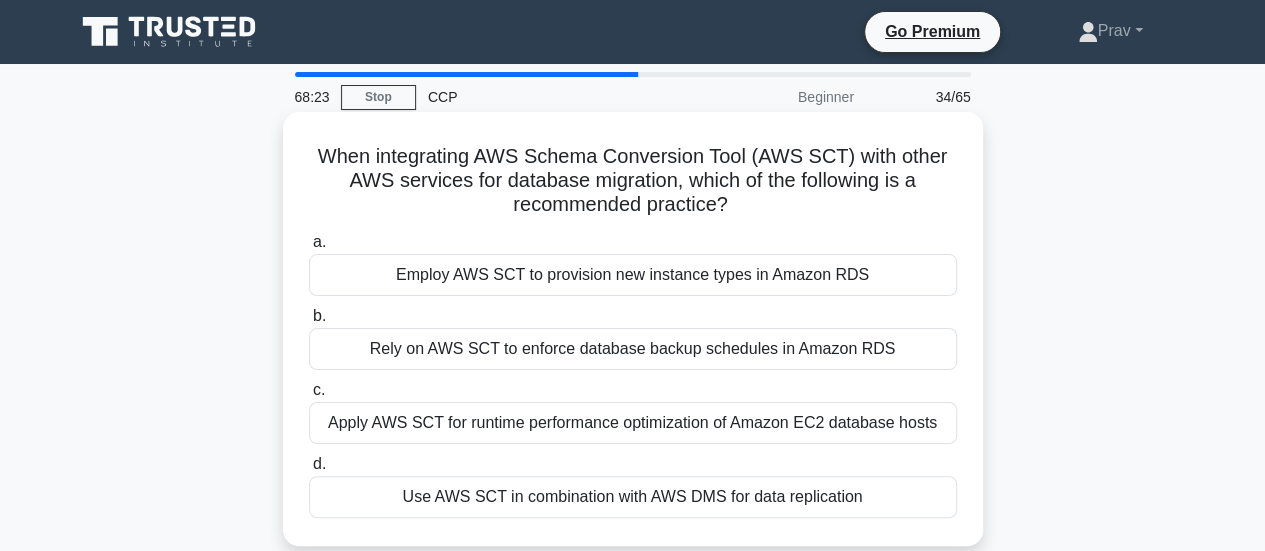 click on "Apply AWS SCT for runtime performance optimization of Amazon EC2 database hosts" at bounding box center (633, 423) 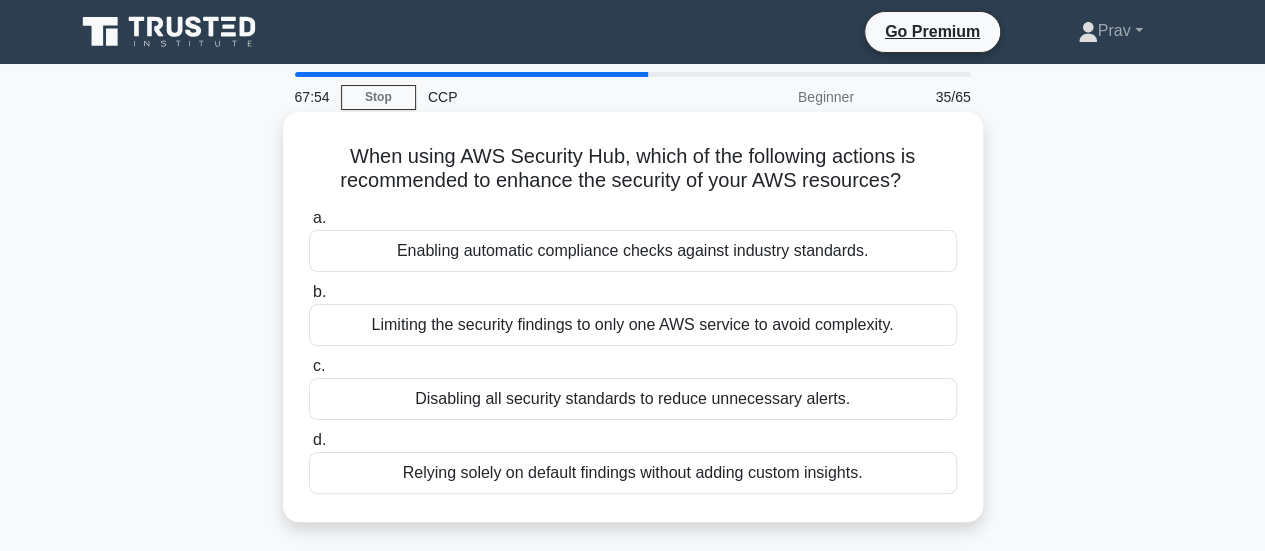 click on "Enabling automatic compliance checks against industry standards." at bounding box center [633, 251] 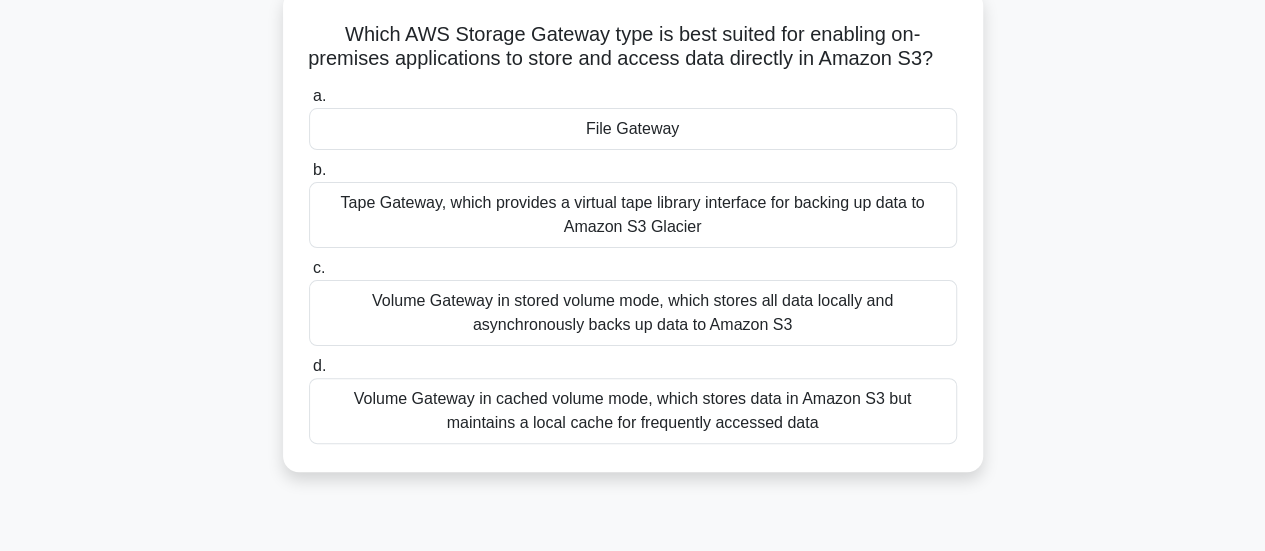 scroll, scrollTop: 128, scrollLeft: 0, axis: vertical 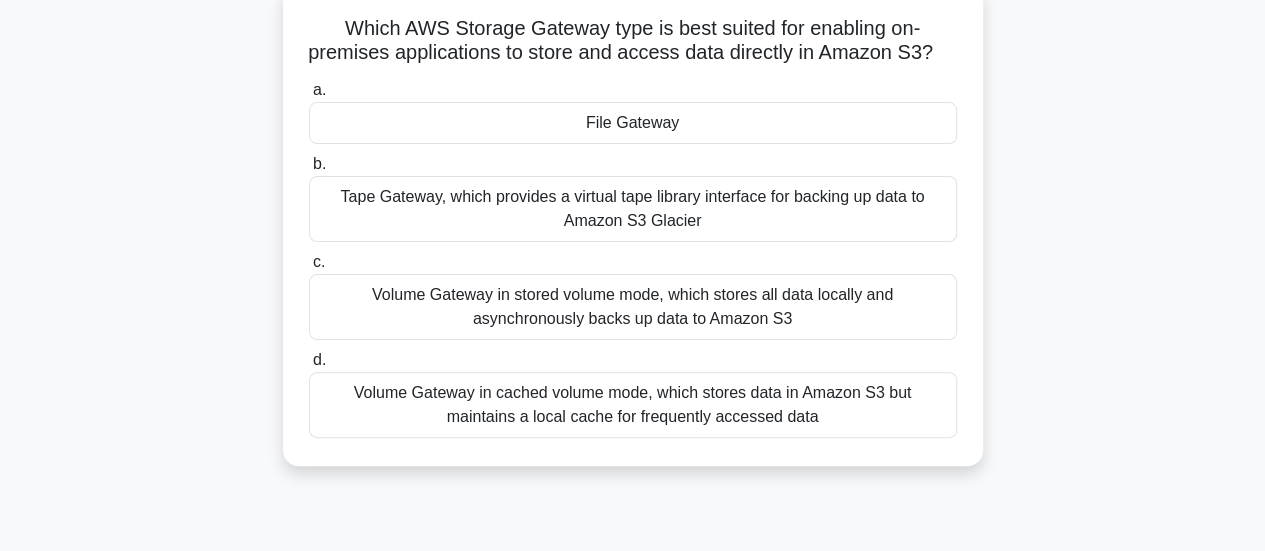 click on "File Gateway" at bounding box center [633, 123] 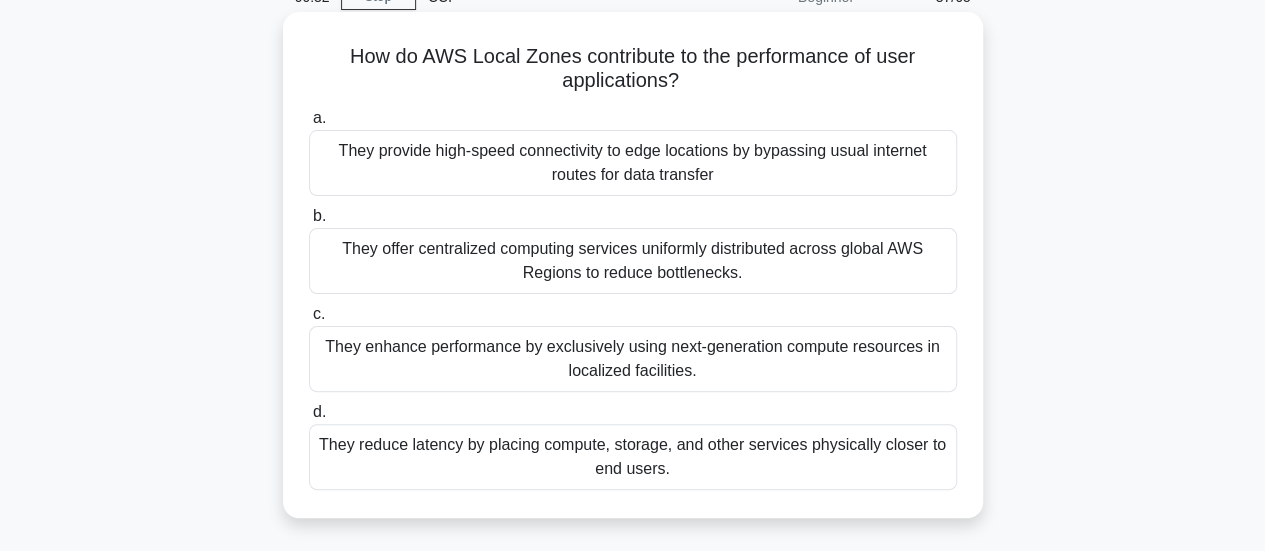 scroll, scrollTop: 102, scrollLeft: 0, axis: vertical 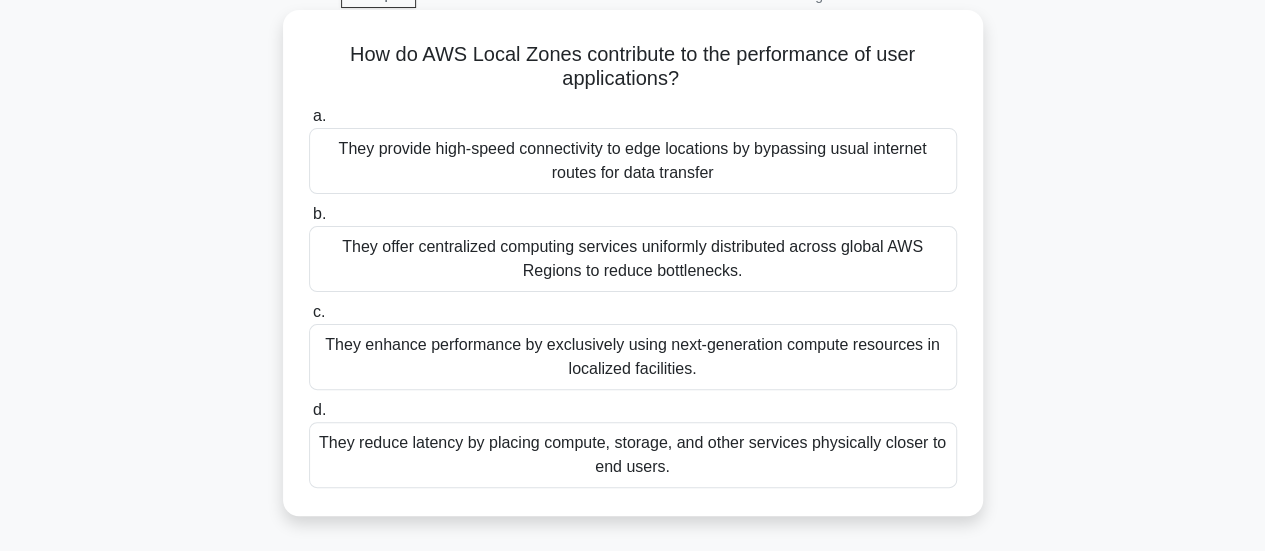 click on "They reduce latency by placing compute, storage, and other services physically closer to end users." at bounding box center (633, 455) 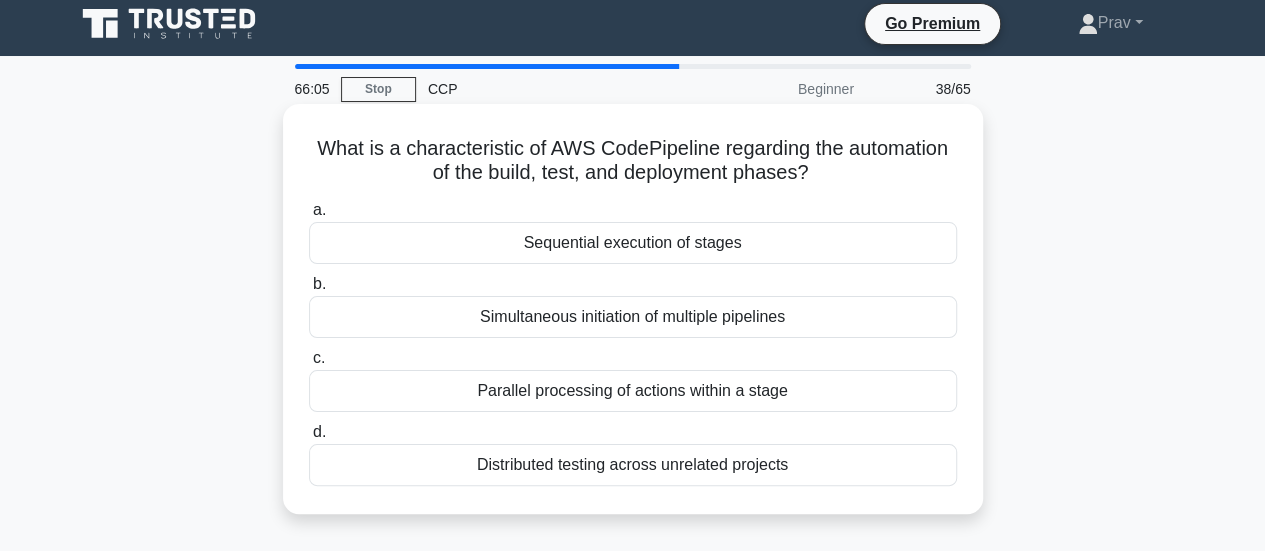 scroll, scrollTop: 10, scrollLeft: 0, axis: vertical 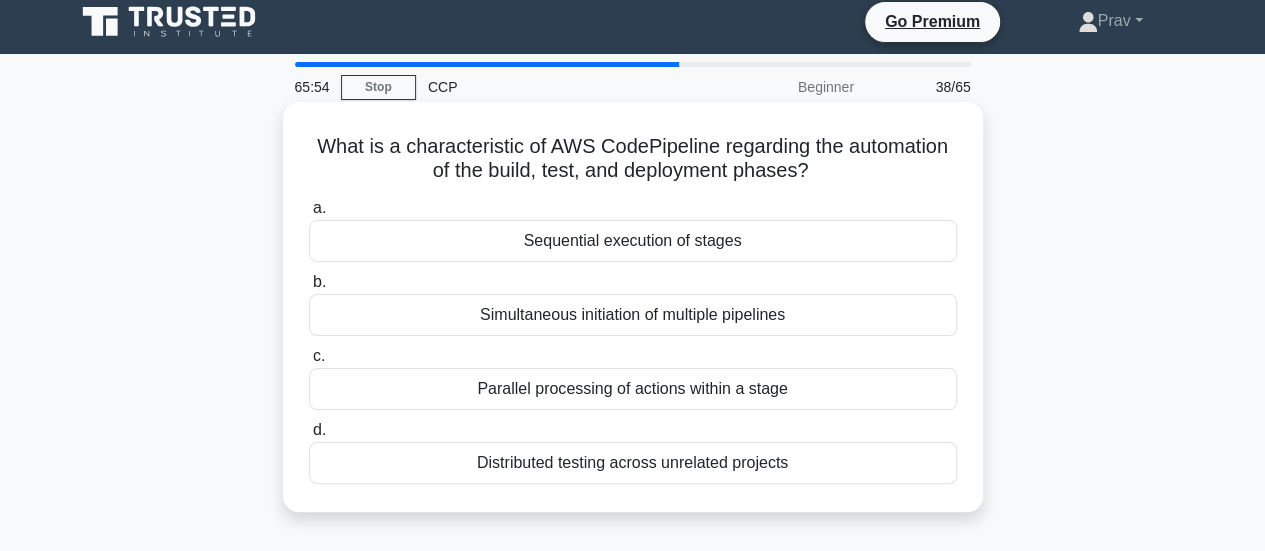 click on "Sequential execution of stages" at bounding box center (633, 241) 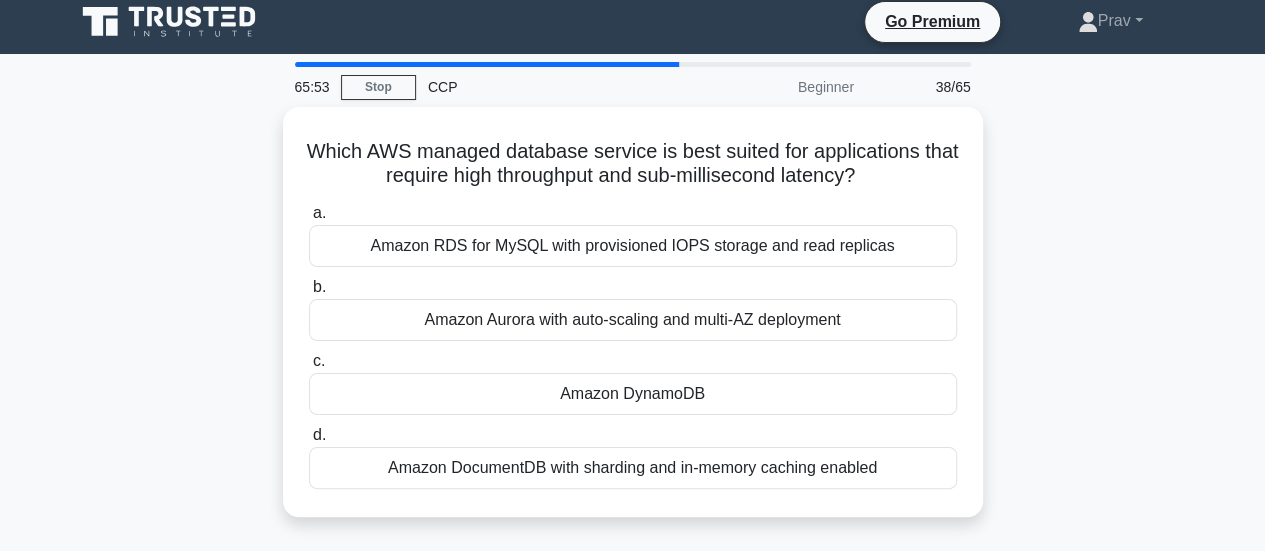 scroll, scrollTop: 0, scrollLeft: 0, axis: both 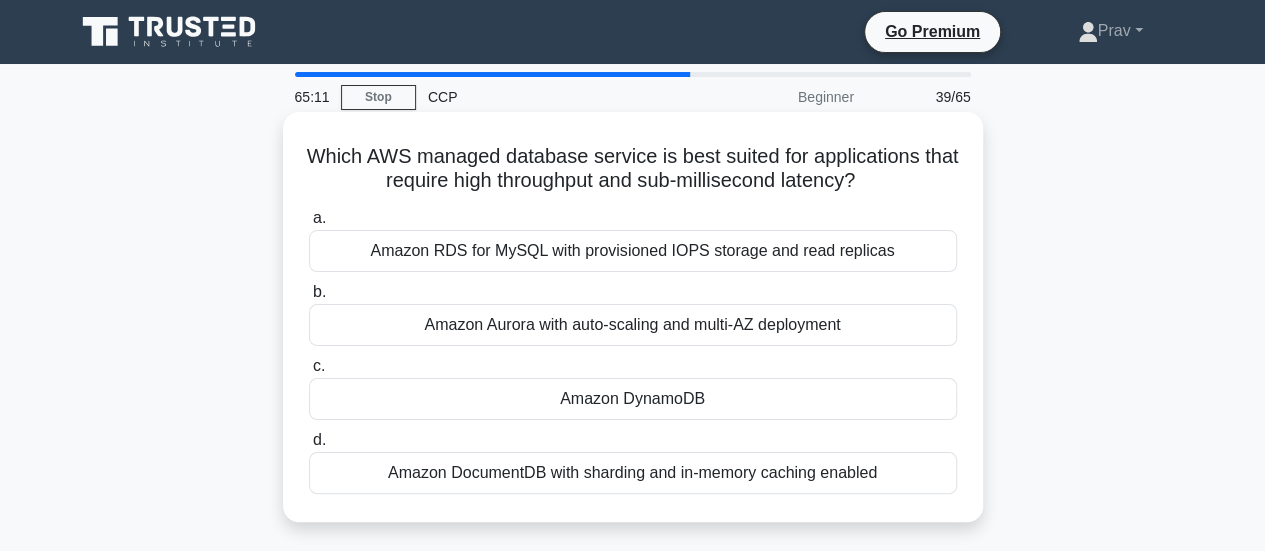 click on "Amazon Aurora with auto-scaling and multi-AZ deployment" at bounding box center (633, 325) 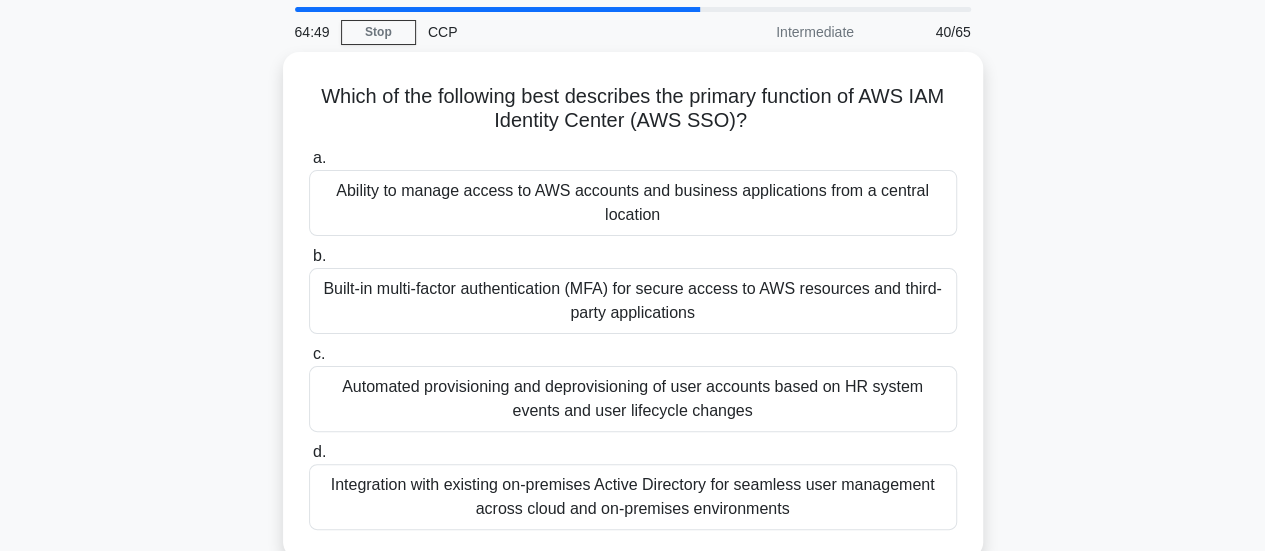 scroll, scrollTop: 66, scrollLeft: 0, axis: vertical 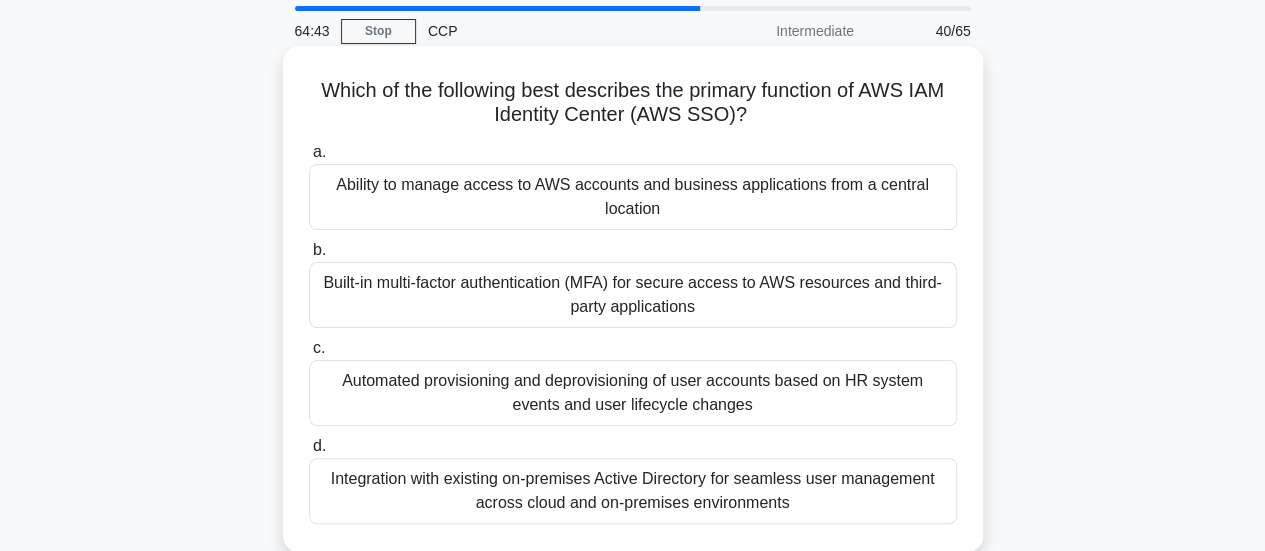 click on "Ability to manage access to AWS accounts and business applications from a central location" at bounding box center [633, 197] 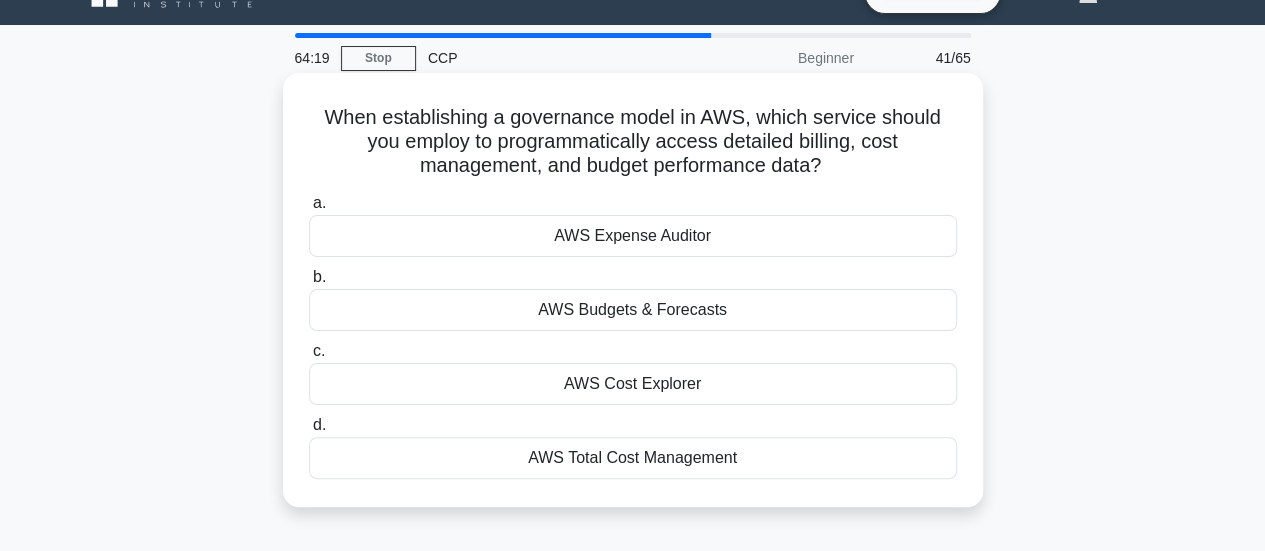 scroll, scrollTop: 40, scrollLeft: 0, axis: vertical 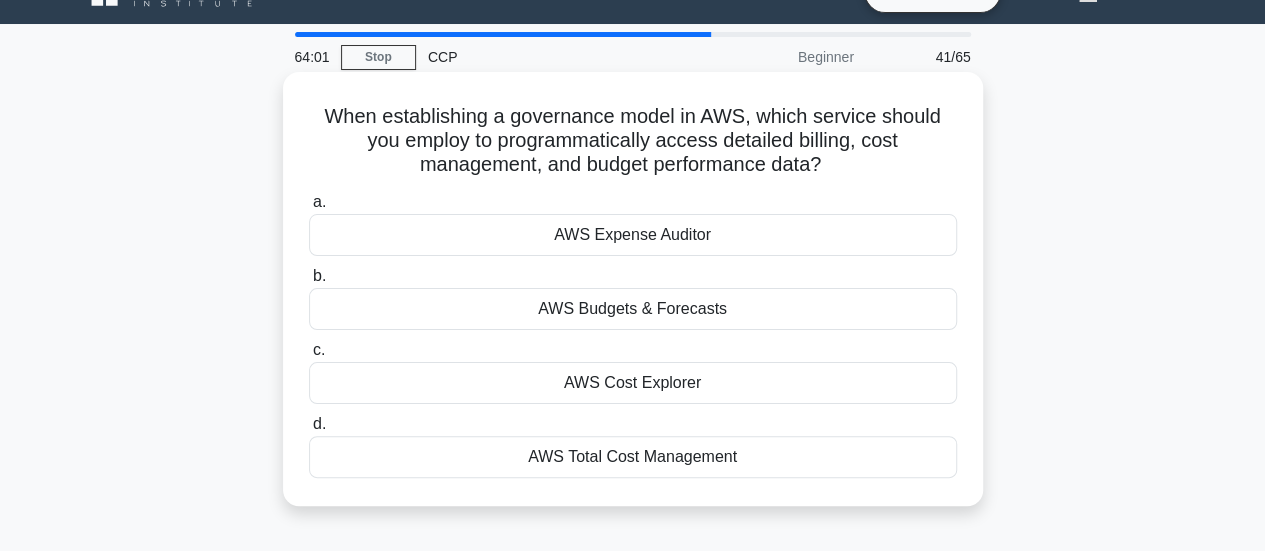 click on "AWS Cost Explorer" at bounding box center (633, 383) 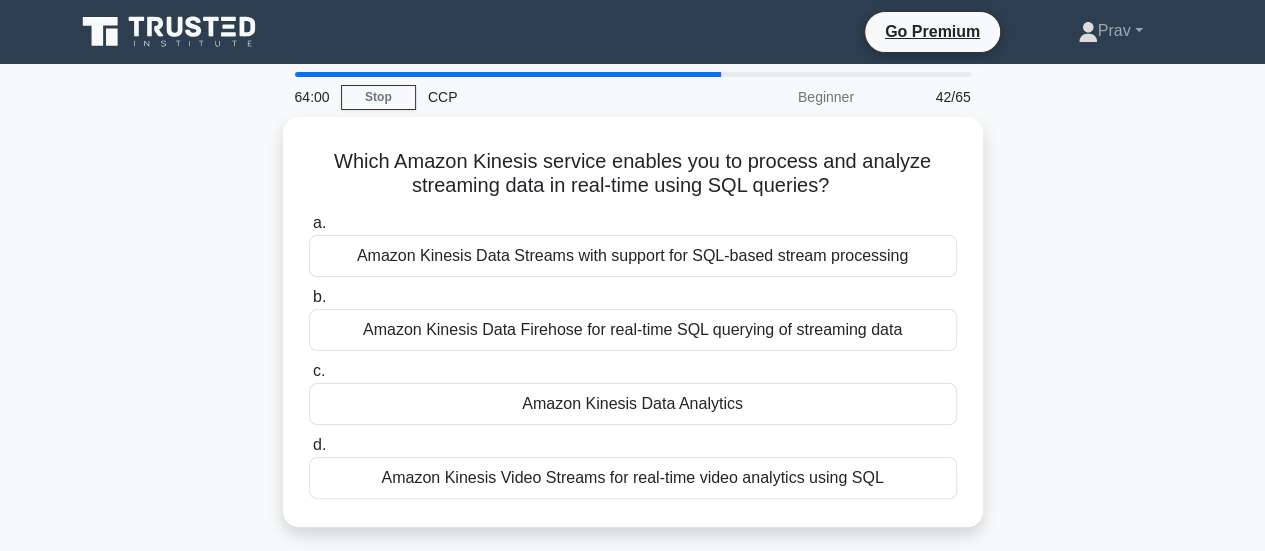 scroll, scrollTop: 0, scrollLeft: 0, axis: both 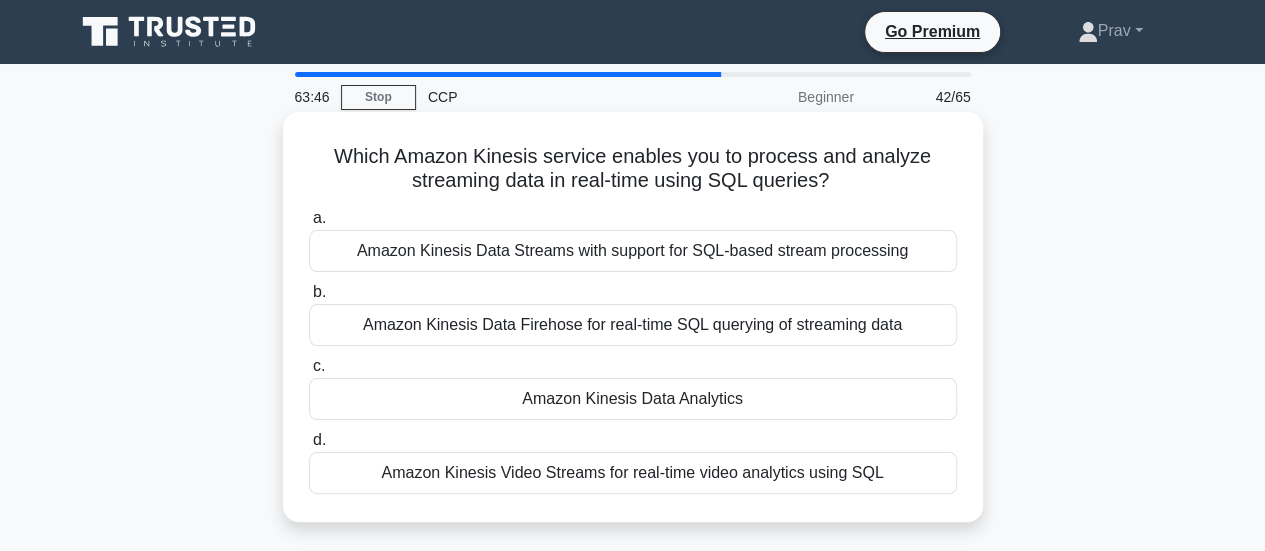 click on "Amazon Kinesis Data Analytics" at bounding box center [633, 399] 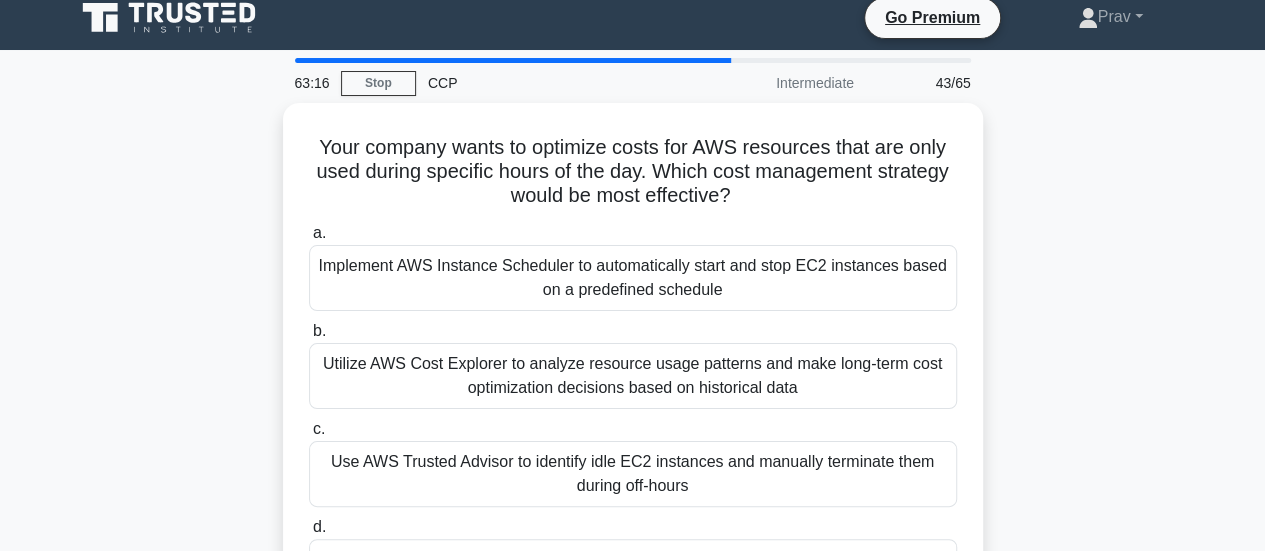 scroll, scrollTop: 15, scrollLeft: 0, axis: vertical 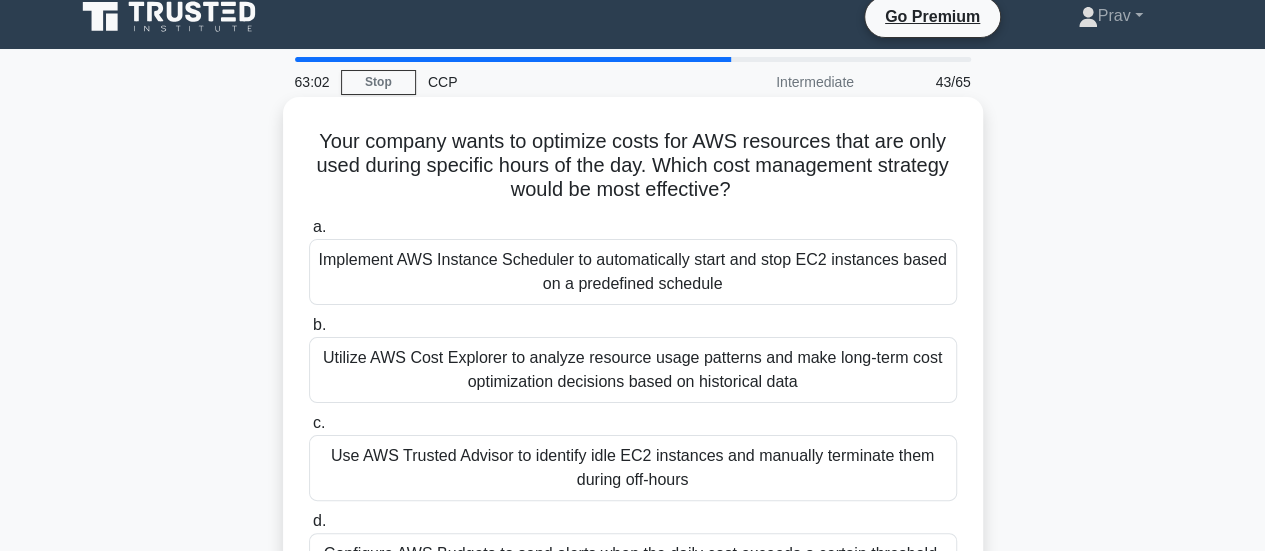 click on "Implement AWS Instance Scheduler to automatically start and stop EC2 instances based on a predefined schedule" at bounding box center (633, 272) 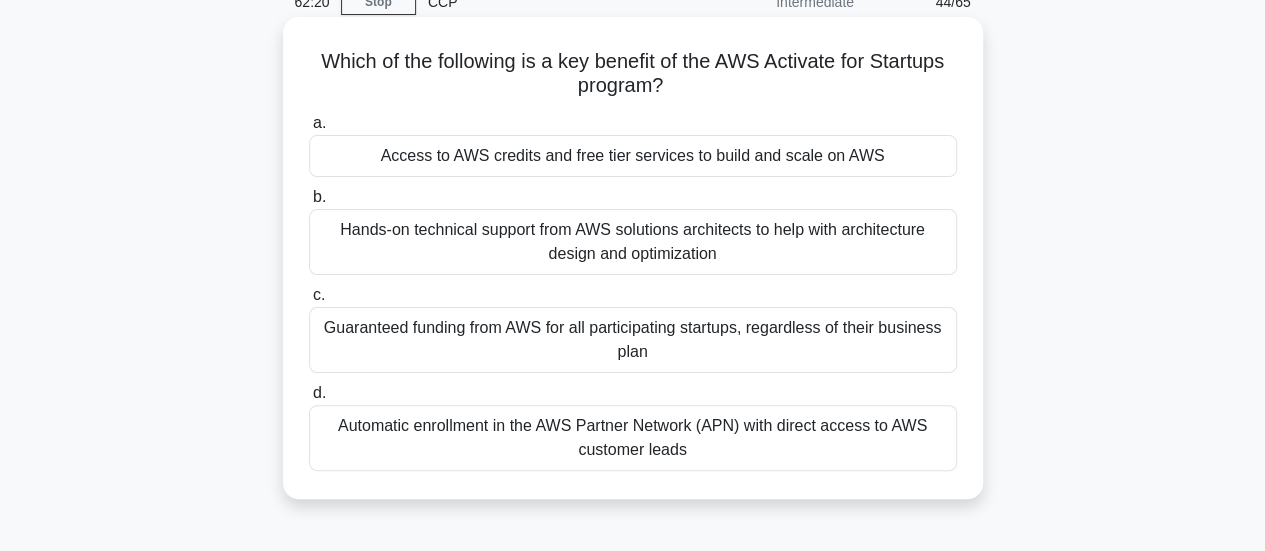 scroll, scrollTop: 96, scrollLeft: 0, axis: vertical 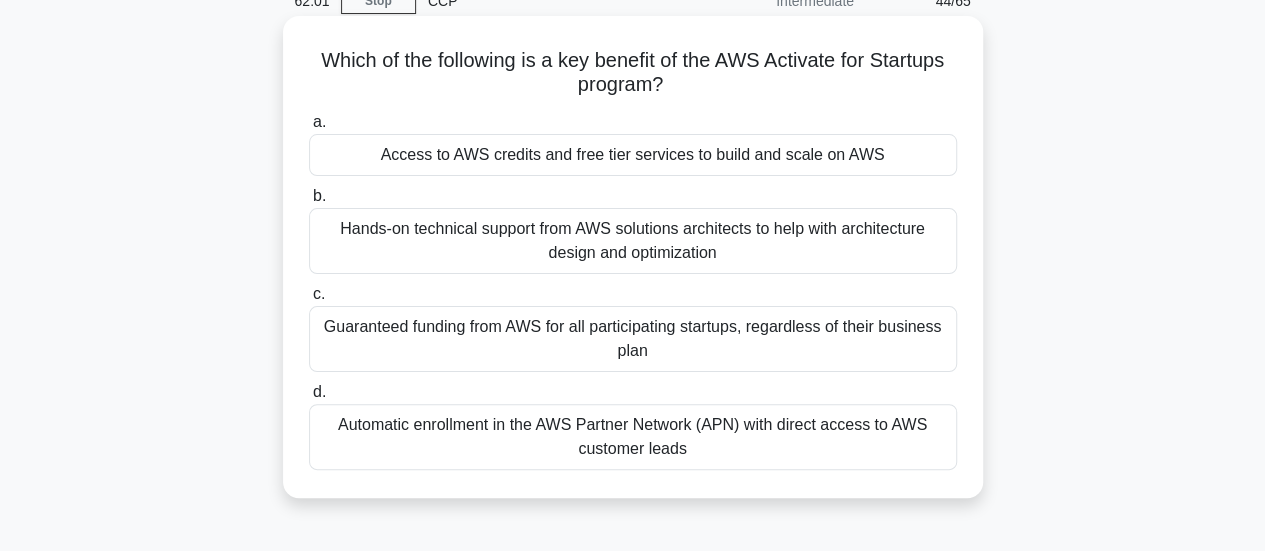 click on "Hands-on technical support from AWS solutions architects to help with architecture design and optimization" at bounding box center (633, 241) 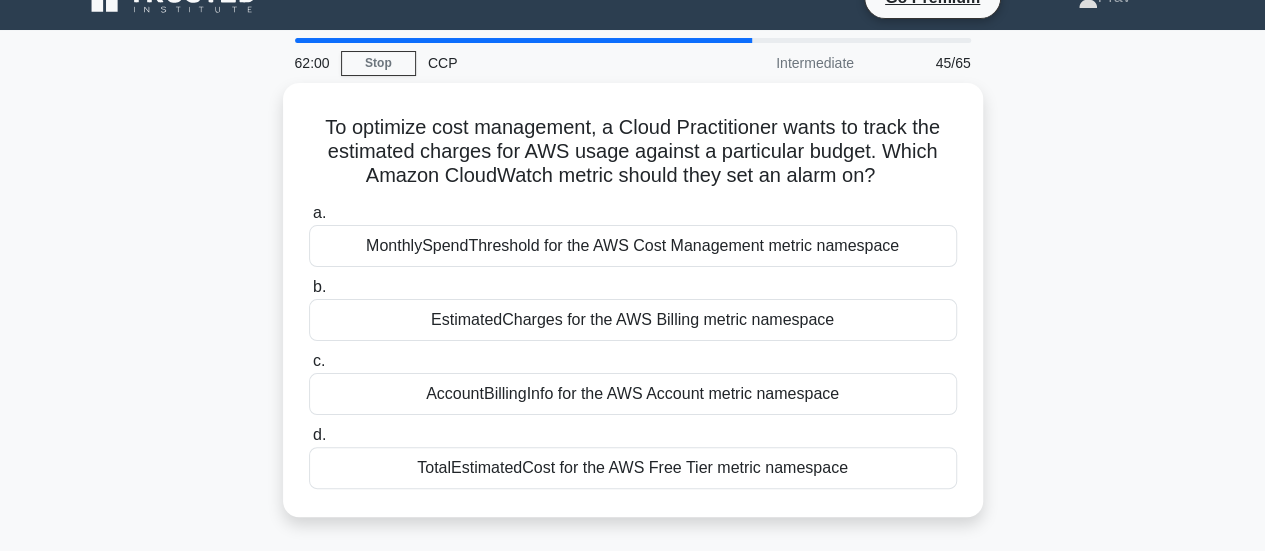 scroll, scrollTop: 0, scrollLeft: 0, axis: both 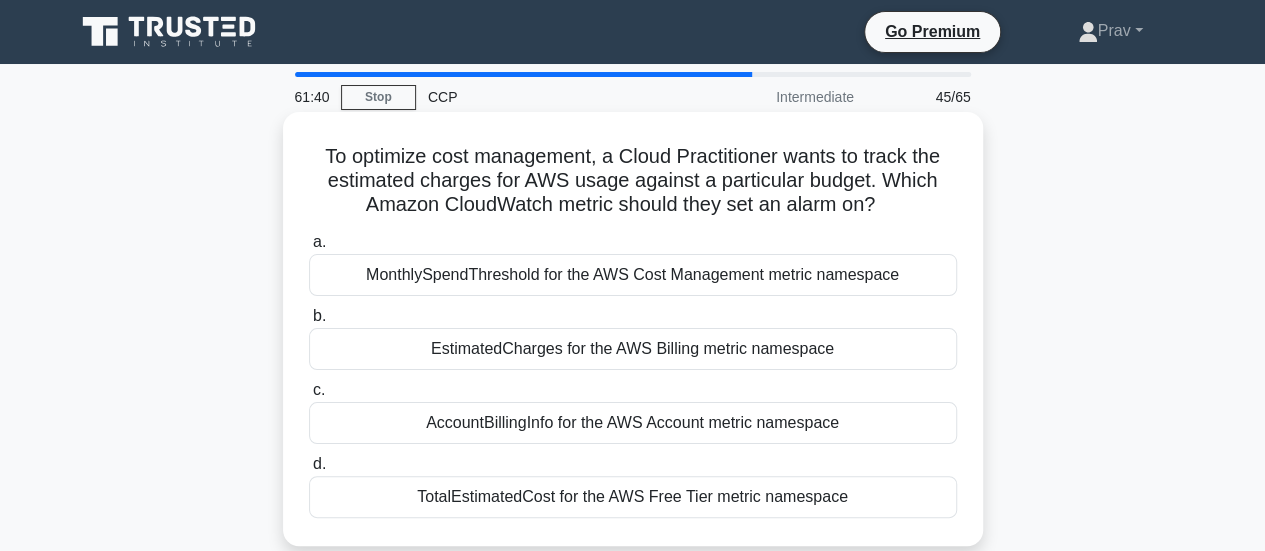 click on "EstimatedCharges for the AWS Billing metric namespace" at bounding box center (633, 349) 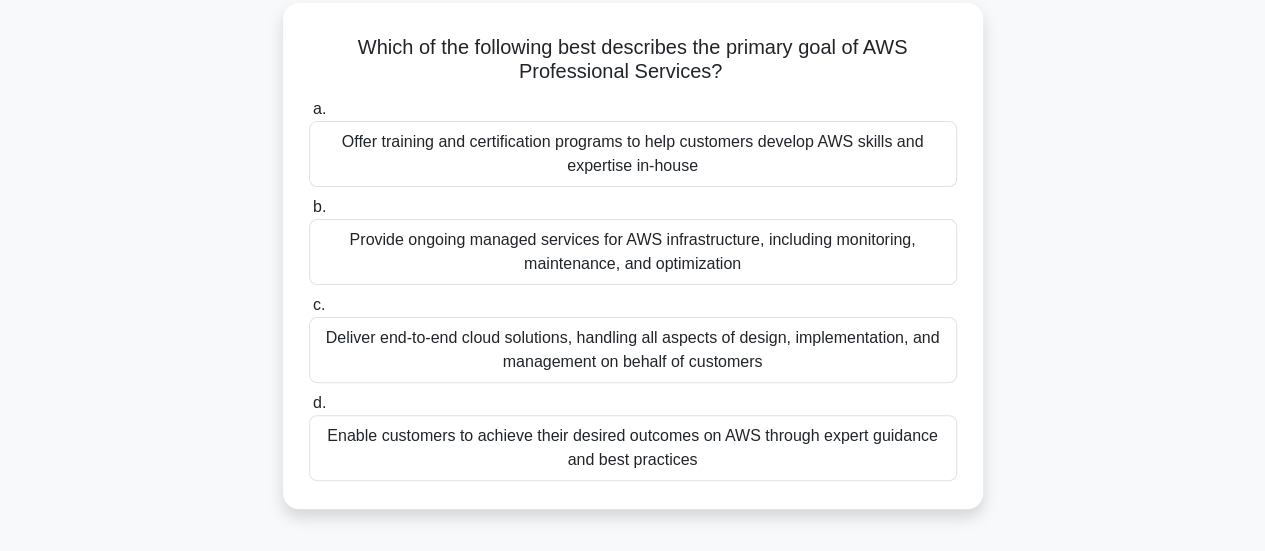 scroll, scrollTop: 116, scrollLeft: 0, axis: vertical 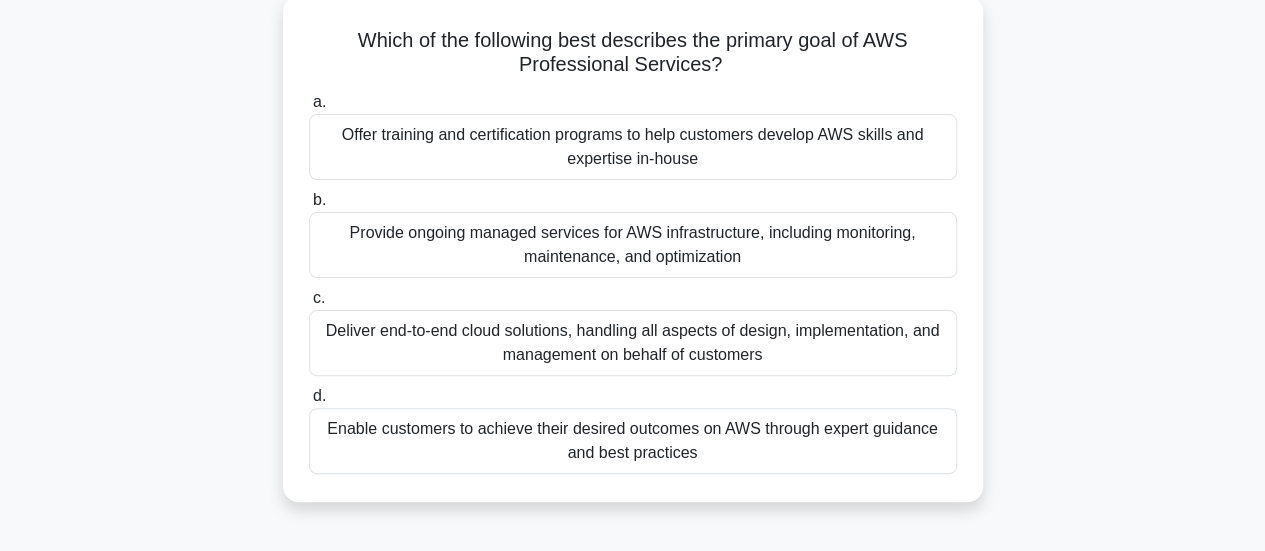 click on "Enable customers to achieve their desired outcomes on AWS through expert guidance and best practices" at bounding box center [633, 441] 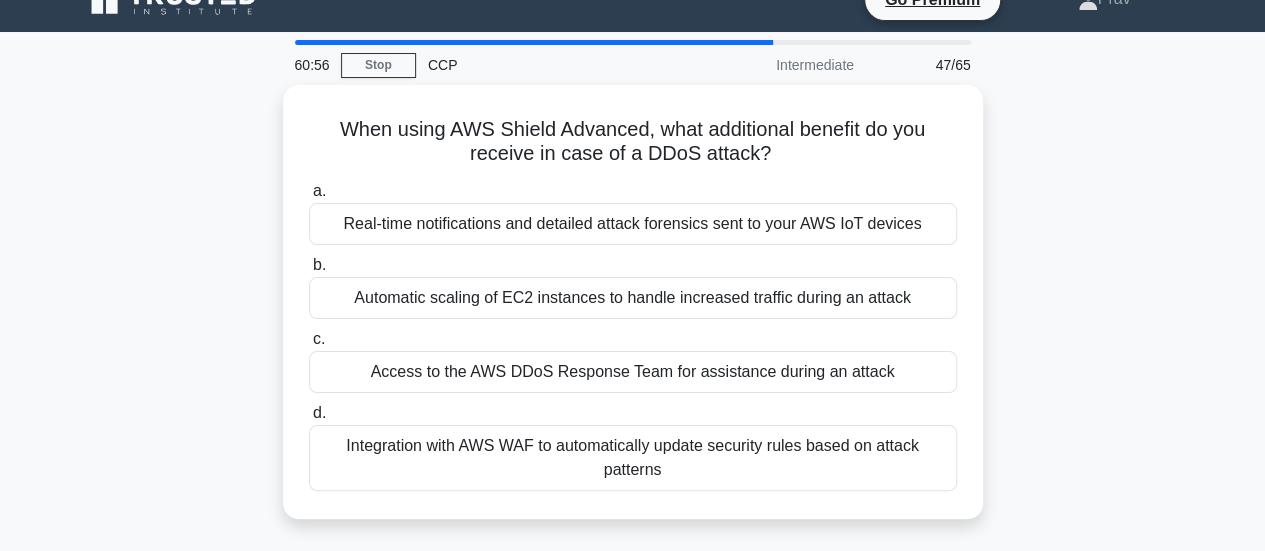 scroll, scrollTop: 38, scrollLeft: 0, axis: vertical 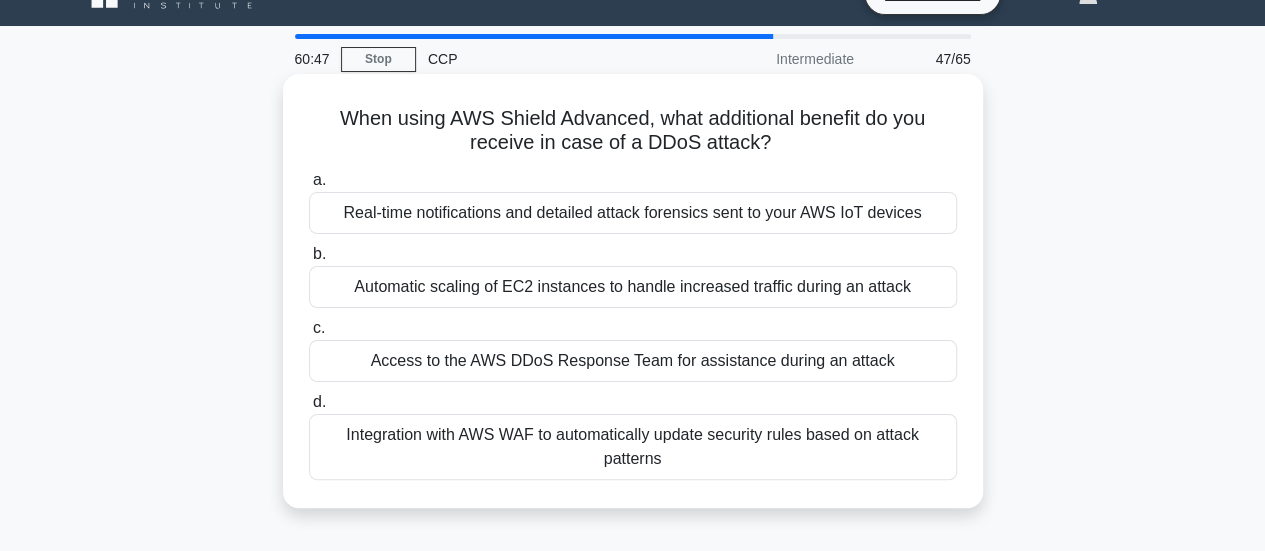click on "Access to the AWS DDoS Response Team for assistance during an attack" at bounding box center (633, 361) 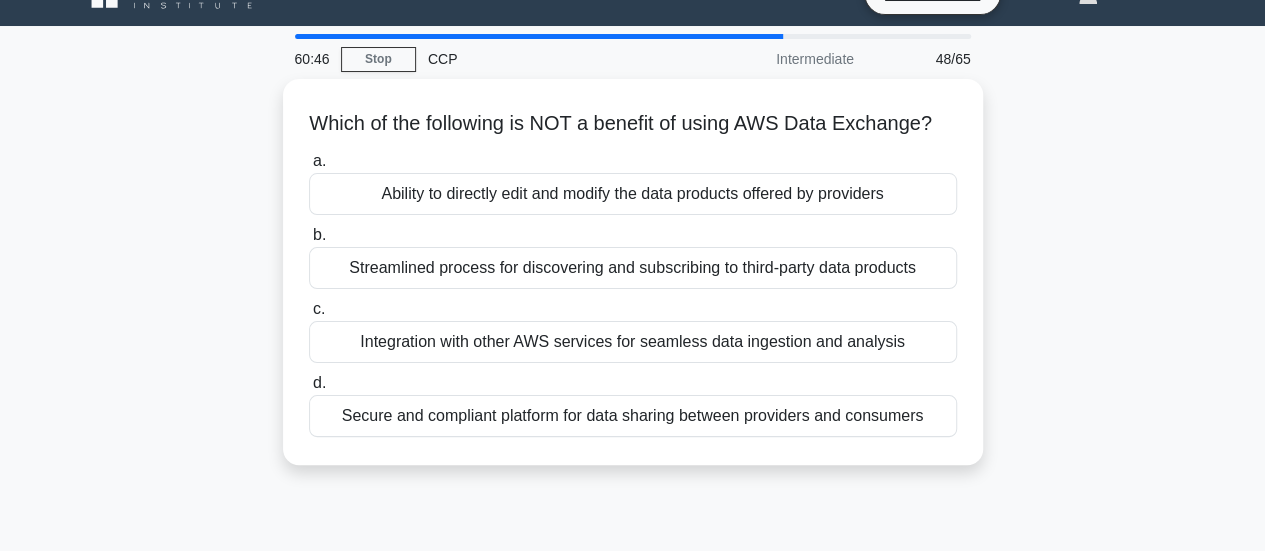 scroll, scrollTop: 0, scrollLeft: 0, axis: both 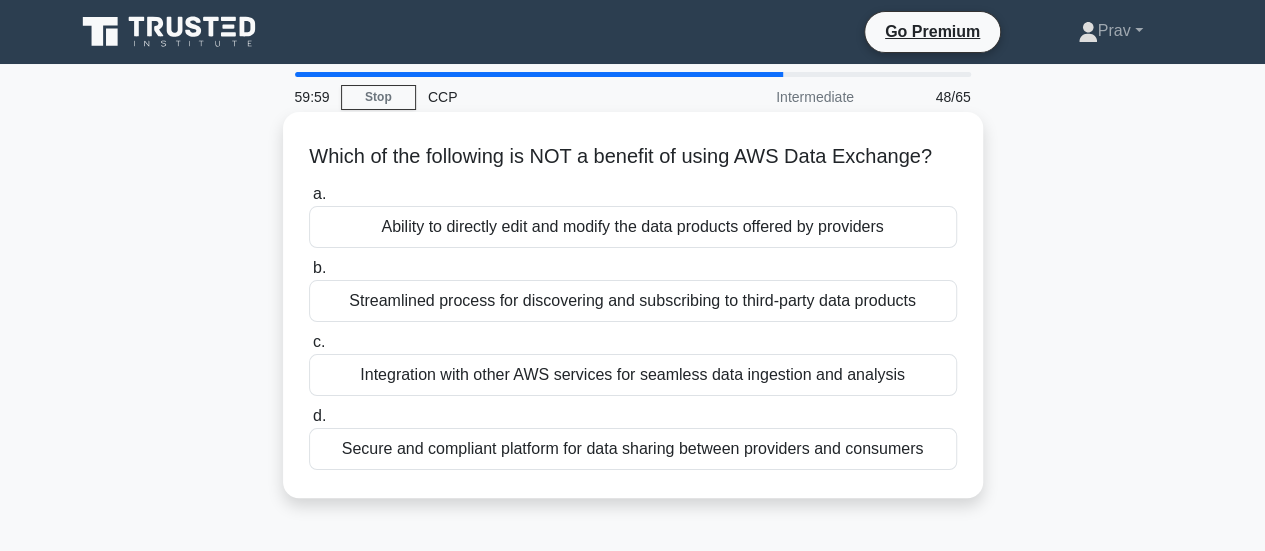 click on "Ability to directly edit and modify the data products offered by providers" at bounding box center [633, 227] 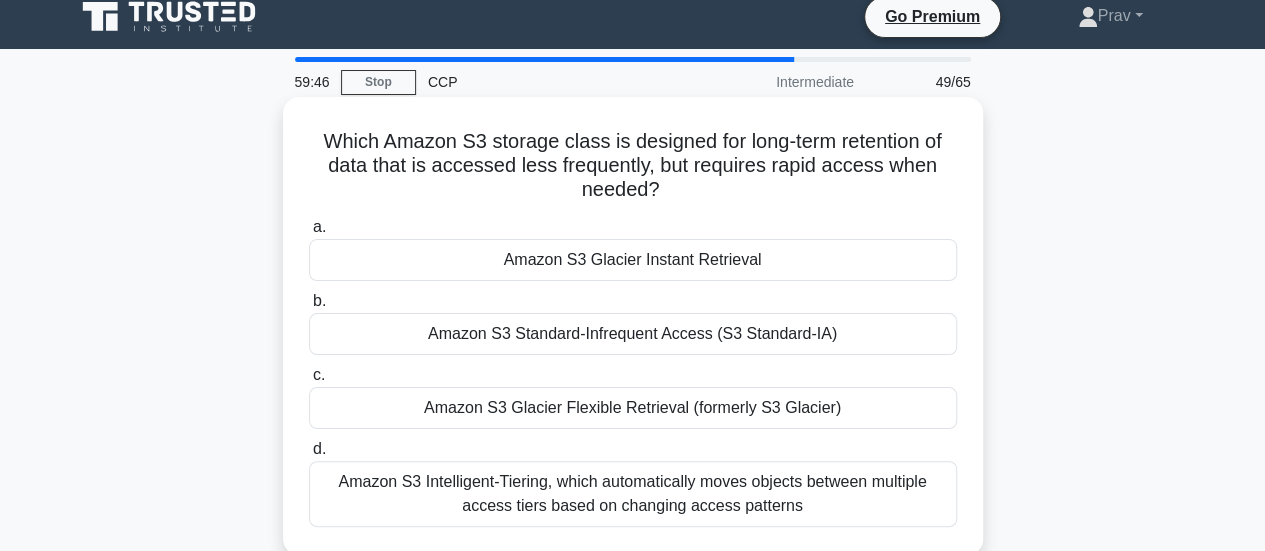 scroll, scrollTop: 14, scrollLeft: 0, axis: vertical 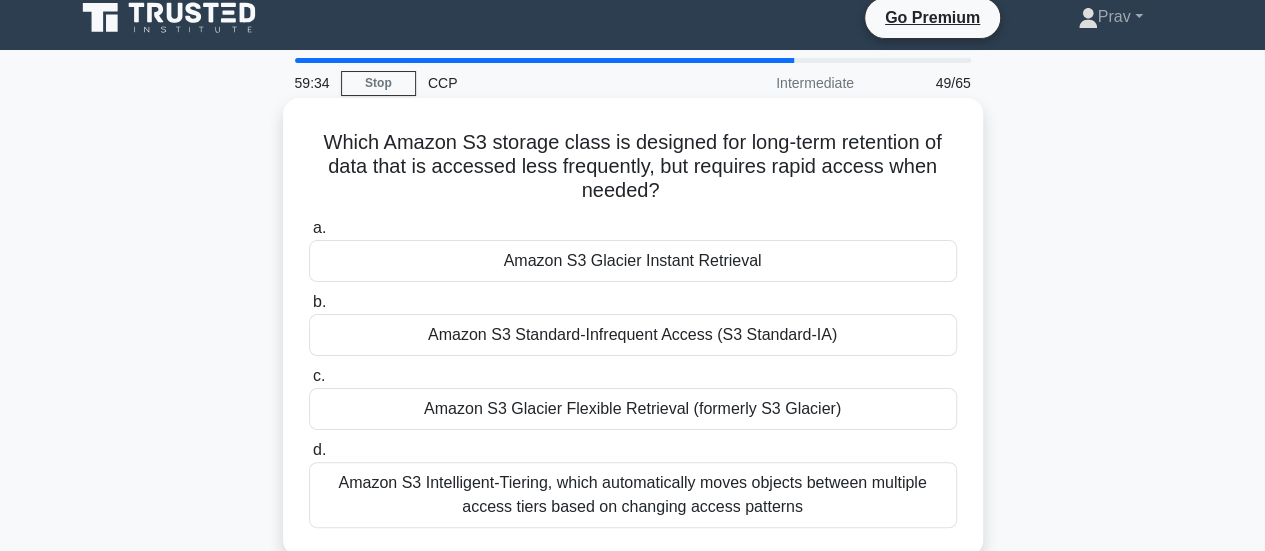 click on "Amazon S3 Glacier Instant Retrieval" at bounding box center (633, 261) 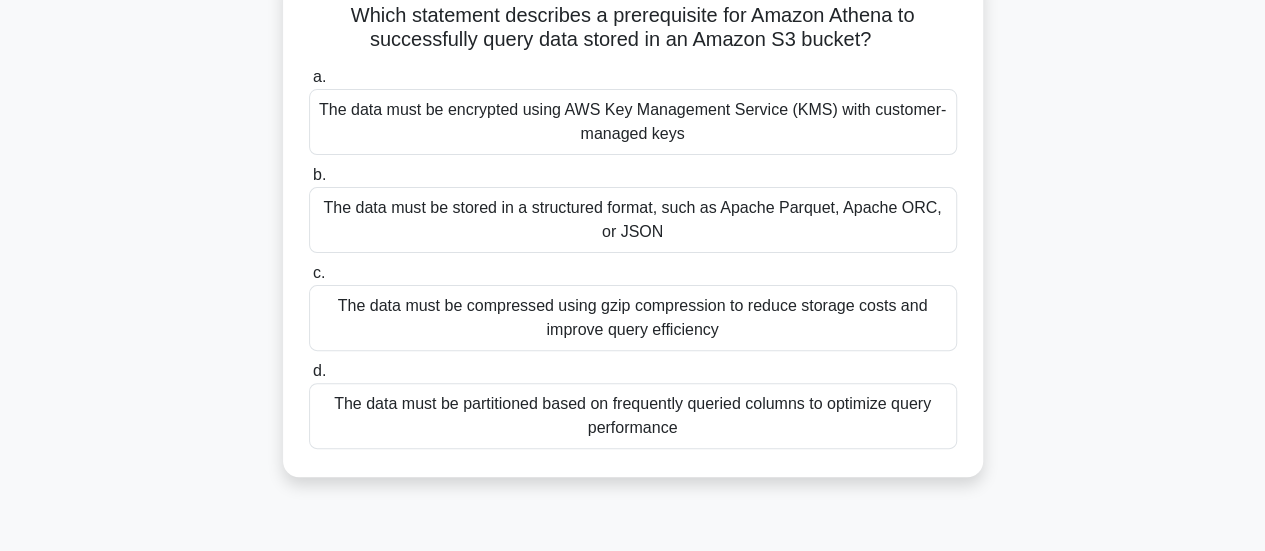 scroll, scrollTop: 140, scrollLeft: 0, axis: vertical 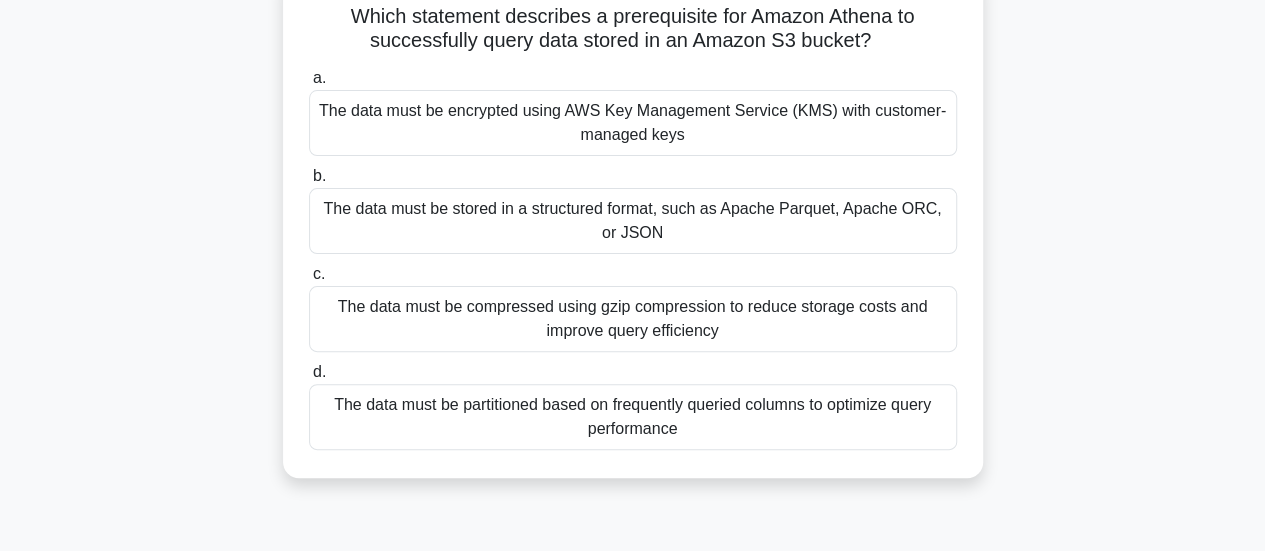 click on "The data must be stored in a structured format, such as Apache Parquet, Apache ORC, or JSON" at bounding box center (633, 221) 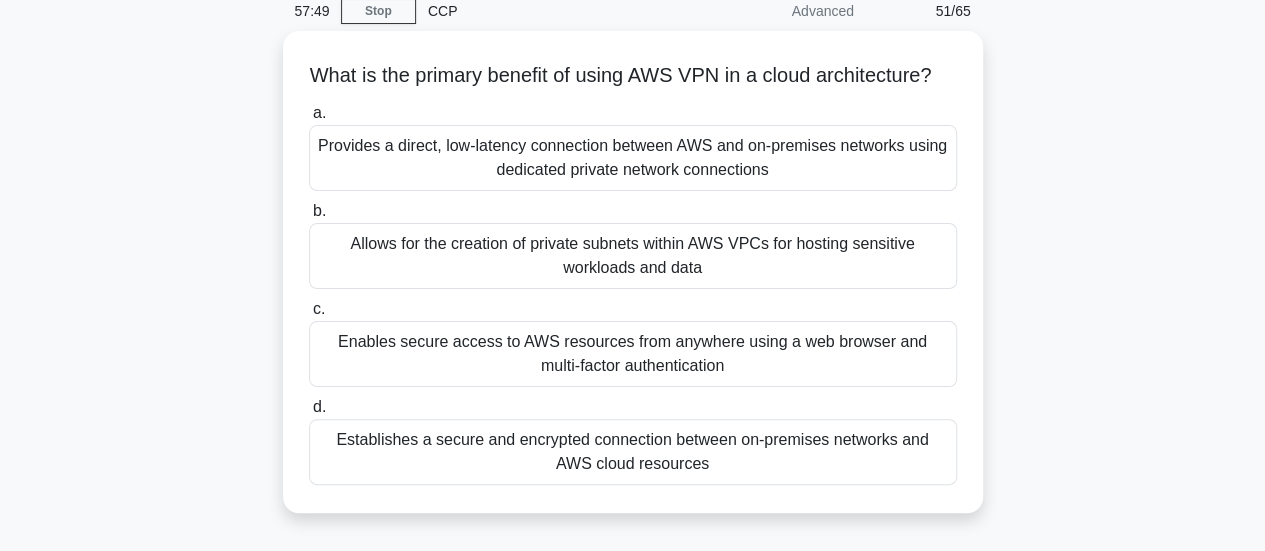 scroll, scrollTop: 87, scrollLeft: 0, axis: vertical 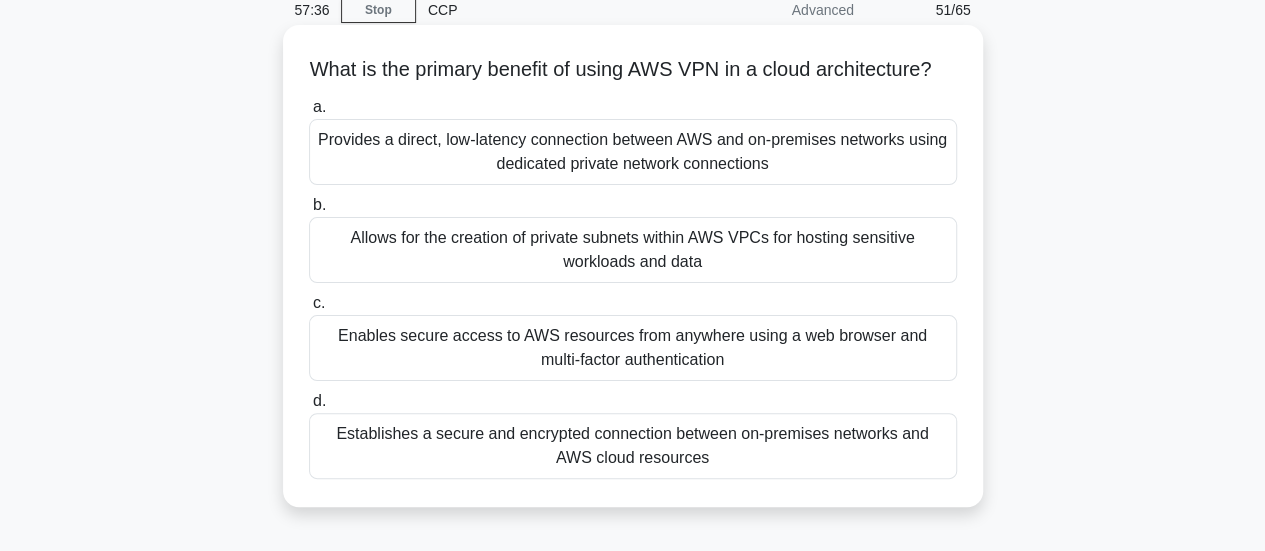 click on "Provides a direct, low-latency connection between AWS and on-premises networks using dedicated private network connections" at bounding box center (633, 152) 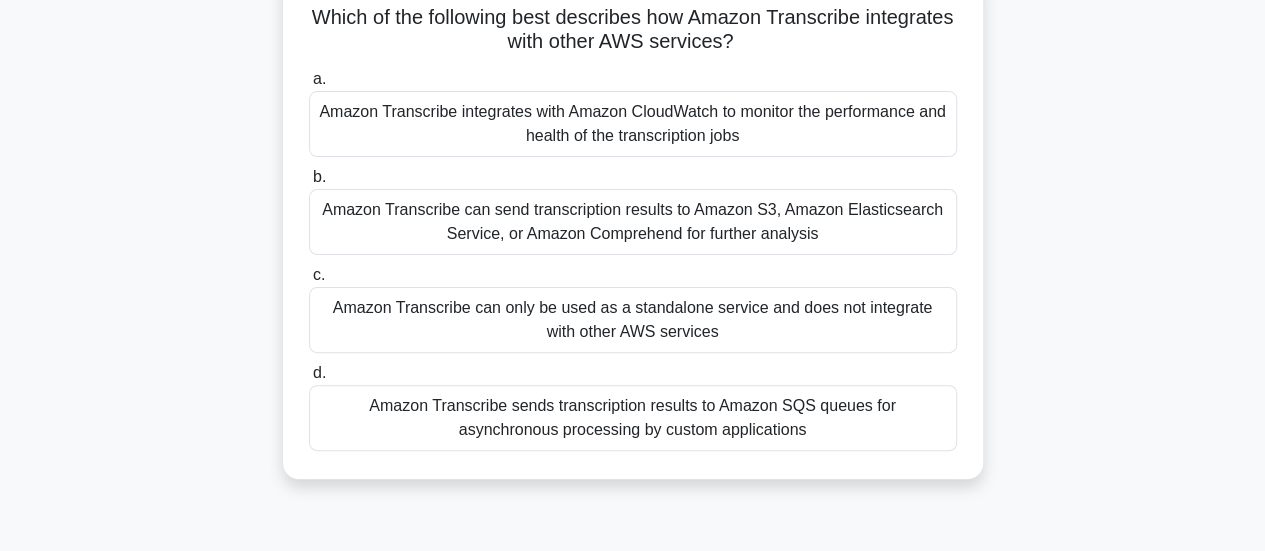 scroll, scrollTop: 158, scrollLeft: 0, axis: vertical 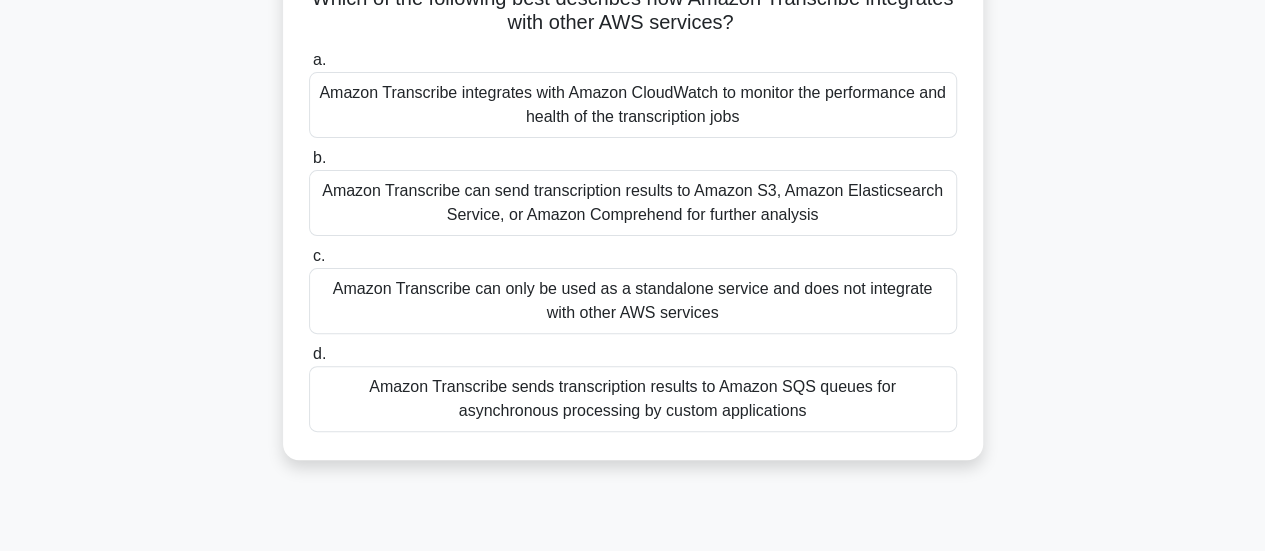 click on "Amazon Transcribe can only be used as a standalone service and does not integrate with other AWS services" at bounding box center [633, 301] 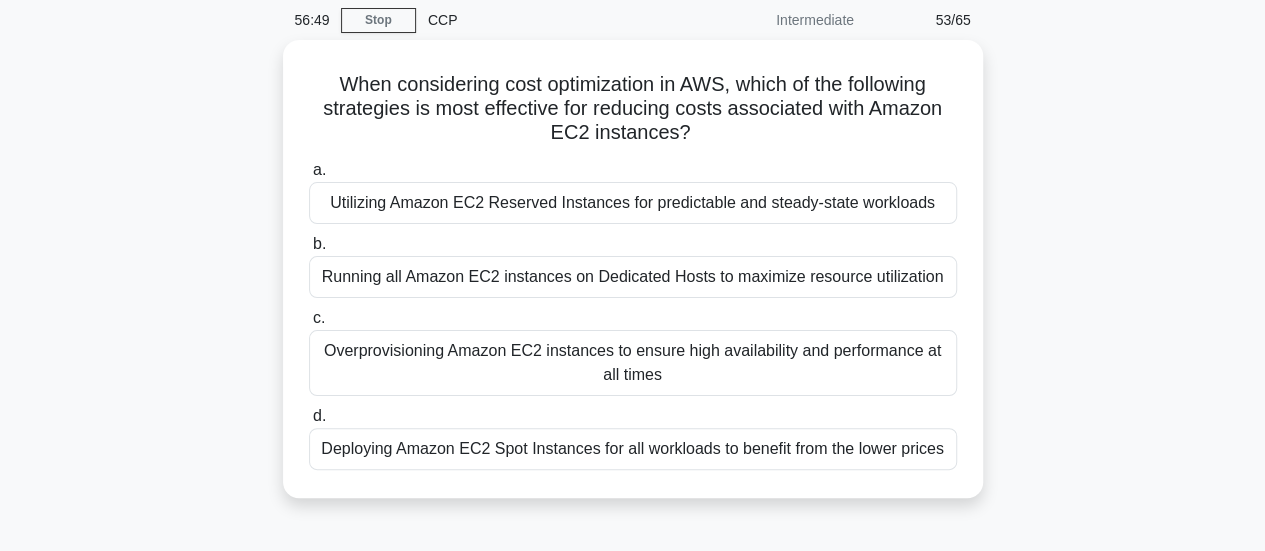 scroll, scrollTop: 79, scrollLeft: 0, axis: vertical 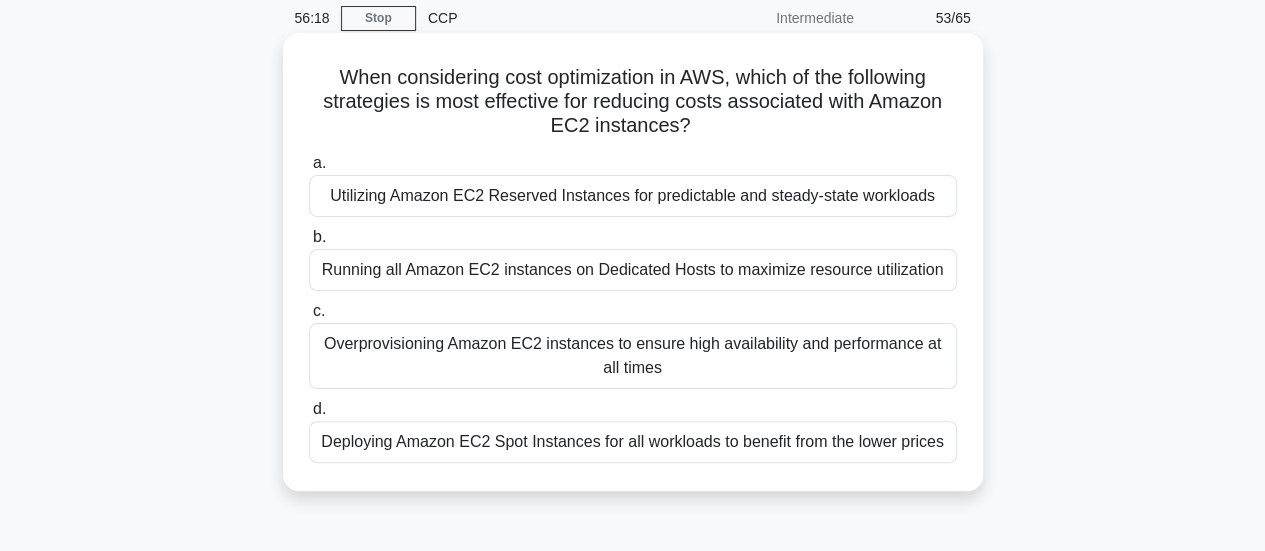 click on "Deploying Amazon EC2 Spot Instances for all workloads to benefit from the lower prices" at bounding box center (633, 442) 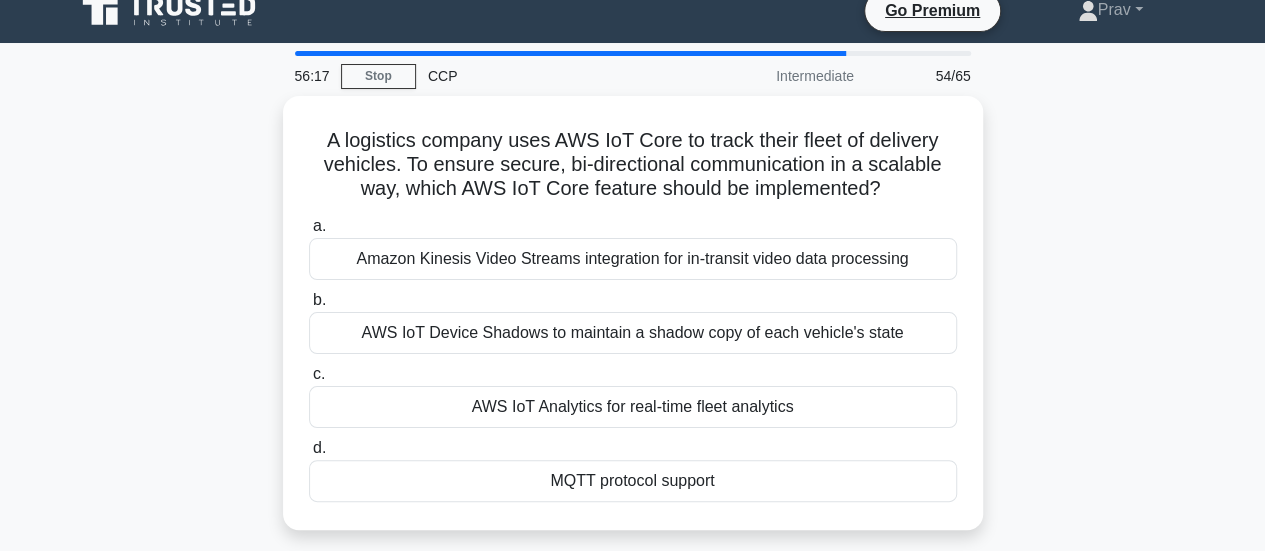 scroll, scrollTop: 0, scrollLeft: 0, axis: both 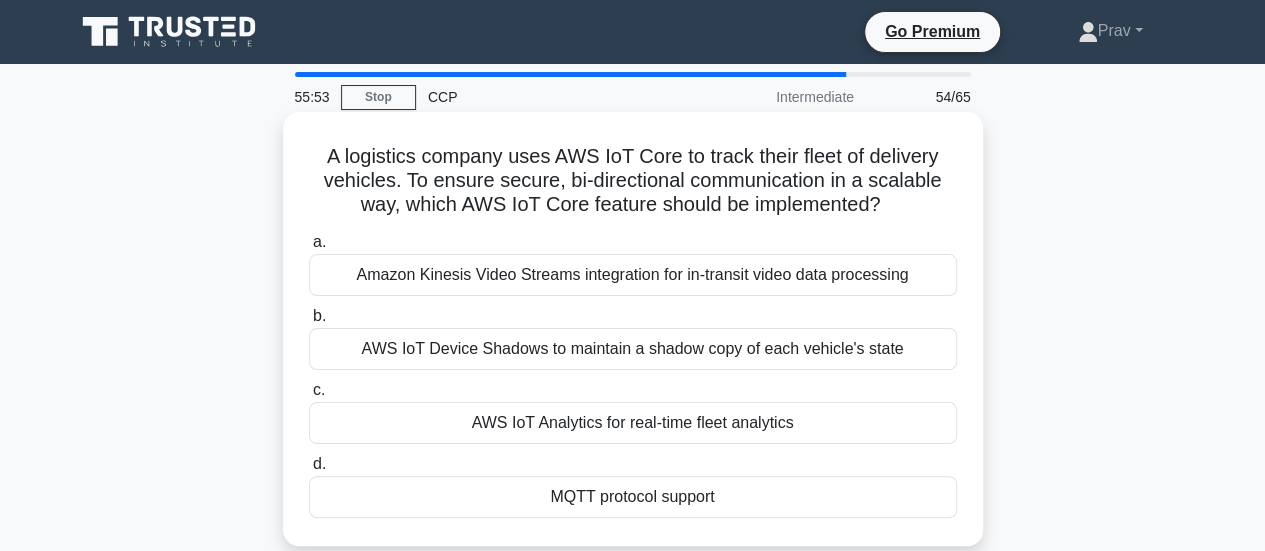 click on "AWS IoT Analytics for real-time fleet analytics" at bounding box center [633, 423] 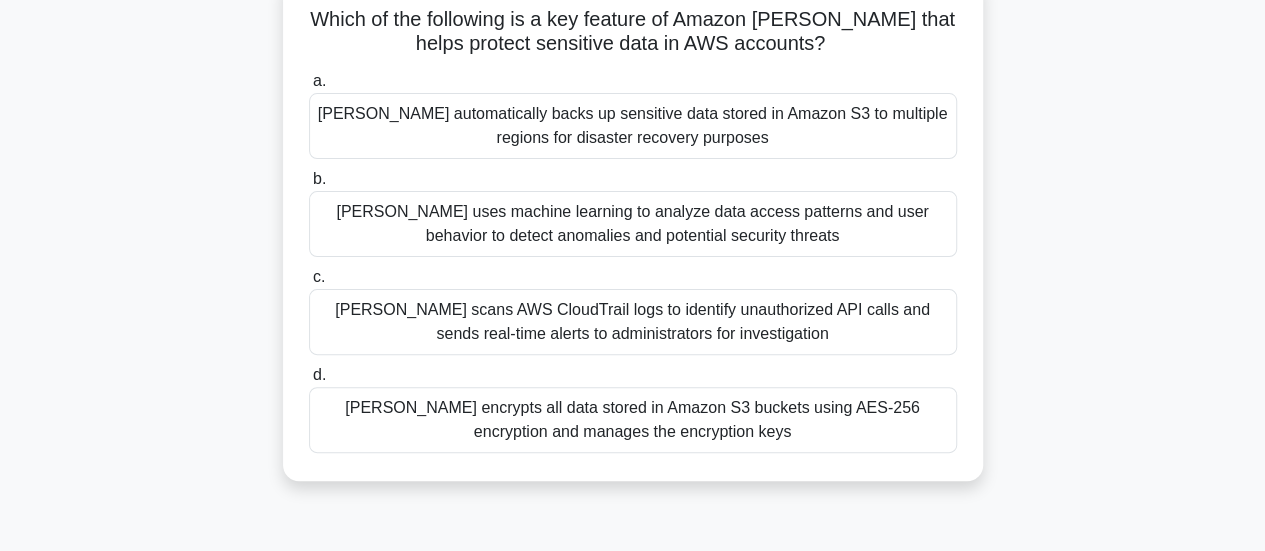 scroll, scrollTop: 144, scrollLeft: 0, axis: vertical 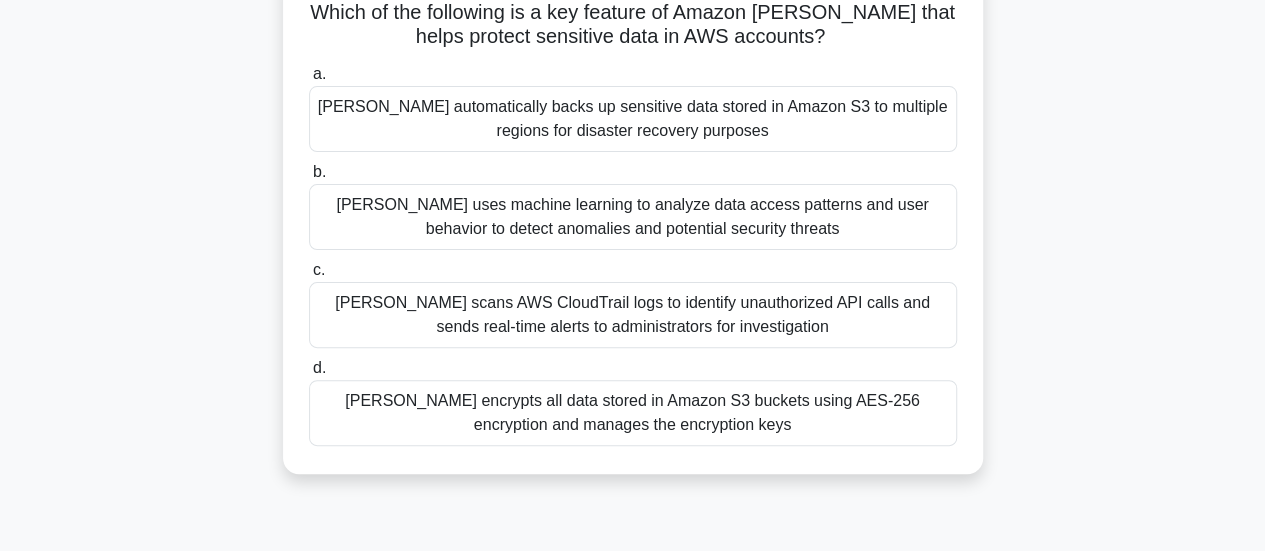 click on "Macie uses machine learning to analyze data access patterns and user behavior to detect anomalies and potential security threats" at bounding box center (633, 217) 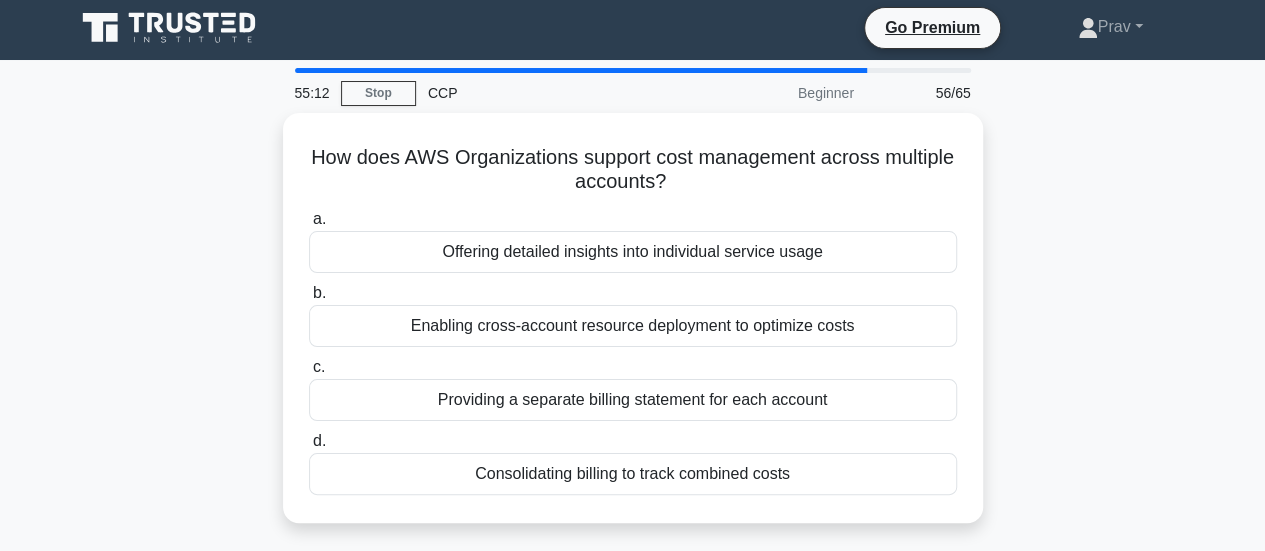 scroll, scrollTop: 0, scrollLeft: 0, axis: both 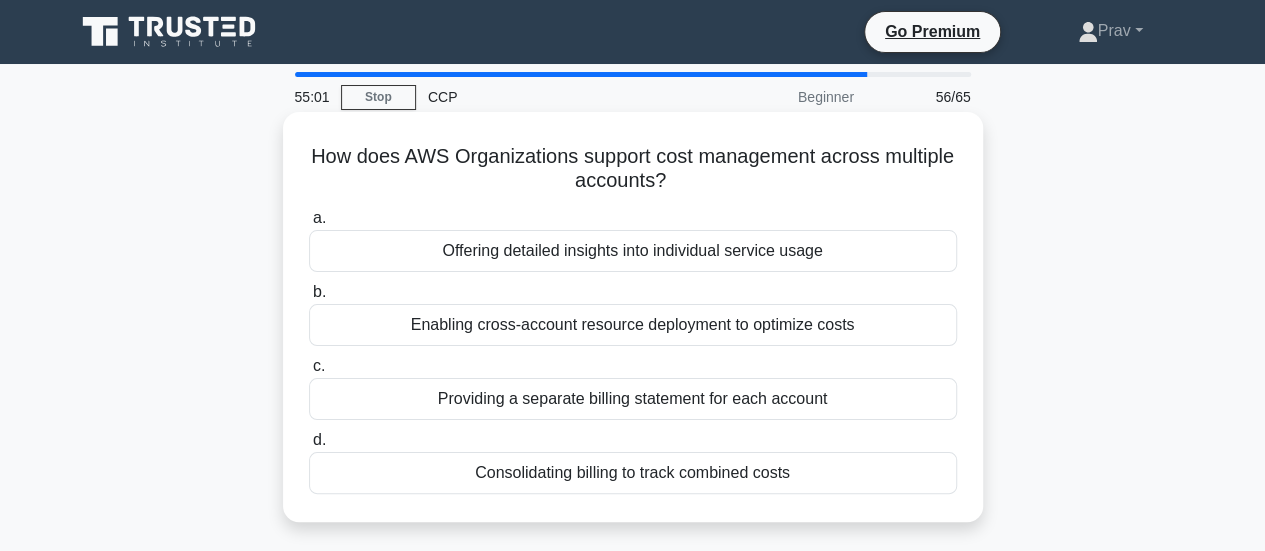 click on "Consolidating billing to track combined costs" at bounding box center (633, 473) 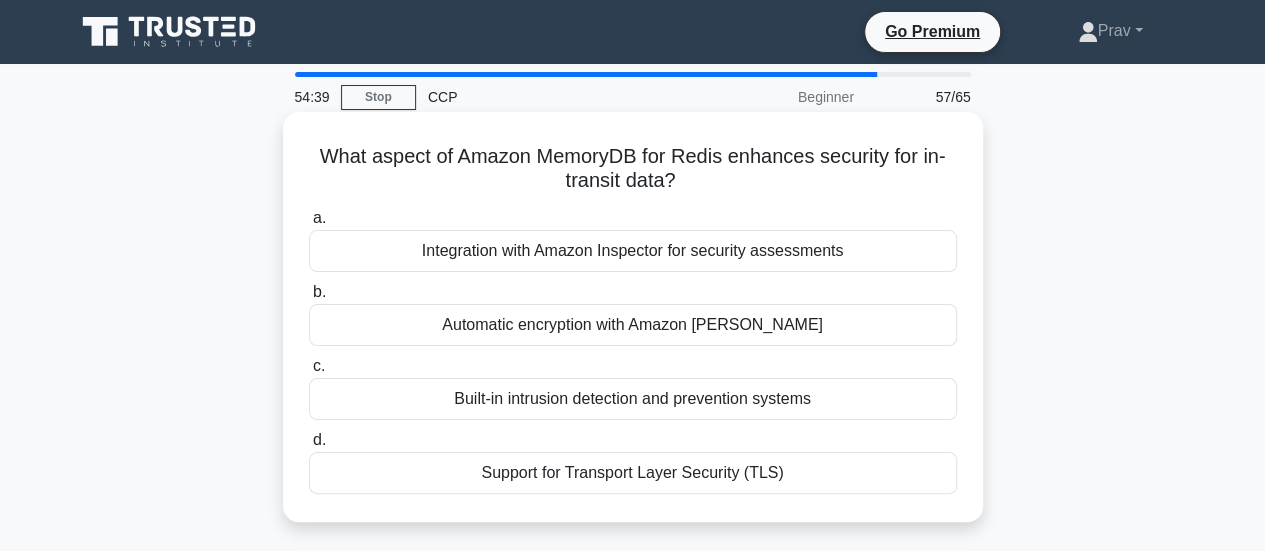 click on "Support for Transport Layer Security (TLS)" at bounding box center [633, 473] 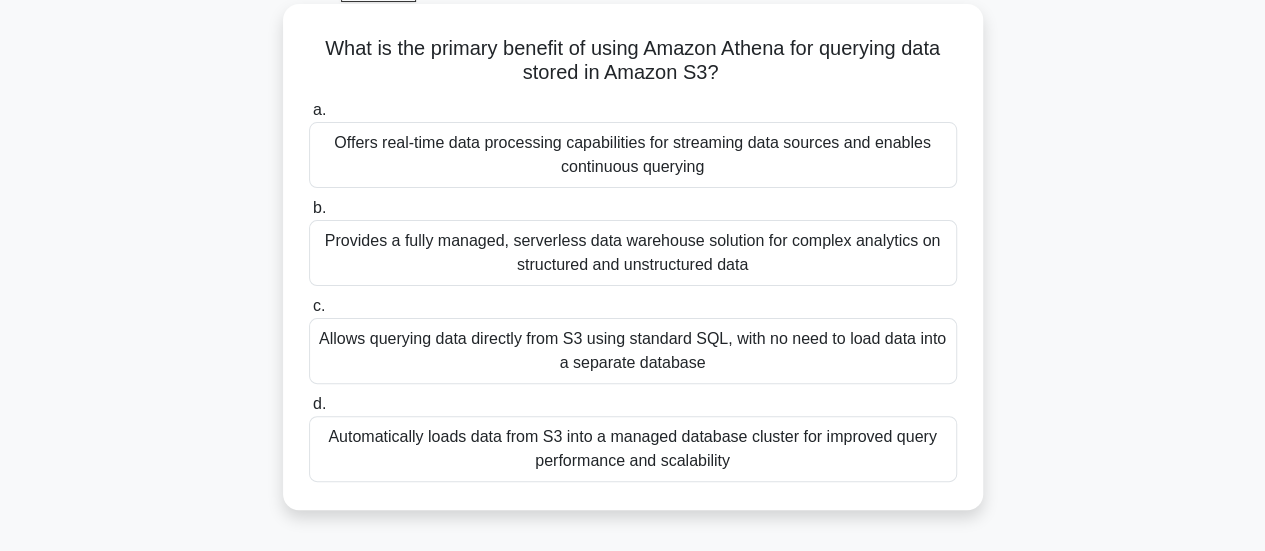 scroll, scrollTop: 112, scrollLeft: 0, axis: vertical 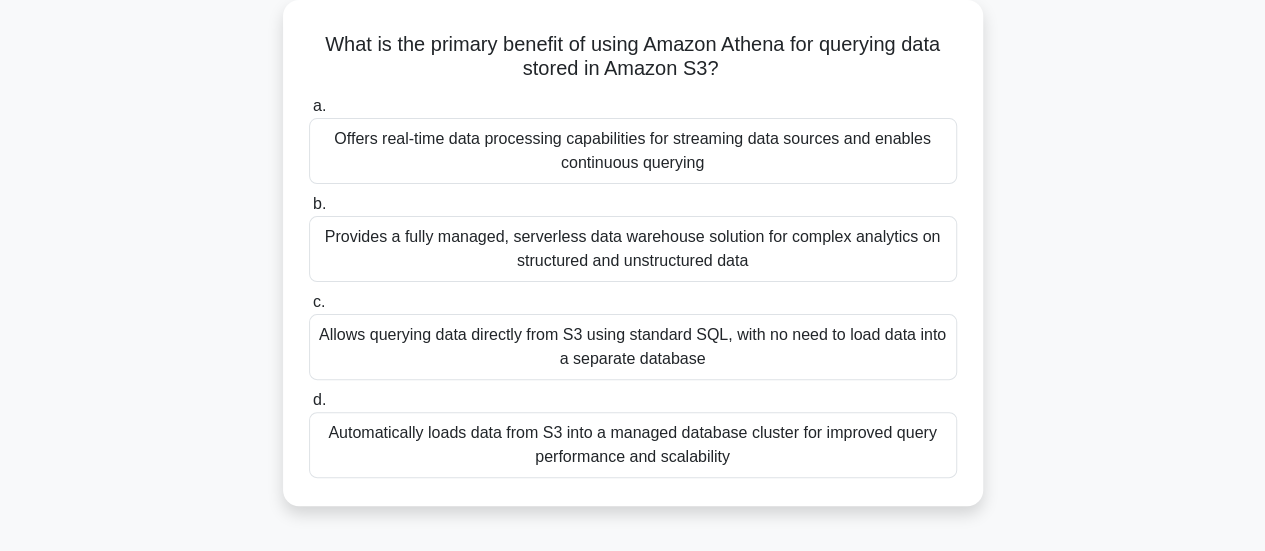 click on "Allows querying data directly from S3 using standard SQL, with no need to load data into a separate database" at bounding box center (633, 347) 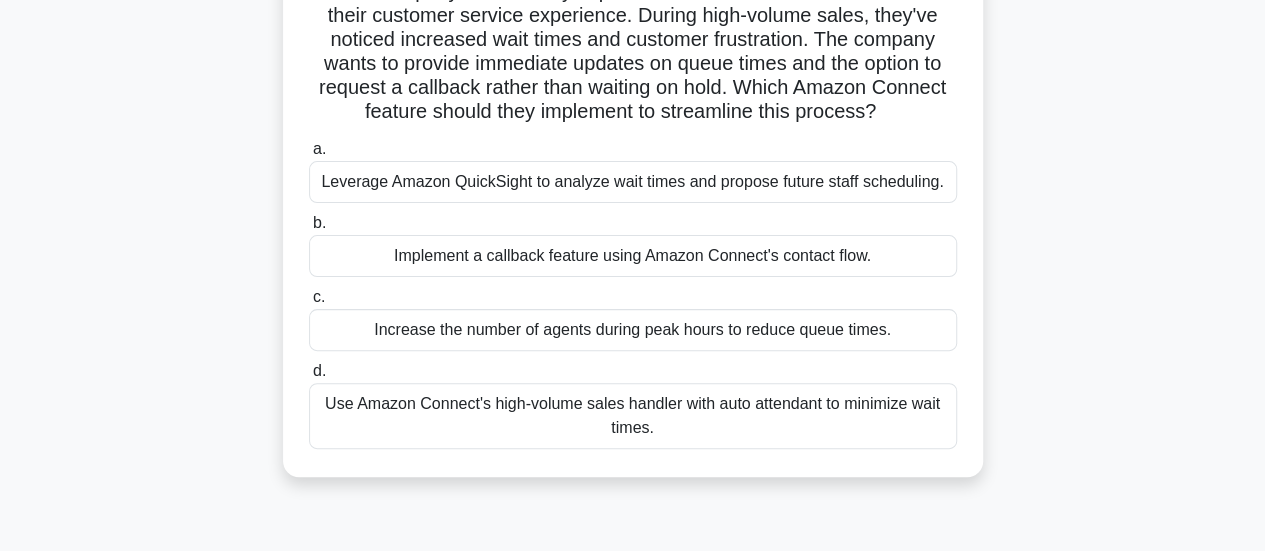 scroll, scrollTop: 166, scrollLeft: 0, axis: vertical 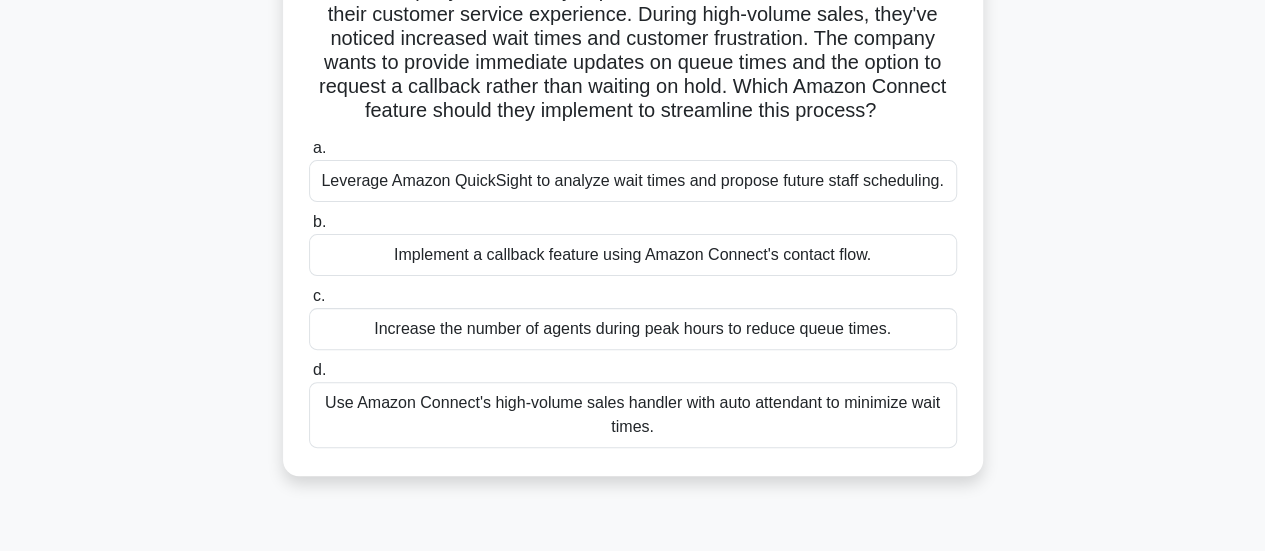 click on "Implement a callback feature using Amazon Connect's contact flow." at bounding box center (633, 255) 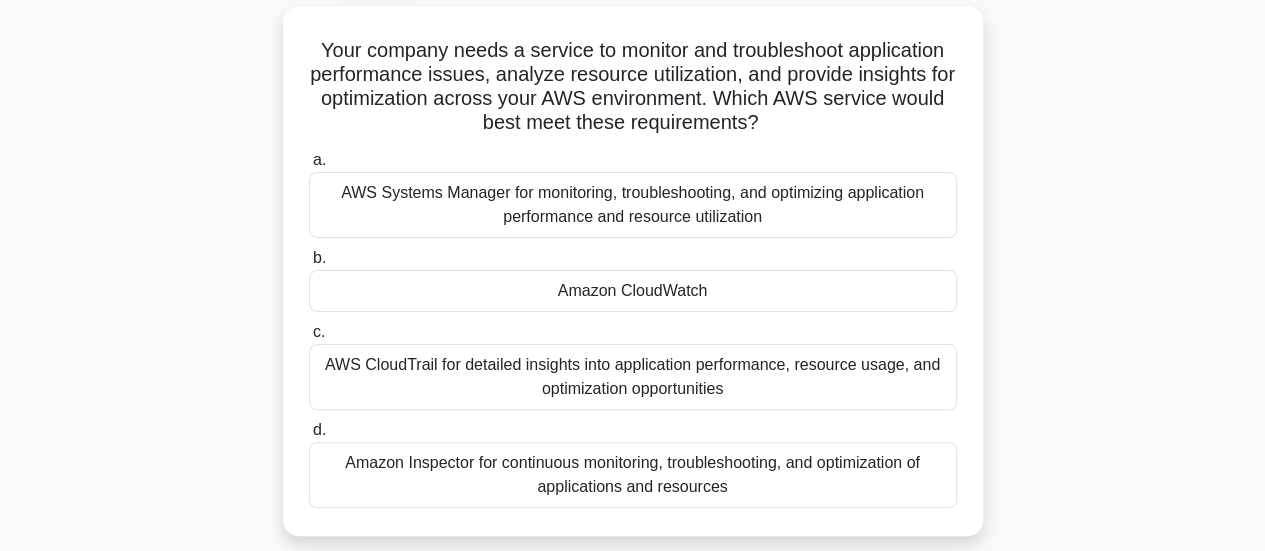 scroll, scrollTop: 105, scrollLeft: 0, axis: vertical 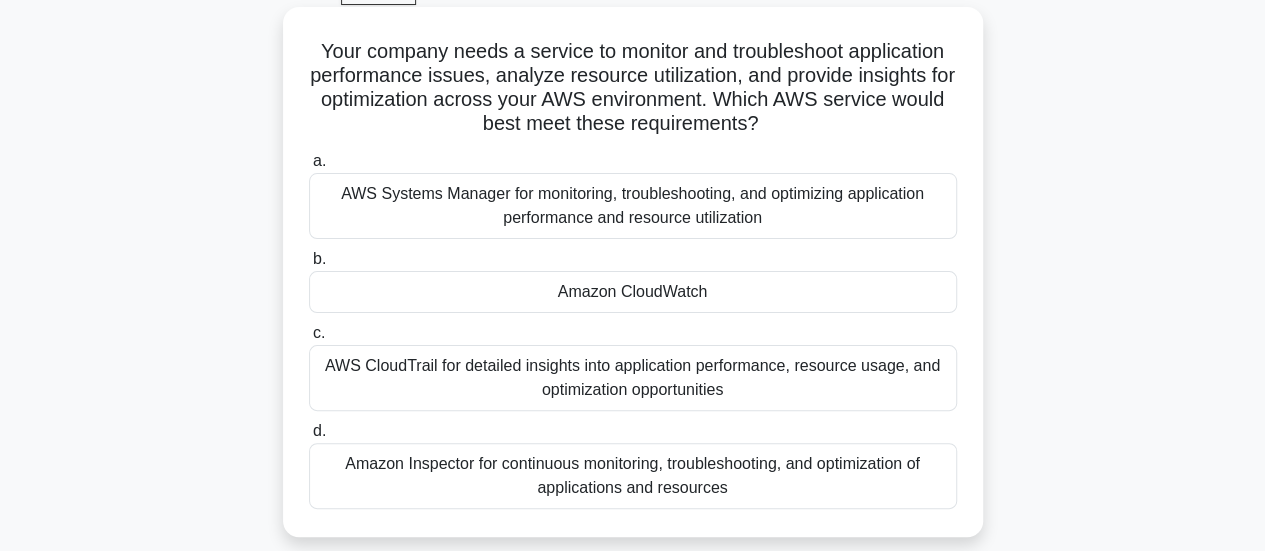 click on "Amazon CloudWatch" at bounding box center (633, 292) 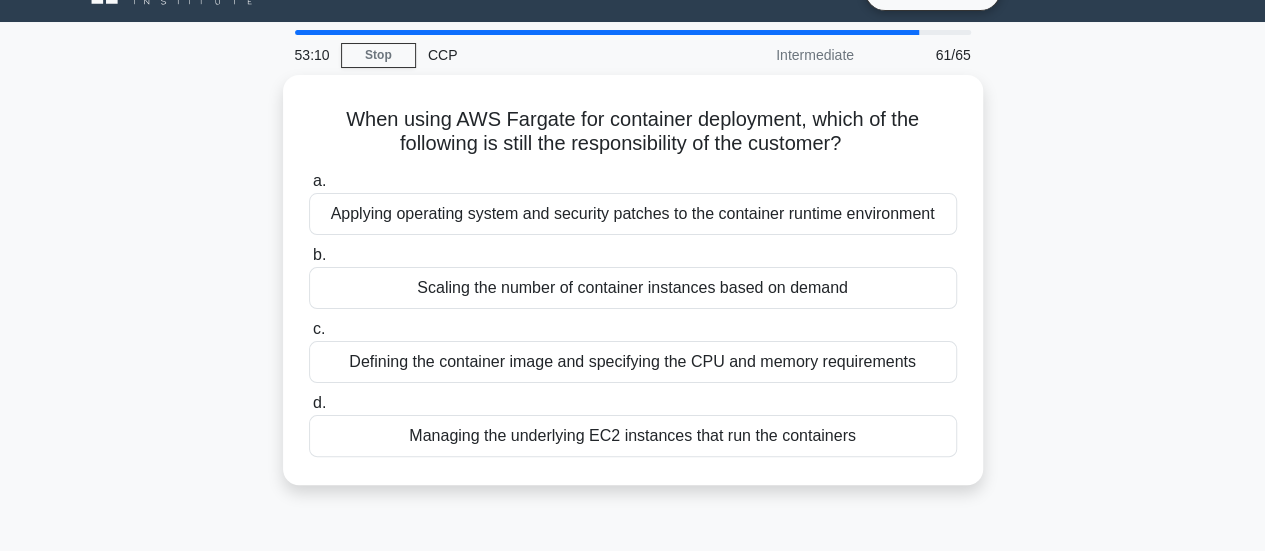 scroll, scrollTop: 0, scrollLeft: 0, axis: both 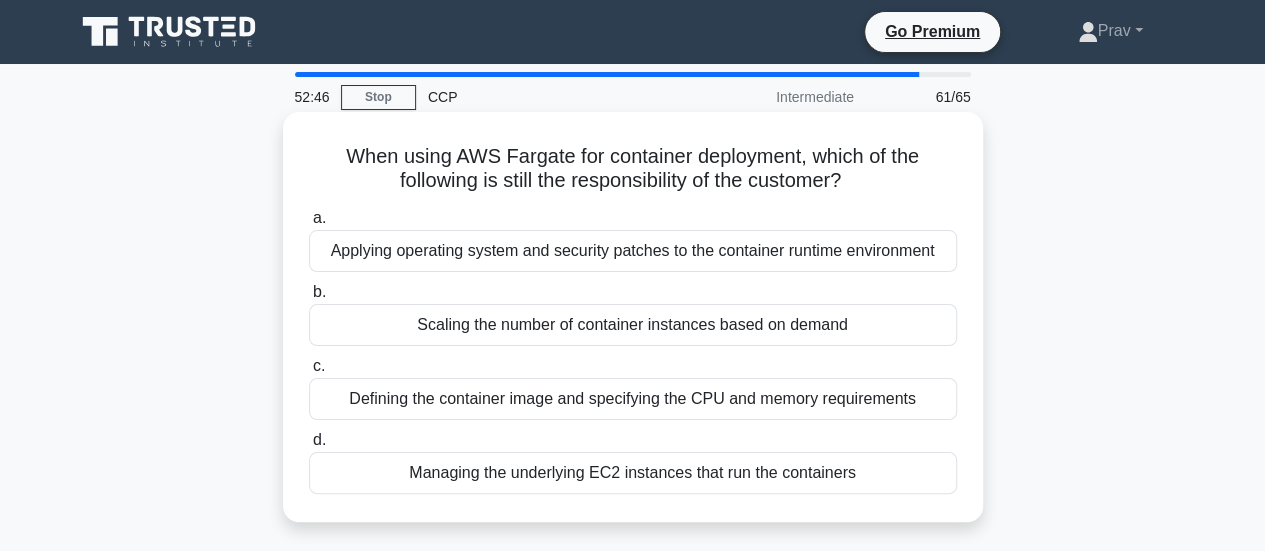 click on "Managing the underlying EC2 instances that run the containers" at bounding box center (633, 473) 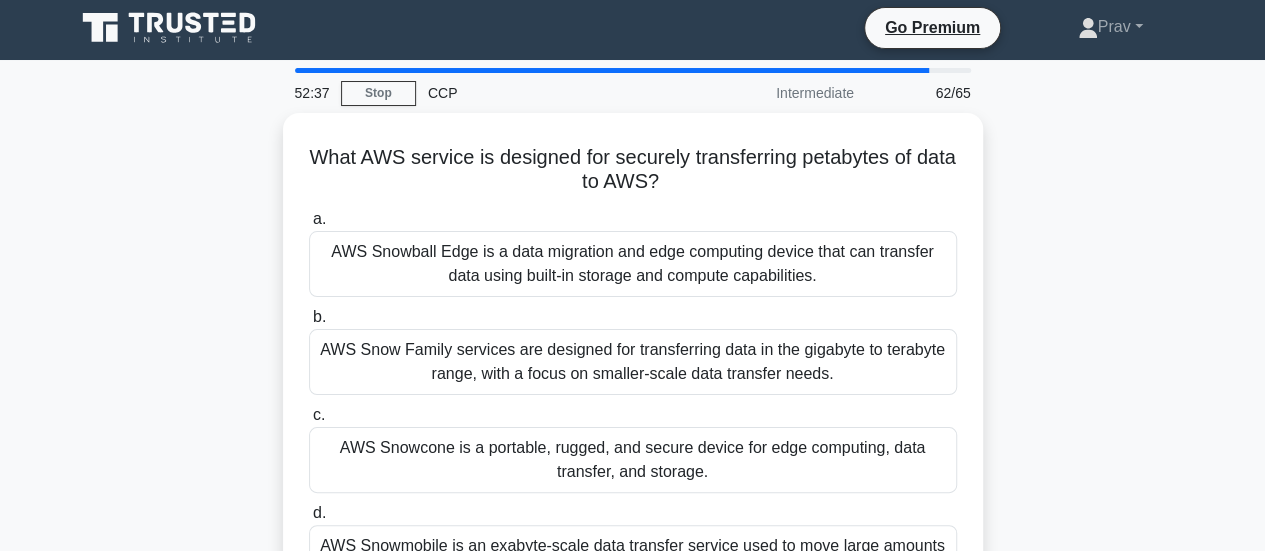 scroll, scrollTop: 0, scrollLeft: 0, axis: both 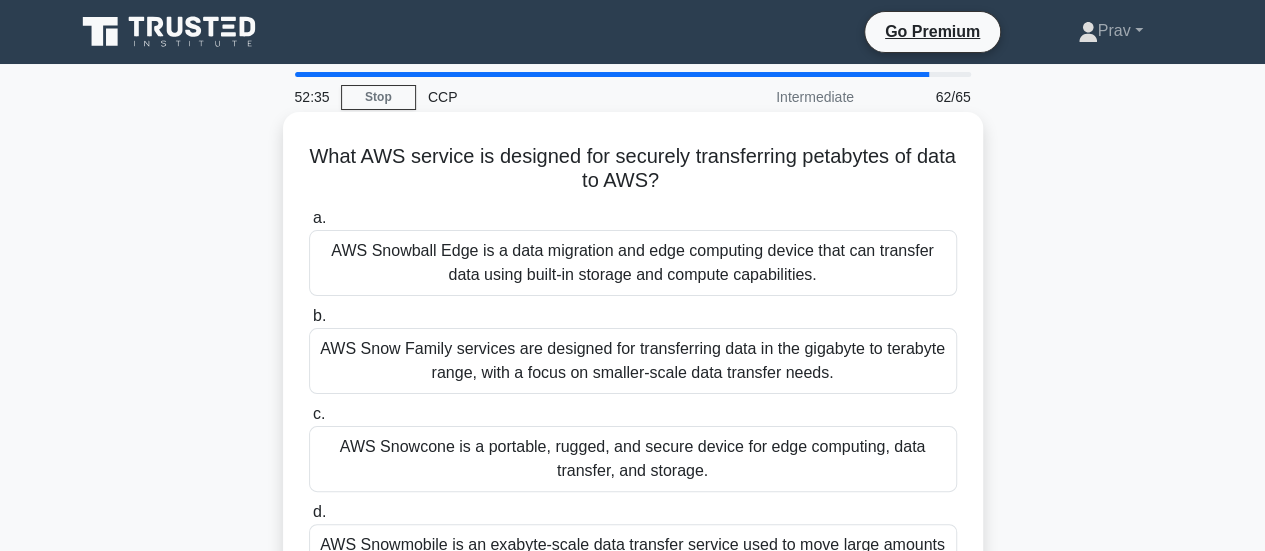 click on "AWS Snowball Edge is a data migration and edge computing device that can transfer data using built-in storage and compute capabilities." at bounding box center [633, 263] 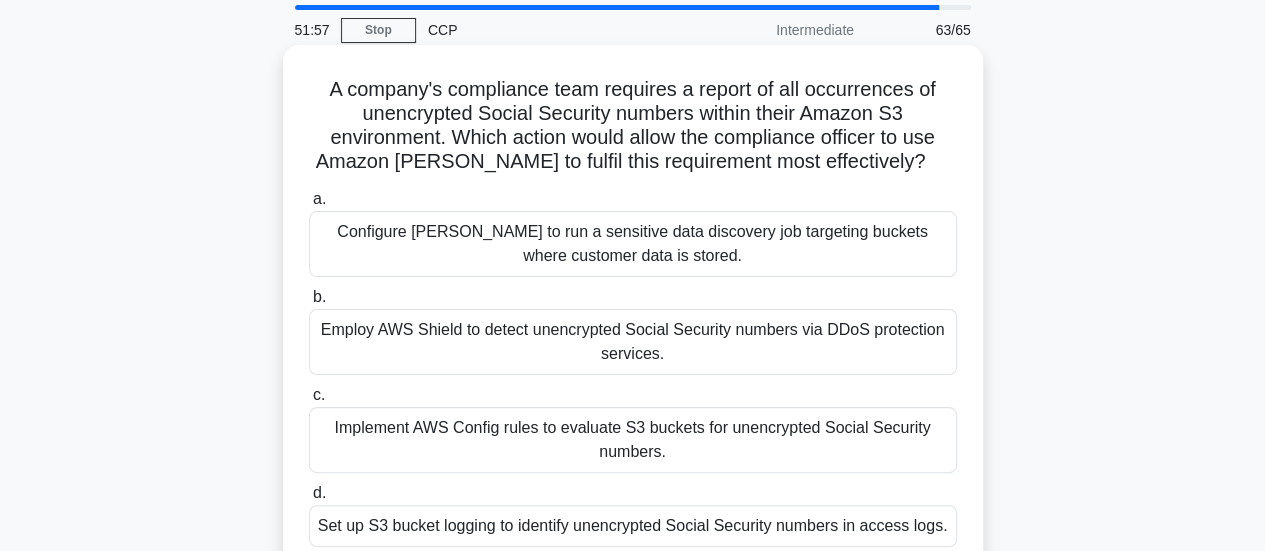 scroll, scrollTop: 61, scrollLeft: 0, axis: vertical 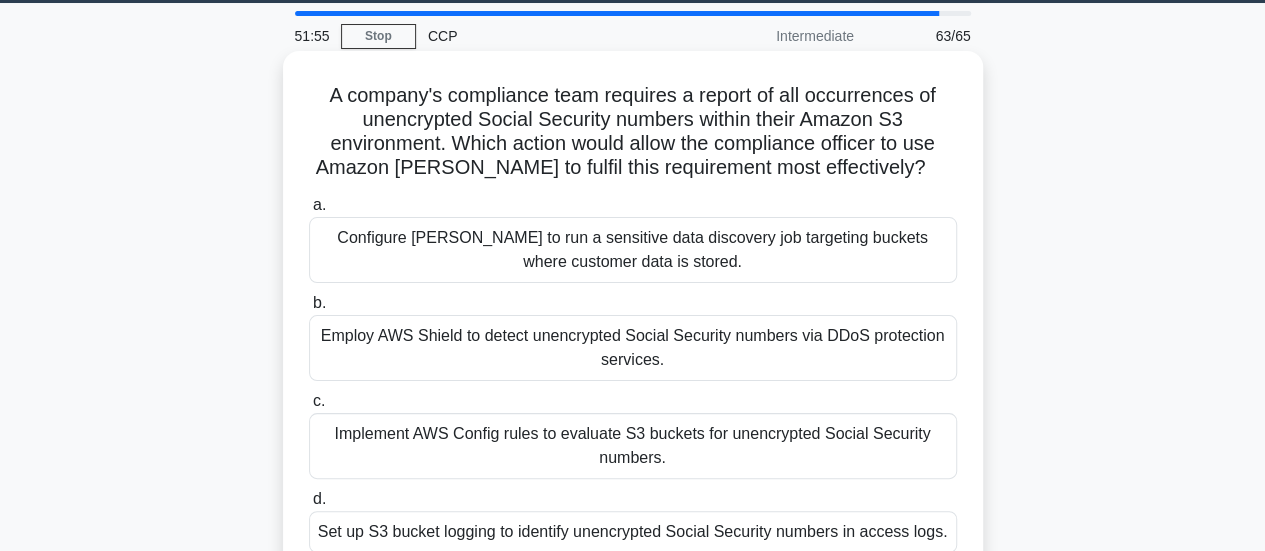 click on "Configure Macie to run a sensitive data discovery job targeting buckets where customer data is stored." at bounding box center [633, 250] 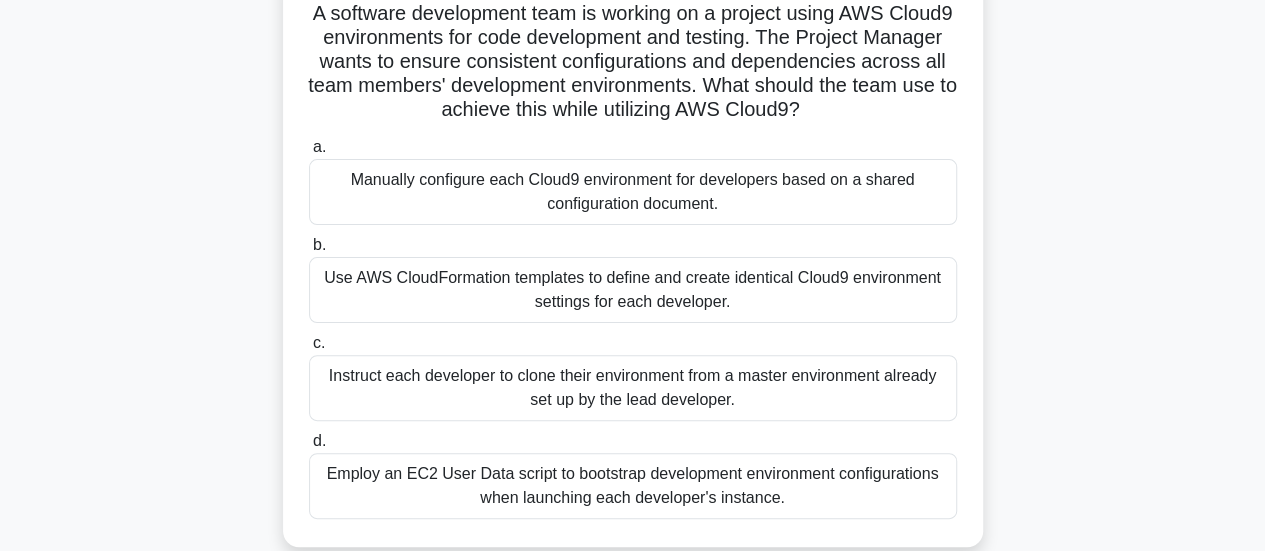 scroll, scrollTop: 147, scrollLeft: 0, axis: vertical 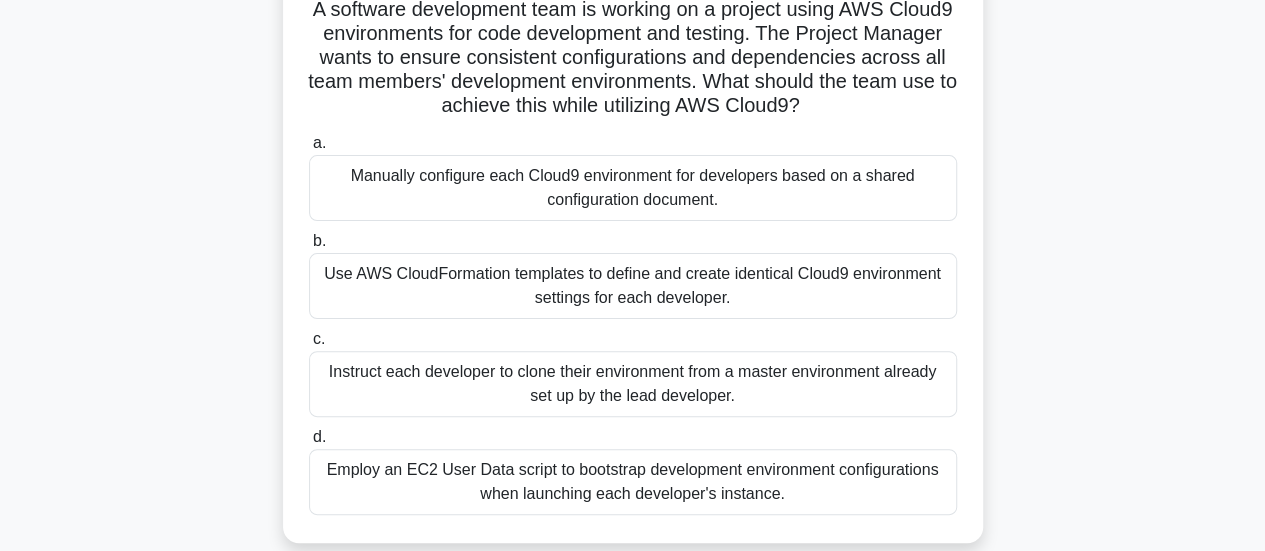 click on "Use AWS CloudFormation templates to define and create identical Cloud9 environment settings for each developer." at bounding box center [633, 286] 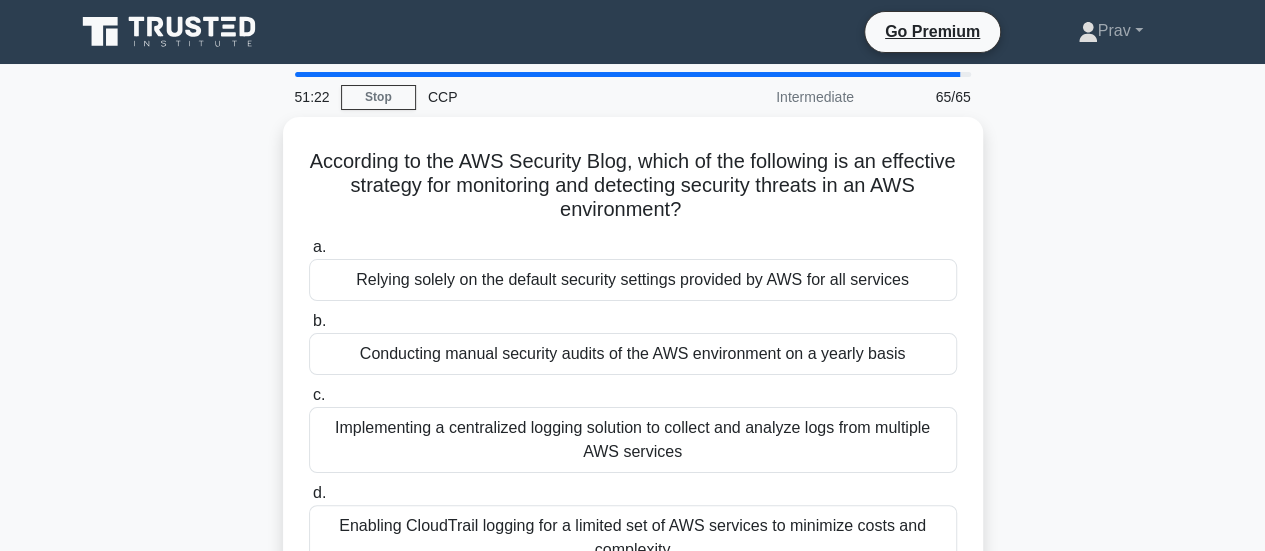 scroll, scrollTop: 0, scrollLeft: 0, axis: both 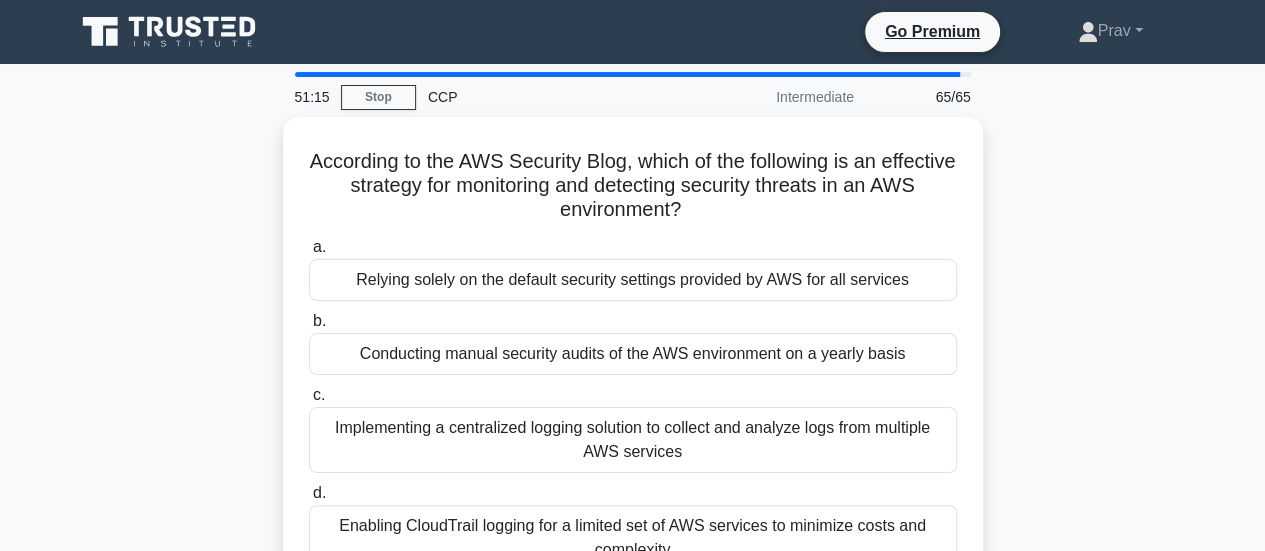 click on "Relying solely on the default security settings provided by AWS for all services" at bounding box center [633, 280] 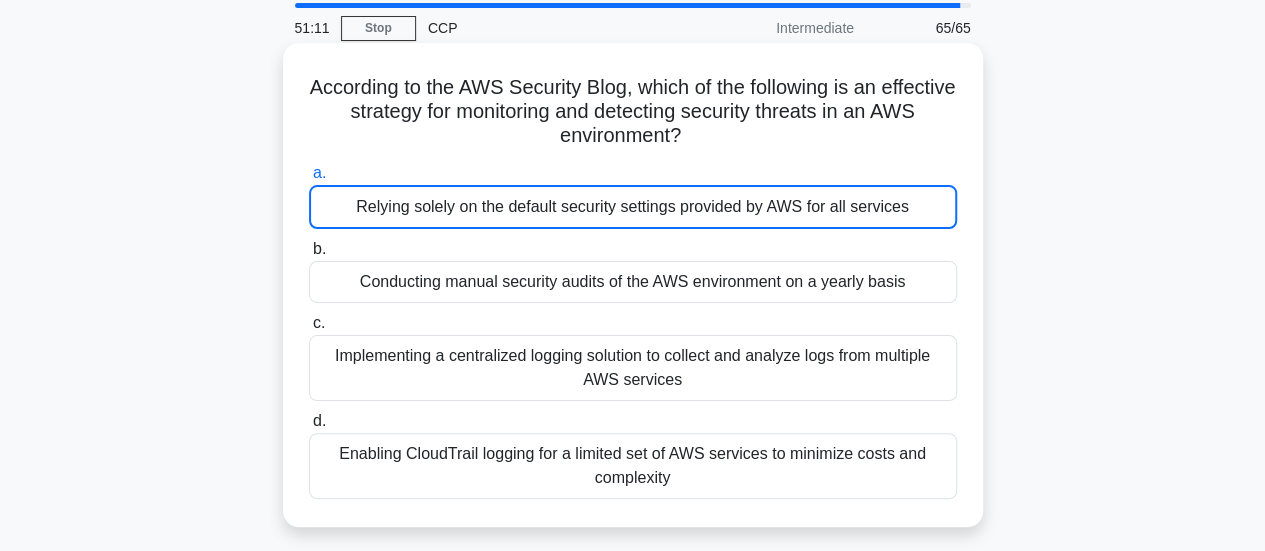 scroll, scrollTop: 70, scrollLeft: 0, axis: vertical 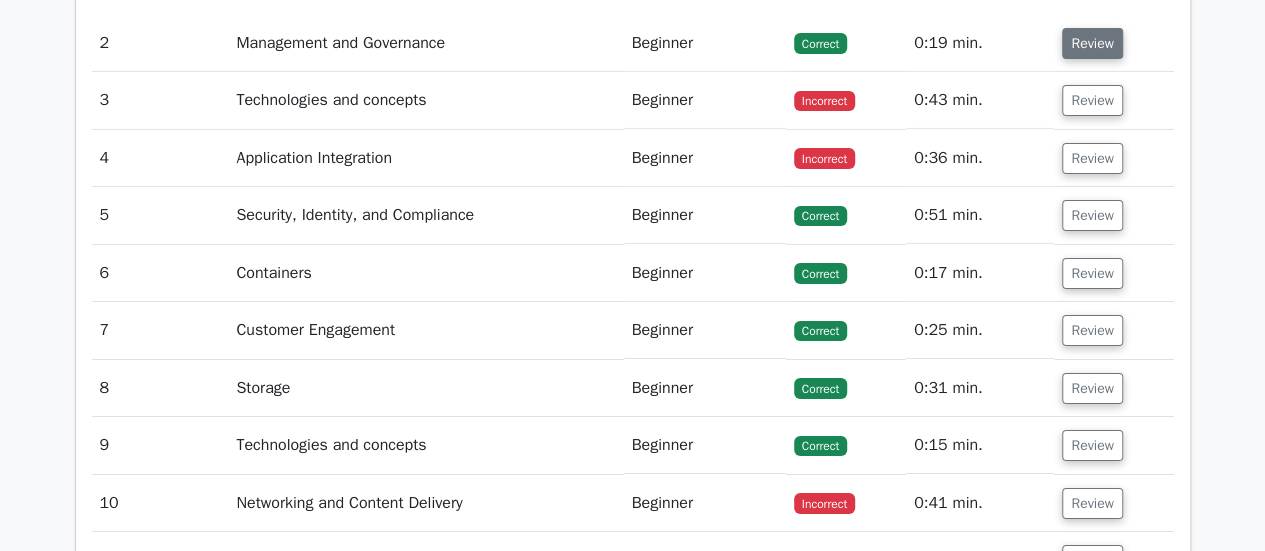 click on "Review" at bounding box center (1092, 43) 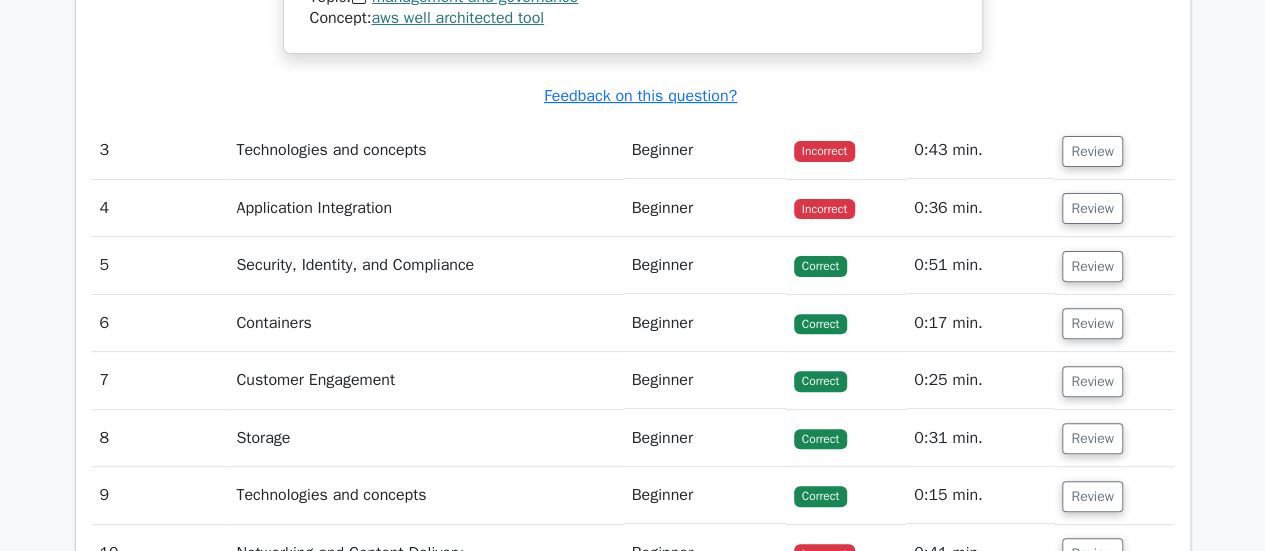 scroll, scrollTop: 3994, scrollLeft: 0, axis: vertical 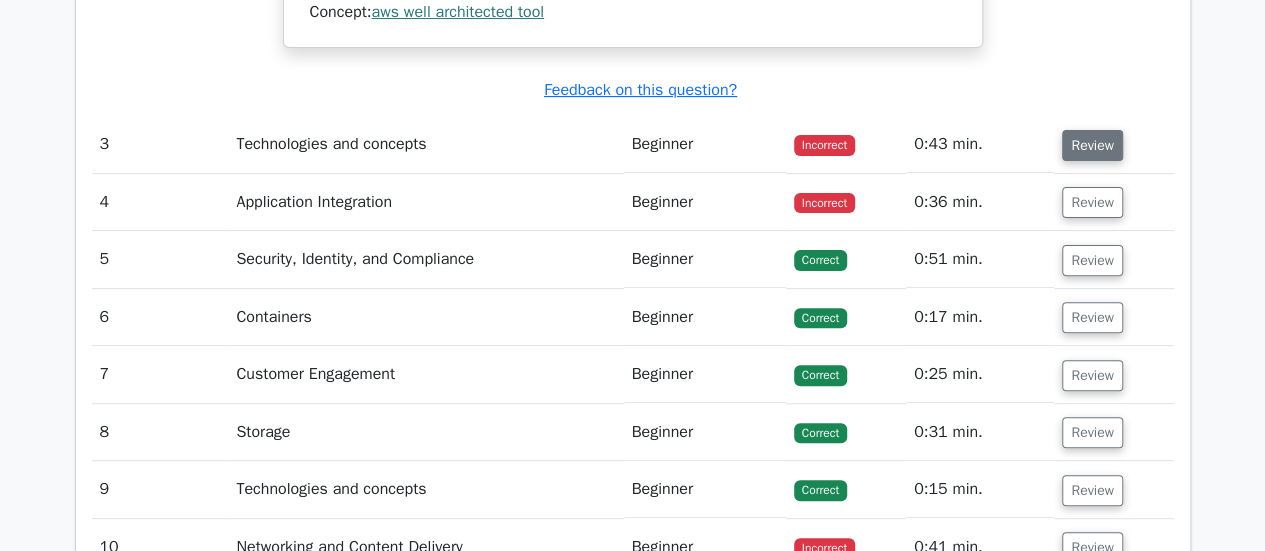click on "Review" at bounding box center [1092, 145] 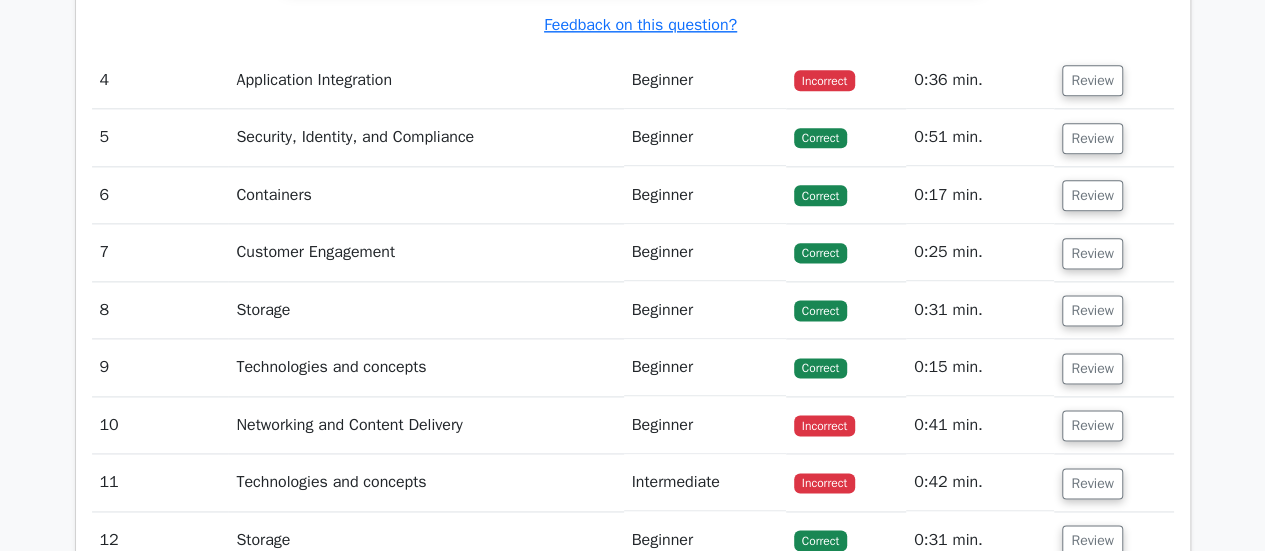 scroll, scrollTop: 4972, scrollLeft: 0, axis: vertical 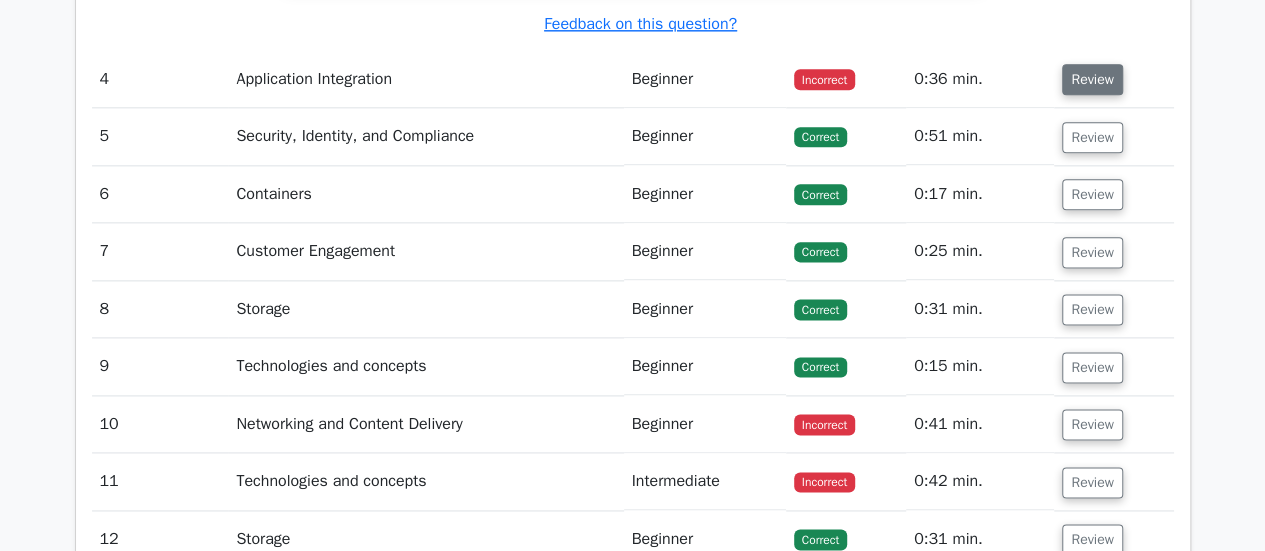 click on "Review" at bounding box center [1092, 79] 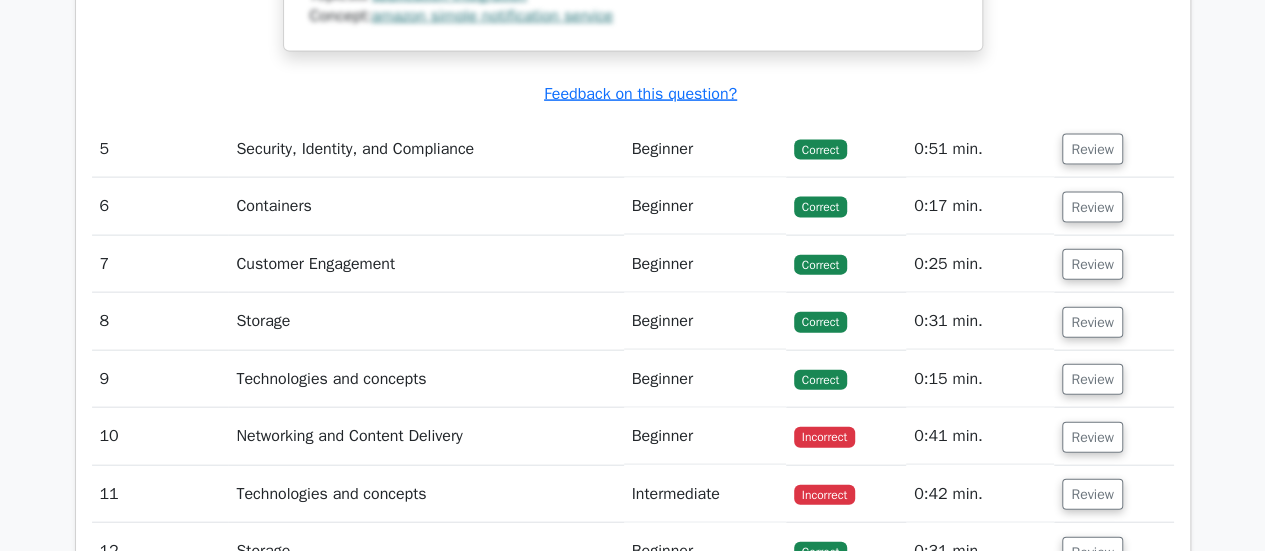 scroll, scrollTop: 5919, scrollLeft: 0, axis: vertical 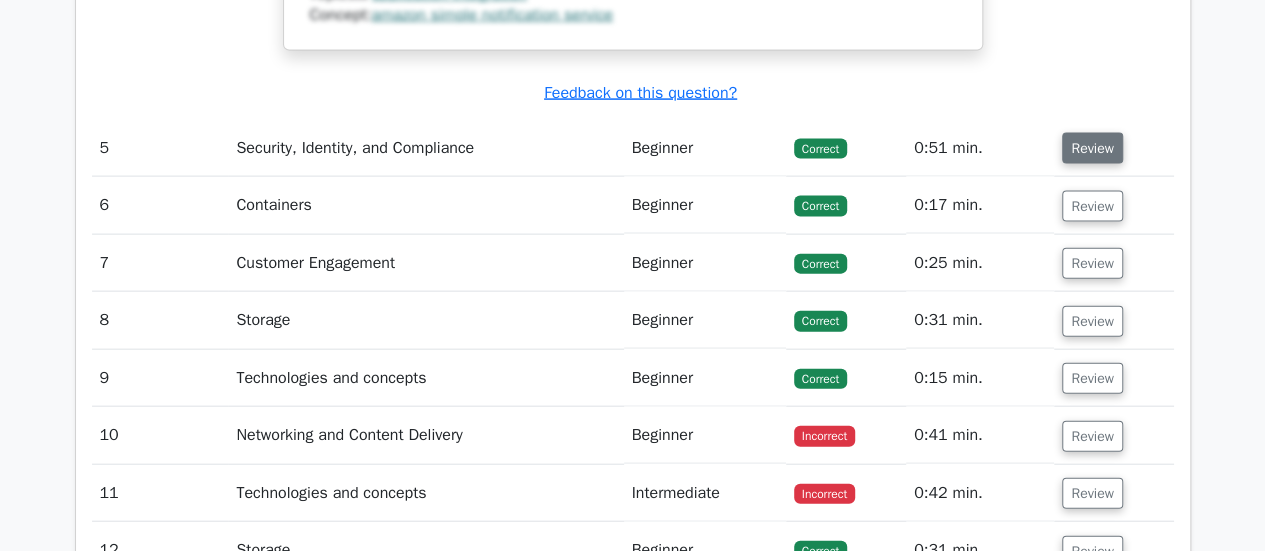 click on "Review" at bounding box center [1092, 148] 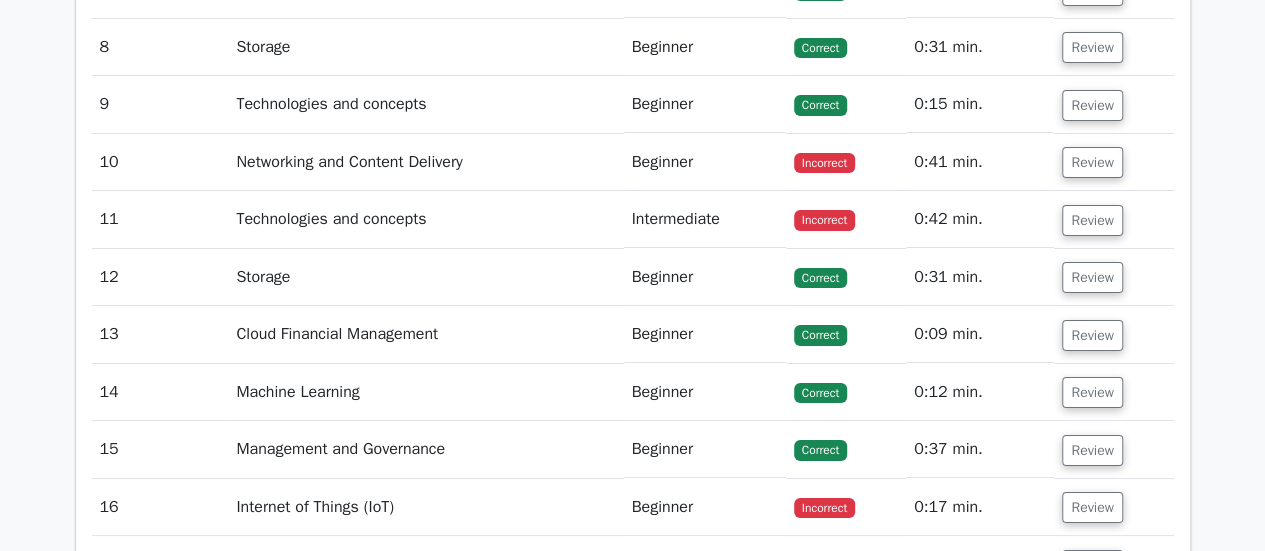 scroll, scrollTop: 7312, scrollLeft: 0, axis: vertical 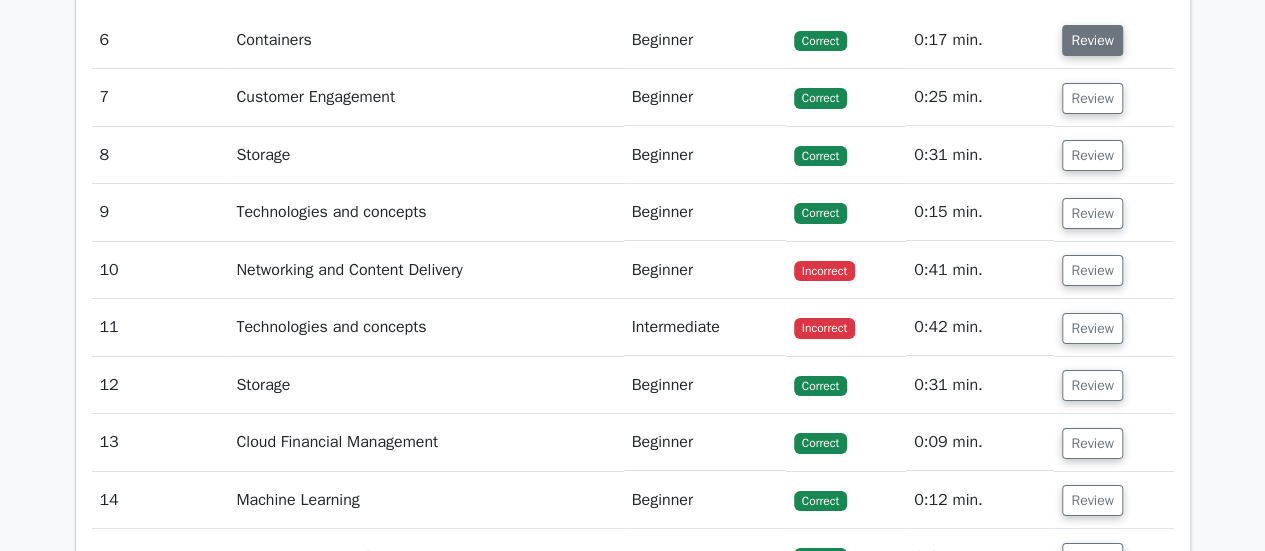 click on "Review" at bounding box center (1092, 40) 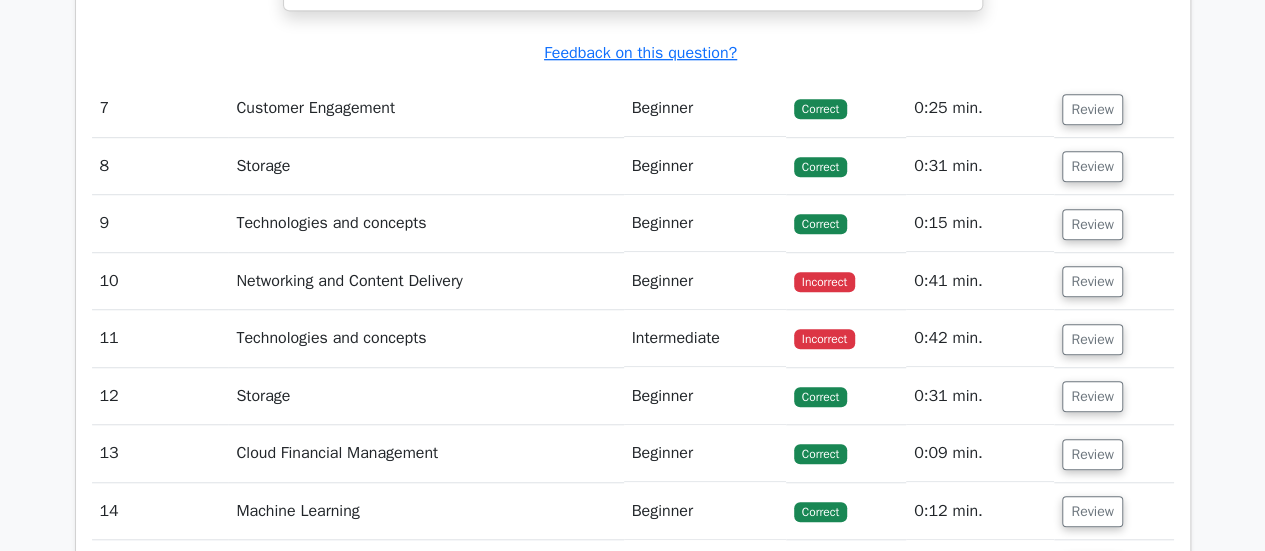 scroll, scrollTop: 8192, scrollLeft: 0, axis: vertical 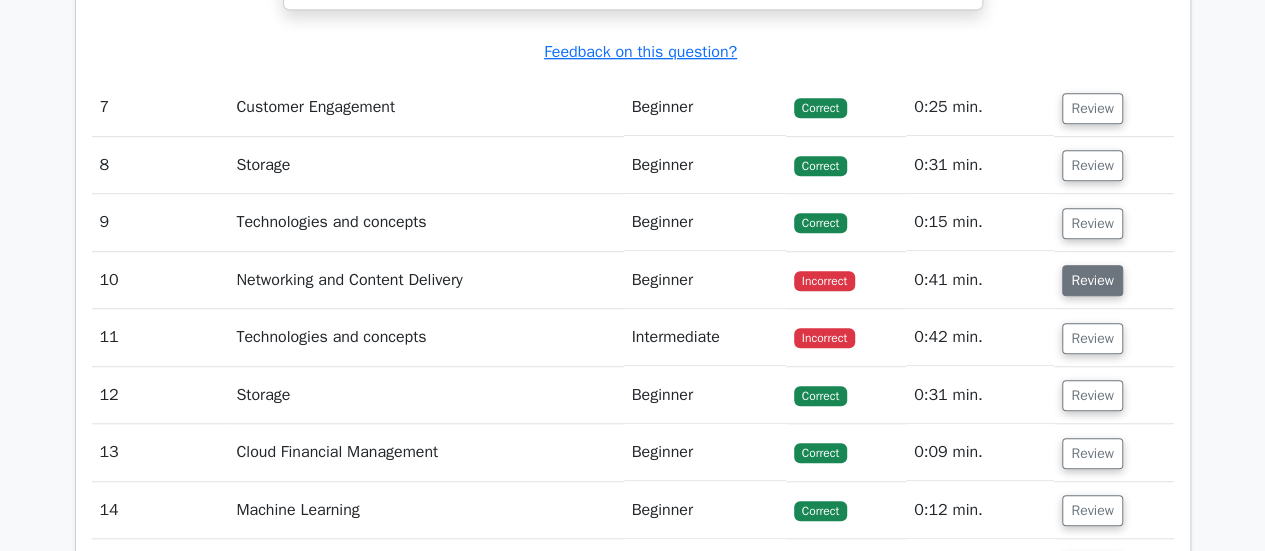 click on "Review" at bounding box center [1092, 280] 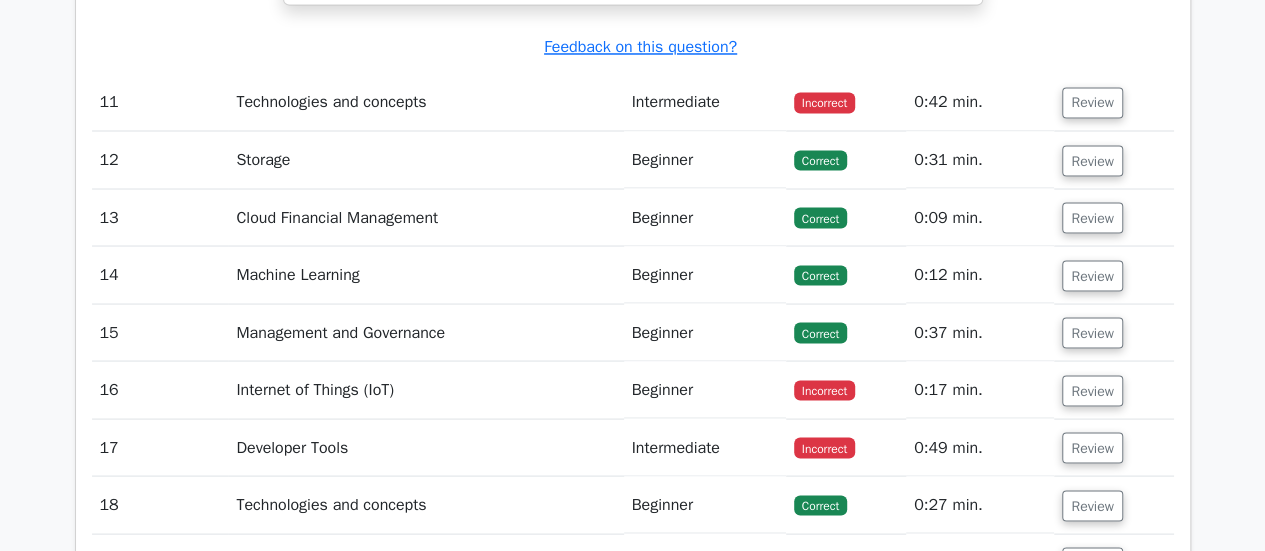 scroll, scrollTop: 9357, scrollLeft: 0, axis: vertical 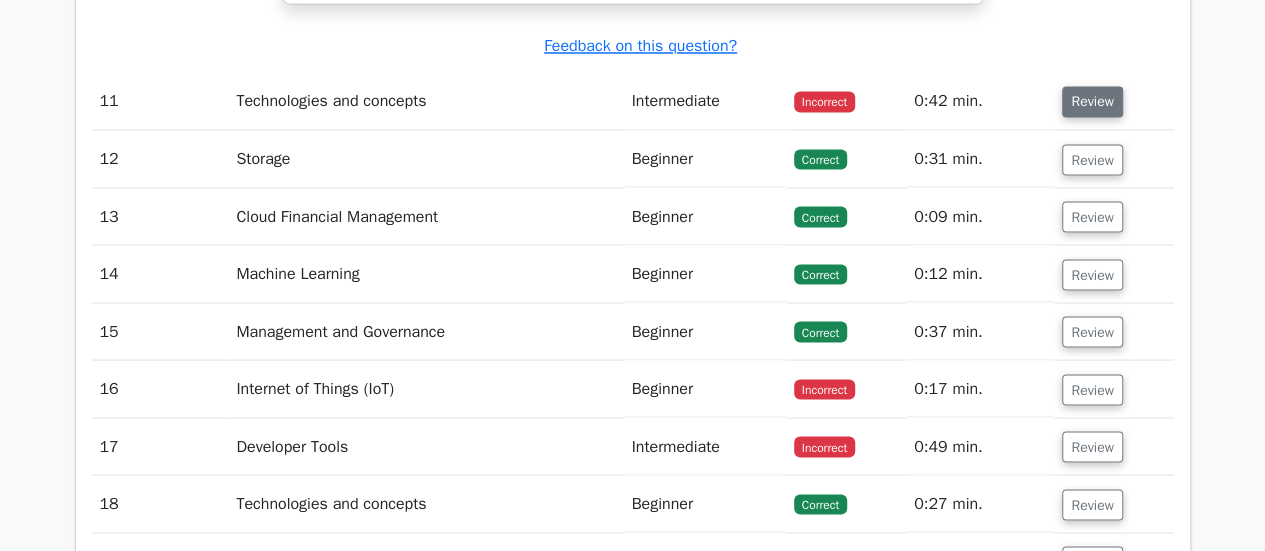 drag, startPoint x: 1094, startPoint y: 72, endPoint x: 1092, endPoint y: 87, distance: 15.132746 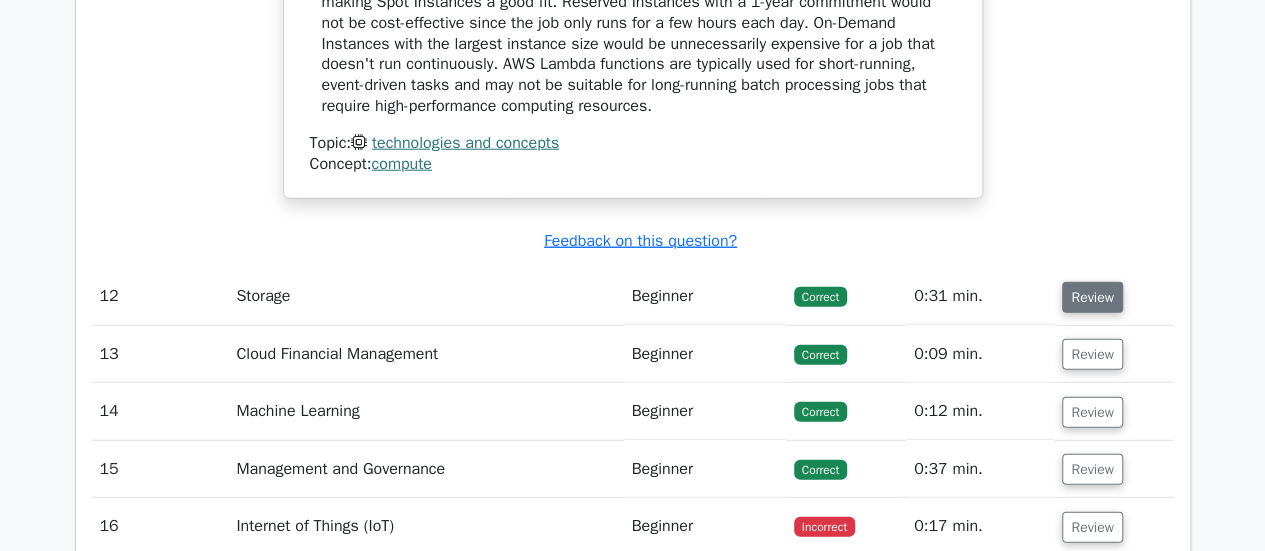 scroll, scrollTop: 10267, scrollLeft: 0, axis: vertical 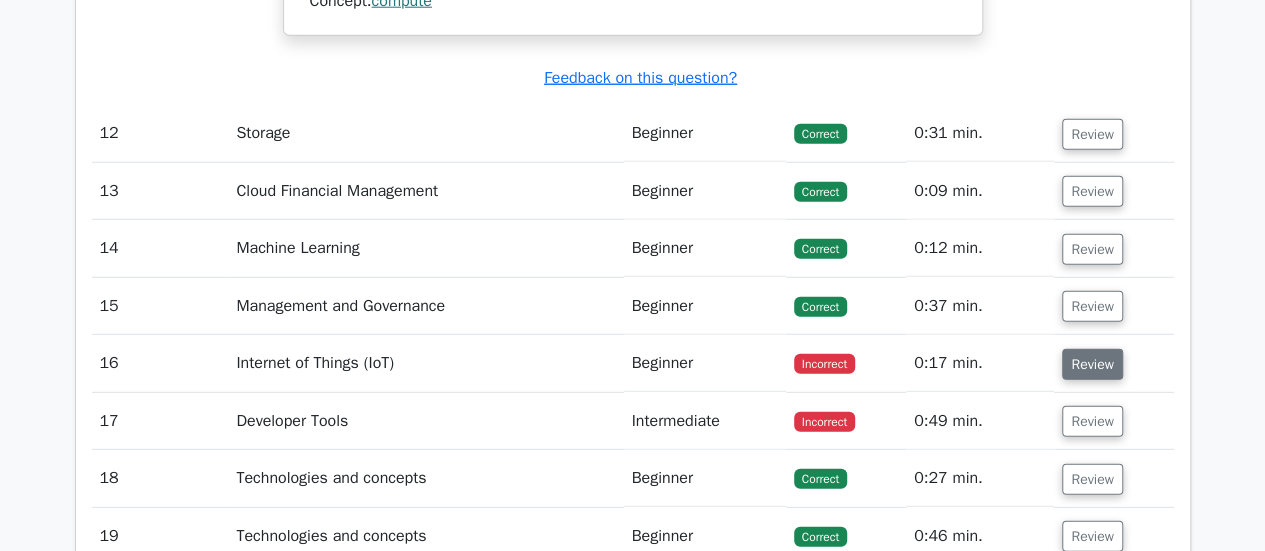 click on "Review" at bounding box center (1092, 364) 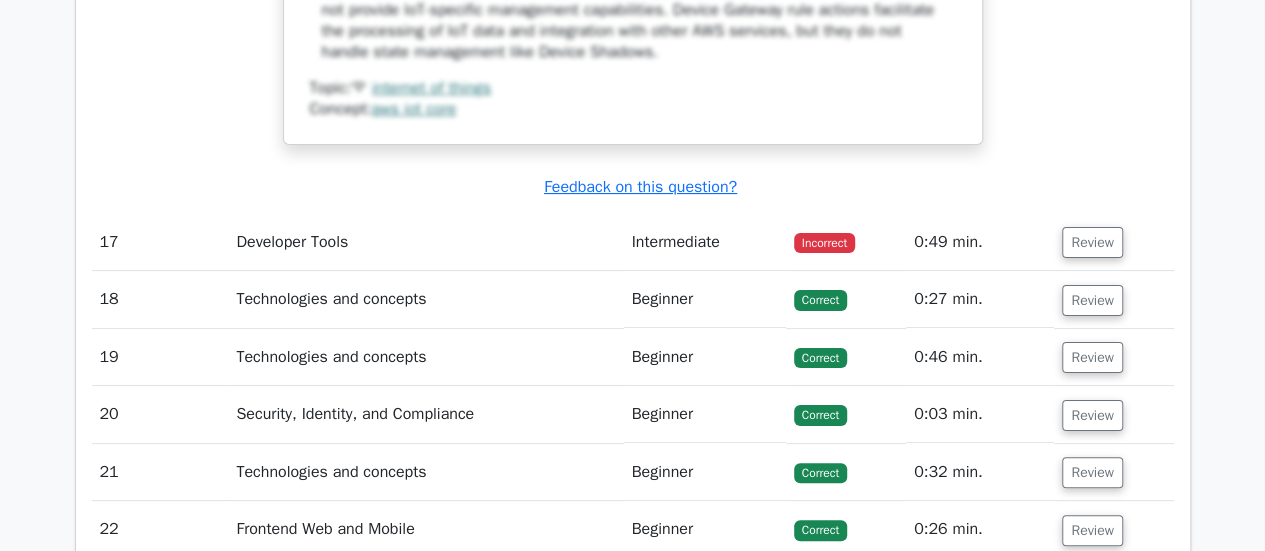 scroll, scrollTop: 11418, scrollLeft: 0, axis: vertical 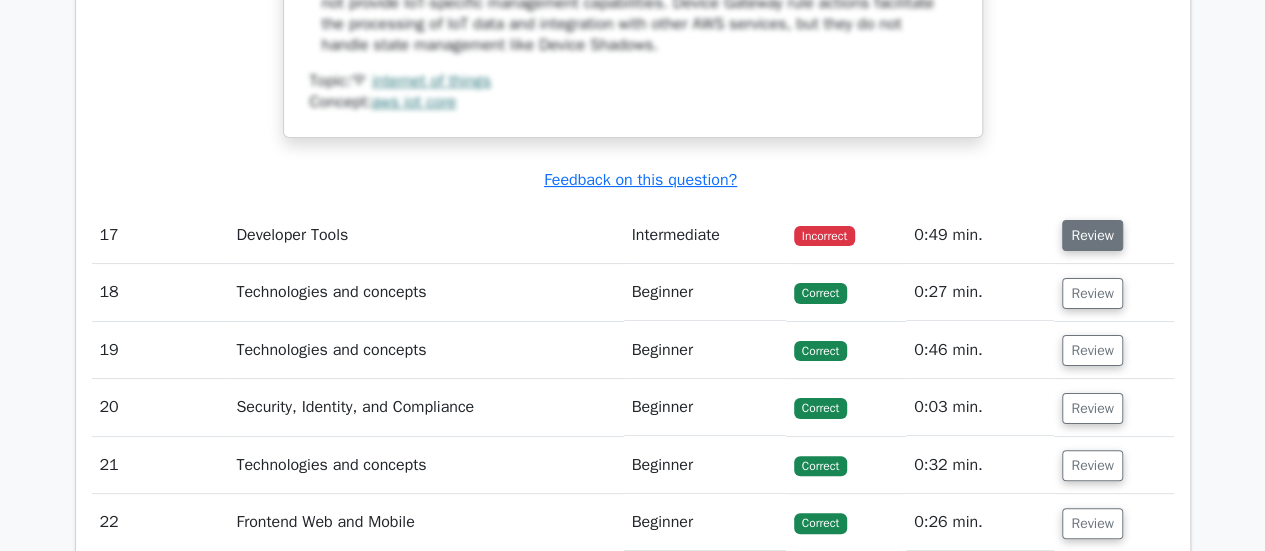 click on "Review" at bounding box center [1092, 235] 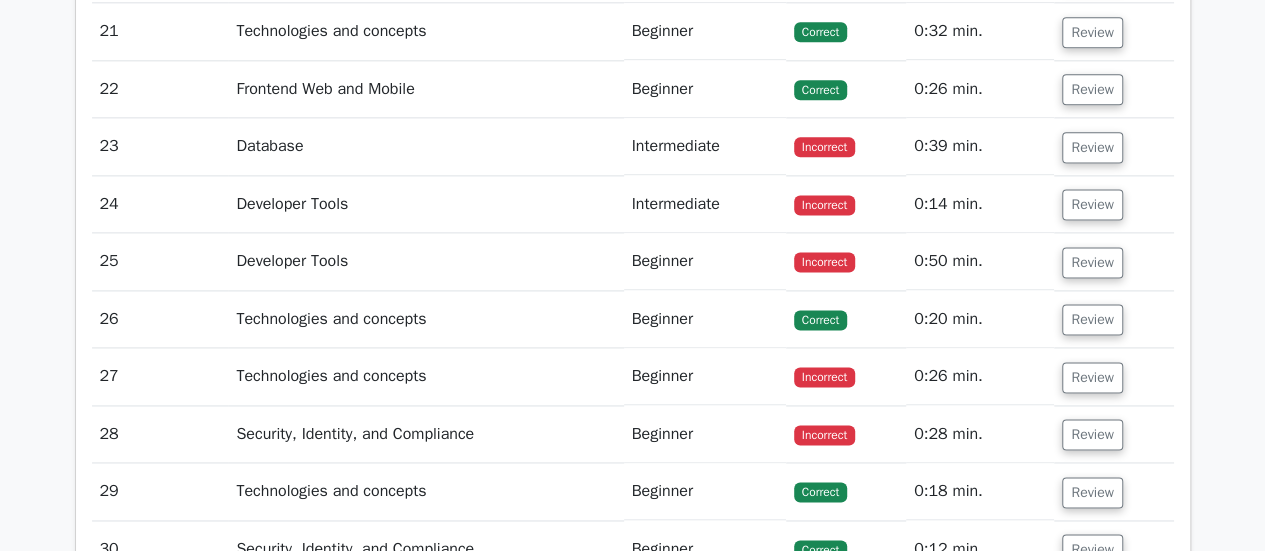 scroll, scrollTop: 12647, scrollLeft: 0, axis: vertical 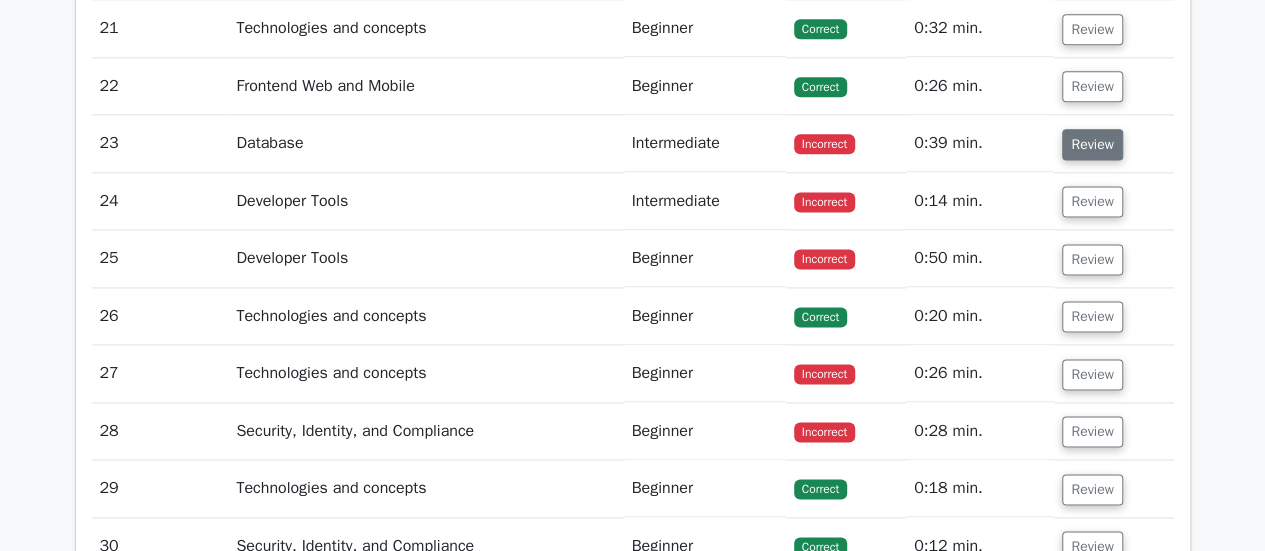click on "Review" at bounding box center (1092, 144) 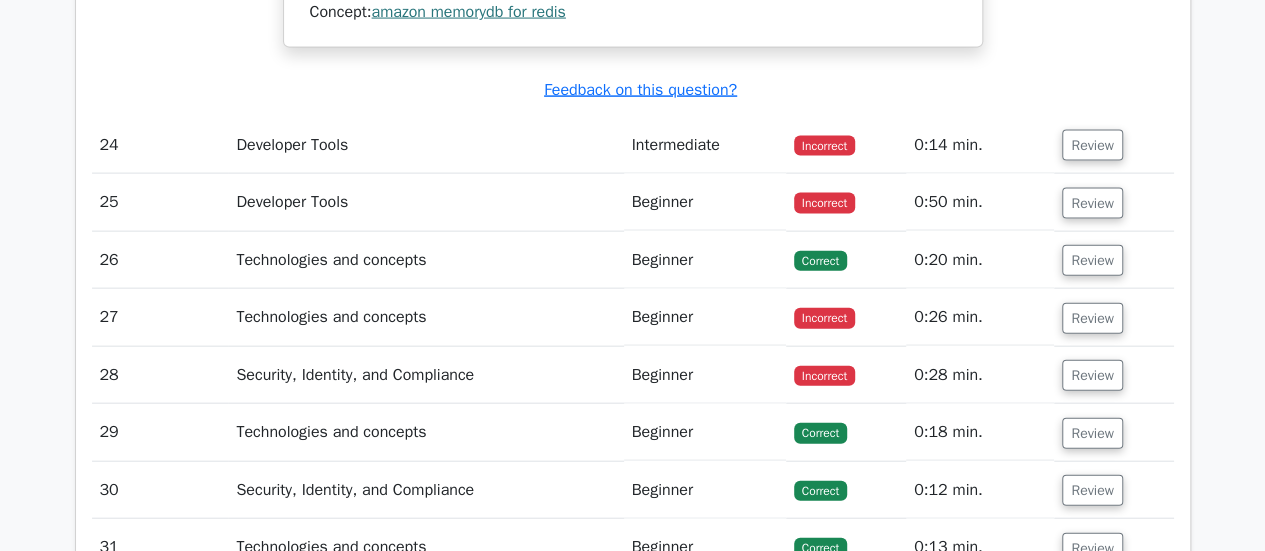 scroll, scrollTop: 13519, scrollLeft: 0, axis: vertical 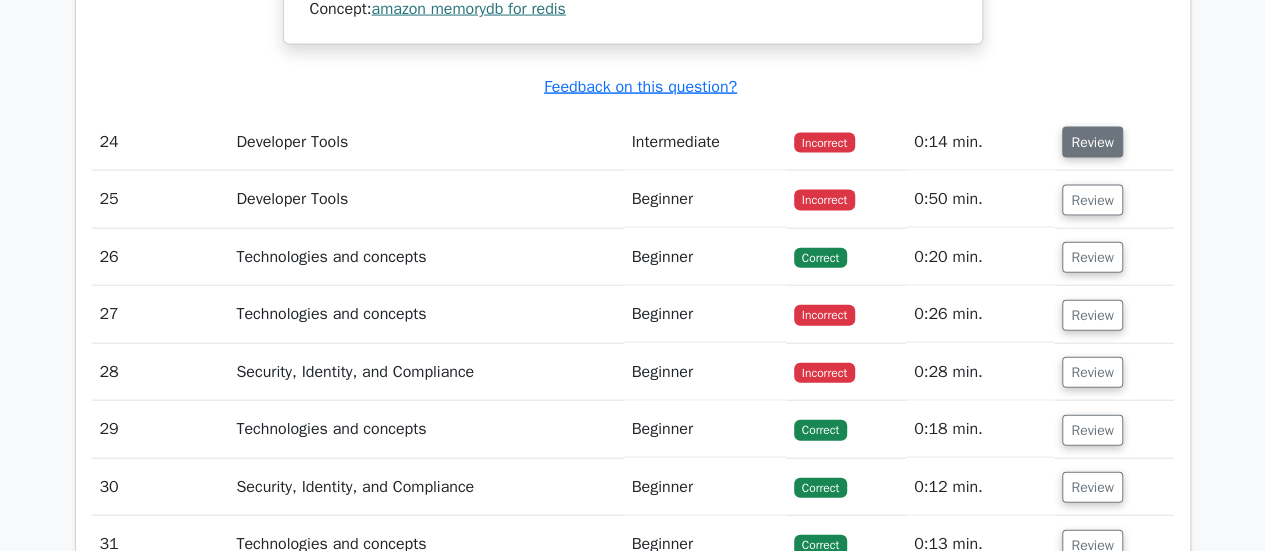 click on "Review" at bounding box center (1092, 142) 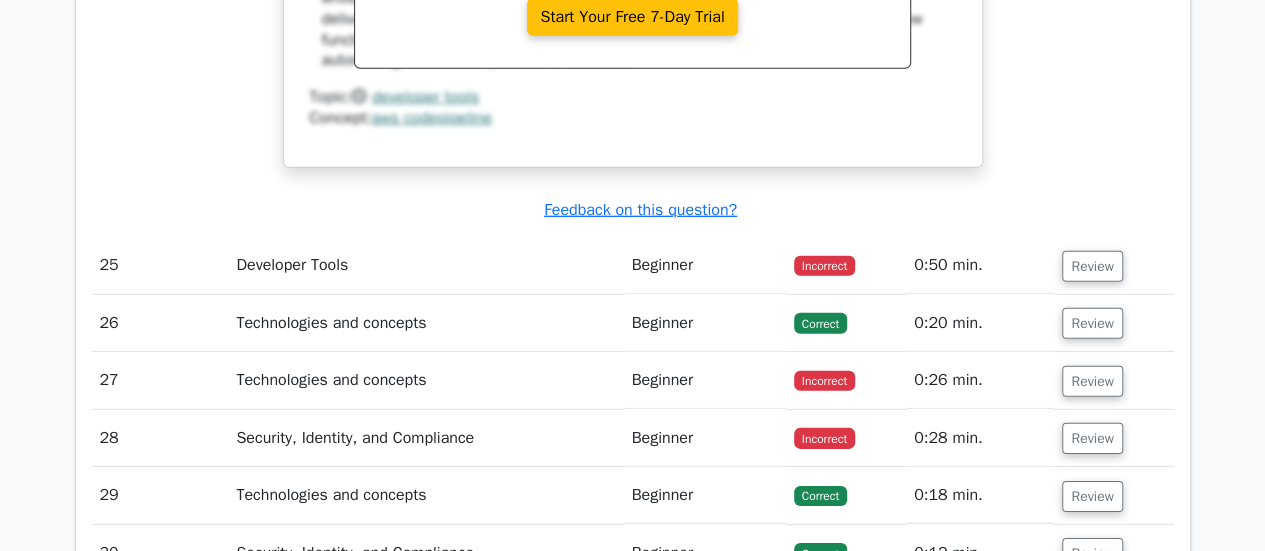 scroll, scrollTop: 14266, scrollLeft: 0, axis: vertical 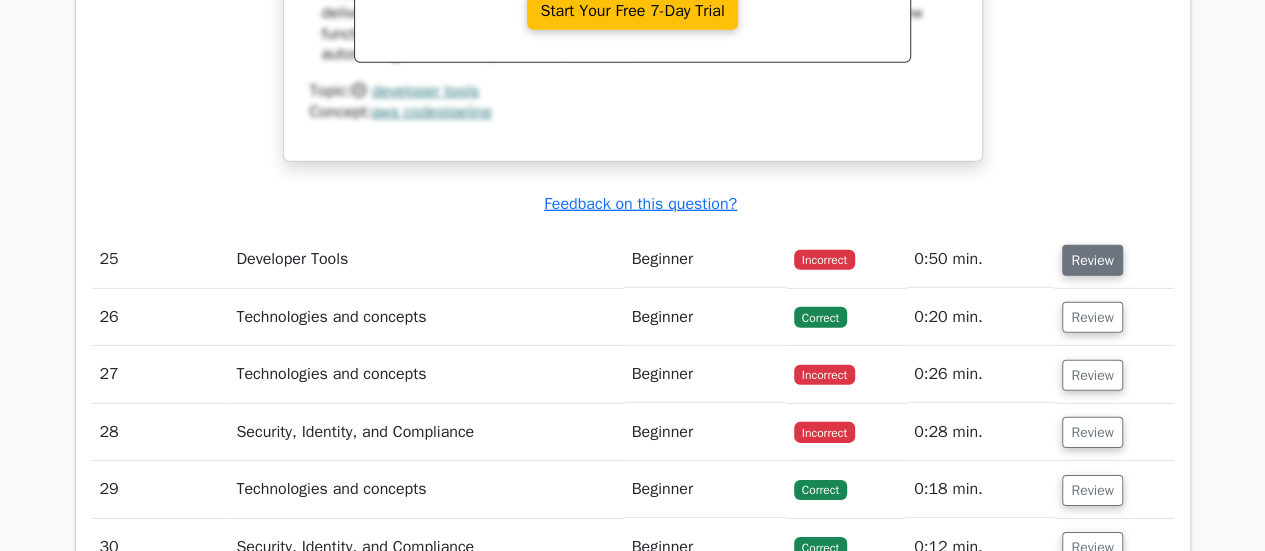 click on "Review" at bounding box center [1092, 260] 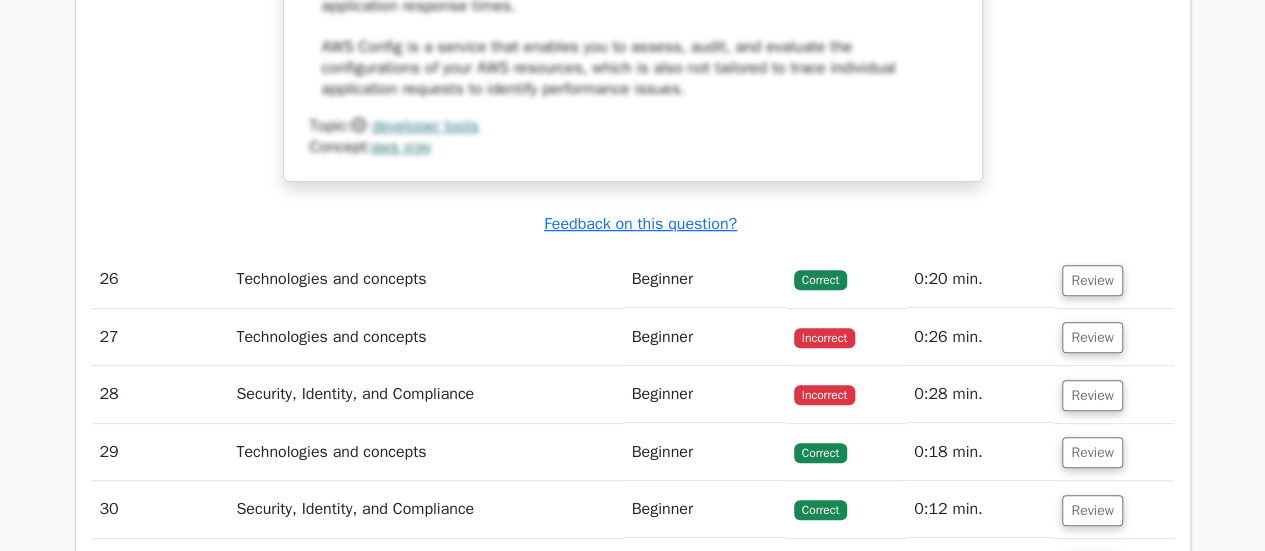 scroll, scrollTop: 15464, scrollLeft: 0, axis: vertical 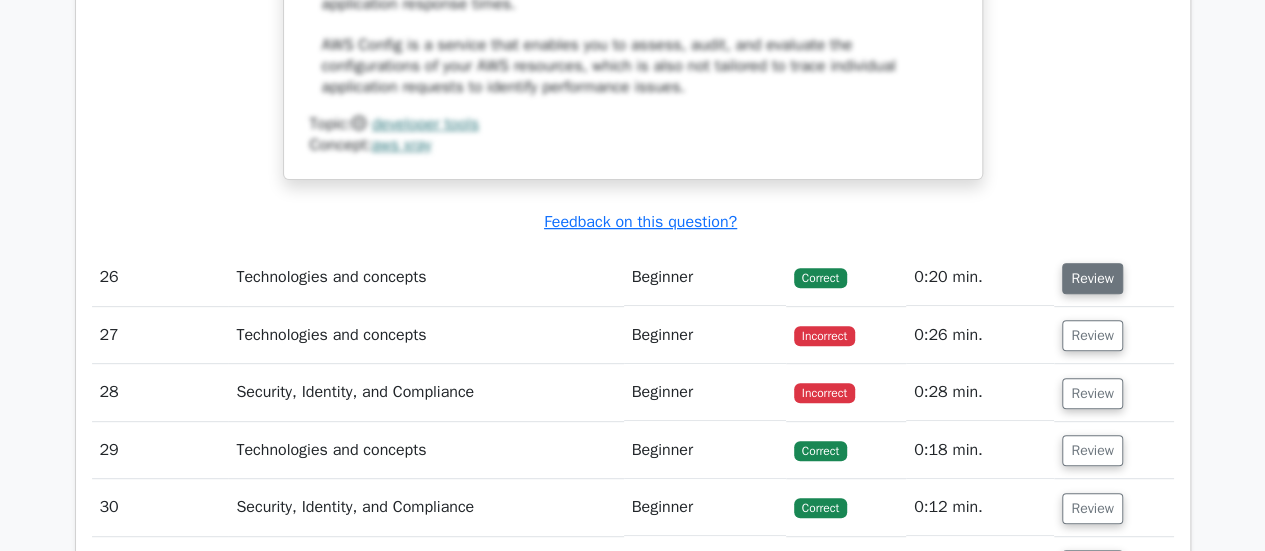 click on "Review" at bounding box center (1092, 278) 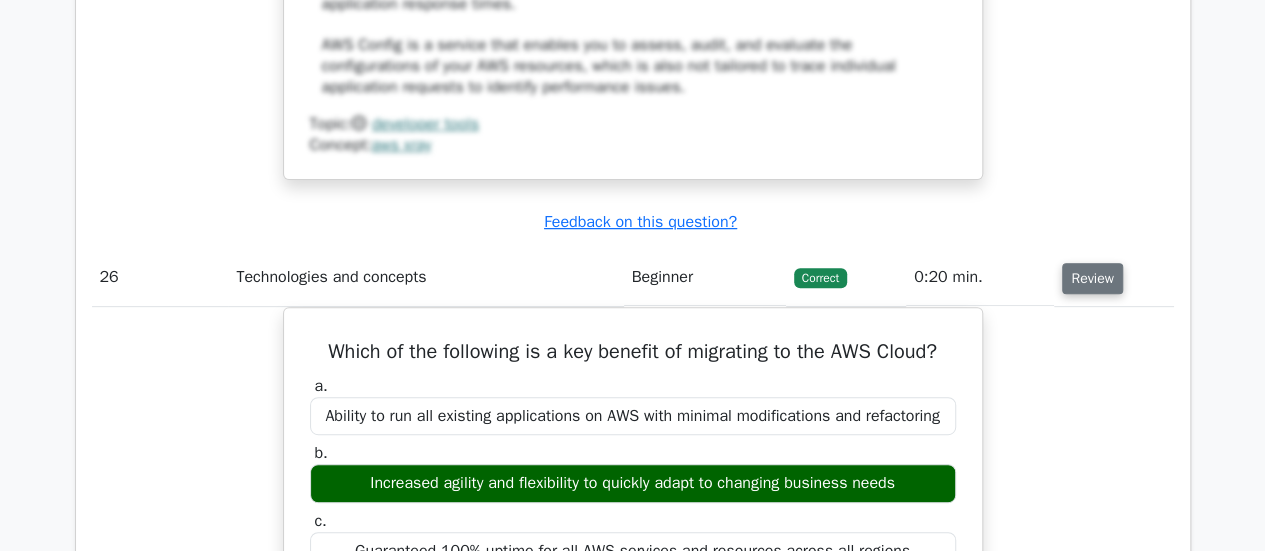 click on "Review" at bounding box center (1092, 278) 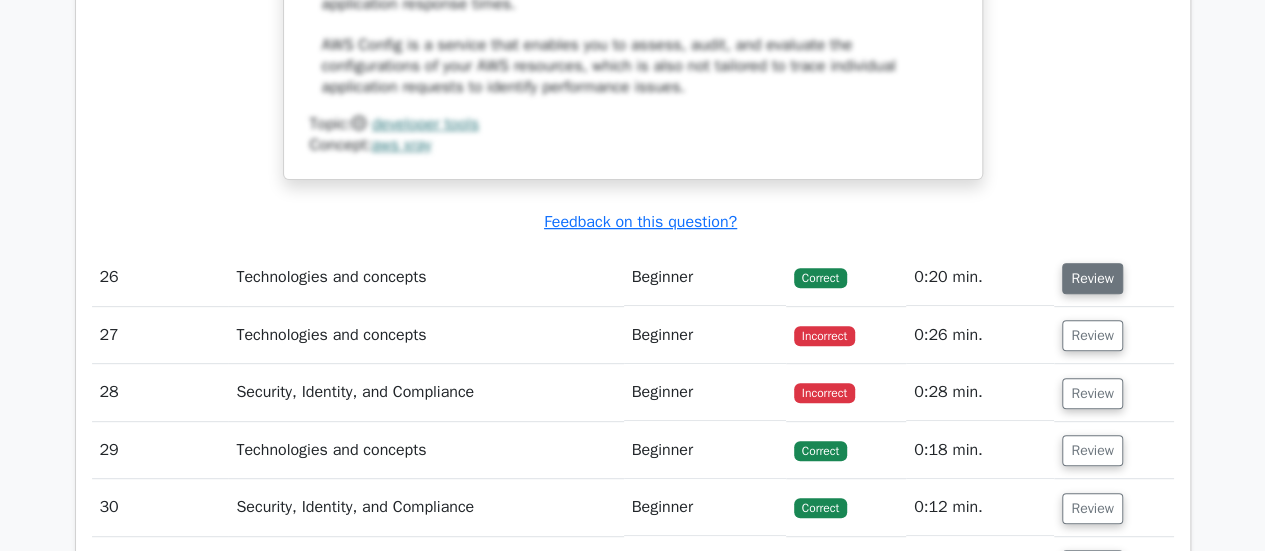 click on "Review" at bounding box center (1092, 278) 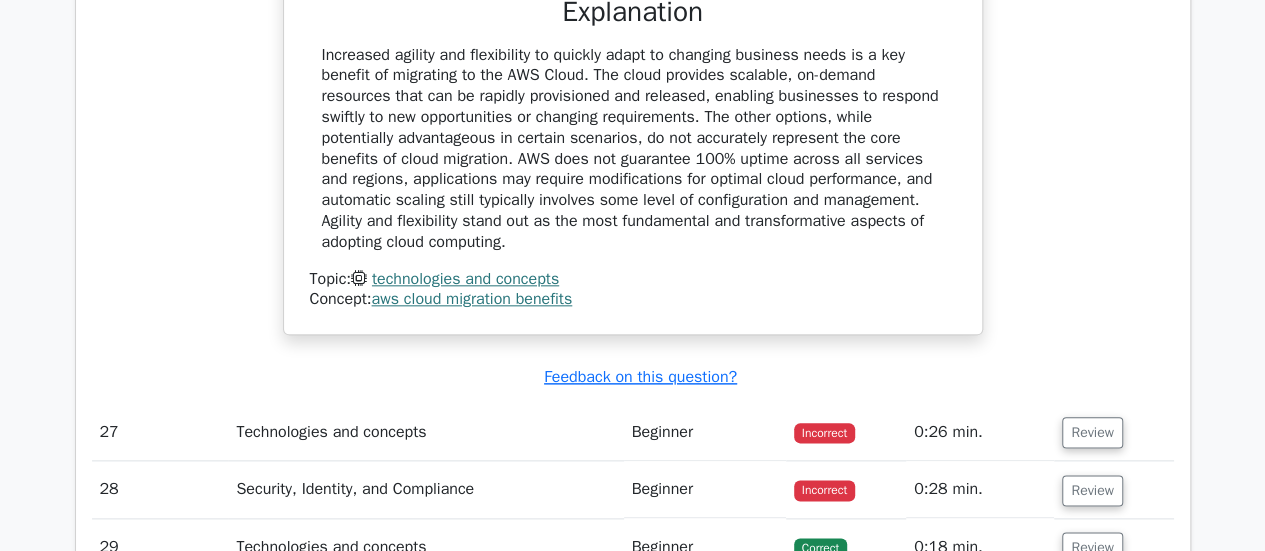 scroll, scrollTop: 16327, scrollLeft: 0, axis: vertical 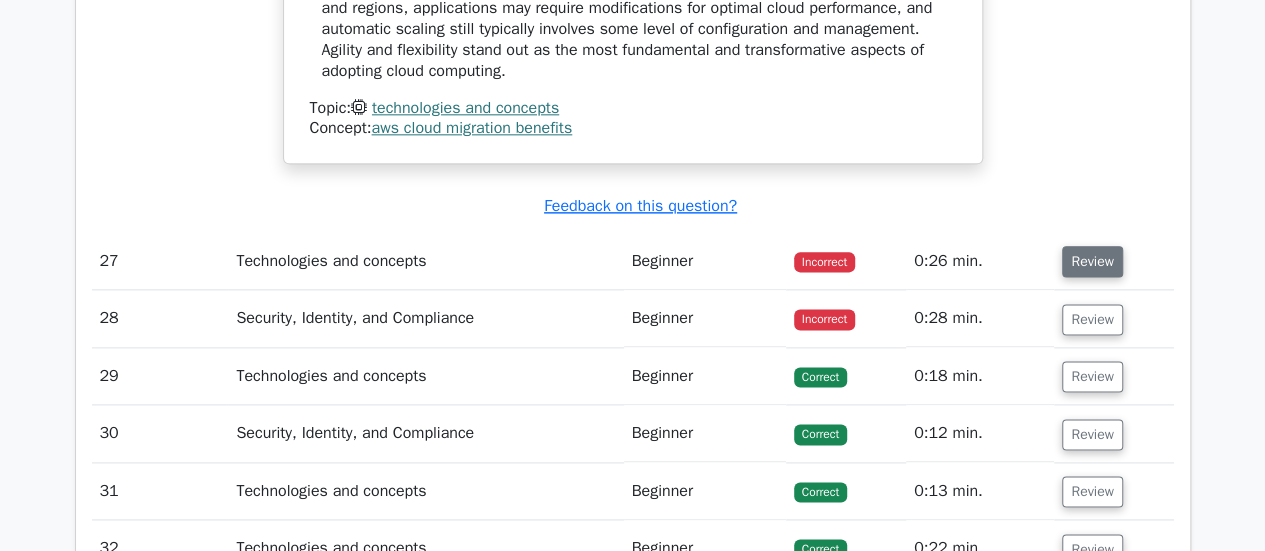 click on "Review" at bounding box center [1092, 261] 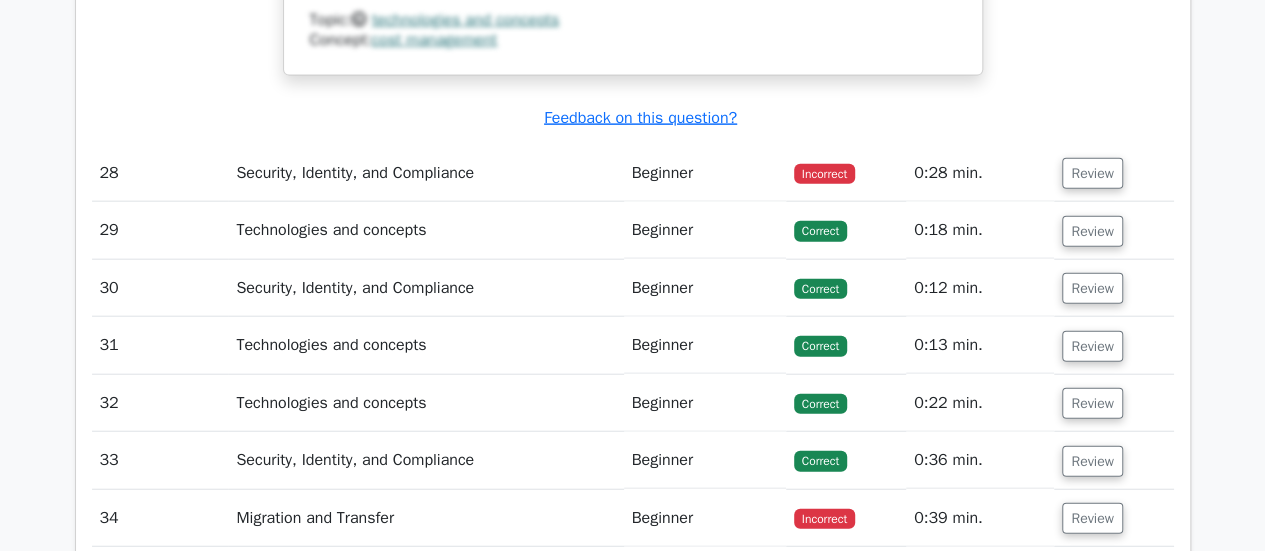 scroll, scrollTop: 17453, scrollLeft: 0, axis: vertical 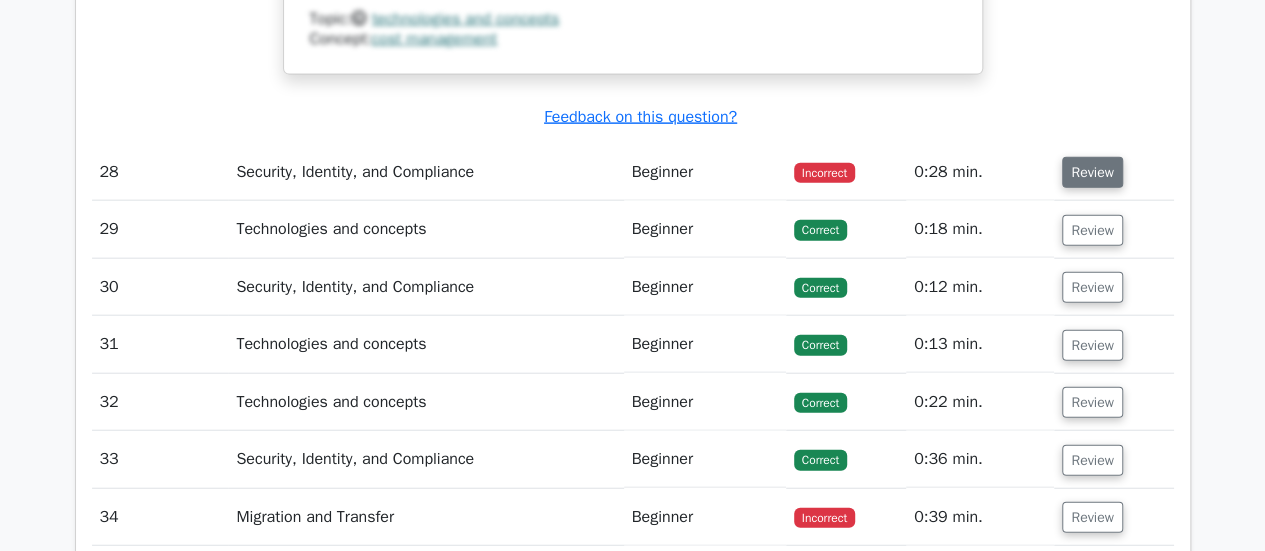 click on "Review" at bounding box center (1092, 172) 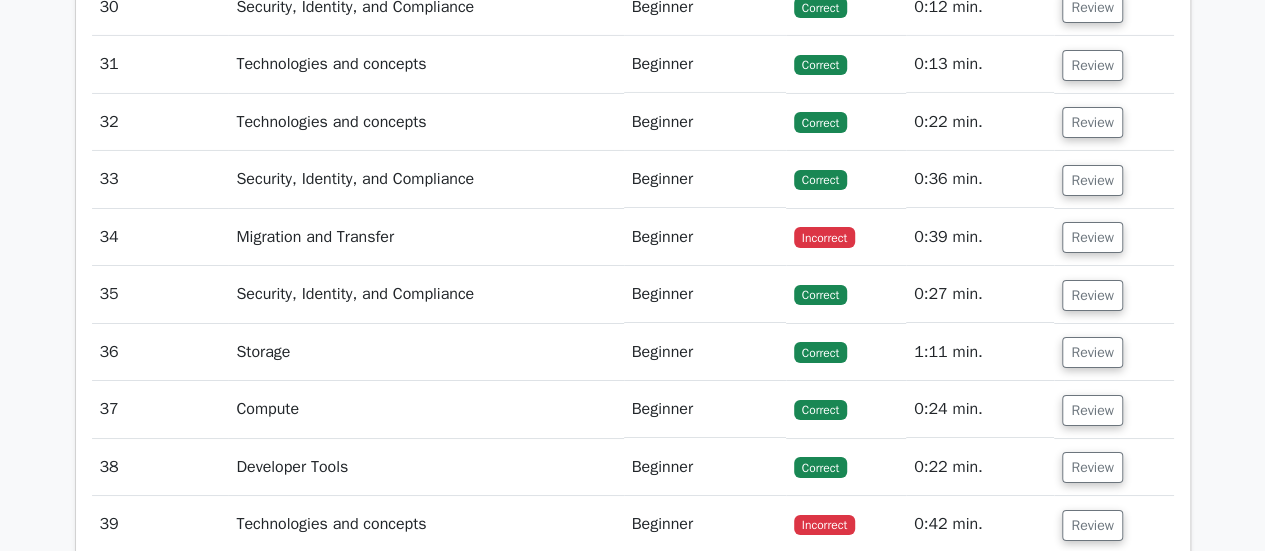 scroll, scrollTop: 18669, scrollLeft: 0, axis: vertical 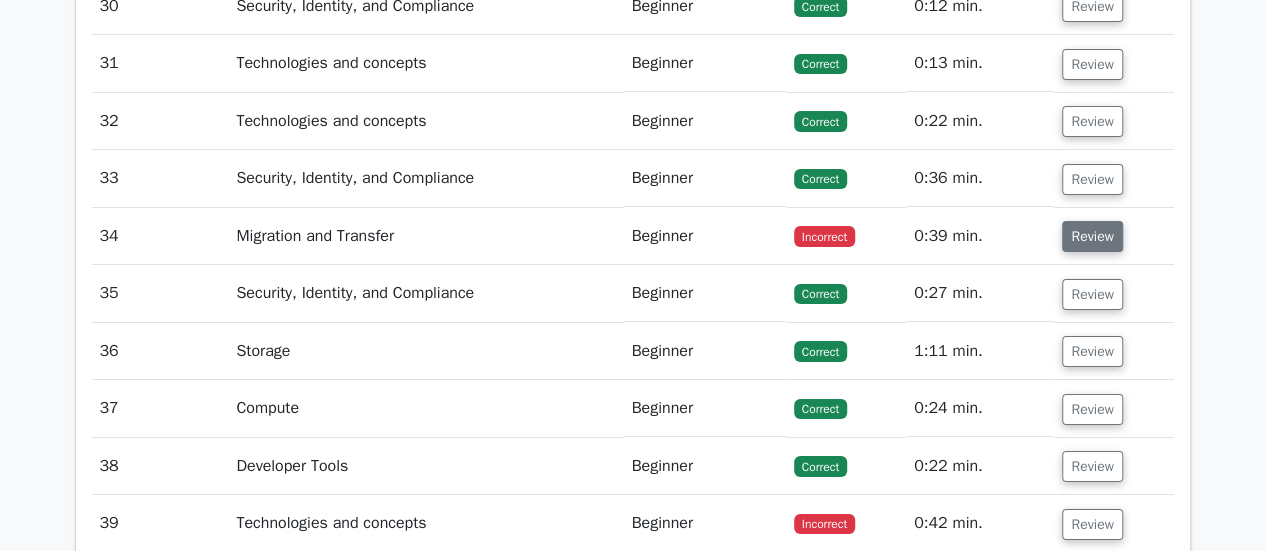click on "Review" at bounding box center (1092, 236) 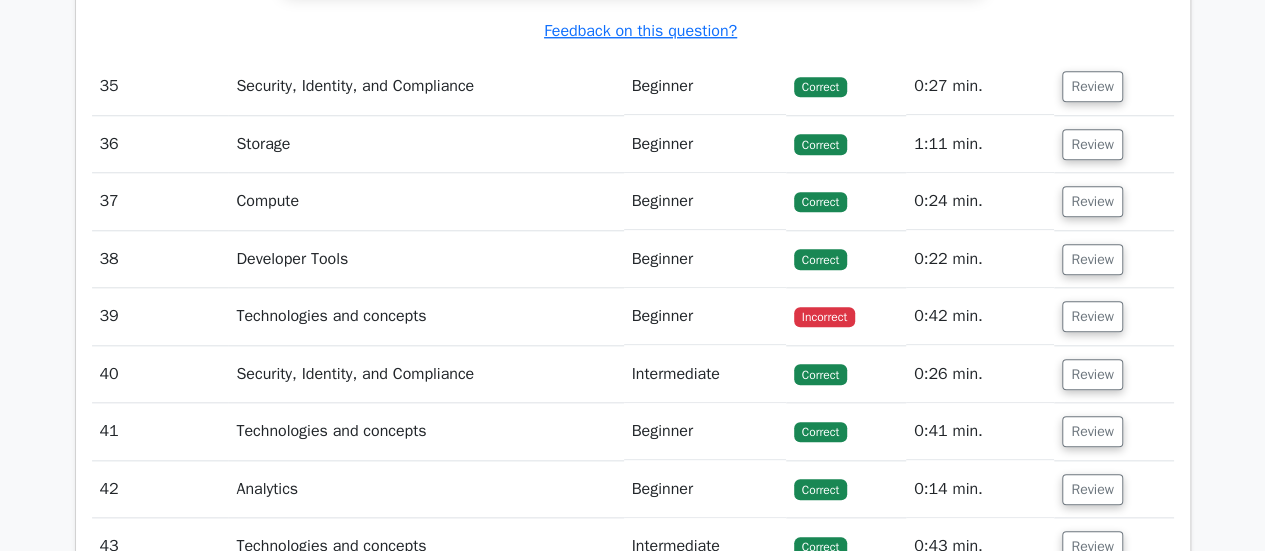 scroll, scrollTop: 19840, scrollLeft: 0, axis: vertical 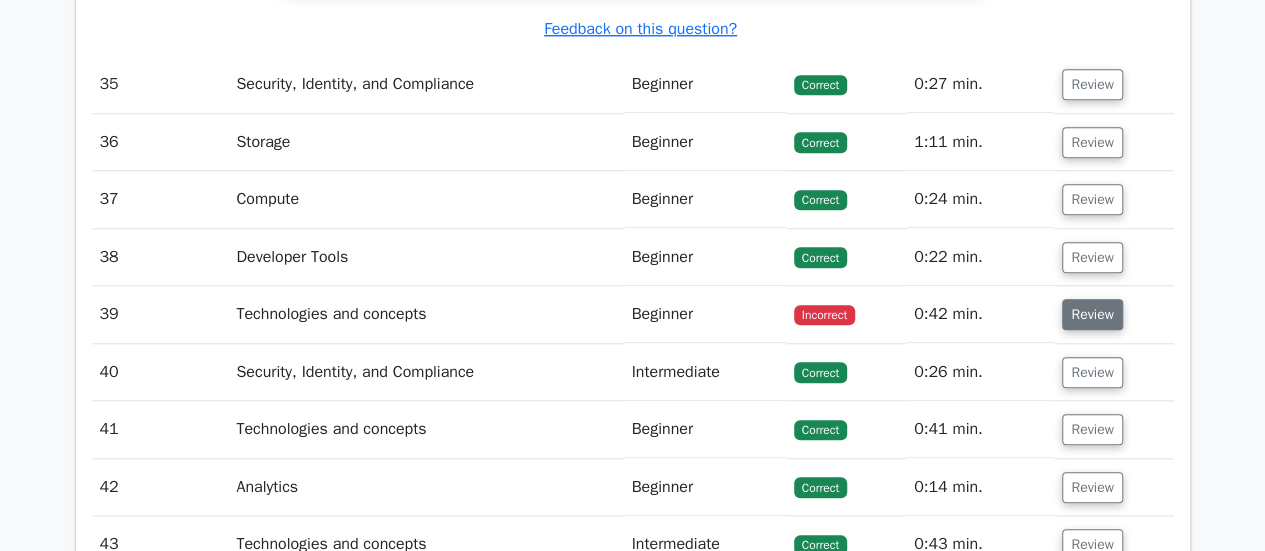 click on "Review" at bounding box center [1092, 314] 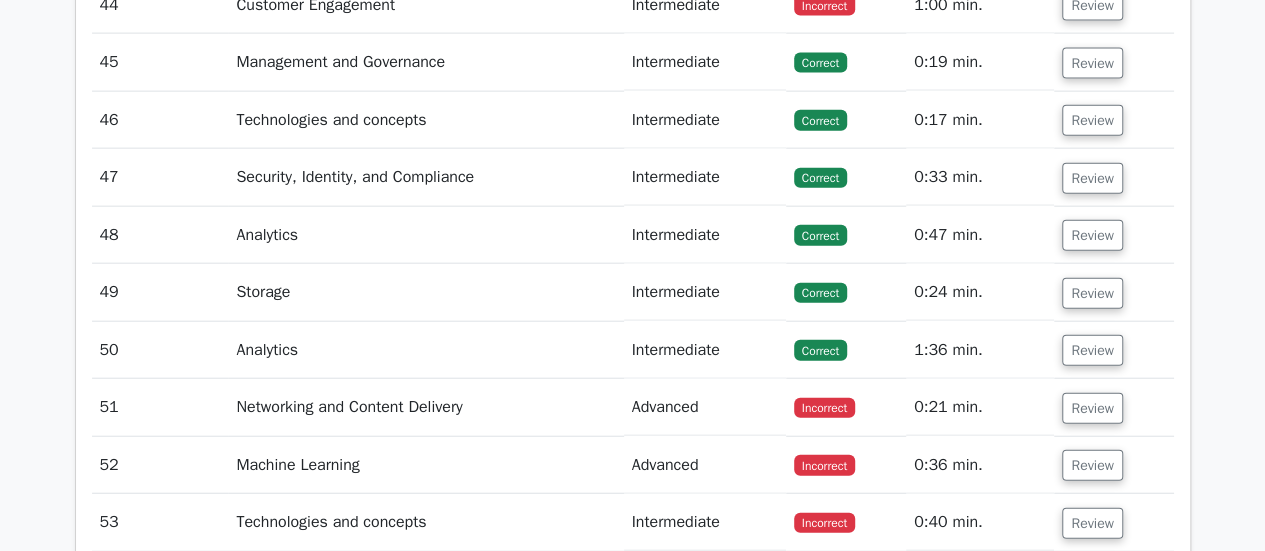 scroll, scrollTop: 21251, scrollLeft: 0, axis: vertical 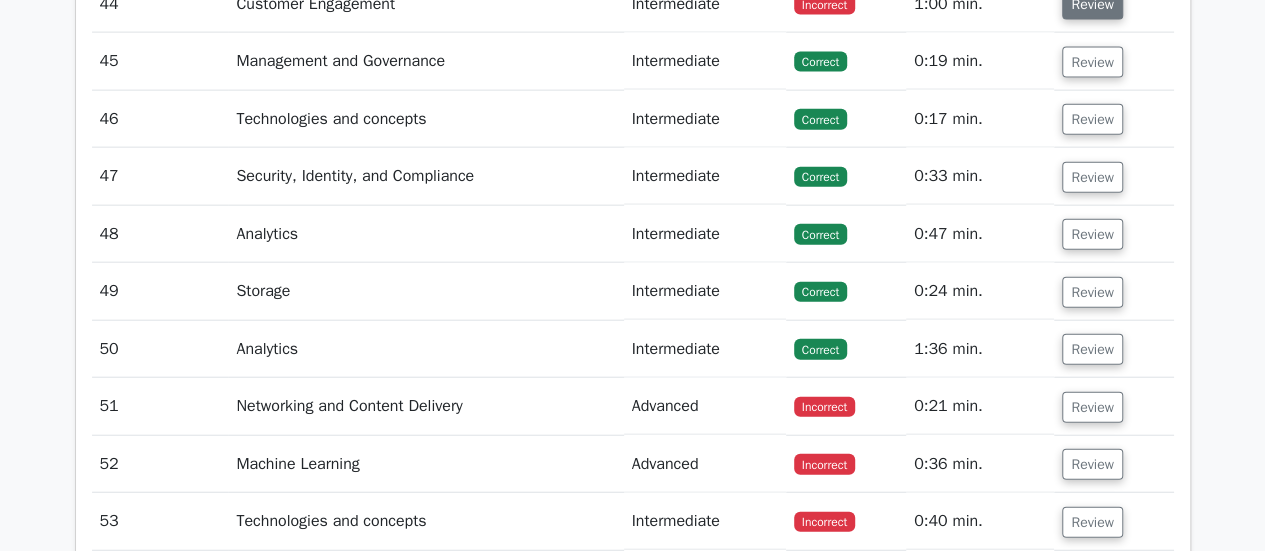 click on "Review" at bounding box center (1092, 4) 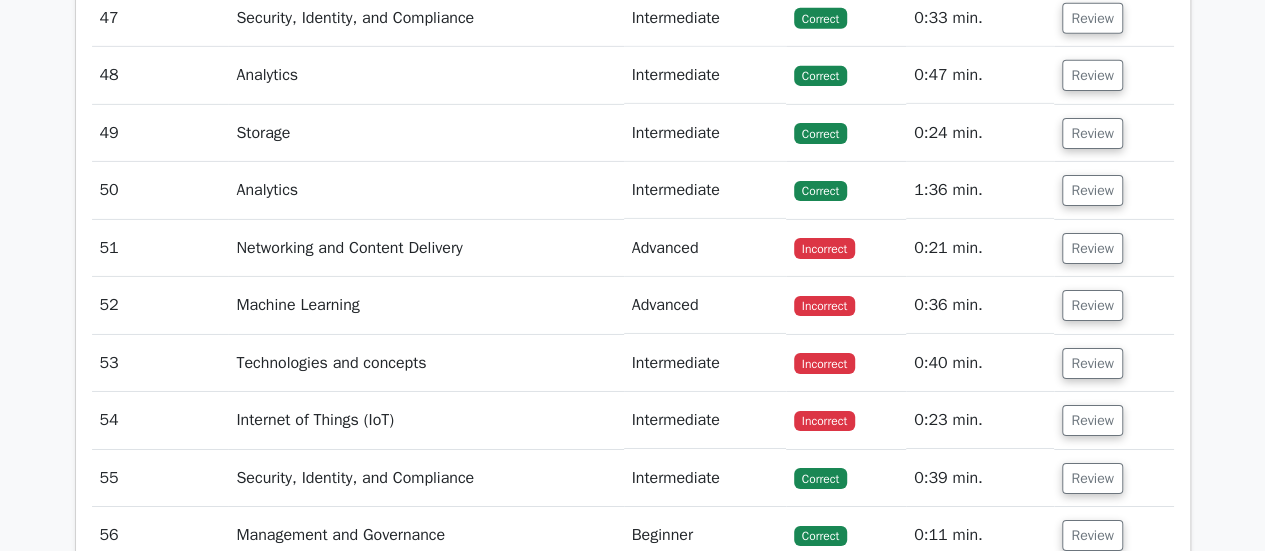scroll, scrollTop: 22203, scrollLeft: 0, axis: vertical 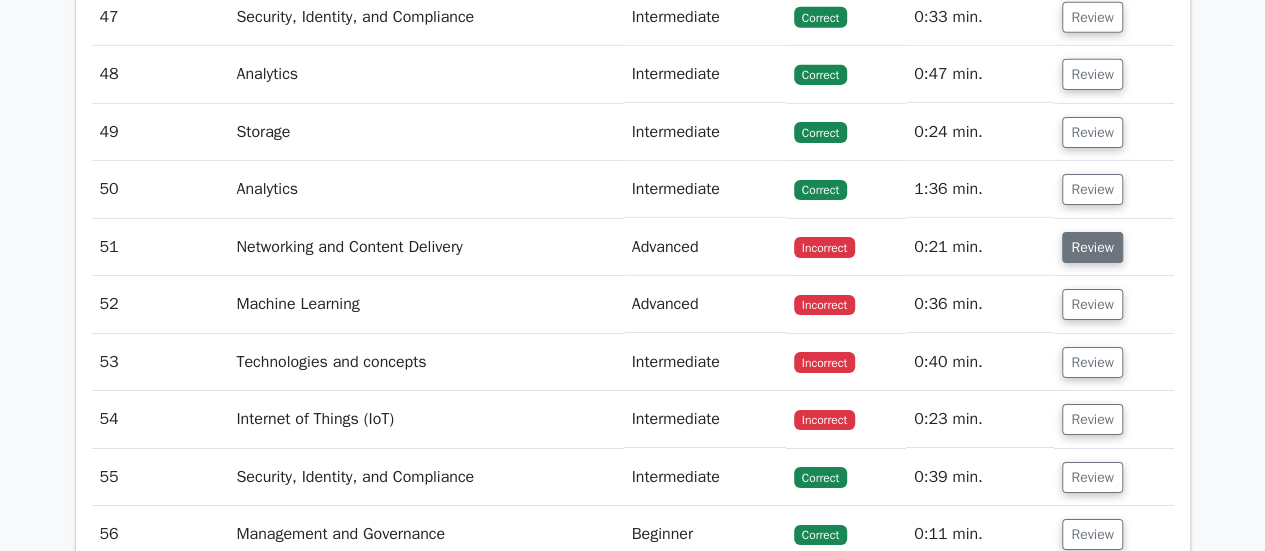 click on "Review" at bounding box center (1092, 247) 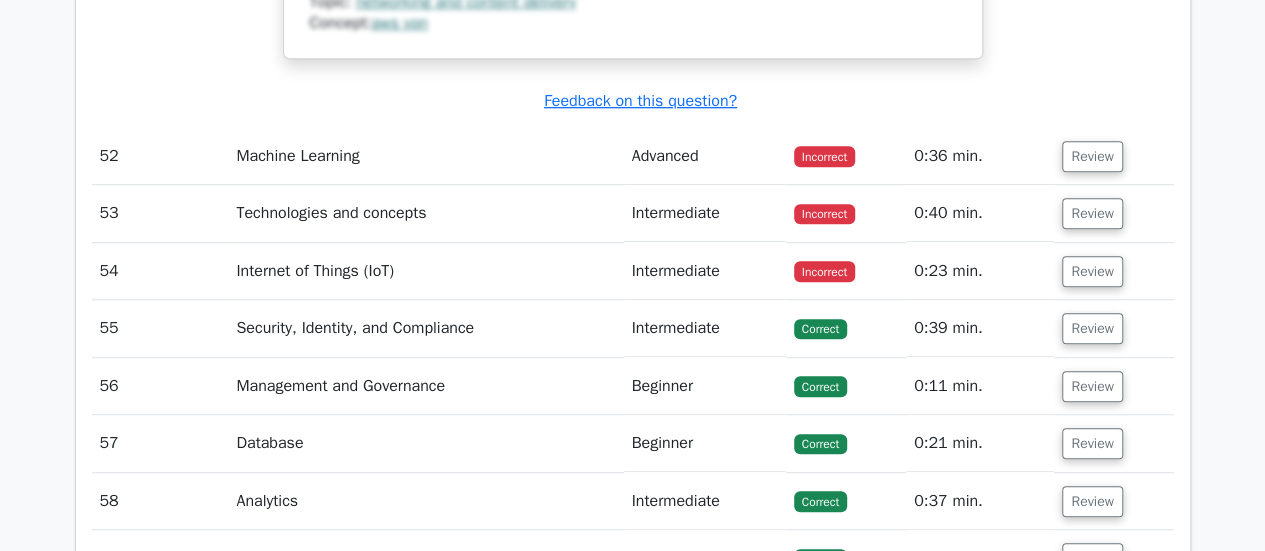 scroll, scrollTop: 23310, scrollLeft: 0, axis: vertical 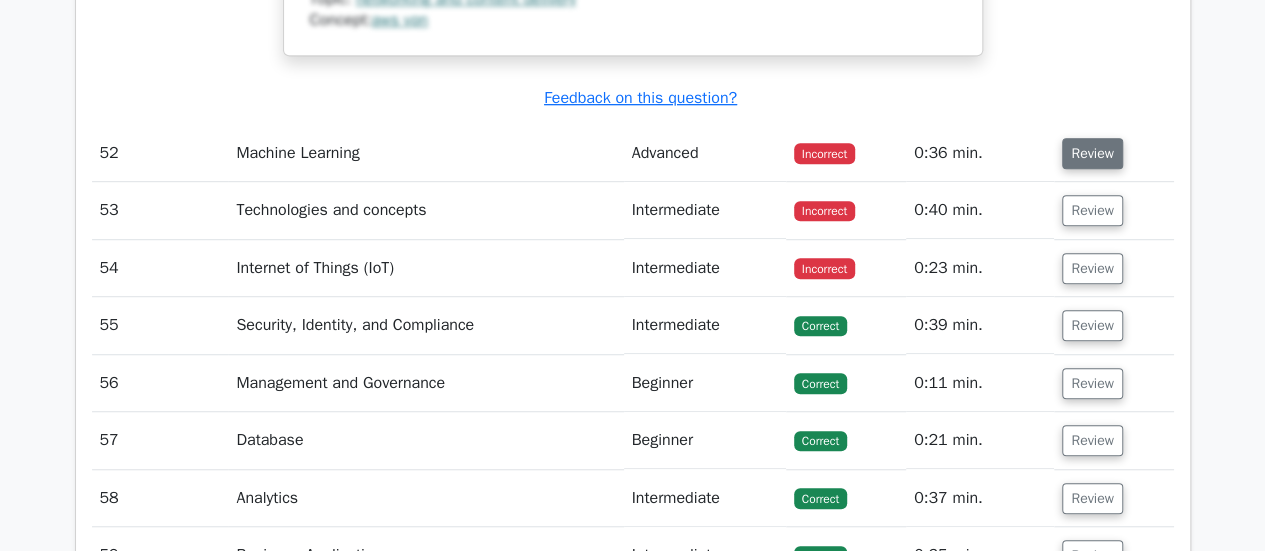 click on "Review" at bounding box center (1092, 153) 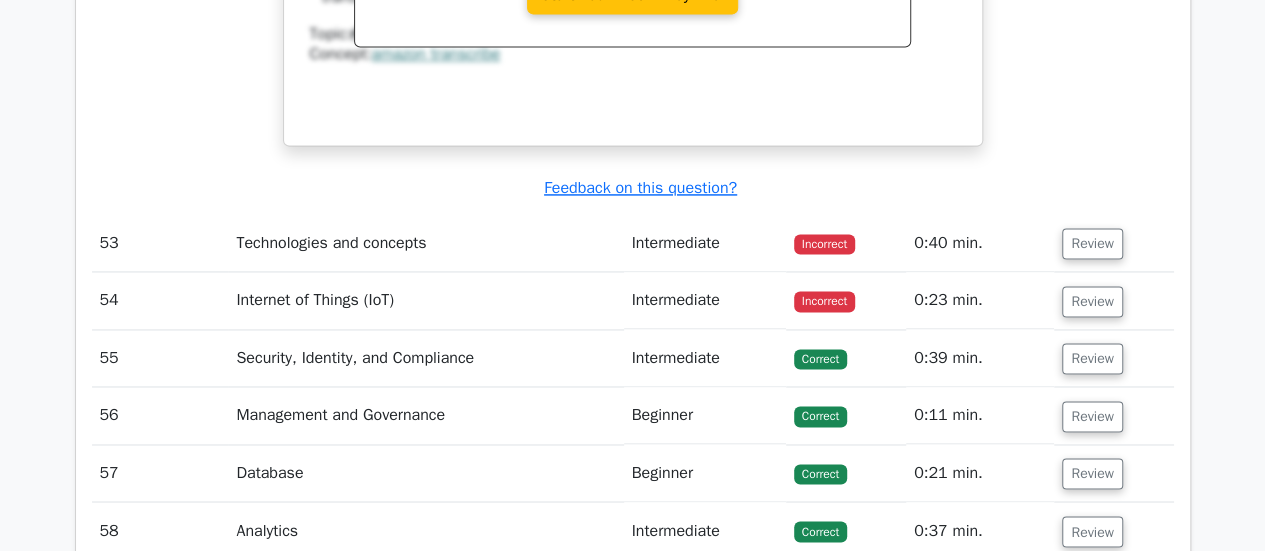 scroll, scrollTop: 24169, scrollLeft: 0, axis: vertical 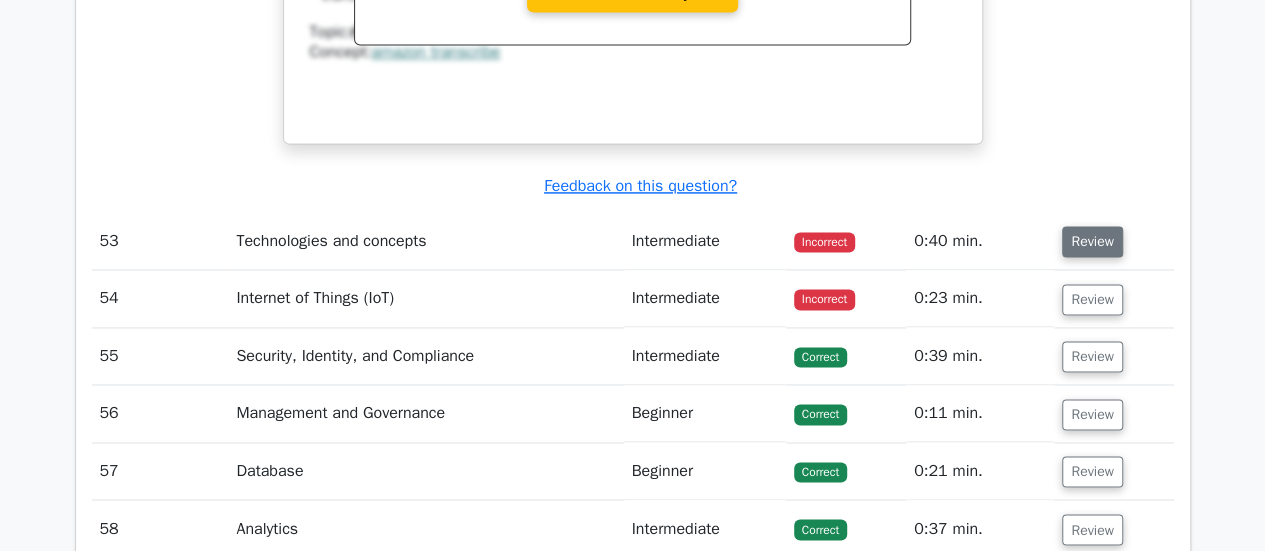 click on "Review" at bounding box center (1092, 241) 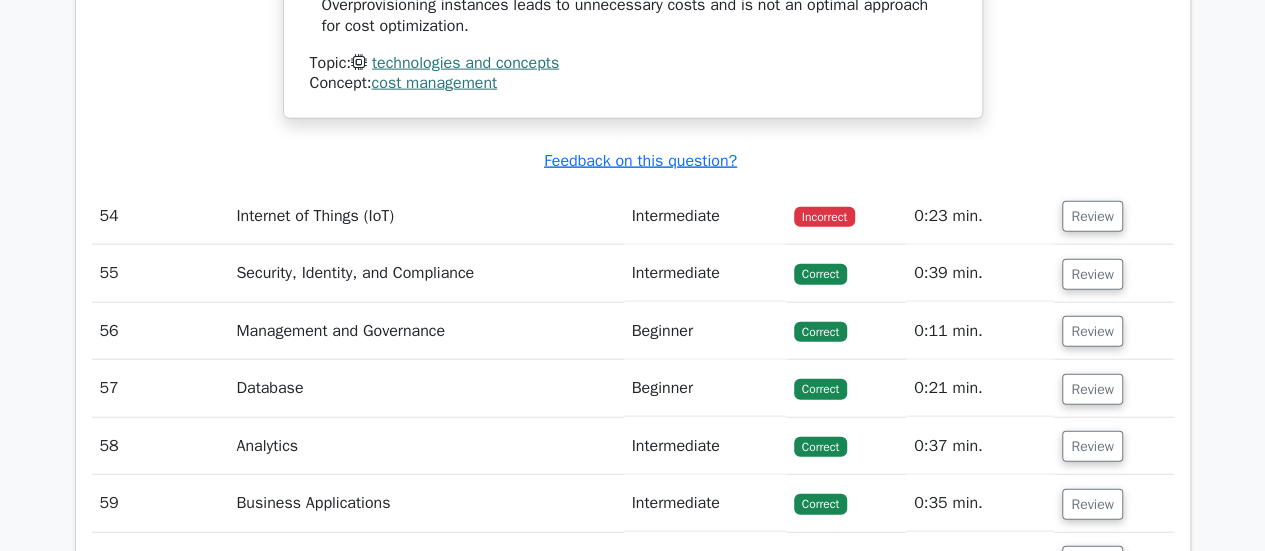 scroll, scrollTop: 25049, scrollLeft: 0, axis: vertical 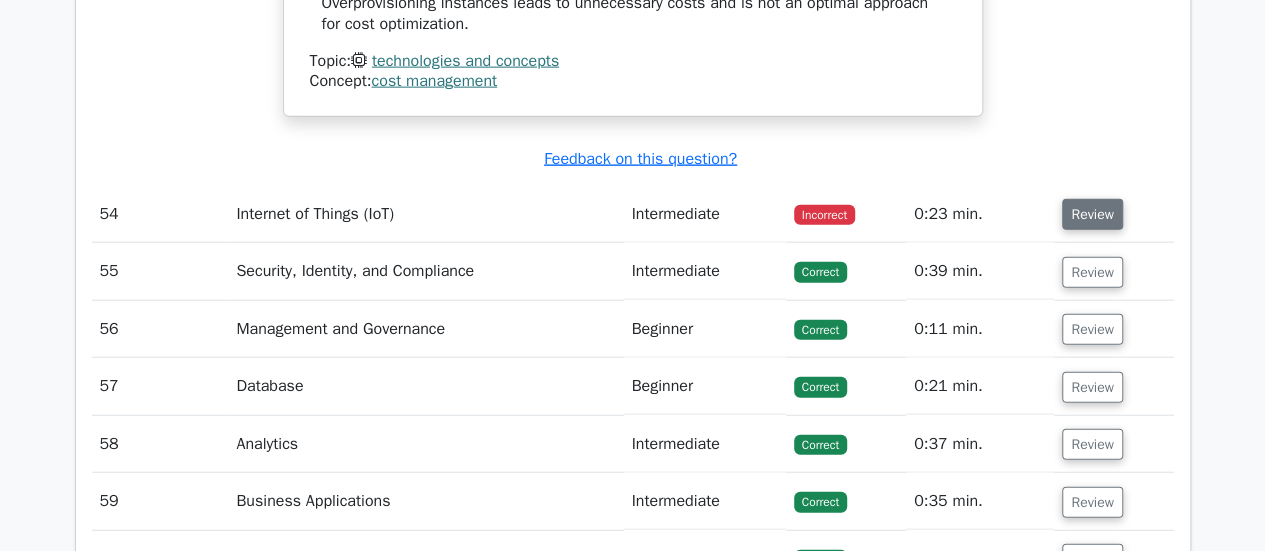 click on "Review" at bounding box center [1092, 214] 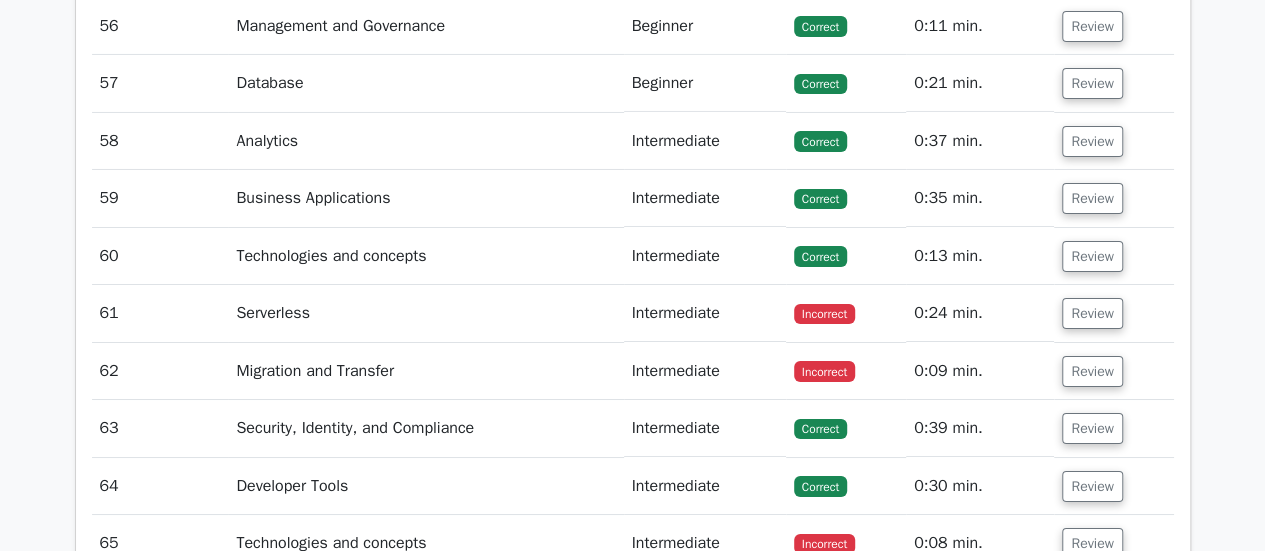 scroll, scrollTop: 26254, scrollLeft: 0, axis: vertical 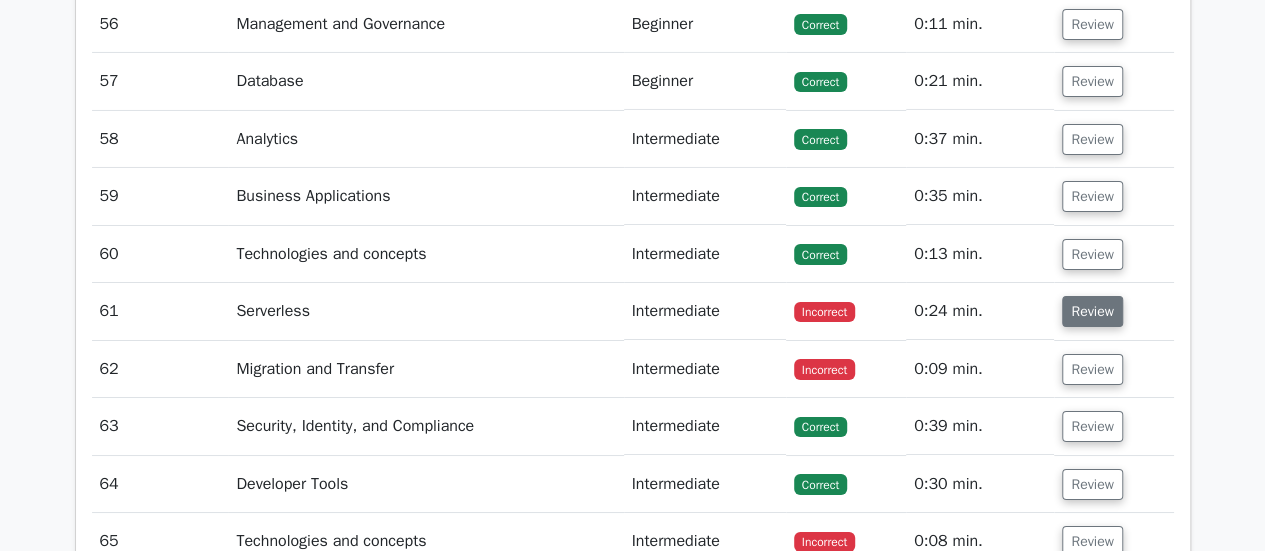 click on "Review" at bounding box center (1092, 311) 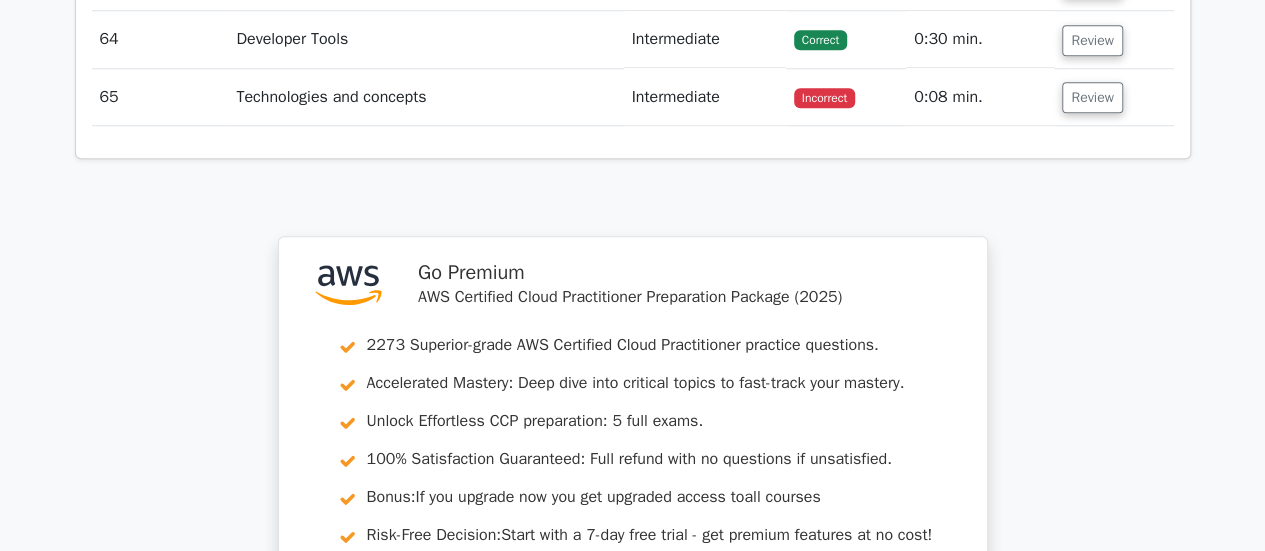 scroll, scrollTop: 27464, scrollLeft: 0, axis: vertical 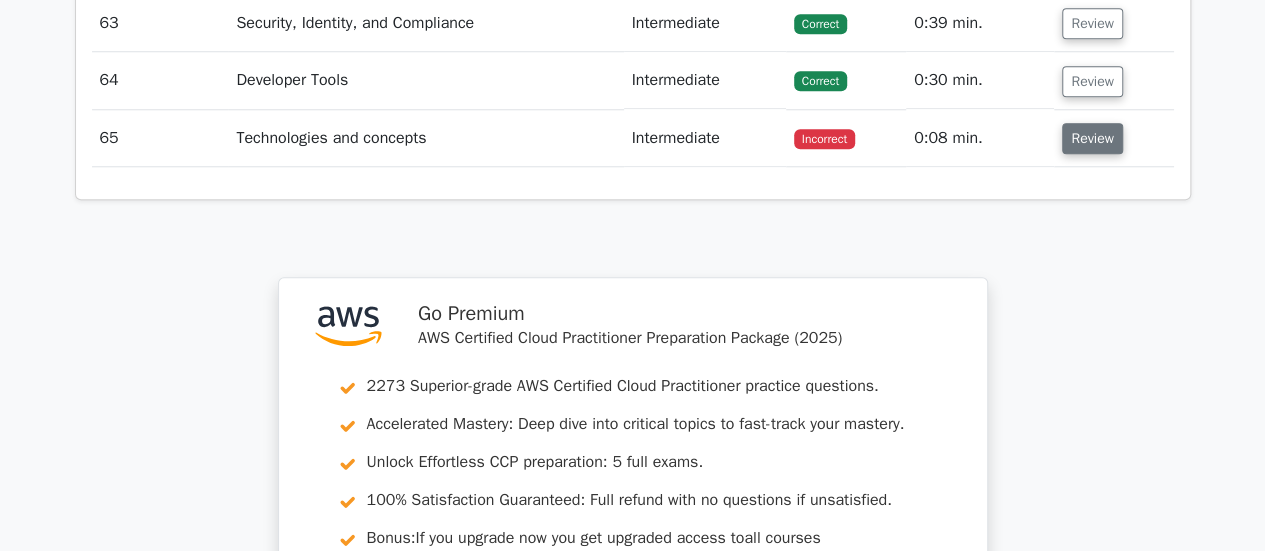 click on "Review" at bounding box center (1092, 138) 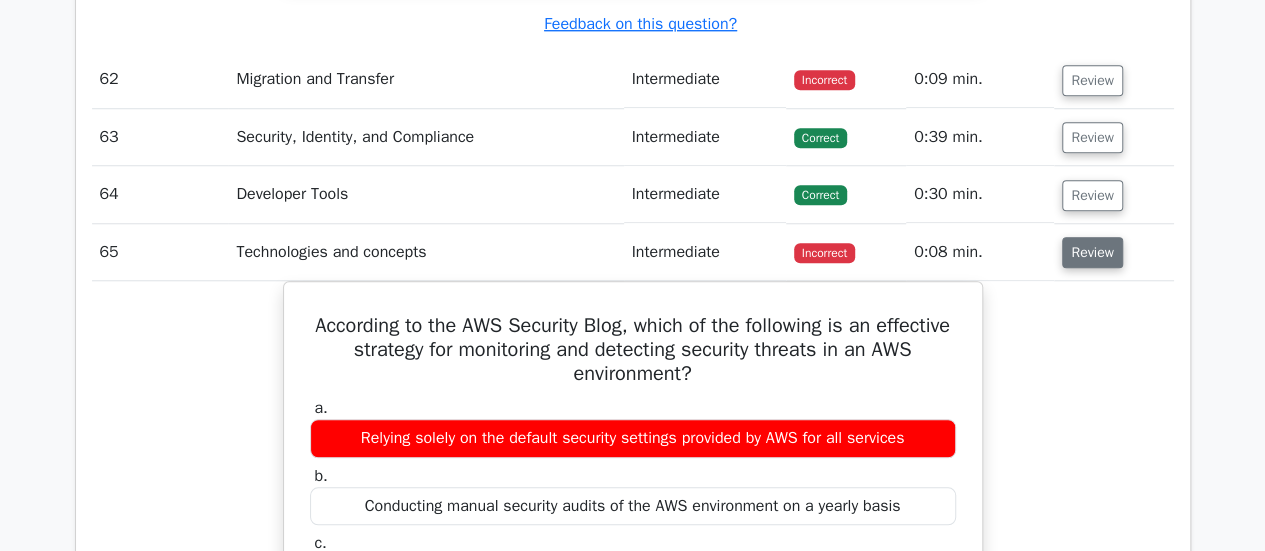 scroll, scrollTop: 27349, scrollLeft: 0, axis: vertical 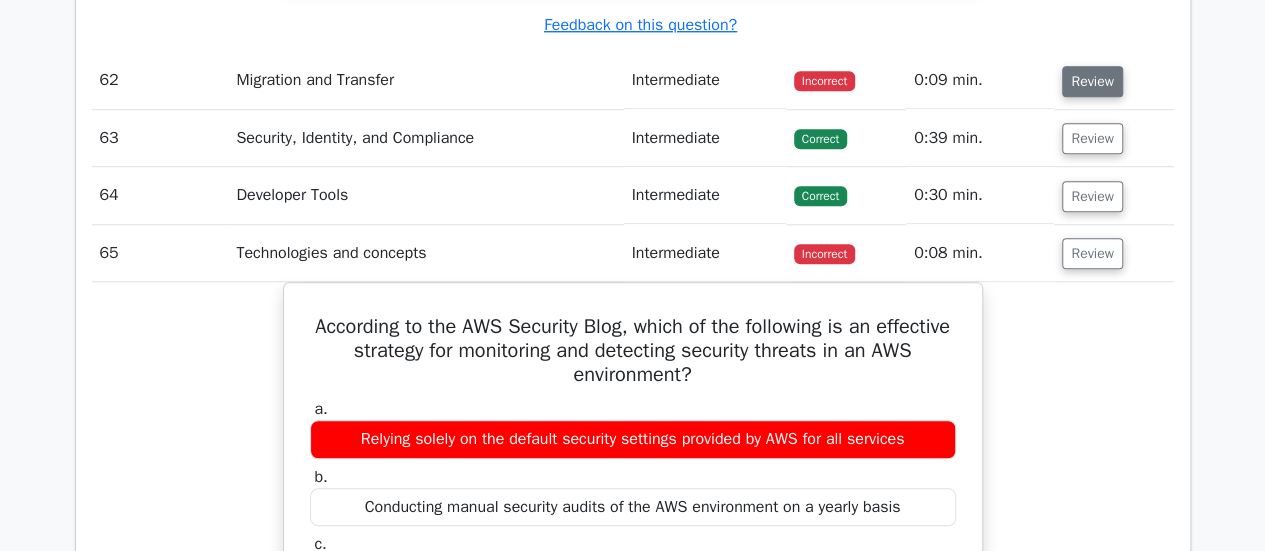 click on "Review" at bounding box center [1092, 81] 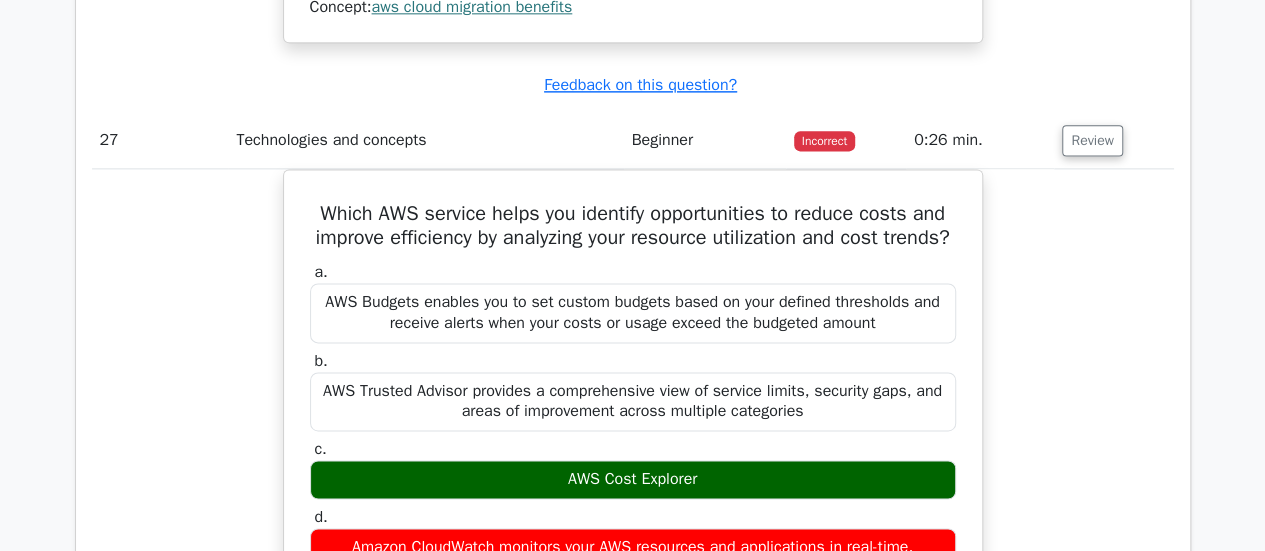 scroll, scrollTop: 16239, scrollLeft: 0, axis: vertical 